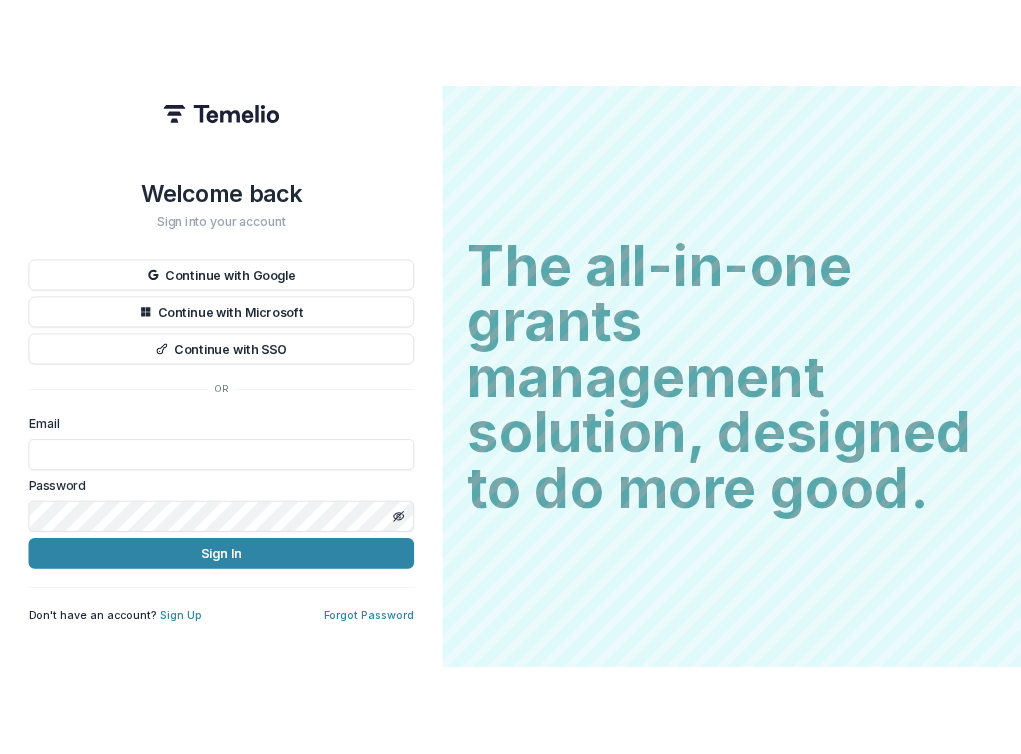 scroll, scrollTop: 0, scrollLeft: 0, axis: both 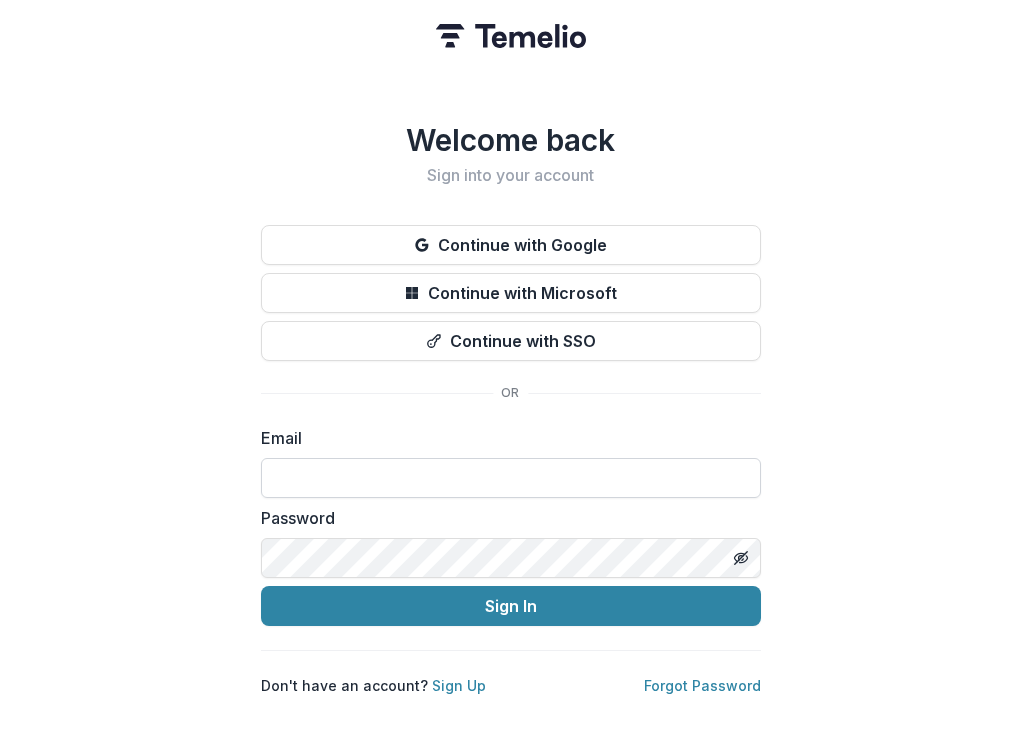 click at bounding box center (511, 478) 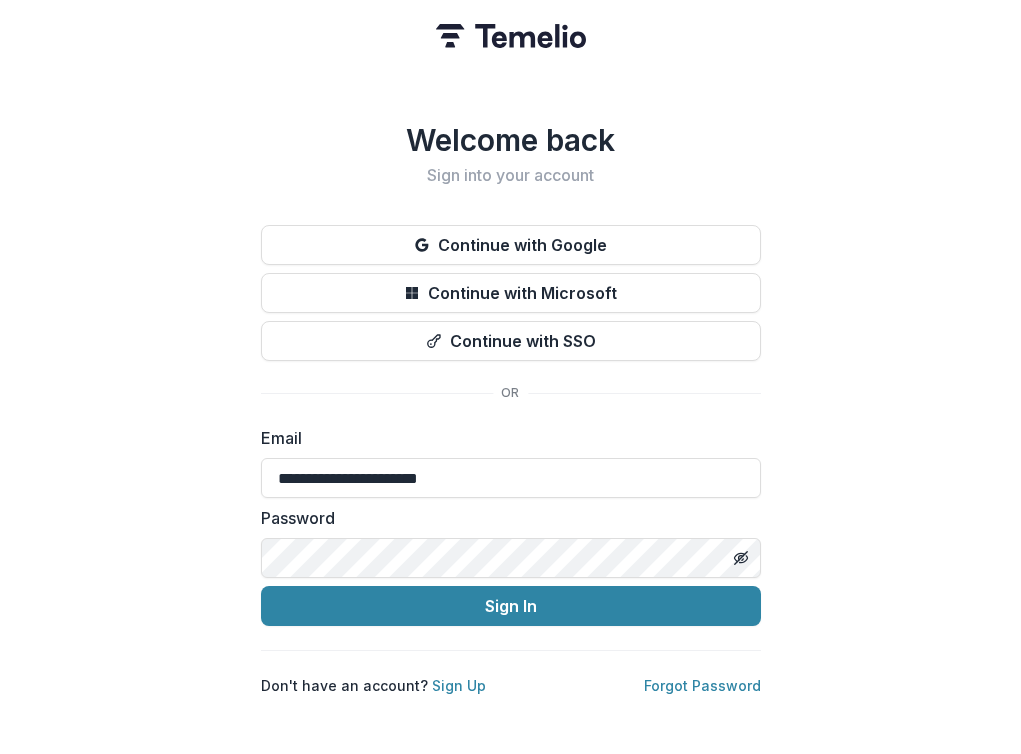 type on "**********" 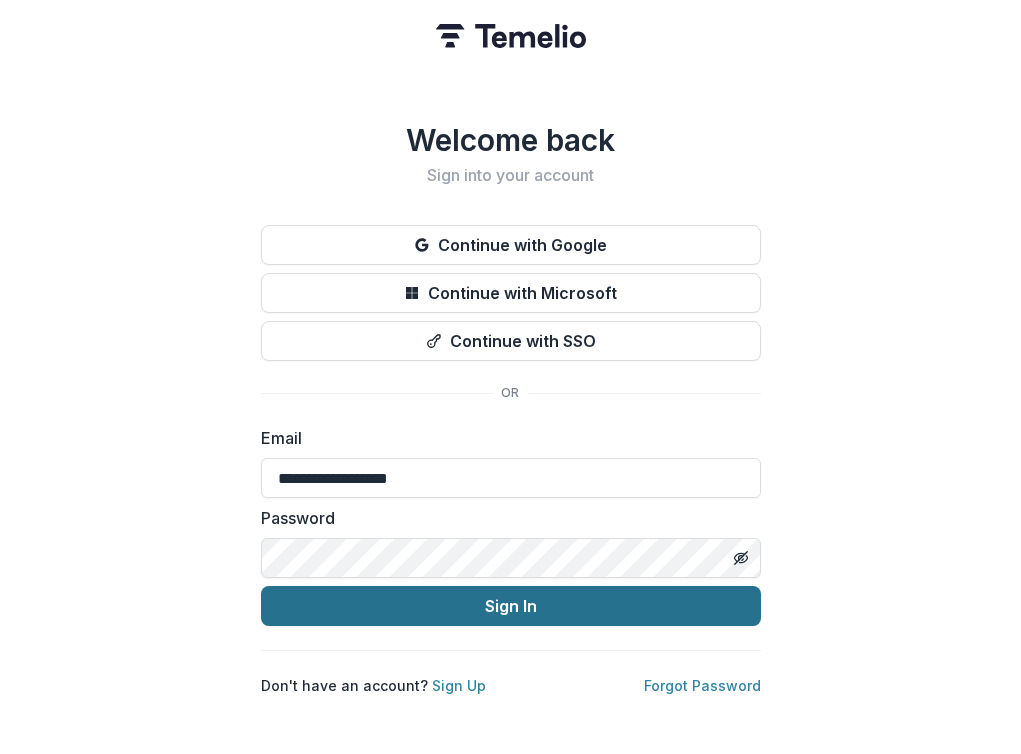 click on "Sign In" at bounding box center (511, 606) 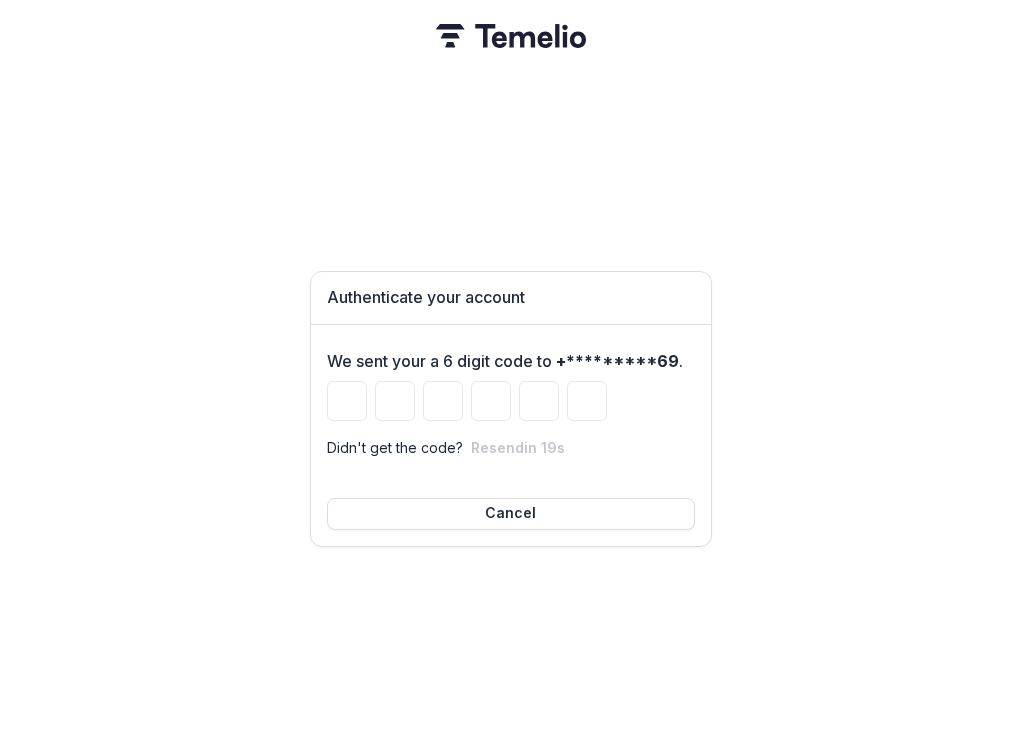type on "*" 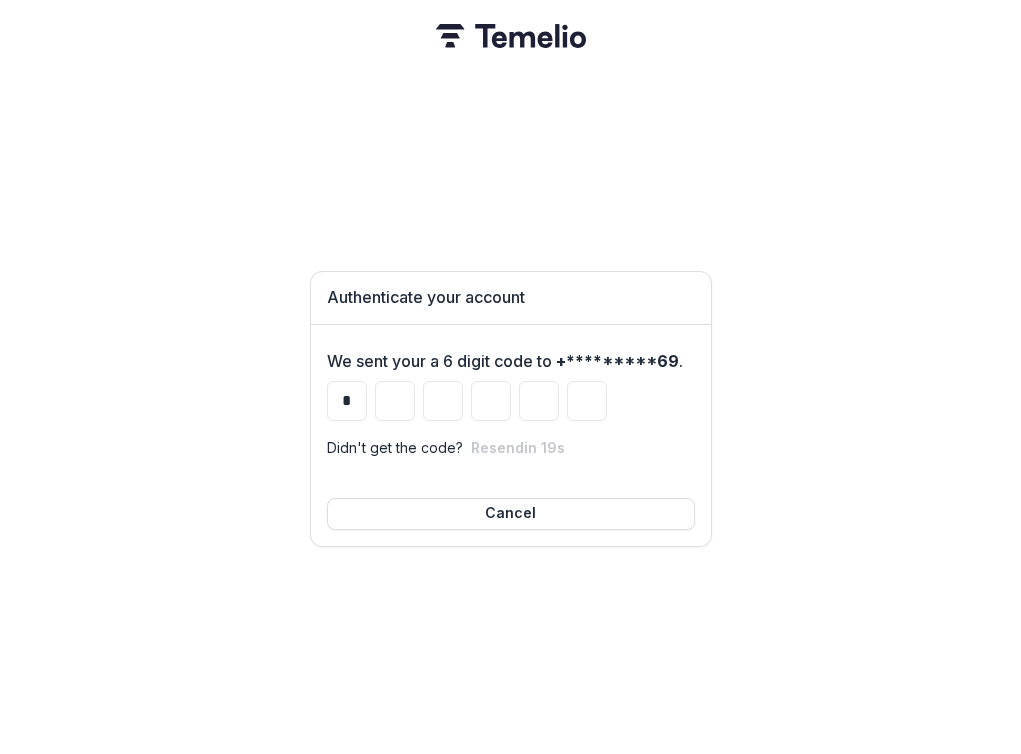 type on "*" 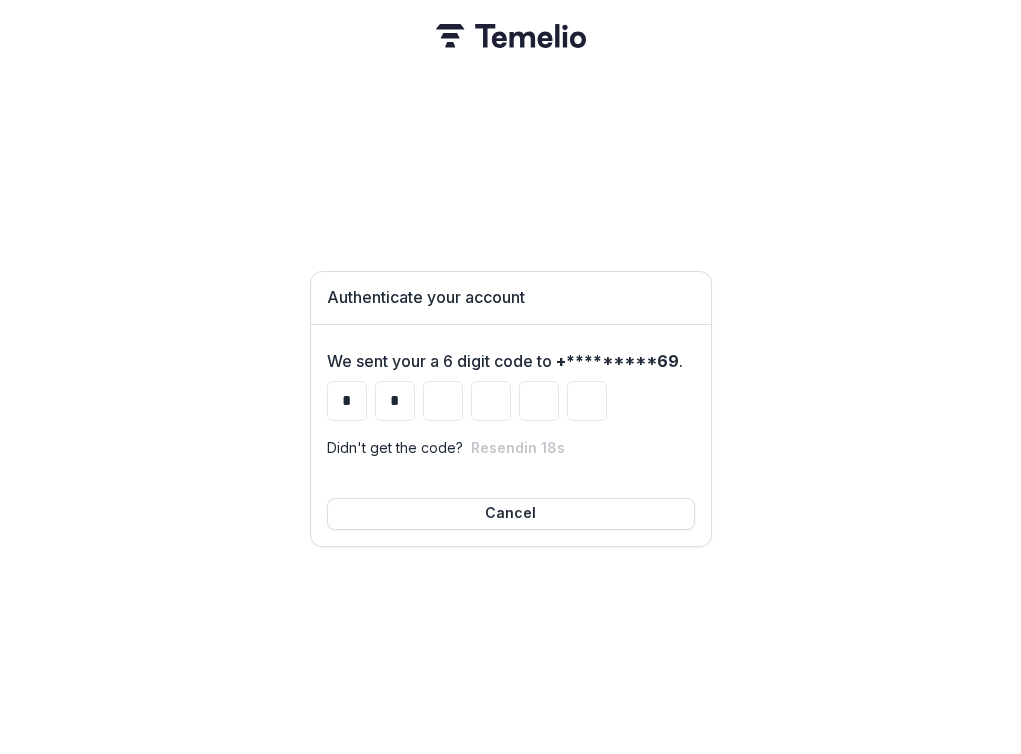 type on "*" 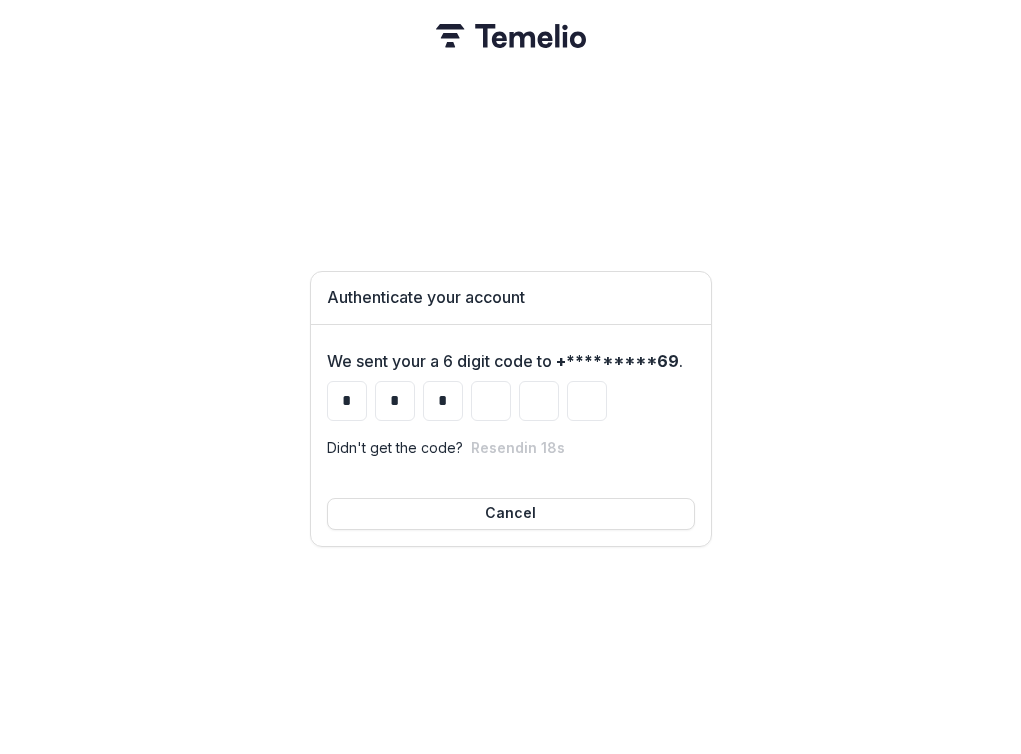 type on "*" 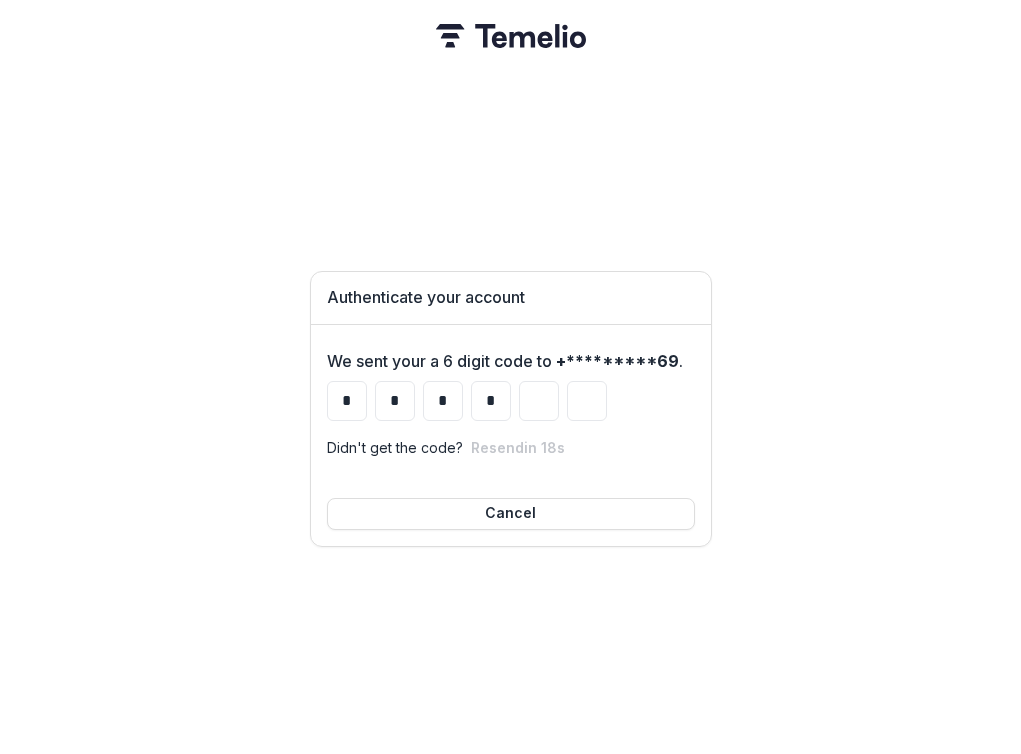 type on "*" 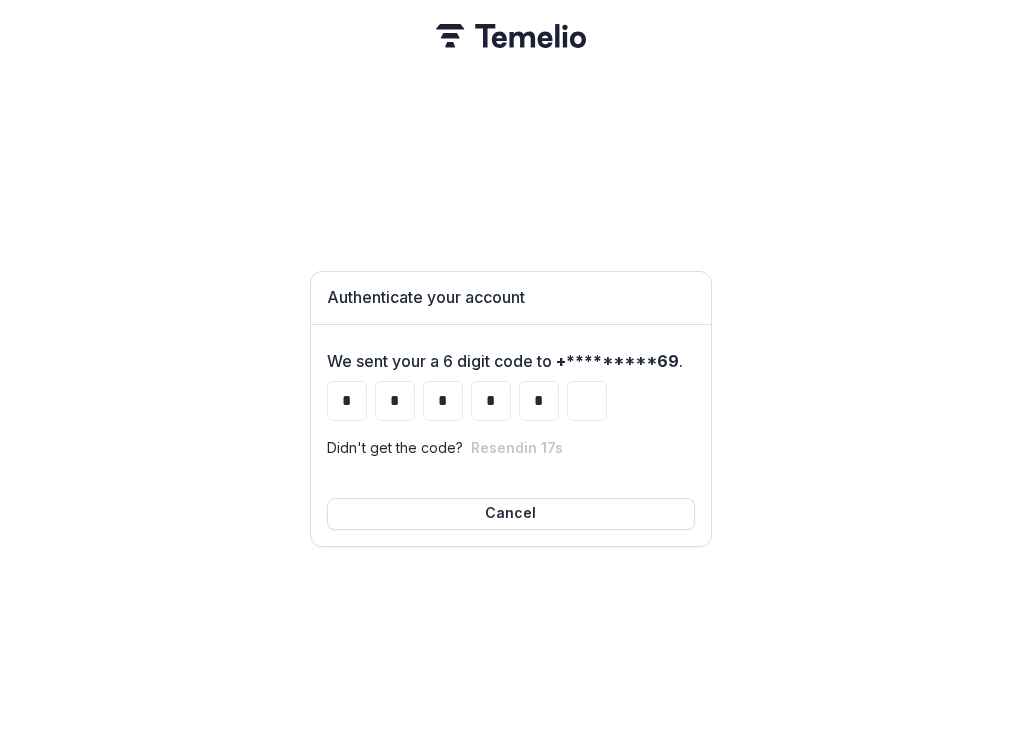 type on "*" 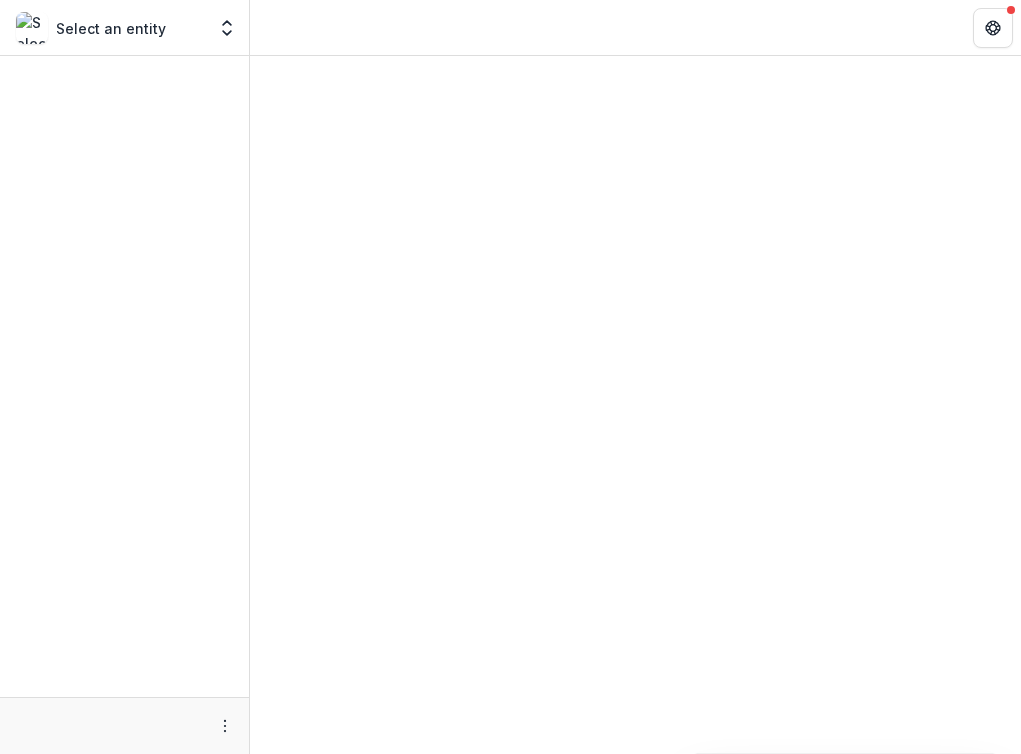 scroll, scrollTop: 0, scrollLeft: 0, axis: both 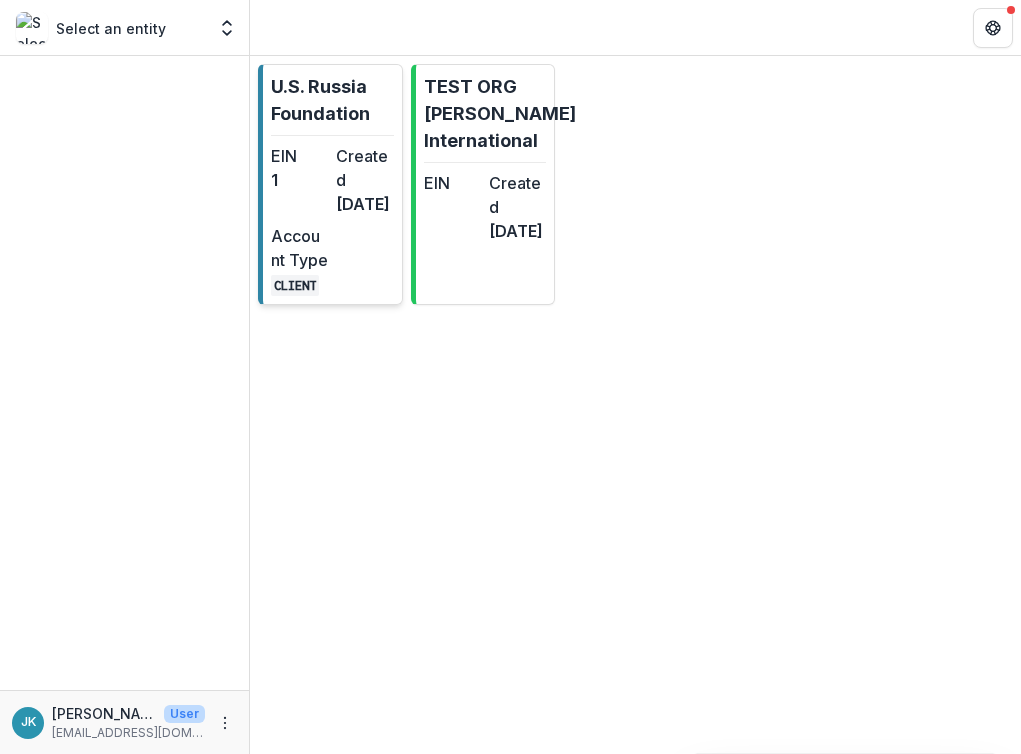 click on "EIN 1 Created [DATE] Account Type CLIENT" at bounding box center (332, 220) 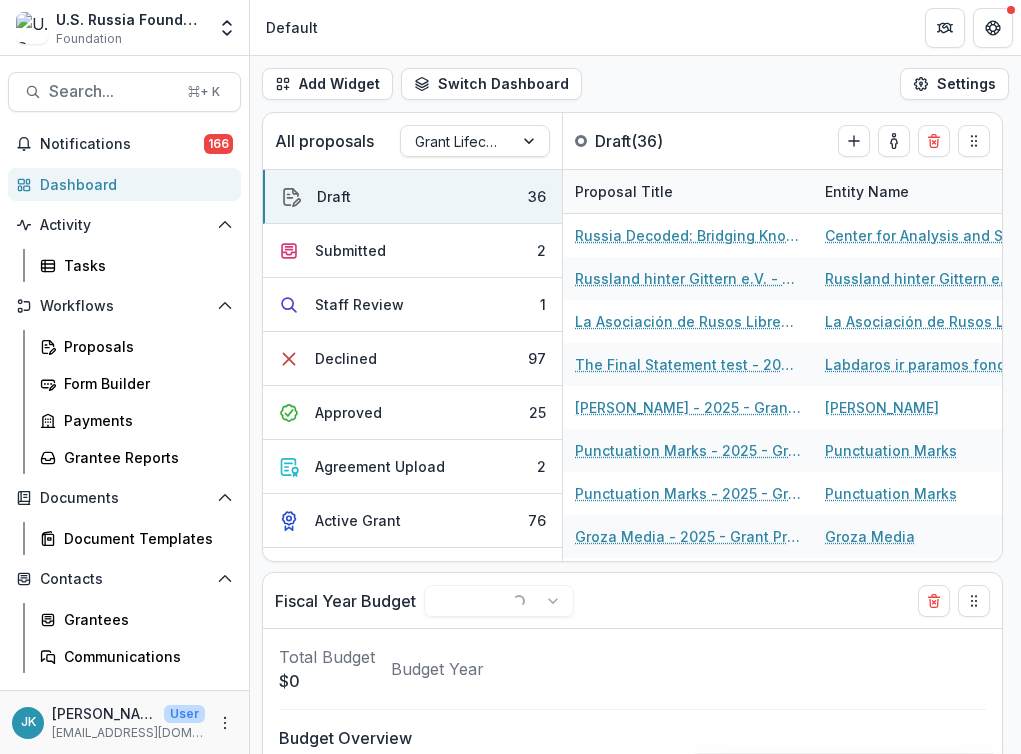 select on "******" 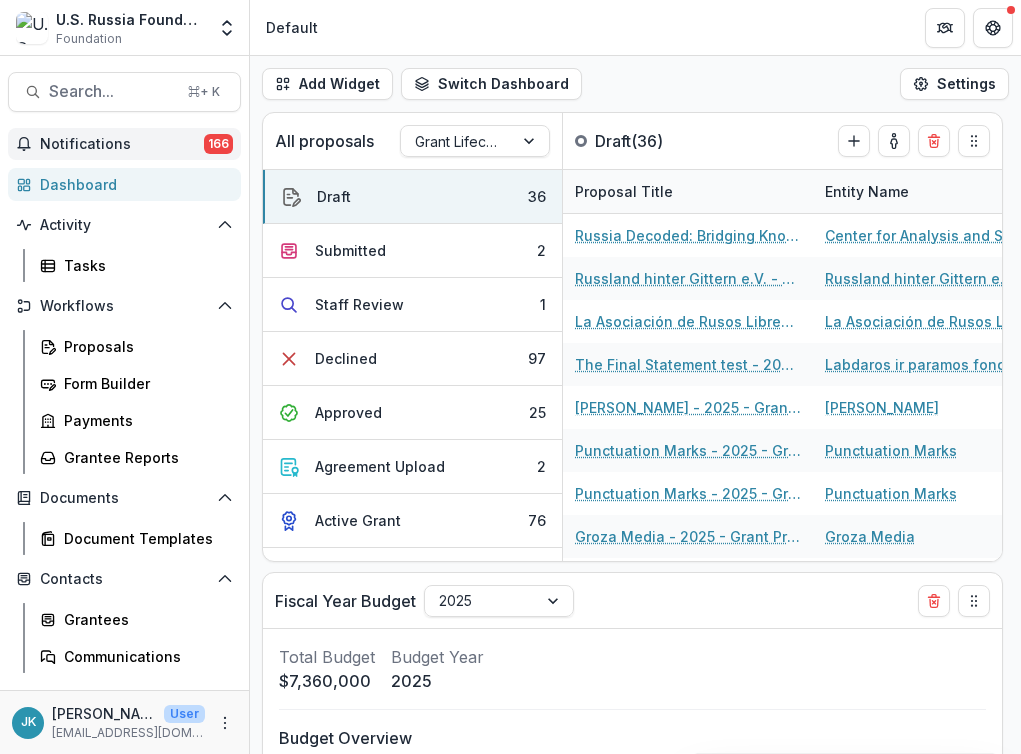 select on "******" 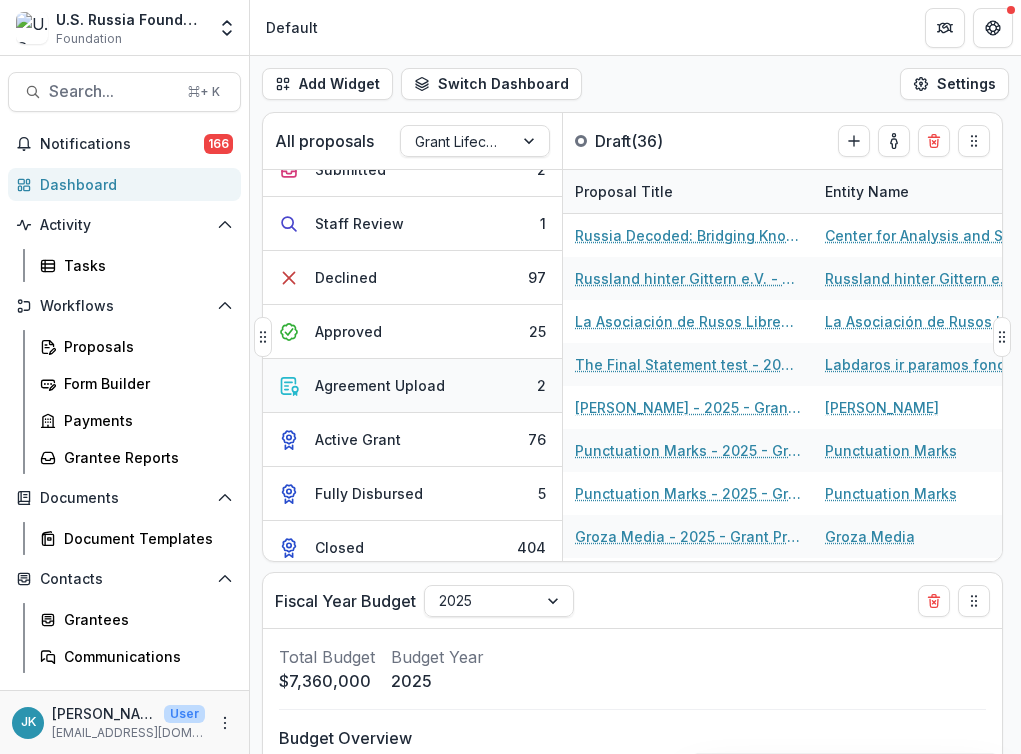 scroll, scrollTop: 94, scrollLeft: 0, axis: vertical 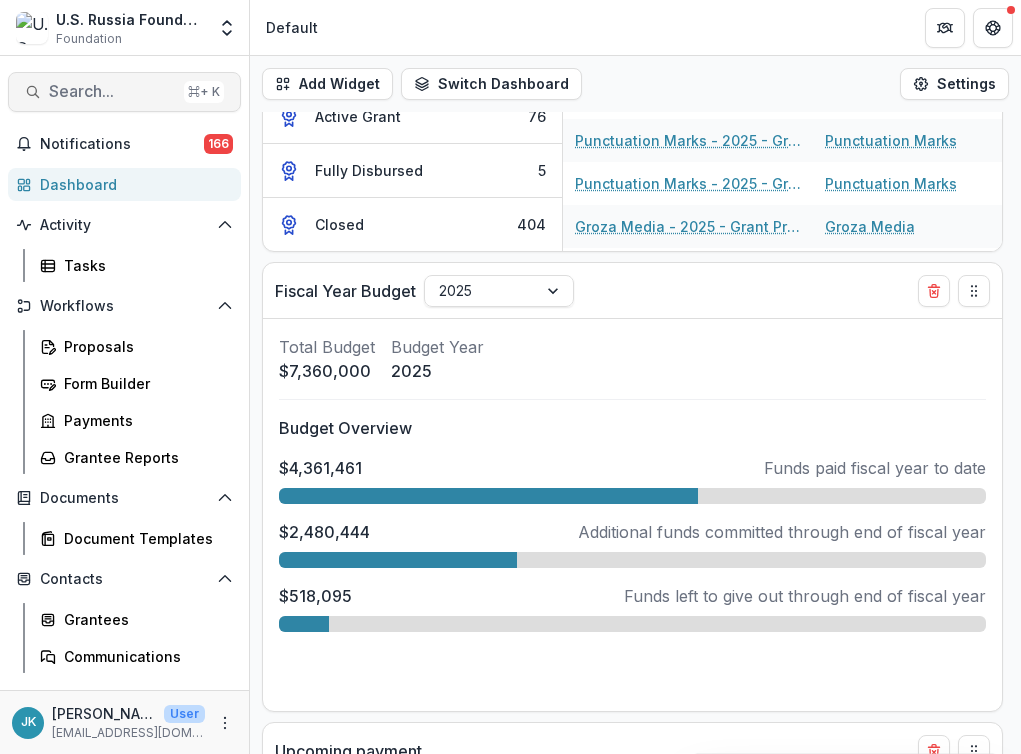 click on "Search..." at bounding box center [112, 91] 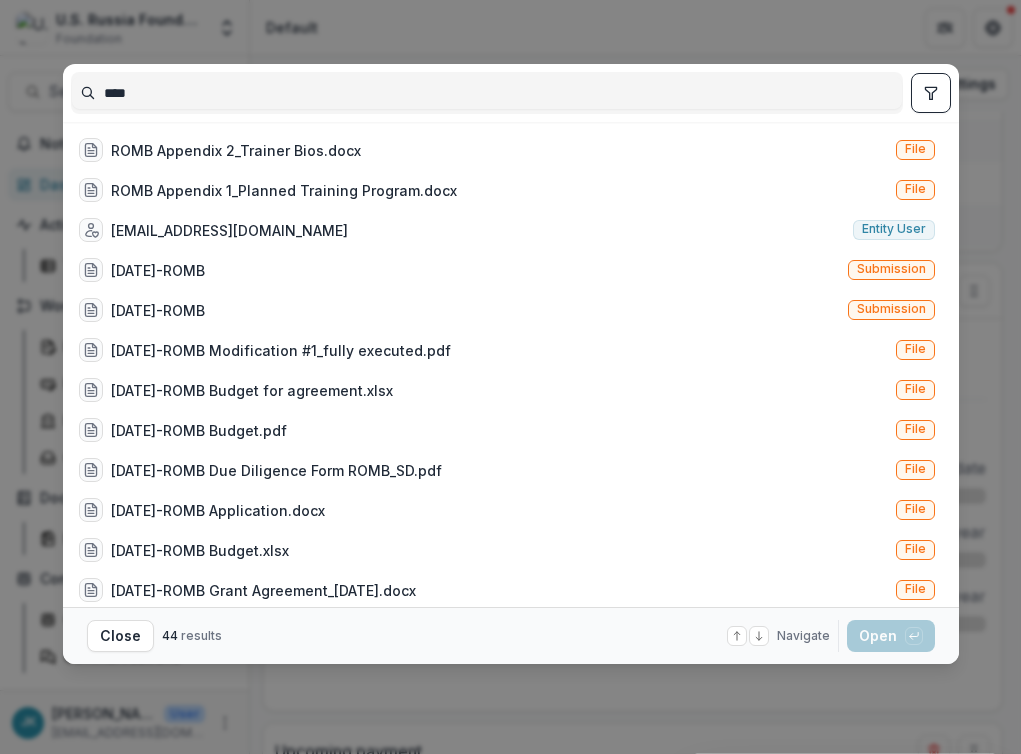 type on "****" 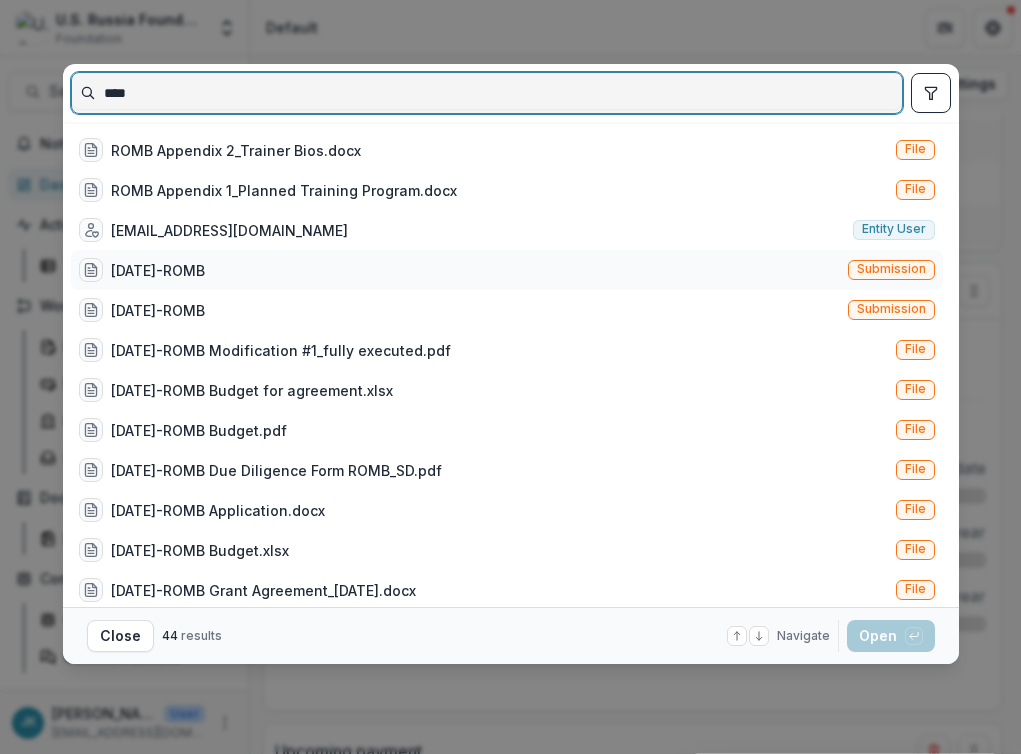select on "******" 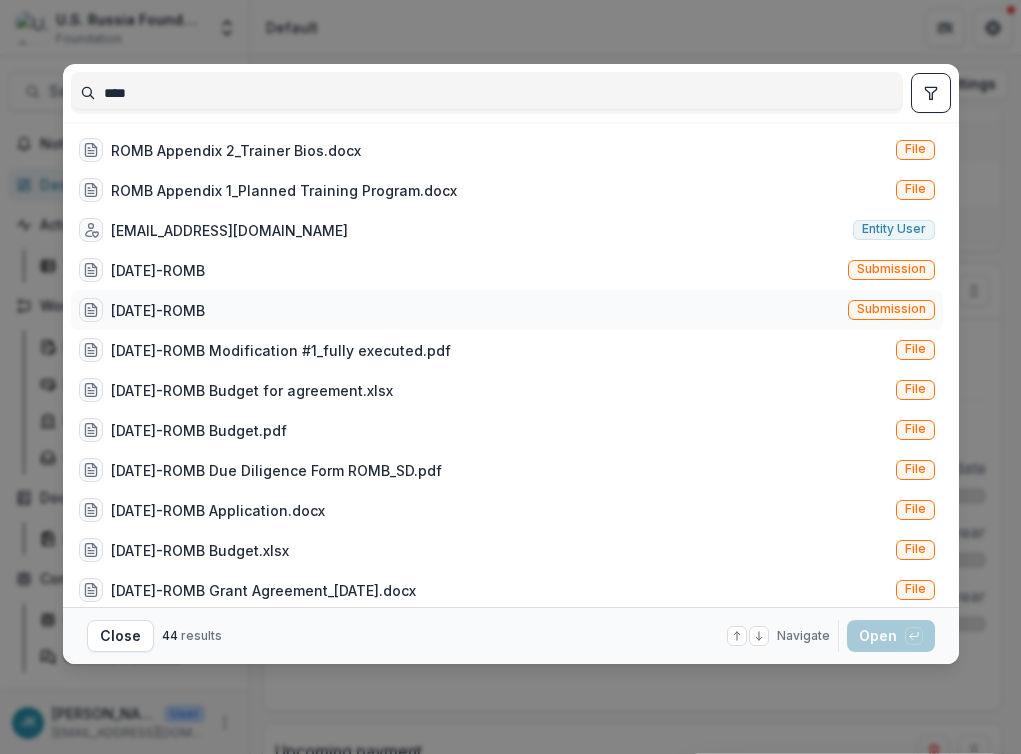 click on "[DATE]-ROMB" at bounding box center [158, 310] 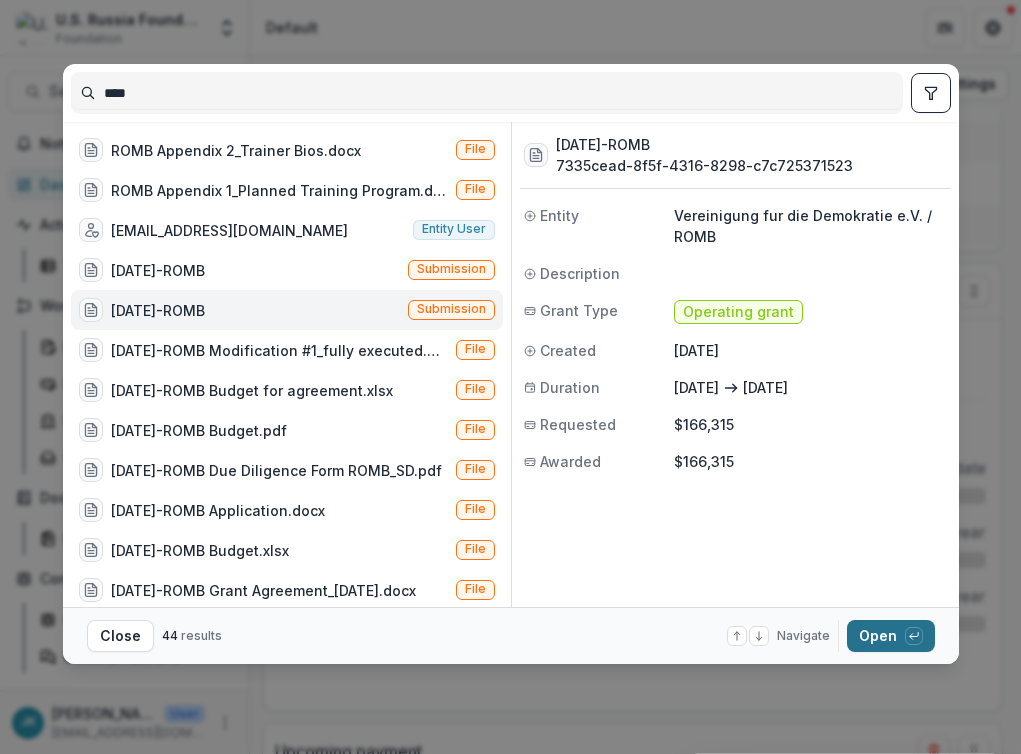 click on "Open with enter key" at bounding box center [891, 636] 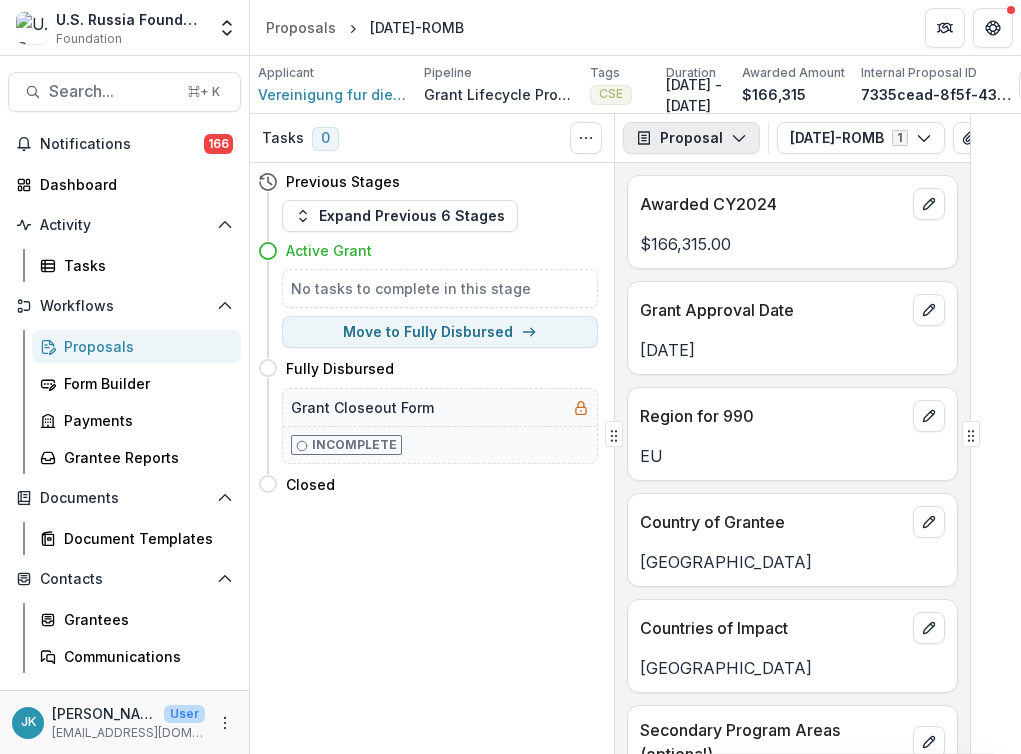 click on "Proposal" at bounding box center (691, 138) 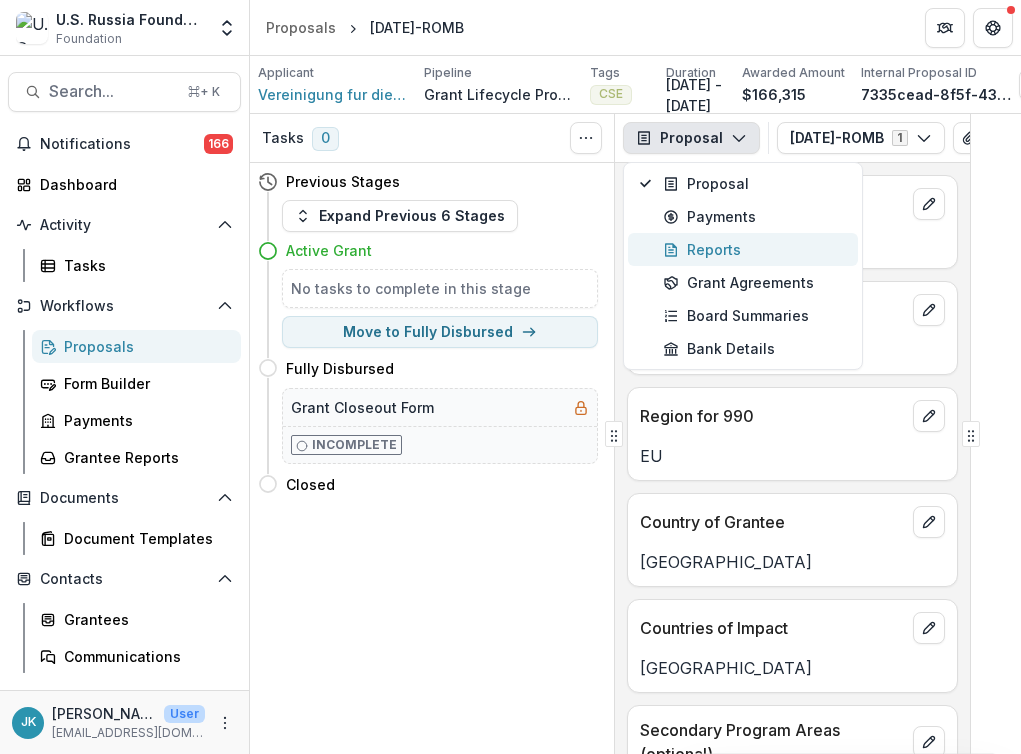 click on "Reports" at bounding box center [754, 249] 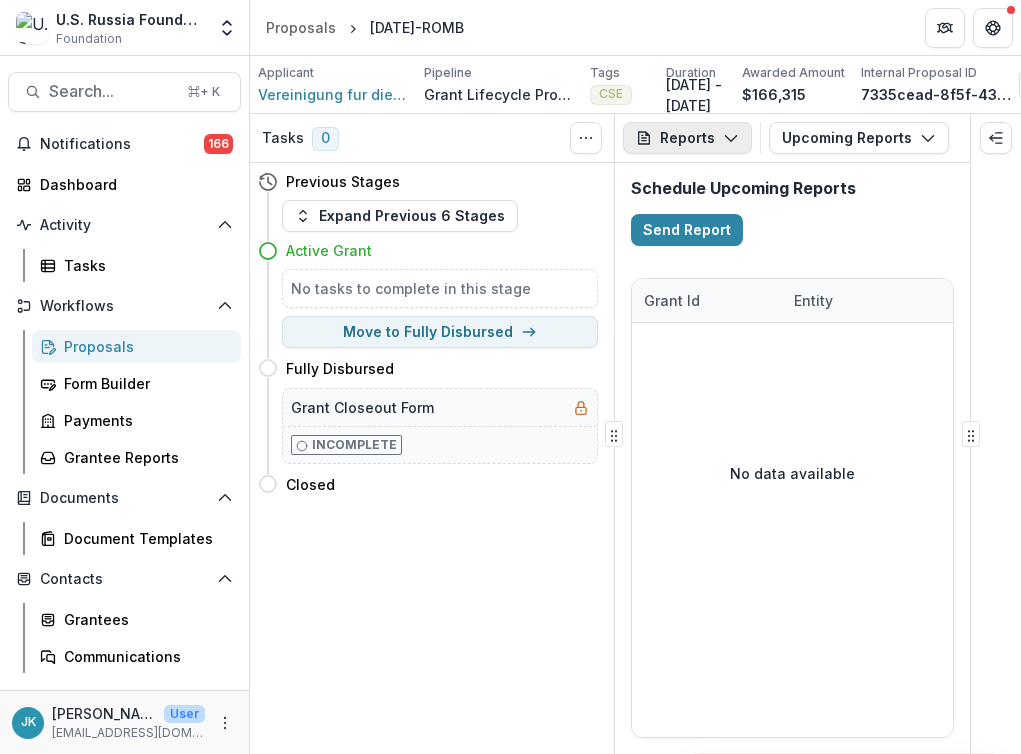 click on "Reports" at bounding box center [687, 138] 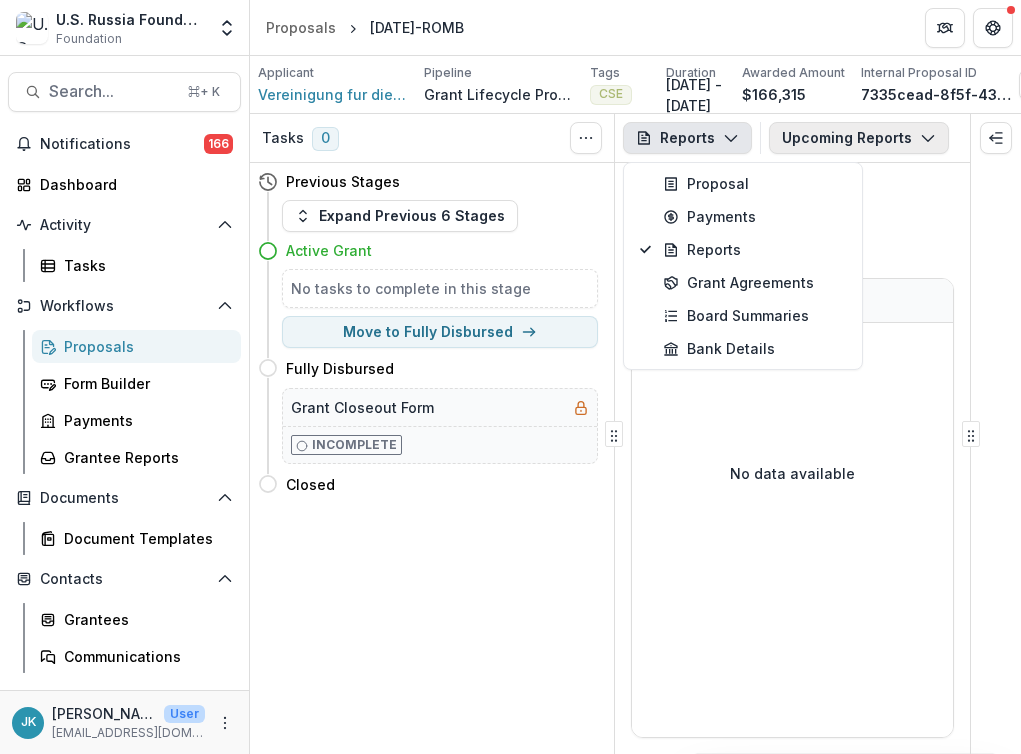 click on "Upcoming Reports" at bounding box center (859, 138) 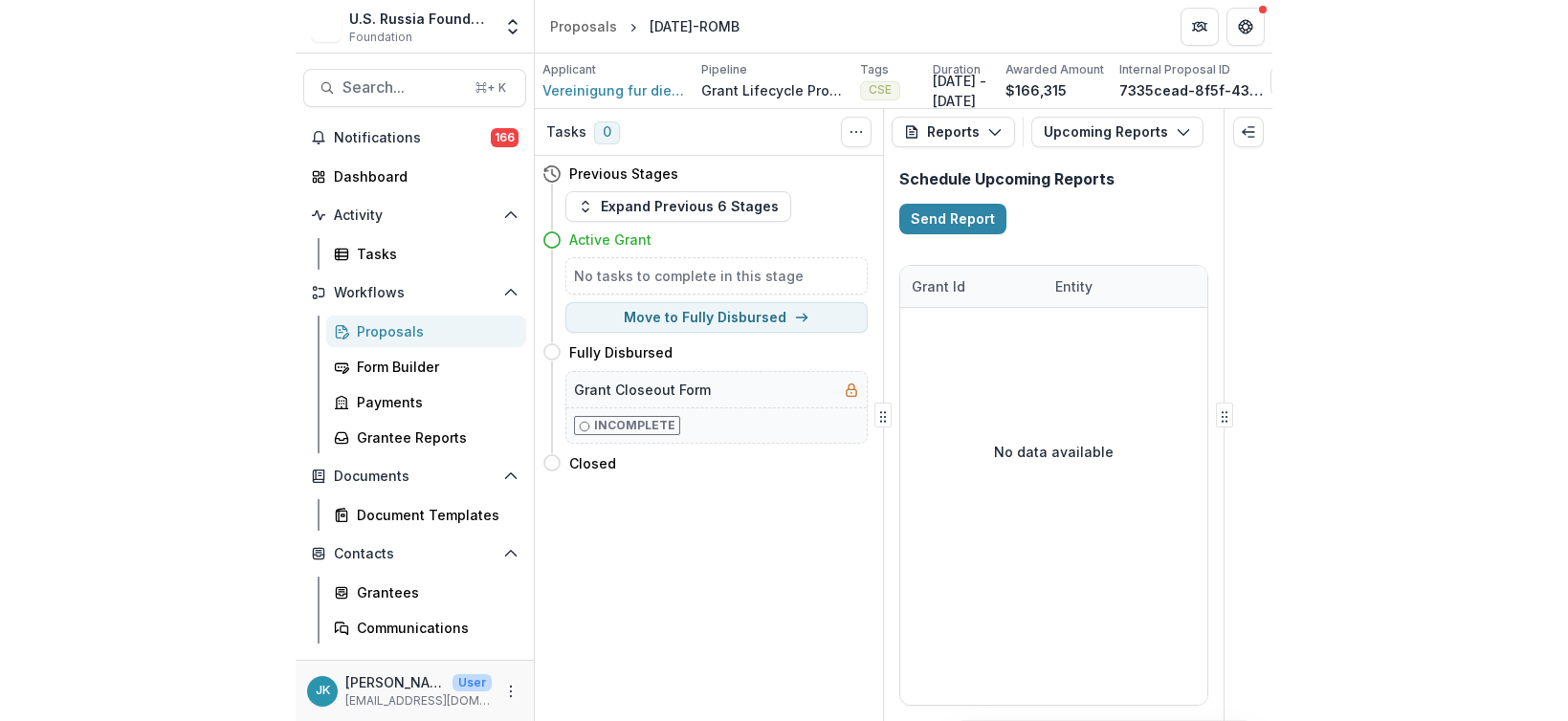 scroll, scrollTop: 0, scrollLeft: 0, axis: both 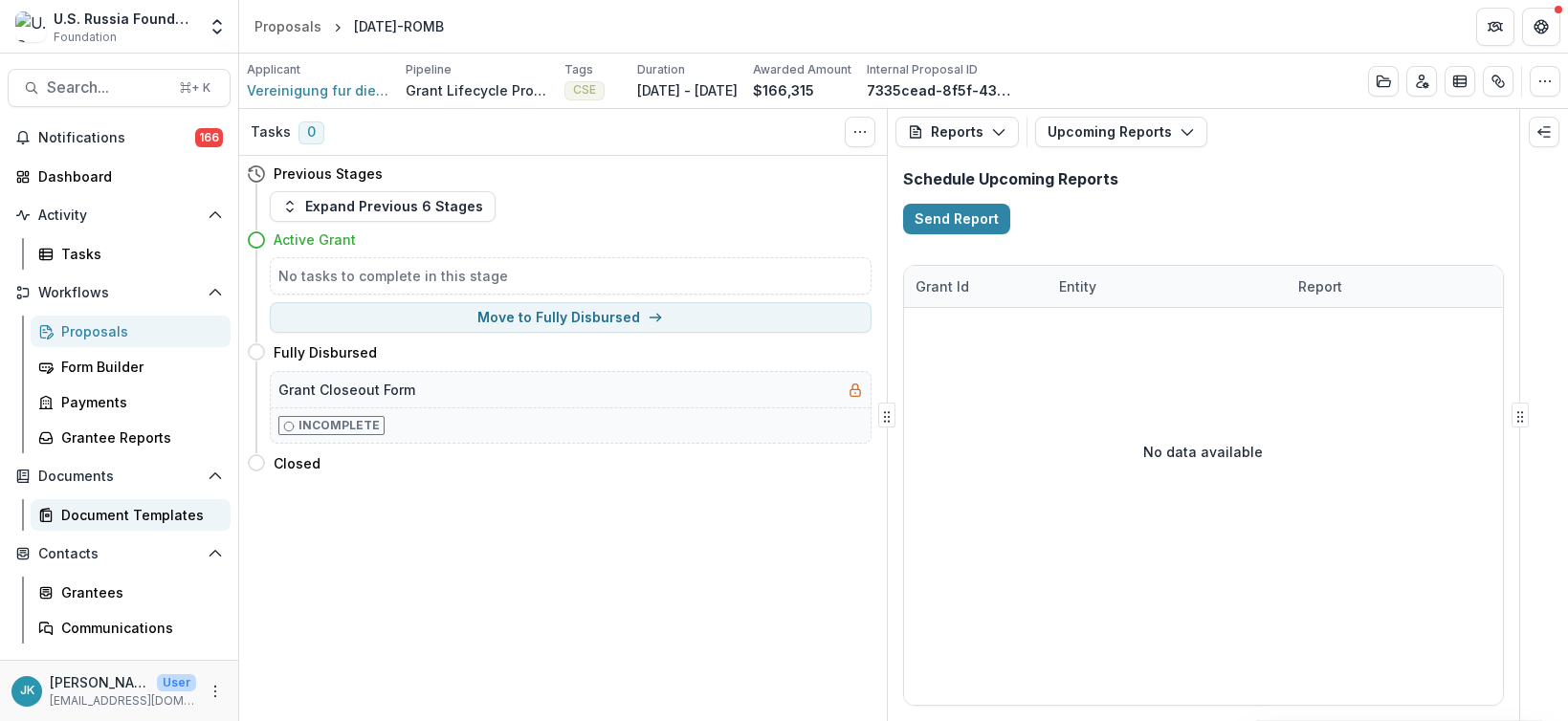 click on "Document Templates" at bounding box center (138, 514) 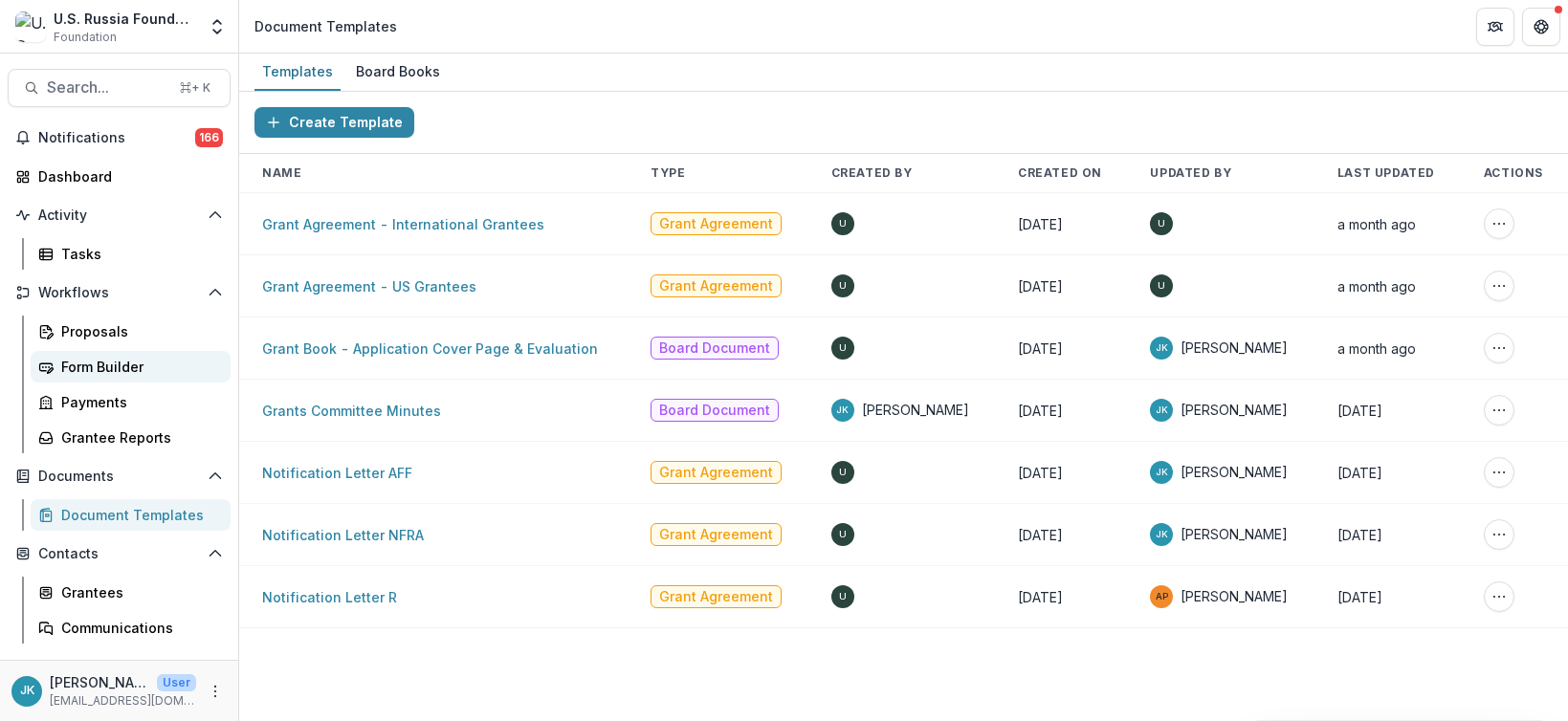 click on "Form Builder" at bounding box center [138, 366] 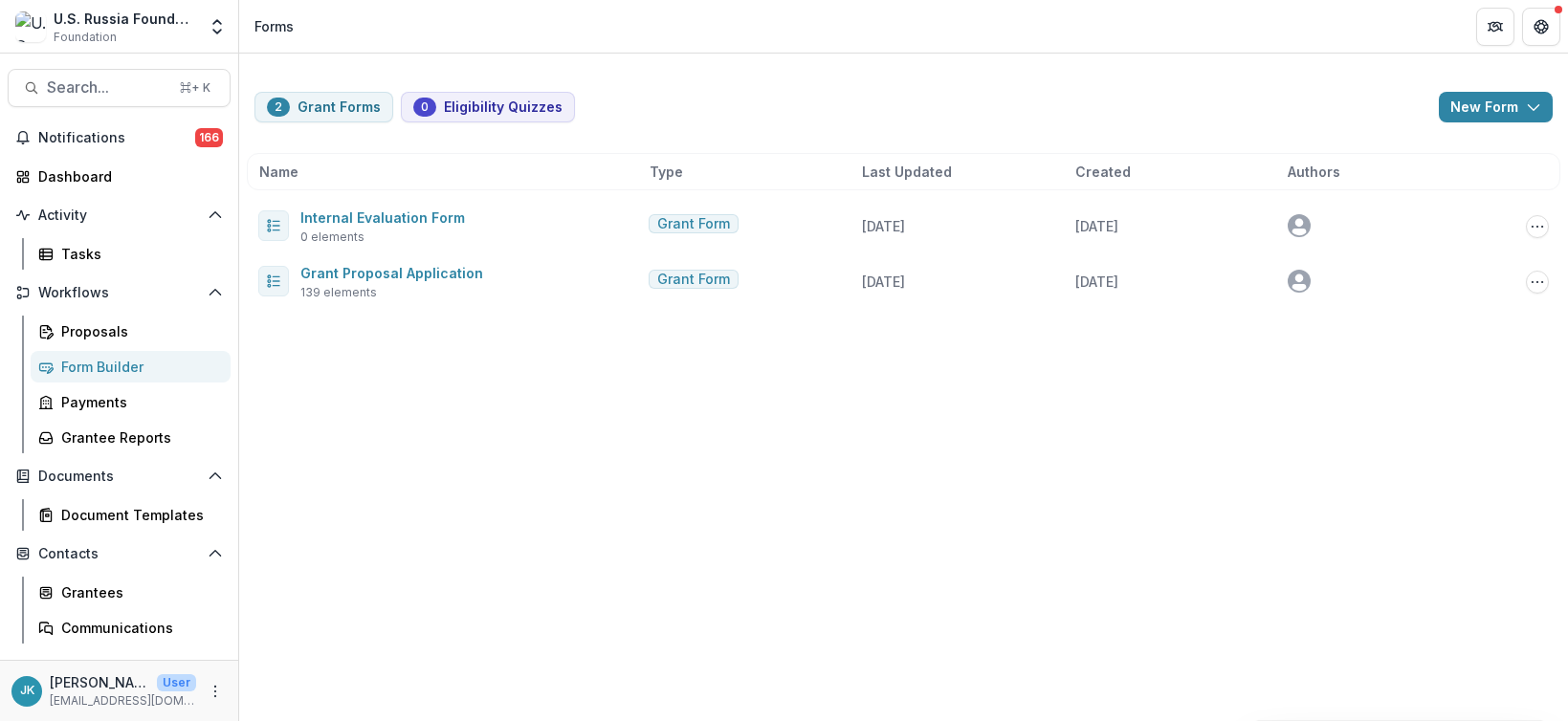 click on "2 Grant Forms 0 Eligibility Quizzes New Form New Eligibility Quiz New Grant Form Name Type Last Updated Created Authors Internal Evaluation Form 0   elements Grant Form [DATE] [DATE] Edit Duplicate Send Archive Grant Proposal Application 139   elements Grant Form [DATE] [DATE] Copy Public Link Edit Duplicate Send Archive" at bounding box center [903, 188] 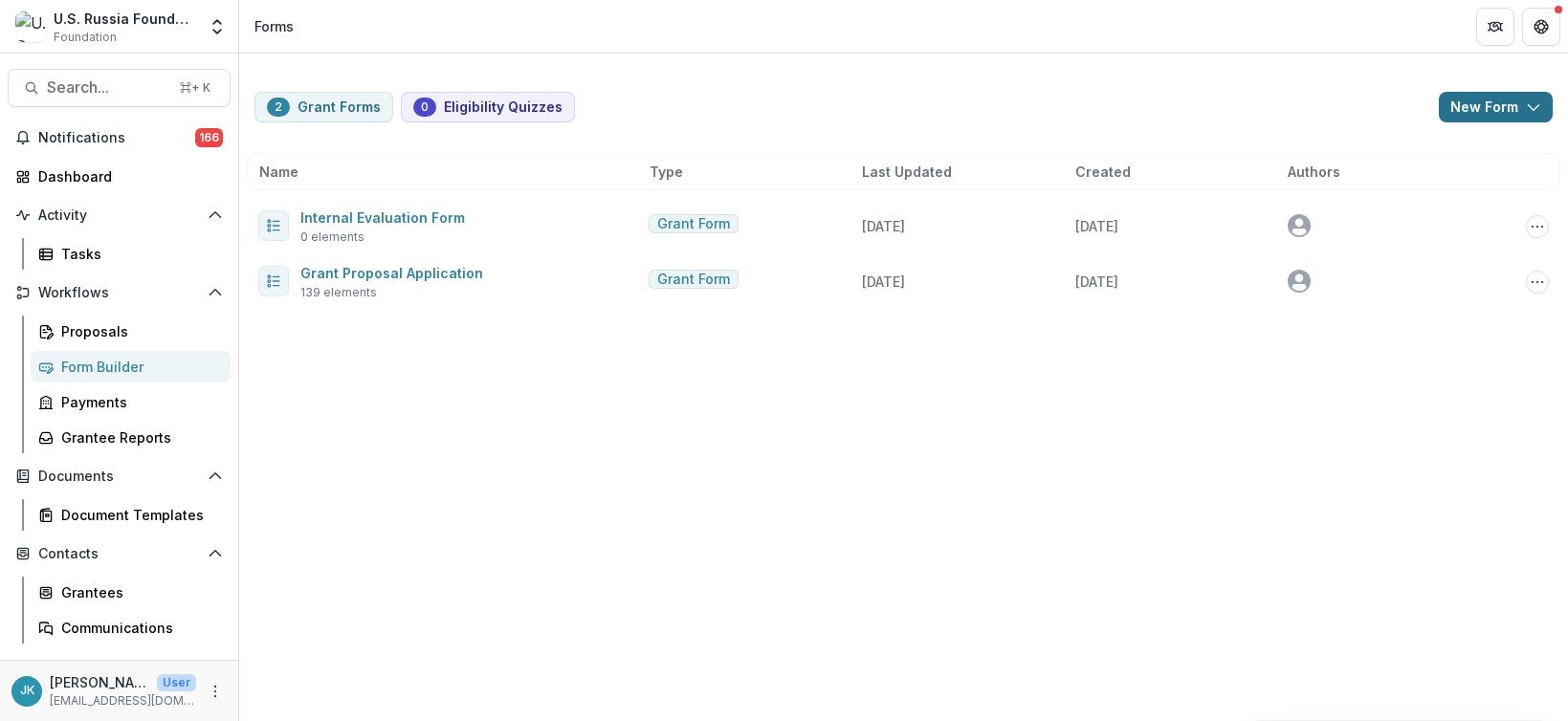 click on "New Form" at bounding box center [1495, 107] 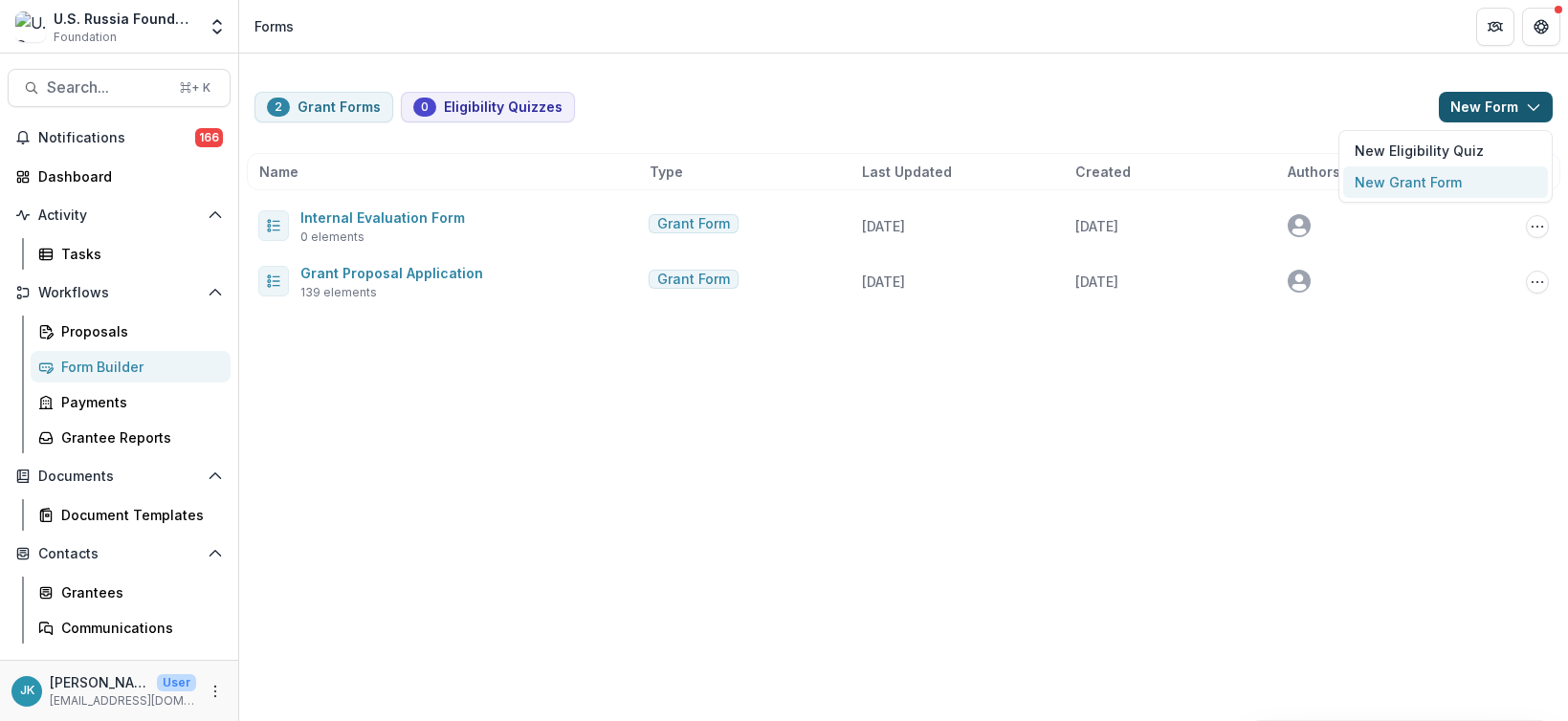 click on "New Grant Form" at bounding box center (1446, 182) 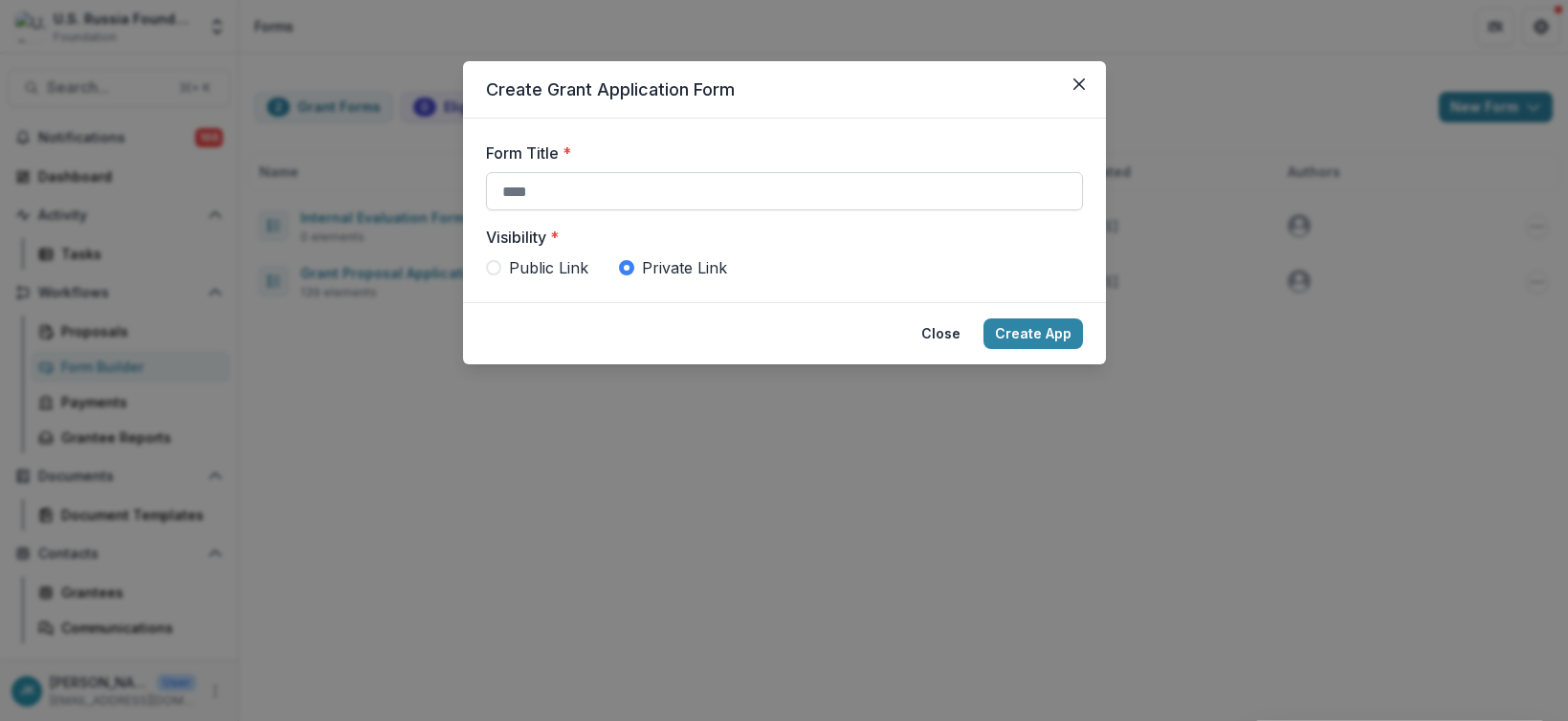 click on "Form Title *" at bounding box center (784, 191) 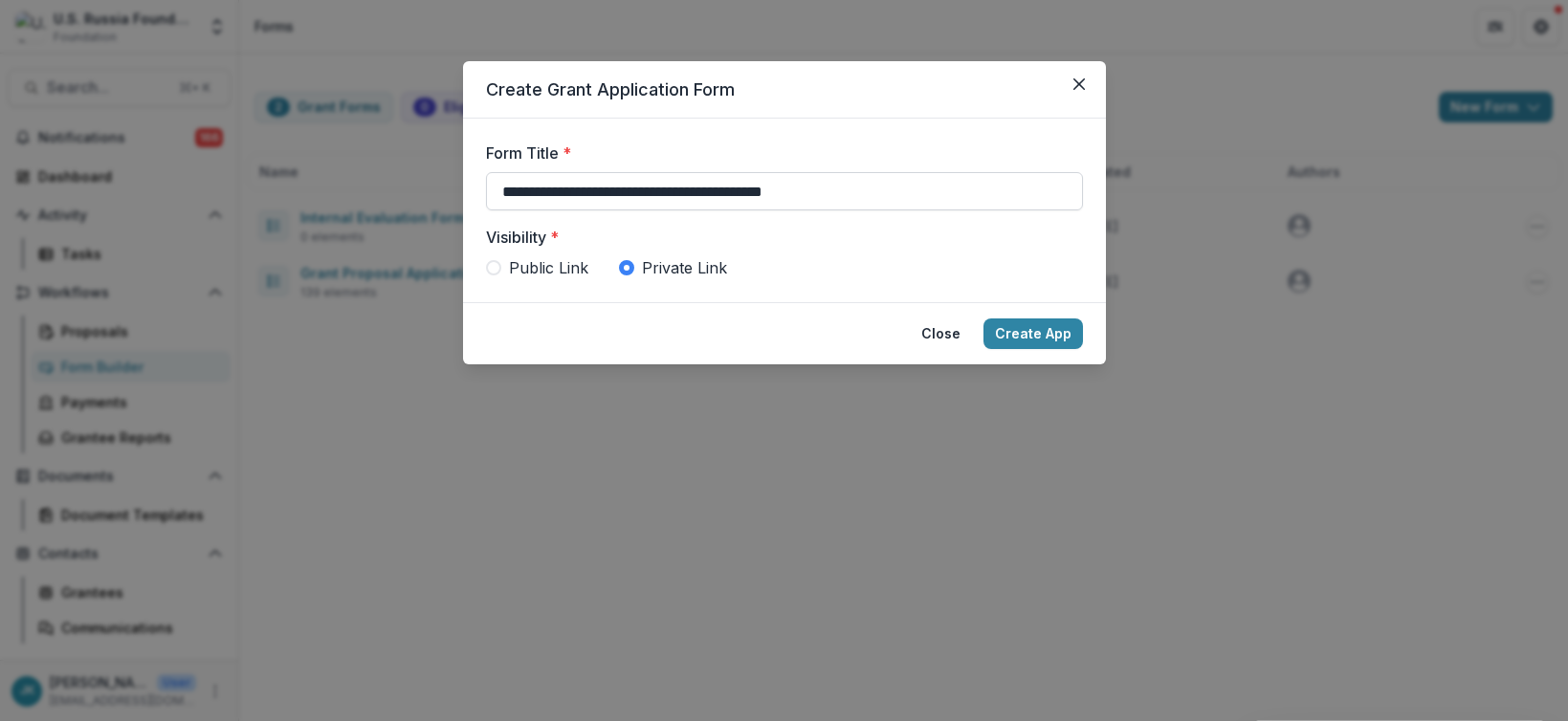 click on "**********" at bounding box center (784, 191) 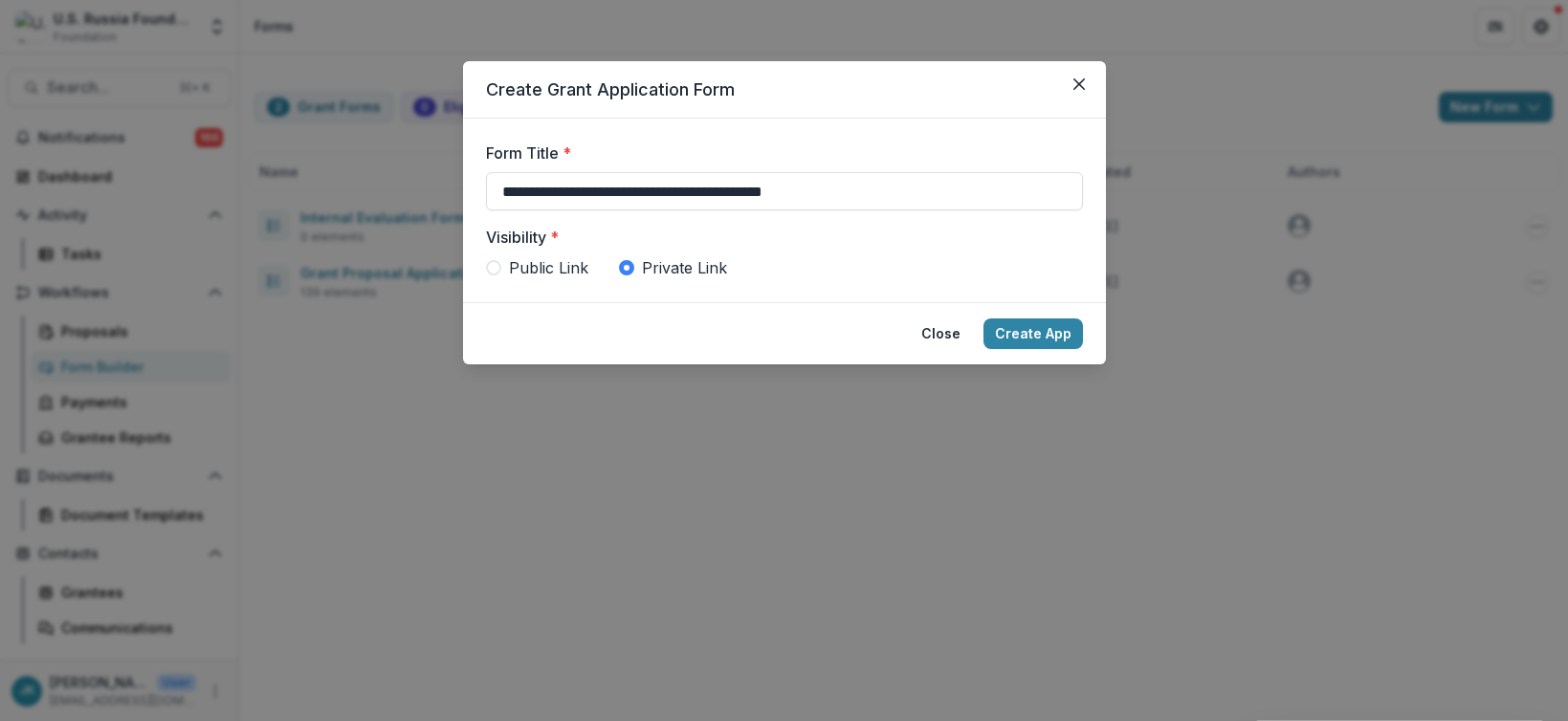 type on "**********" 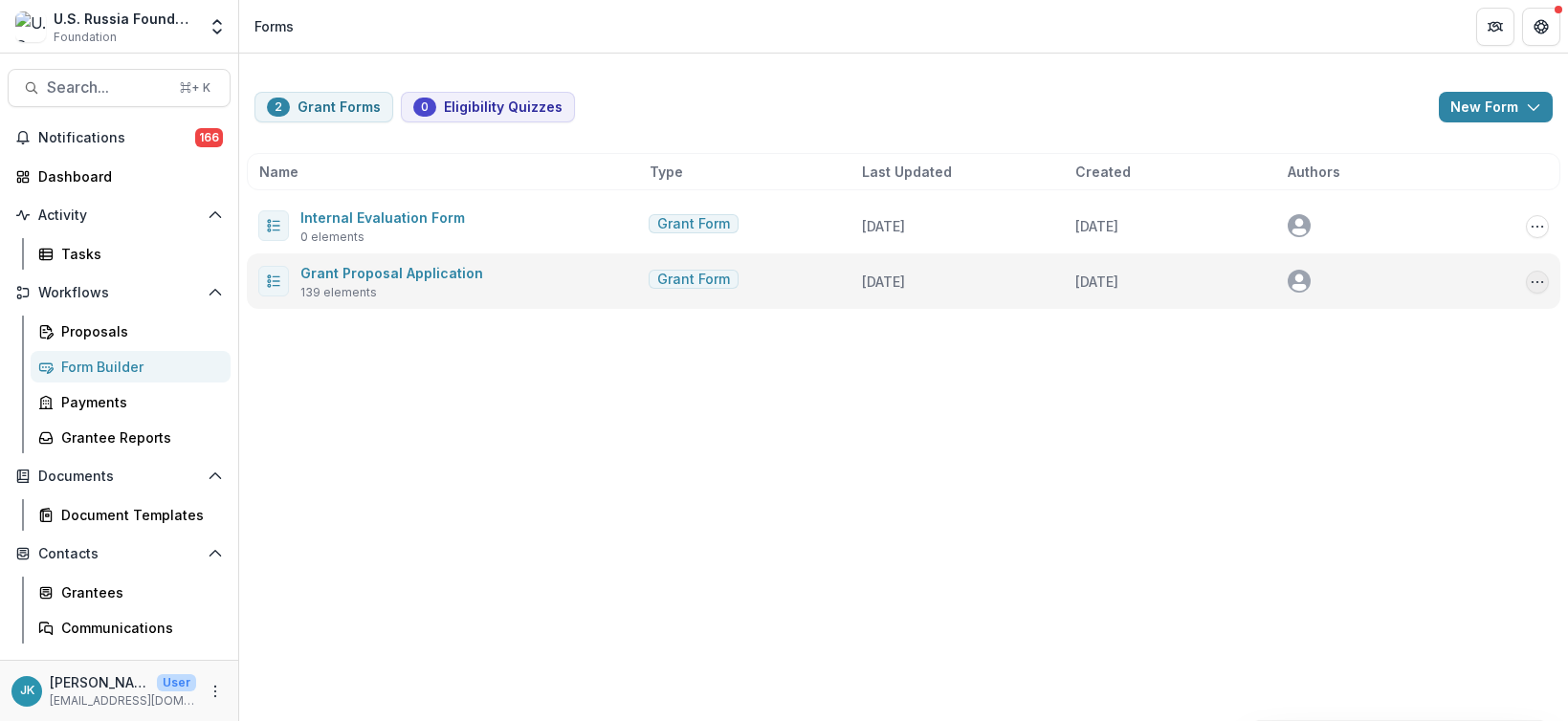 click 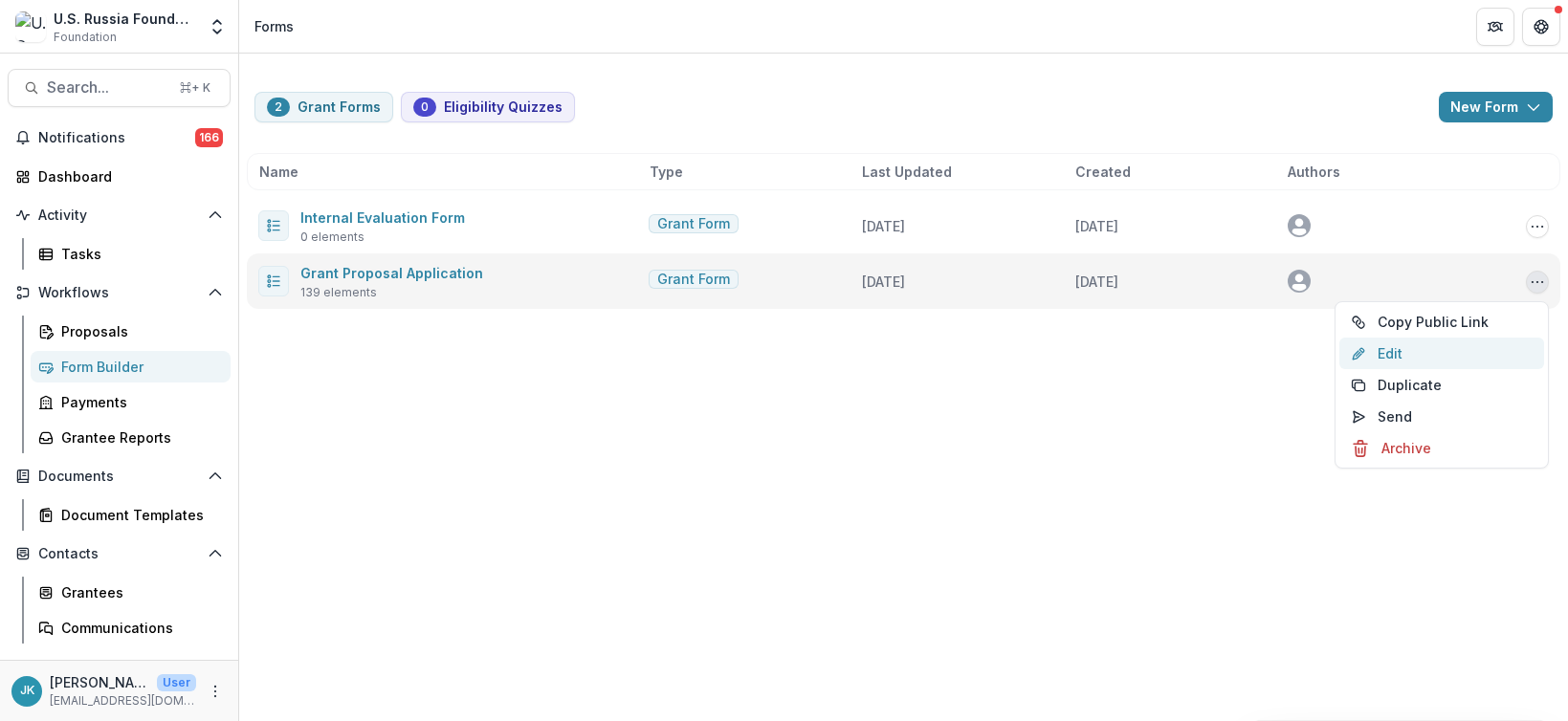click on "Edit" at bounding box center (1442, 353) 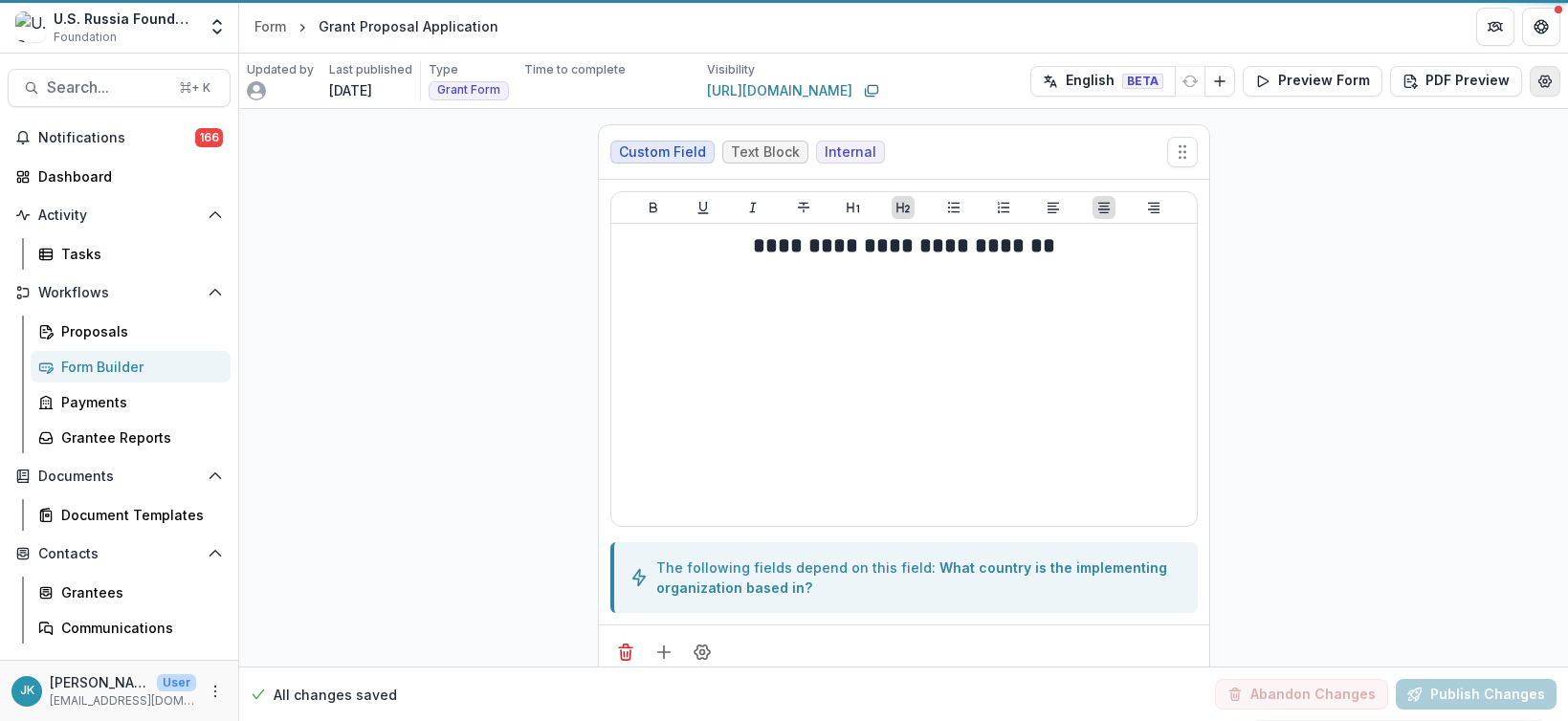 click 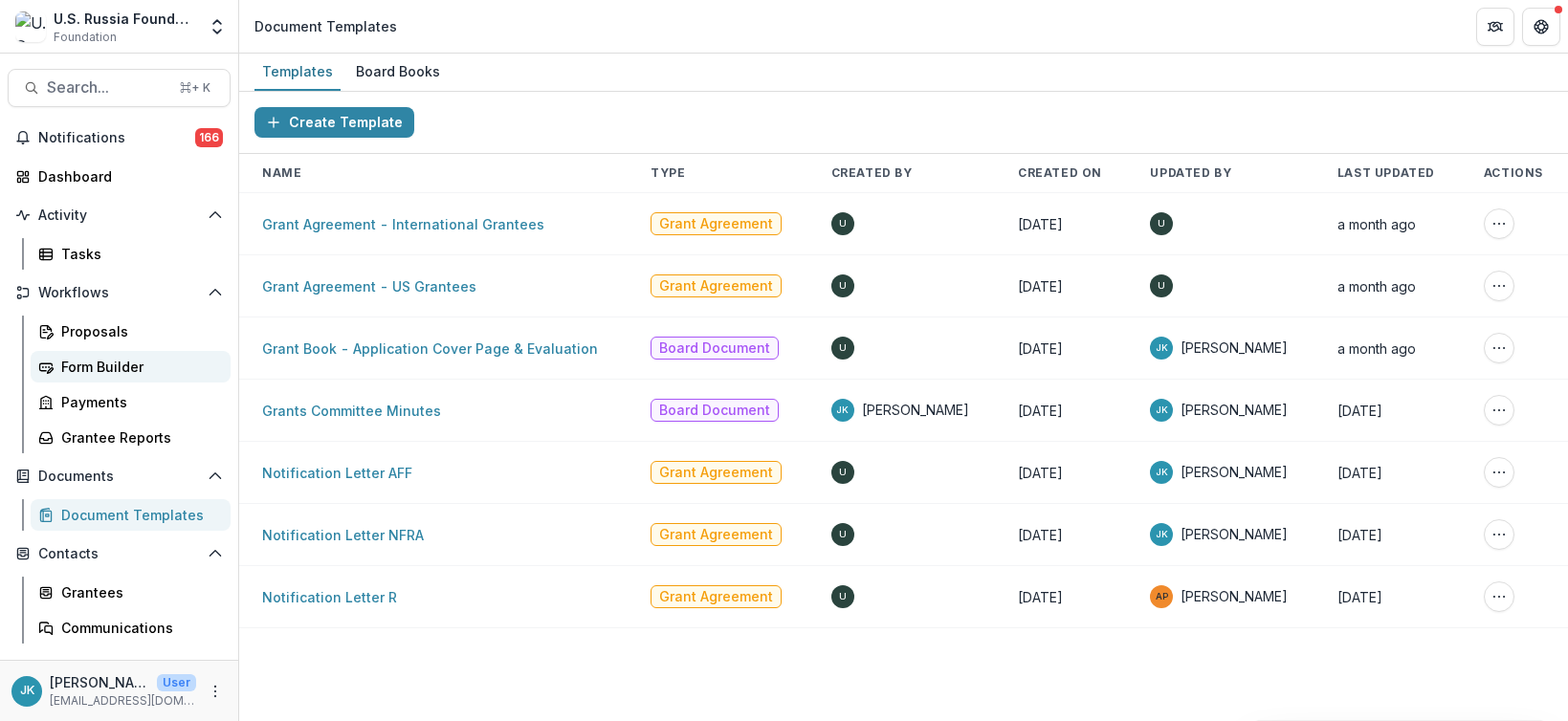 click on "Form Builder" at bounding box center [138, 366] 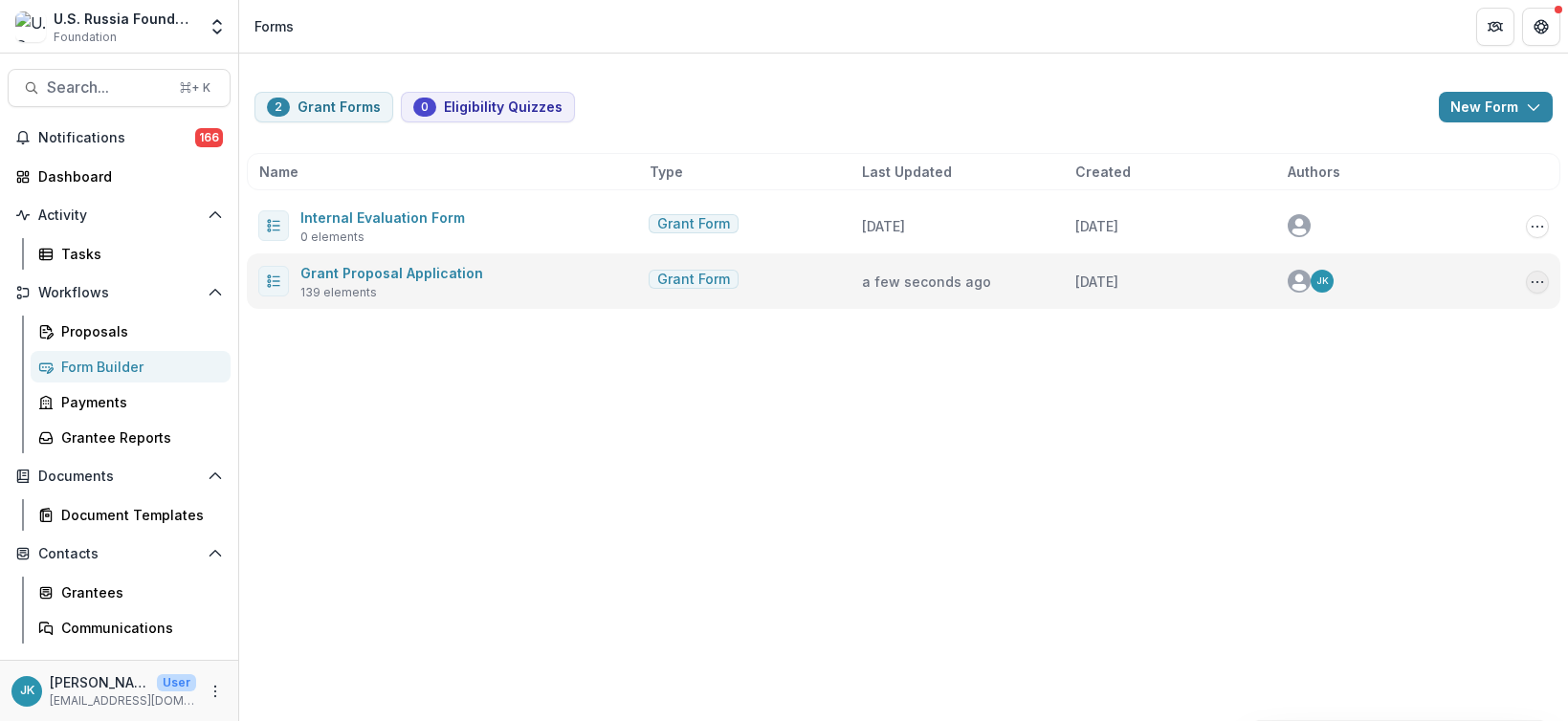 click 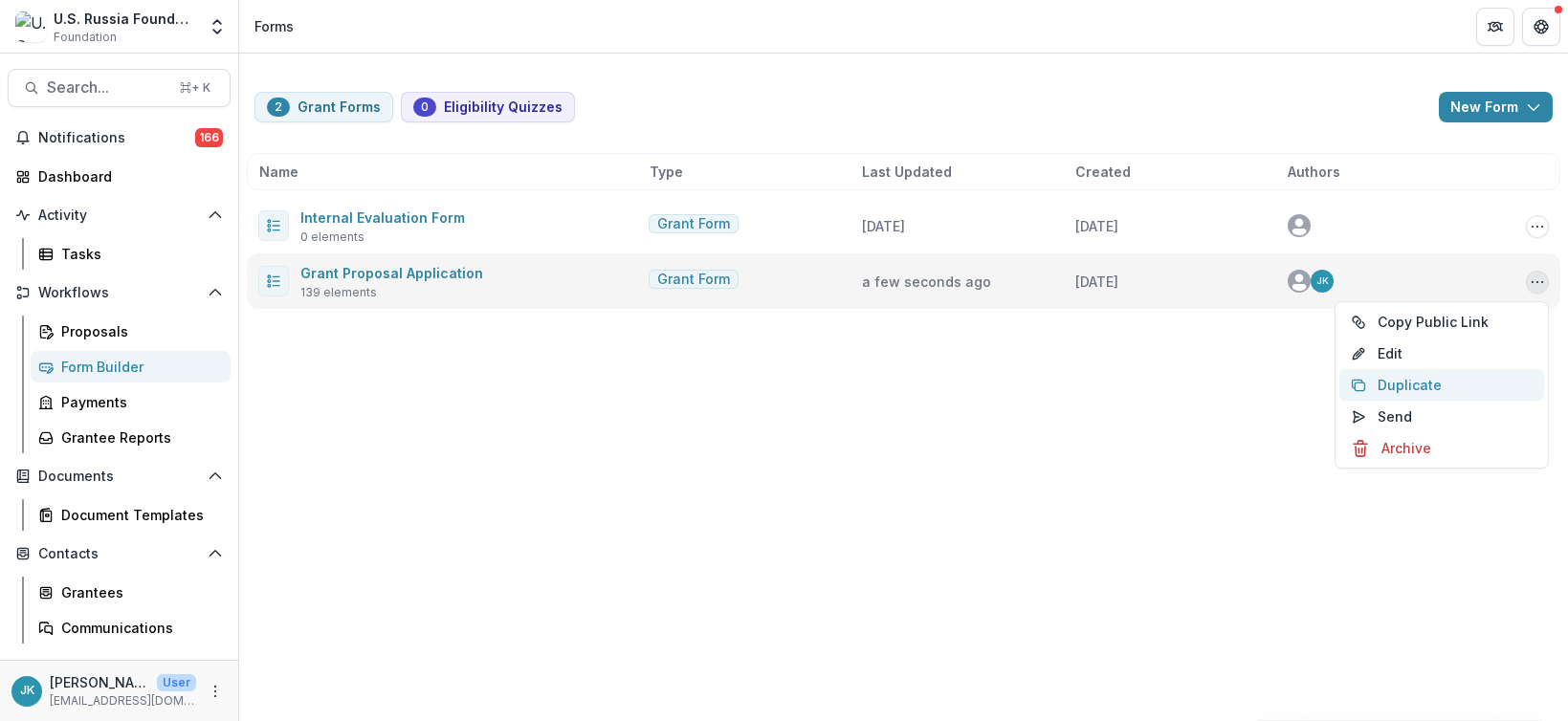 click on "Duplicate" at bounding box center (1442, 384) 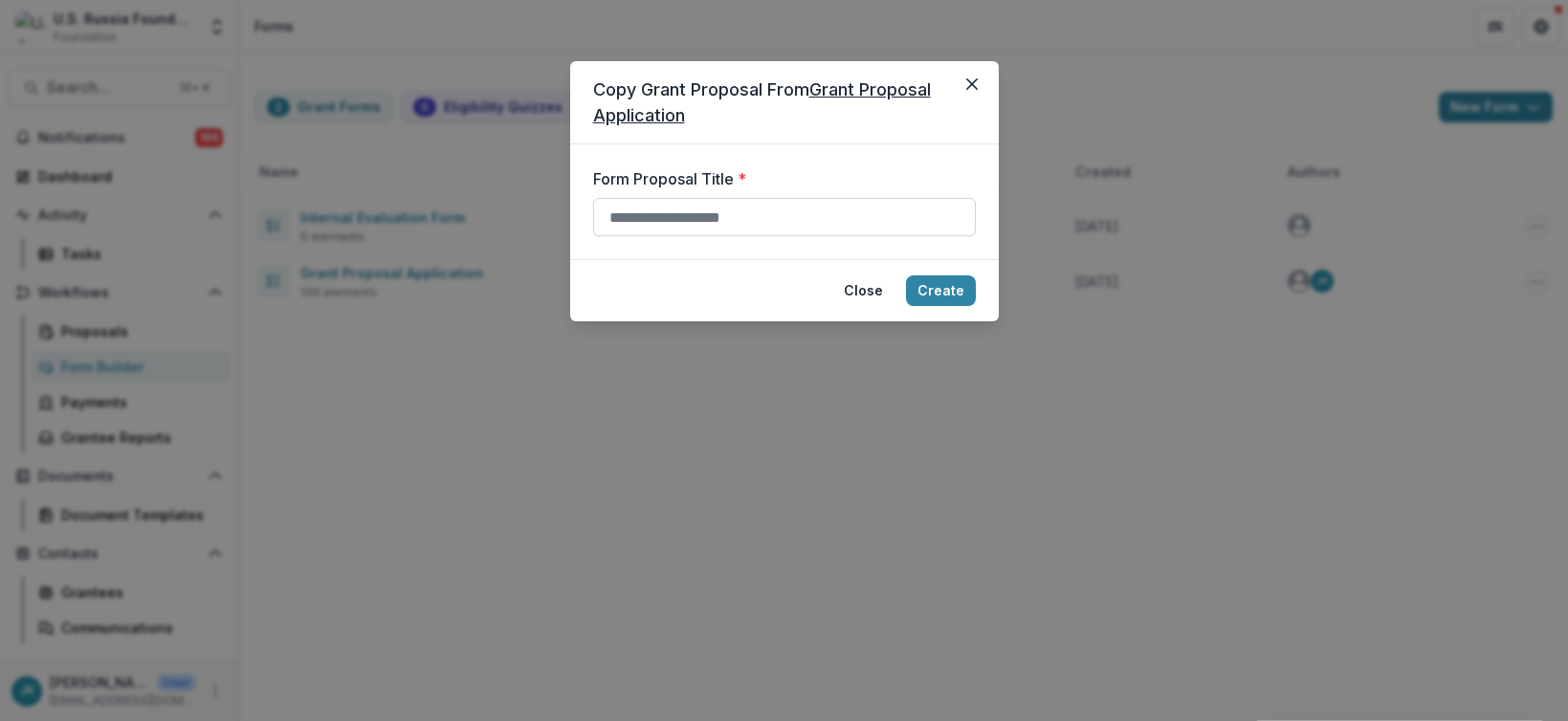 click on "Form Proposal Title *" at bounding box center (784, 217) 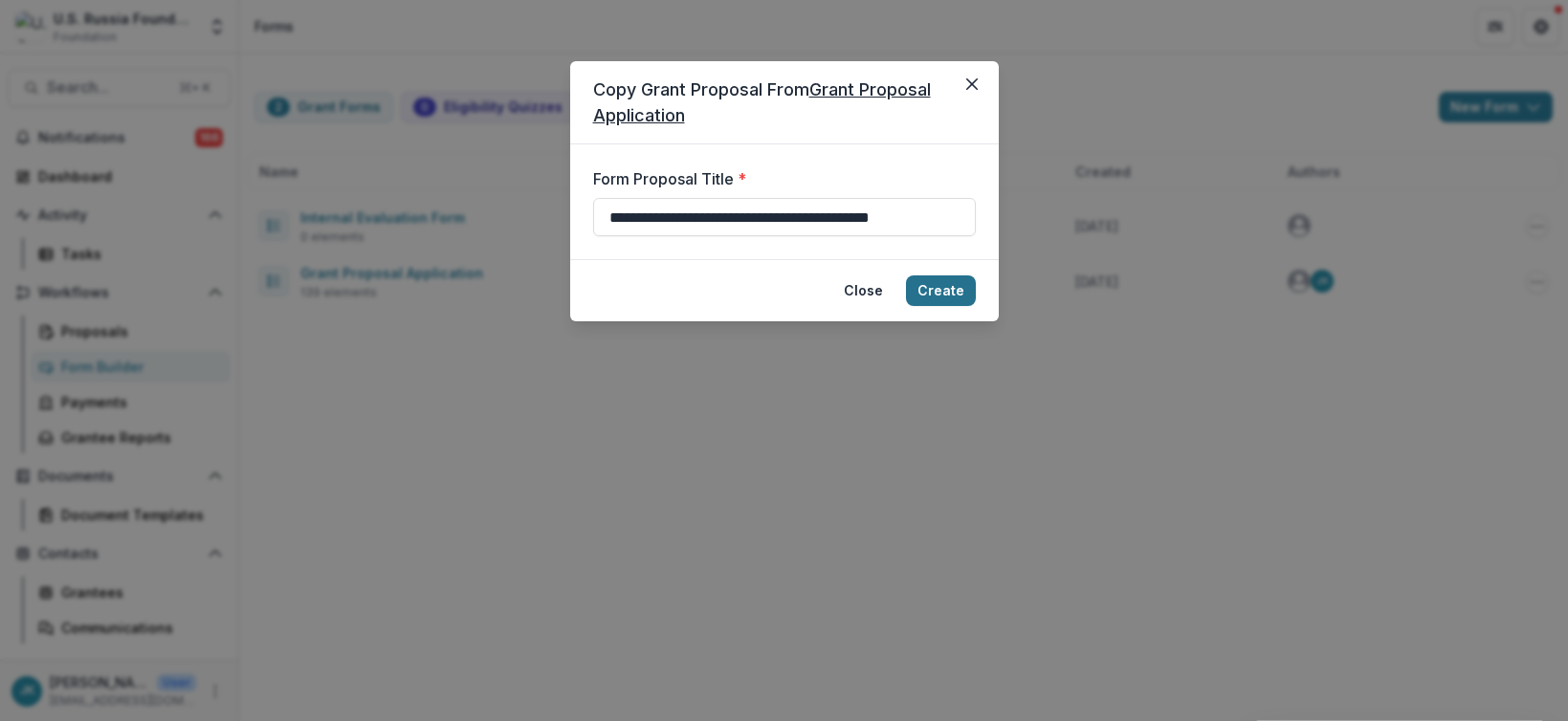 type on "**********" 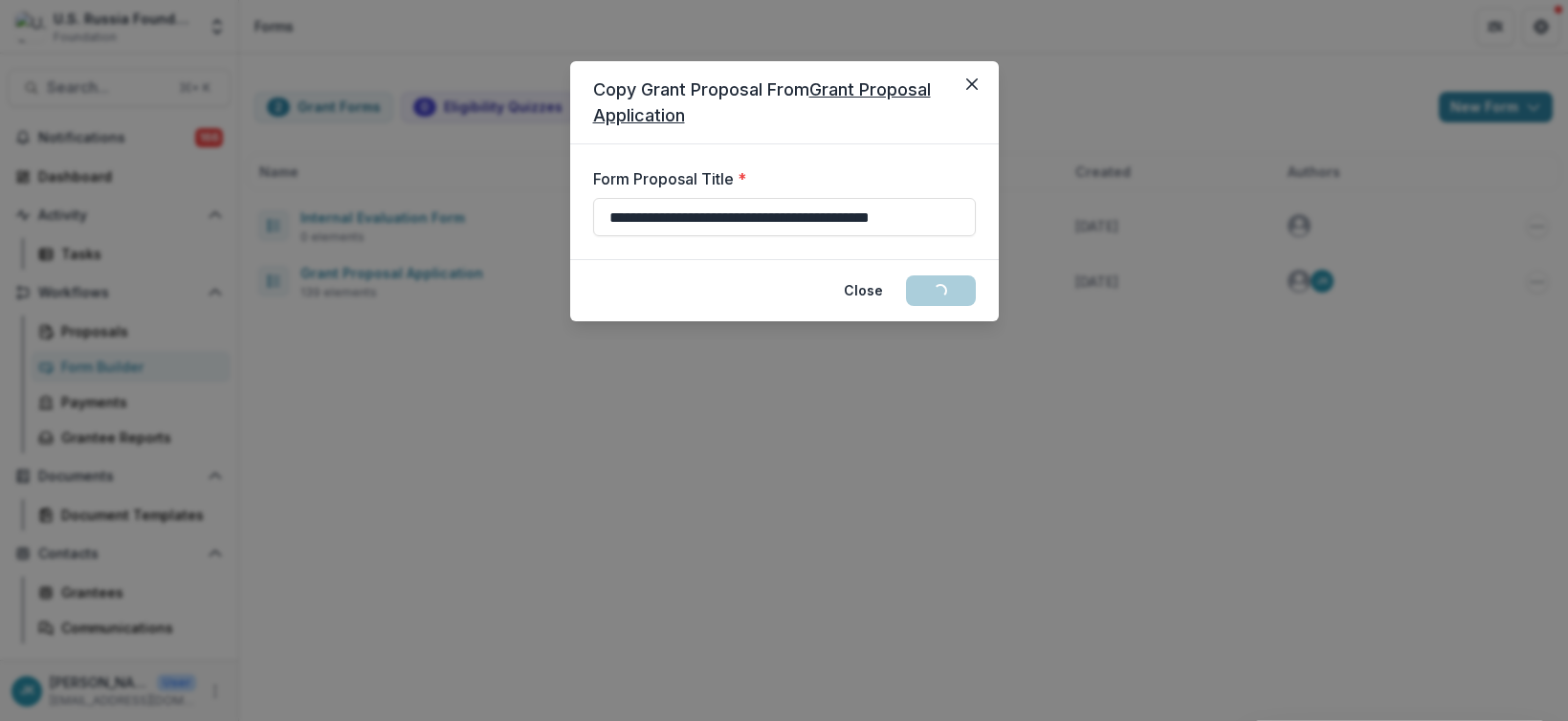 type 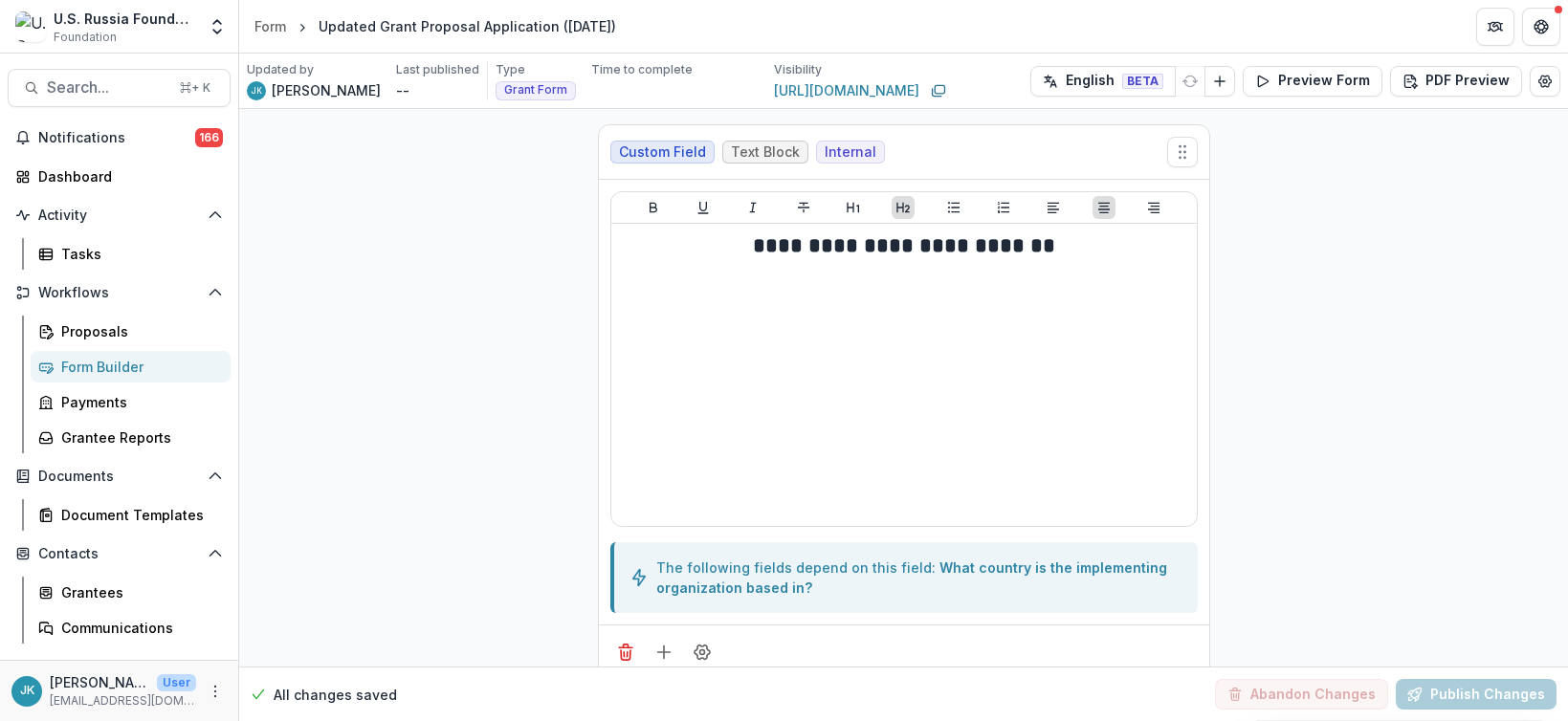 scroll, scrollTop: 602, scrollLeft: 0, axis: vertical 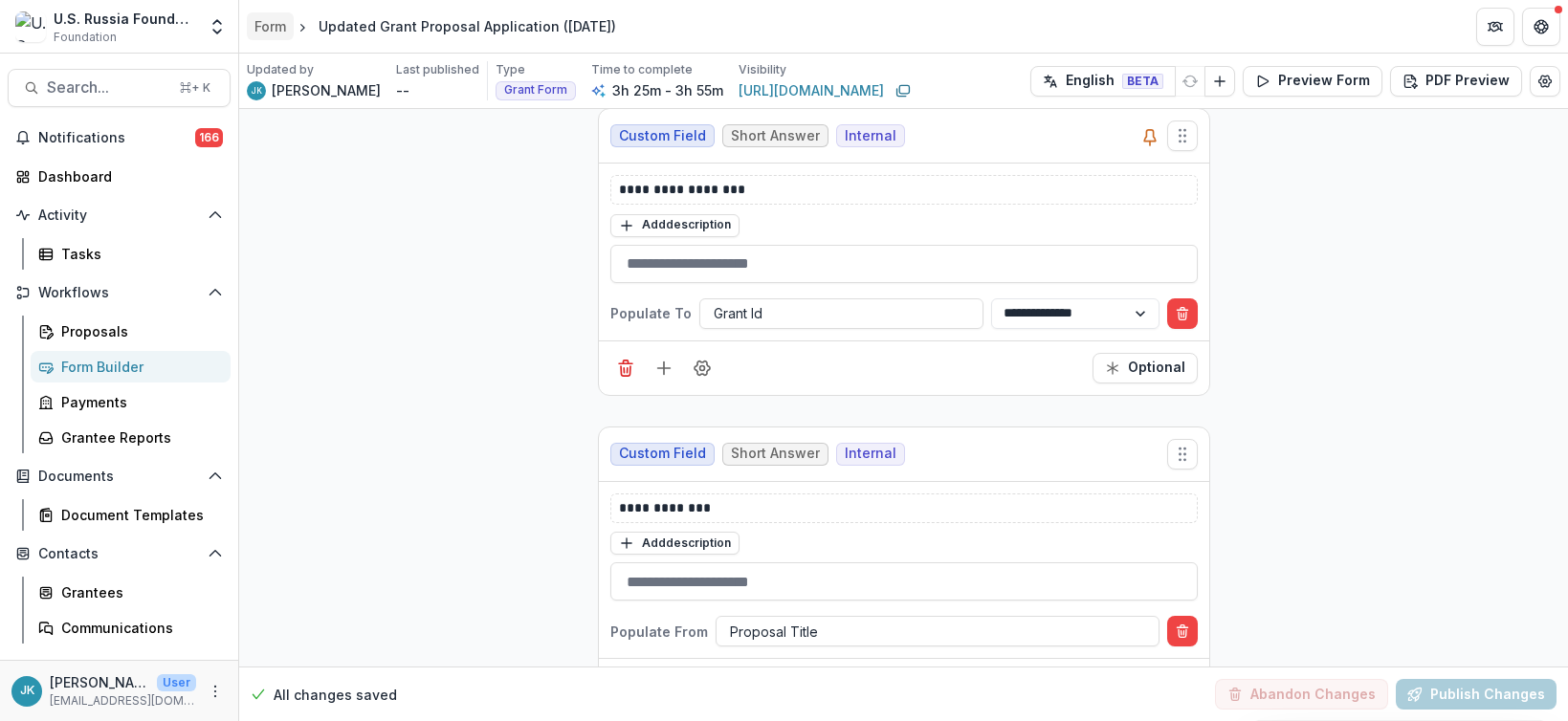click on "Form" at bounding box center [270, 26] 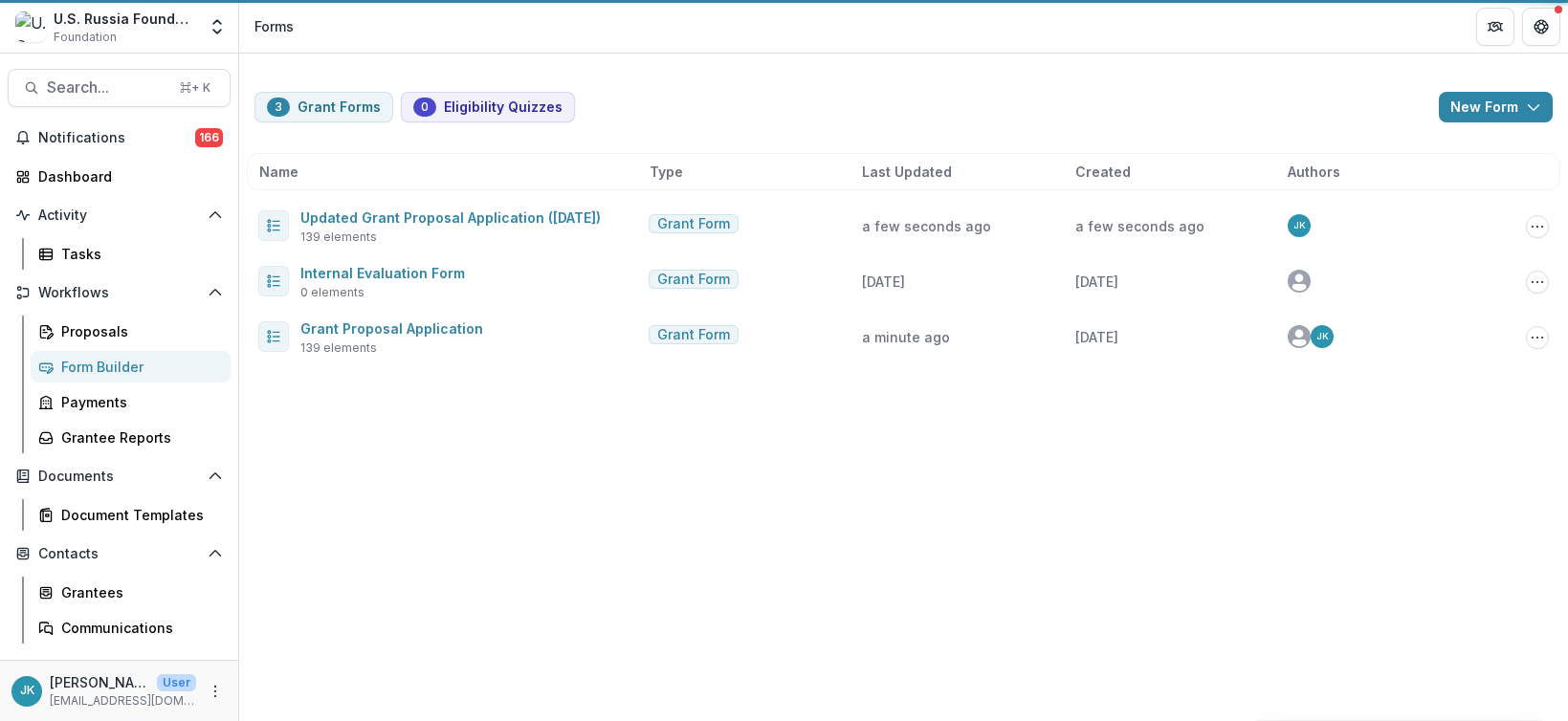 scroll, scrollTop: 0, scrollLeft: 0, axis: both 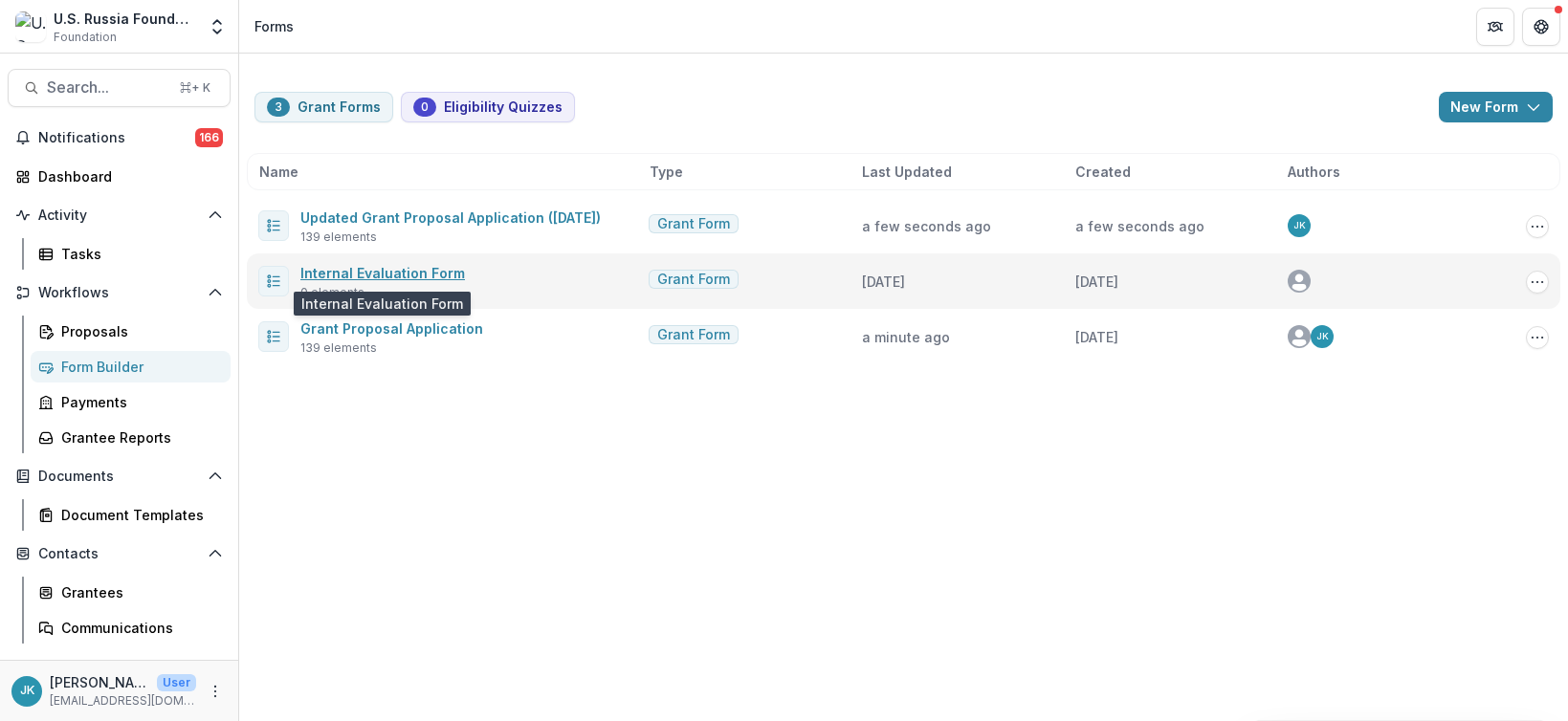 click on "Internal Evaluation Form" at bounding box center [383, 273] 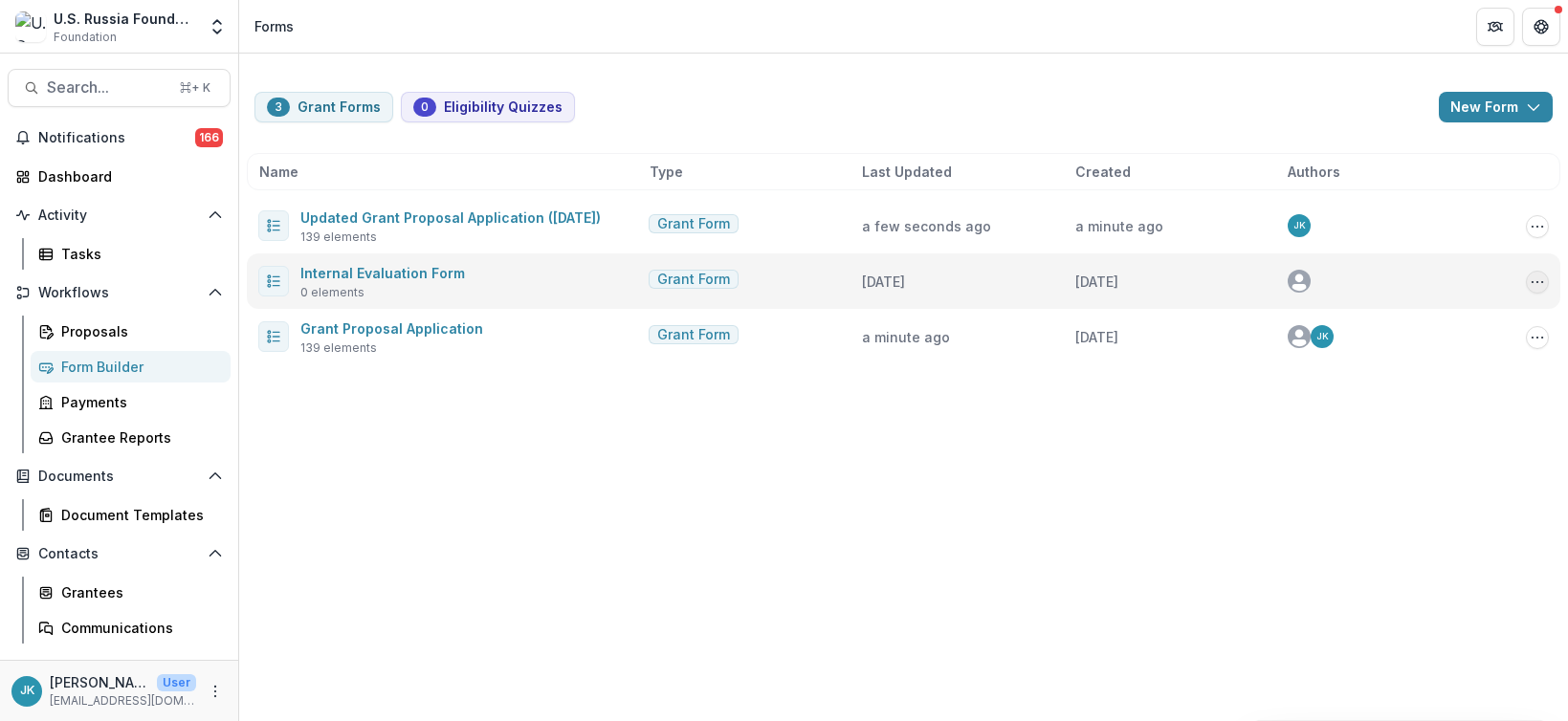 click 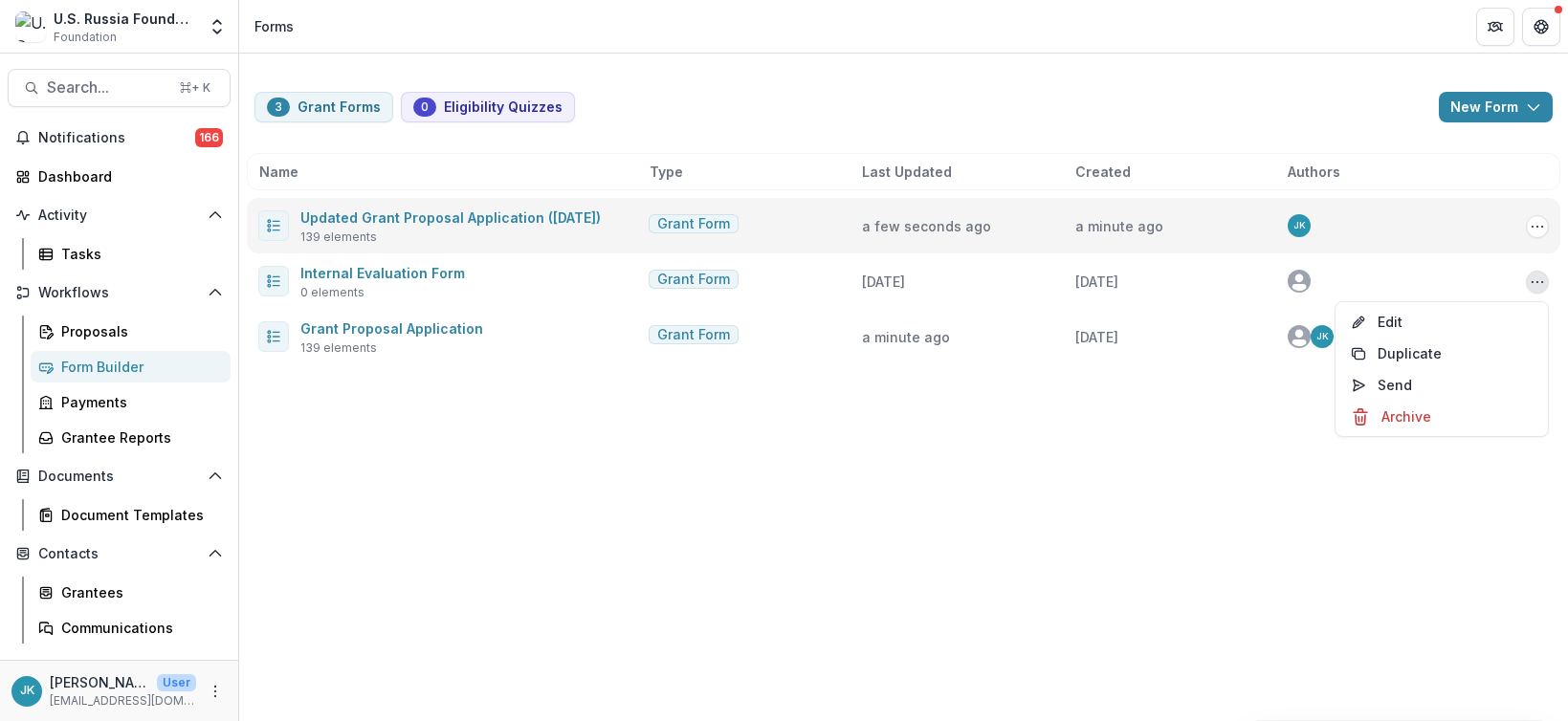 click on "Updated Grant Proposal Application ([DATE]) 139   elements Grant Form a few seconds ago a minute ago JK Copy Public Link Edit Duplicate Send Archive" at bounding box center [903, 226] 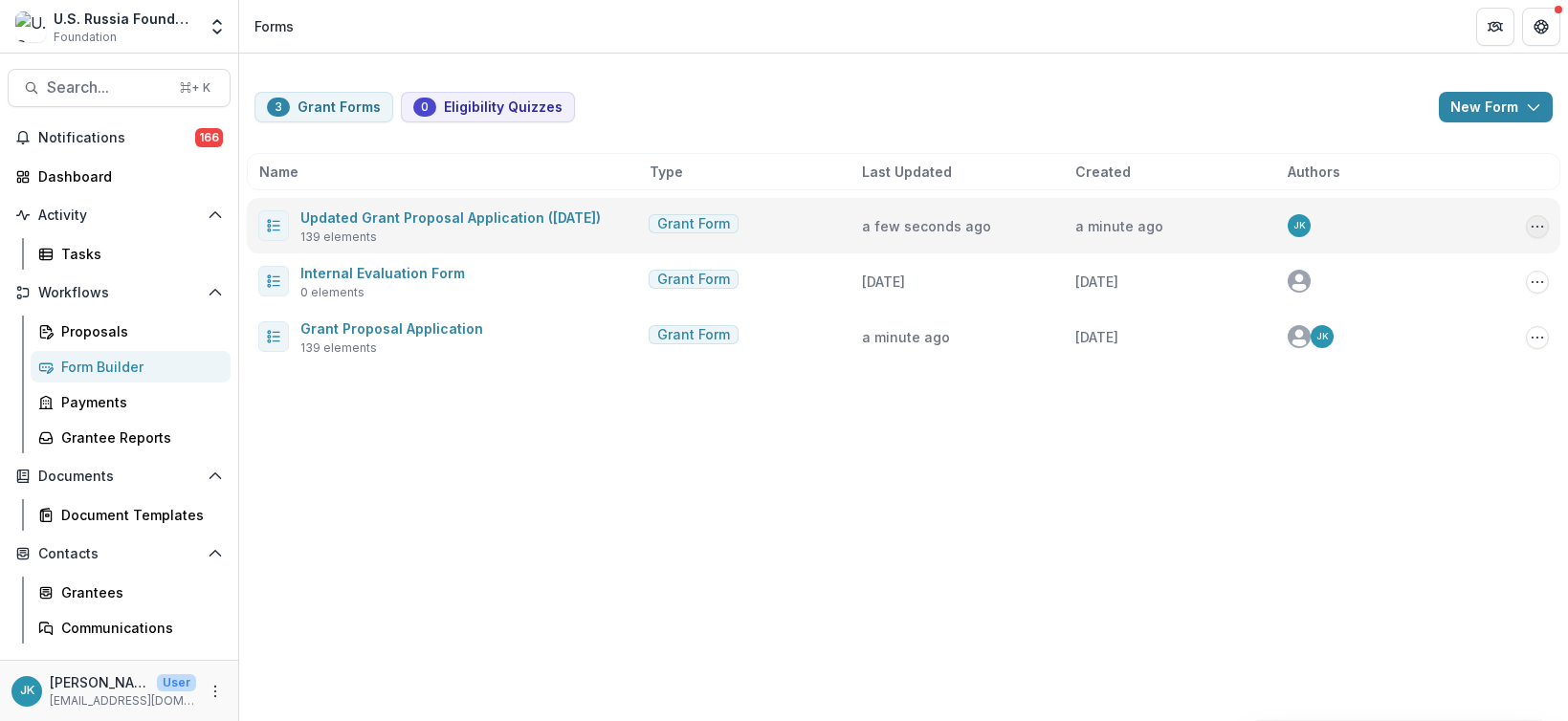 click 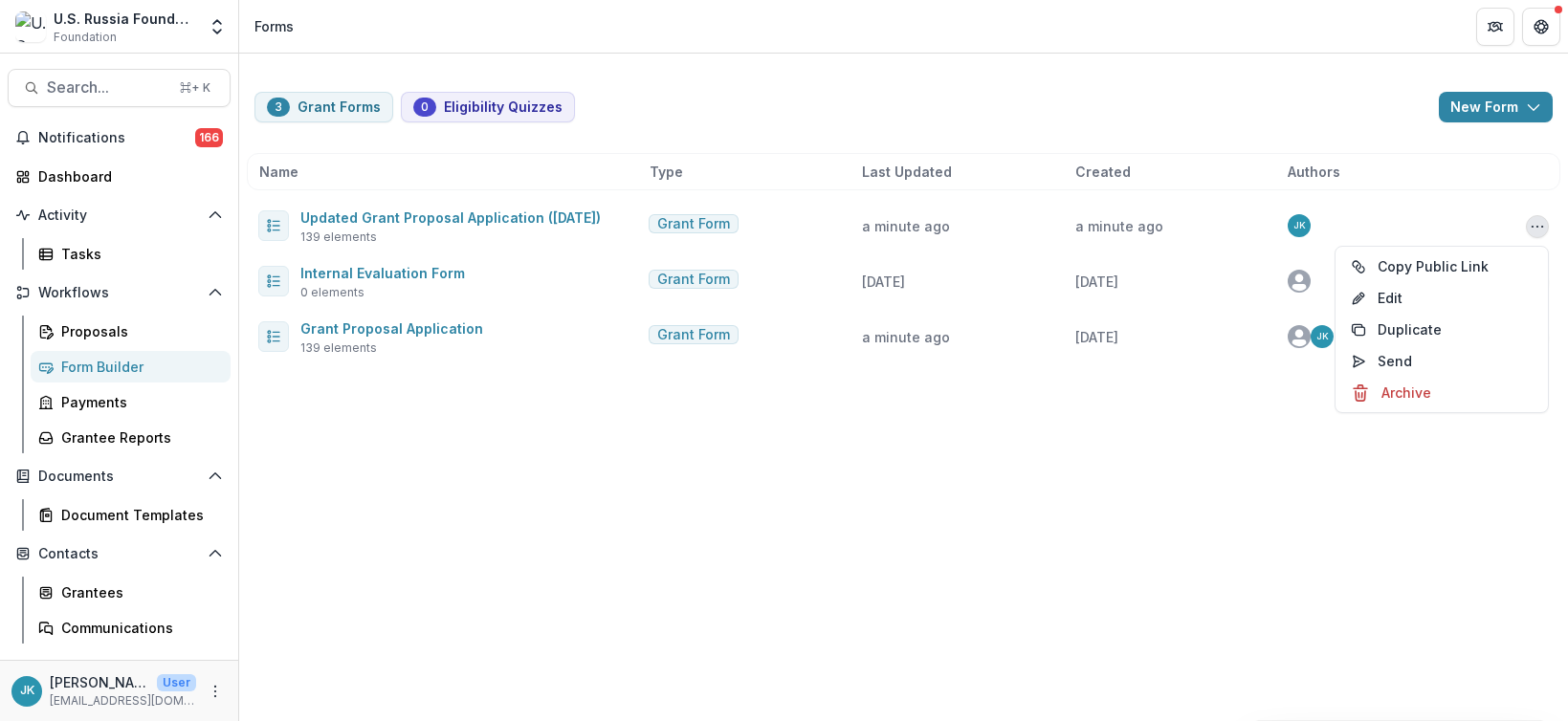 click on "3 Grant Forms 0 Eligibility Quizzes New Form New Eligibility Quiz New Grant Form Name Type Last Updated Created Authors Updated Grant Proposal Application ([DATE]) 139   elements Grant Form a minute ago a minute ago JK Copy Public Link Edit Duplicate Send Archive Internal Evaluation Form 0   elements Grant Form [DATE] [DATE] Edit Duplicate Send Archive Grant Proposal Application 139   elements Grant Form a minute ago [DATE] JK Copy Public Link Edit Duplicate Send Archive" at bounding box center [903, 216] 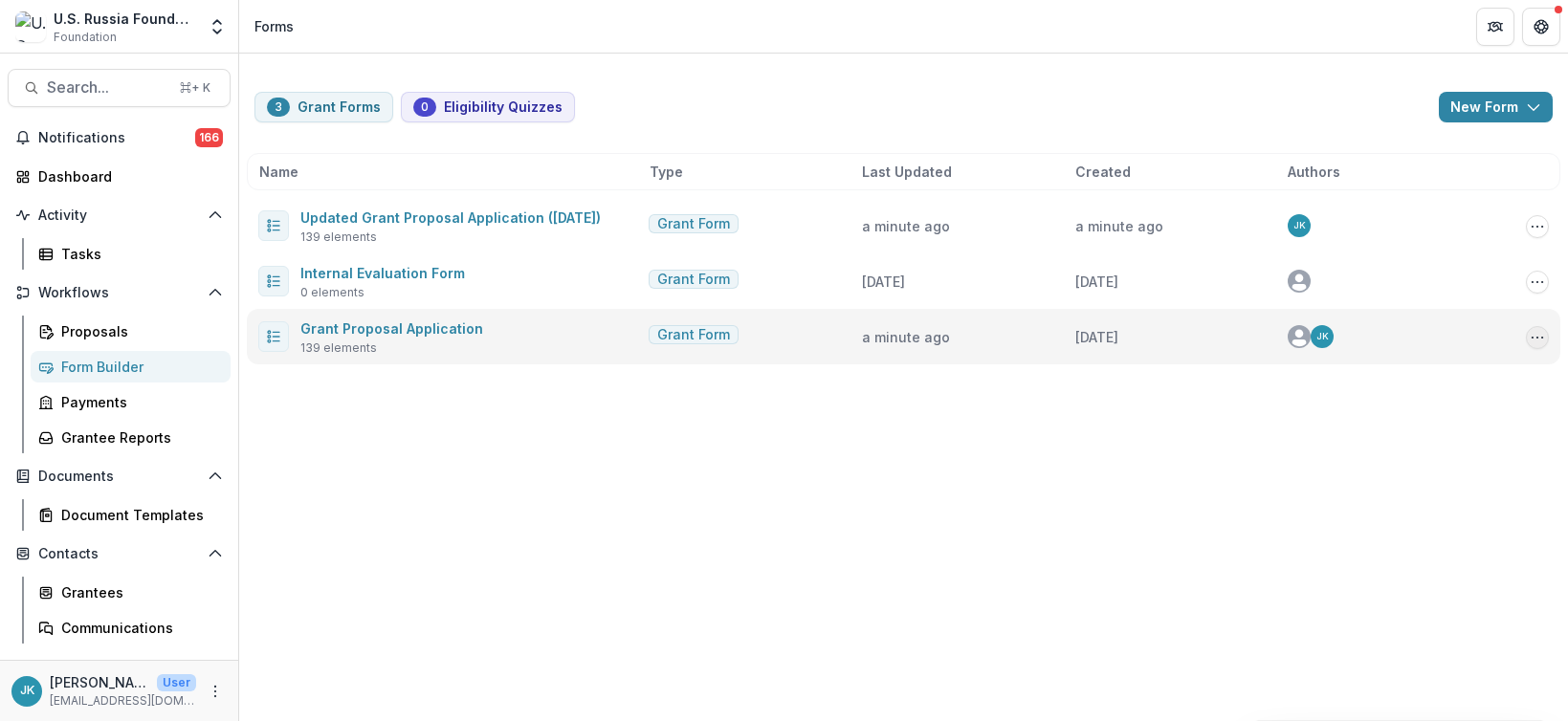 click at bounding box center (1537, 338) 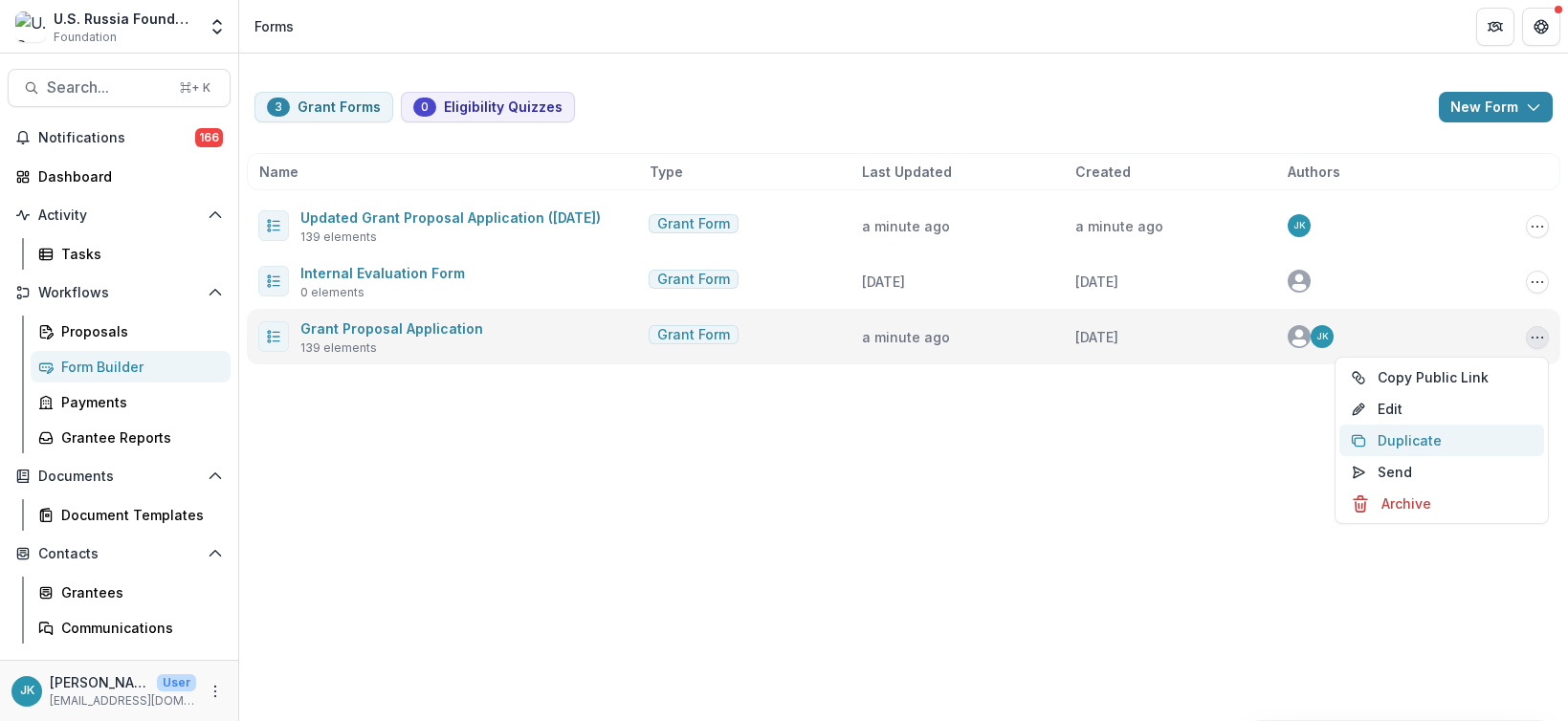 click on "Duplicate" at bounding box center [1442, 440] 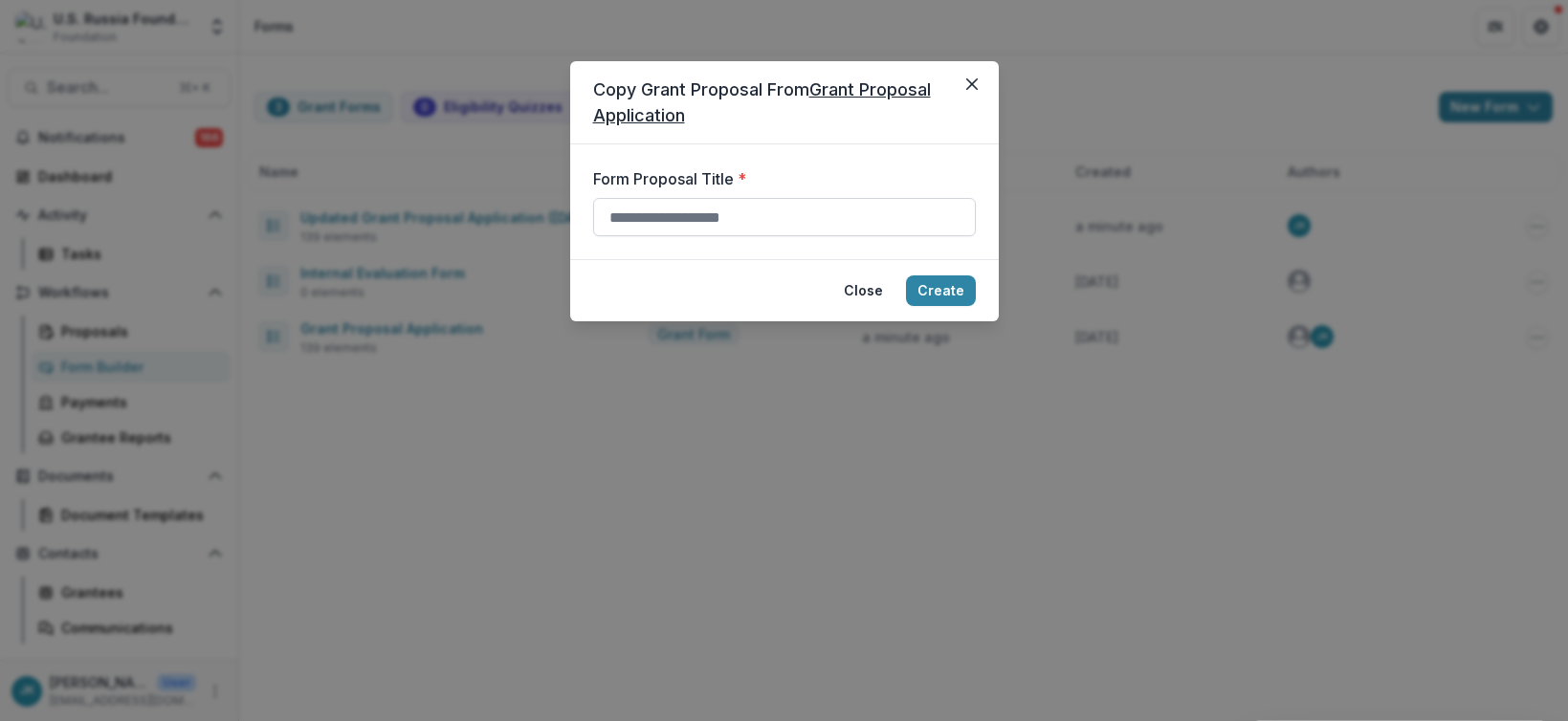 click on "Form Proposal Title *" at bounding box center (784, 217) 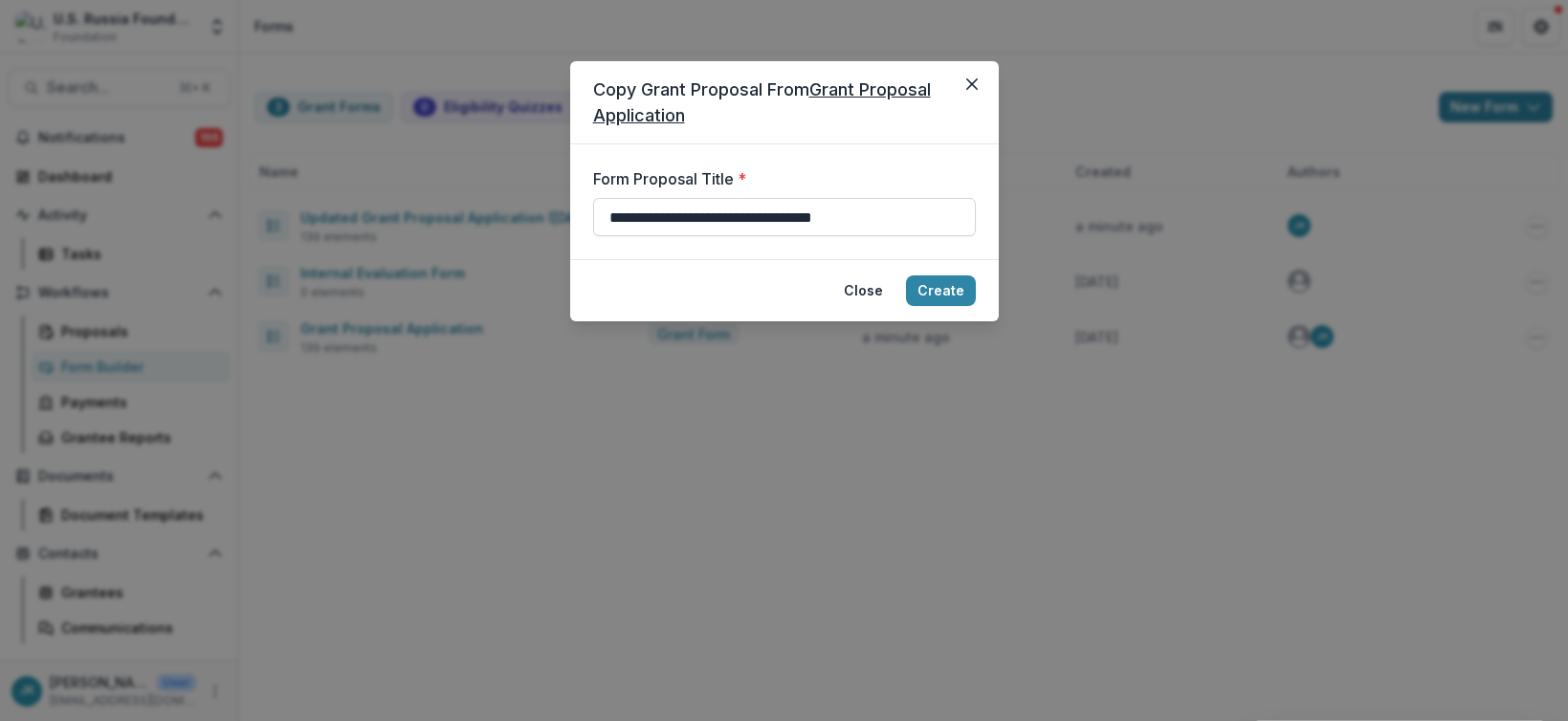 type on "**********" 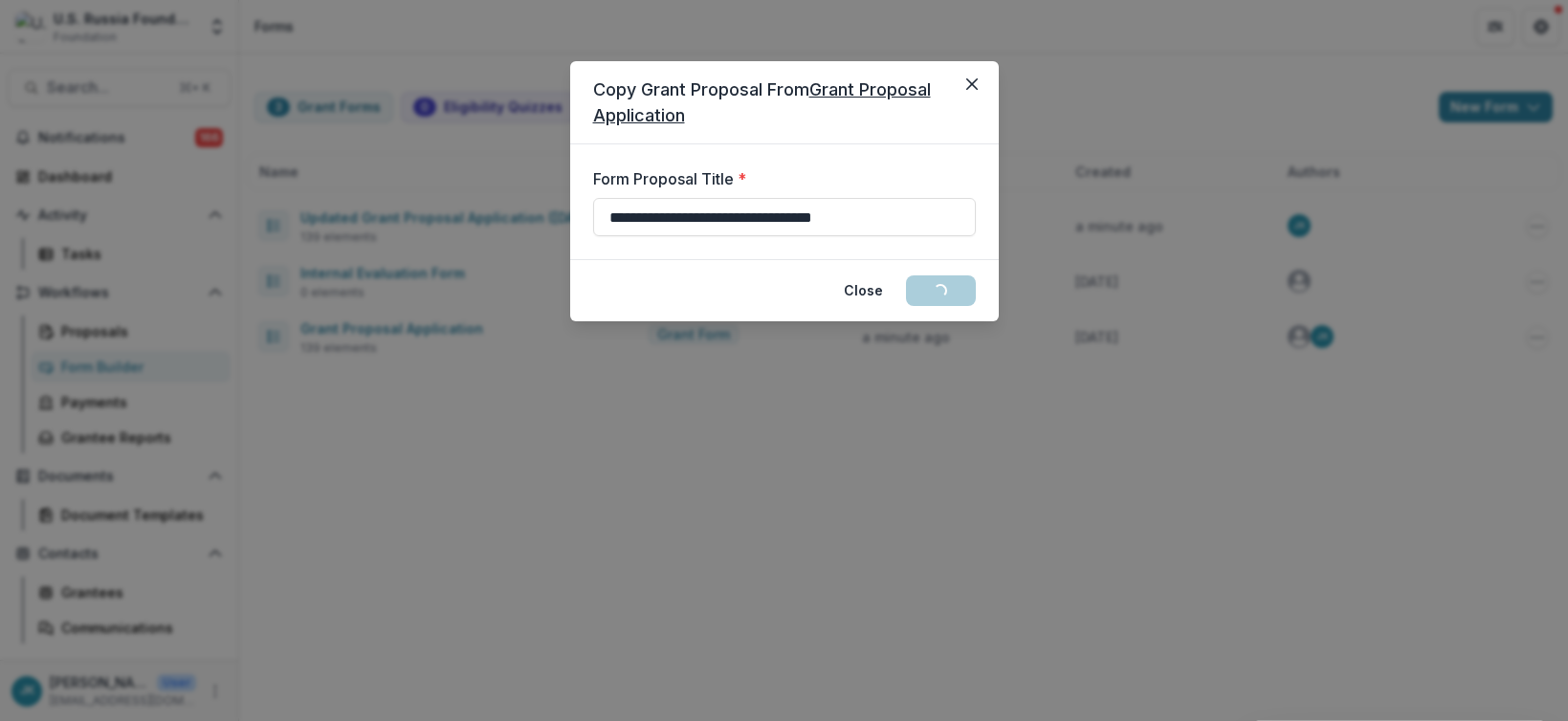 type 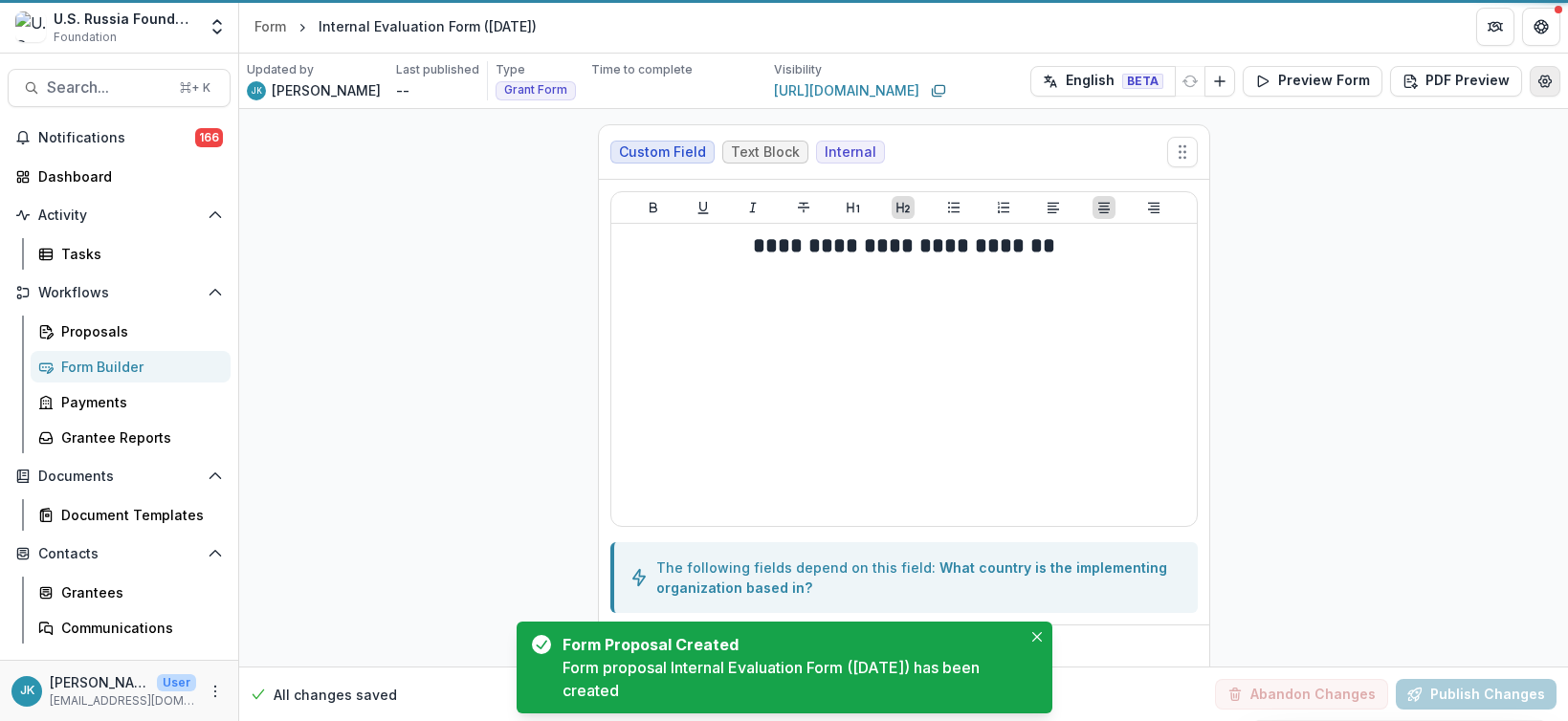 click 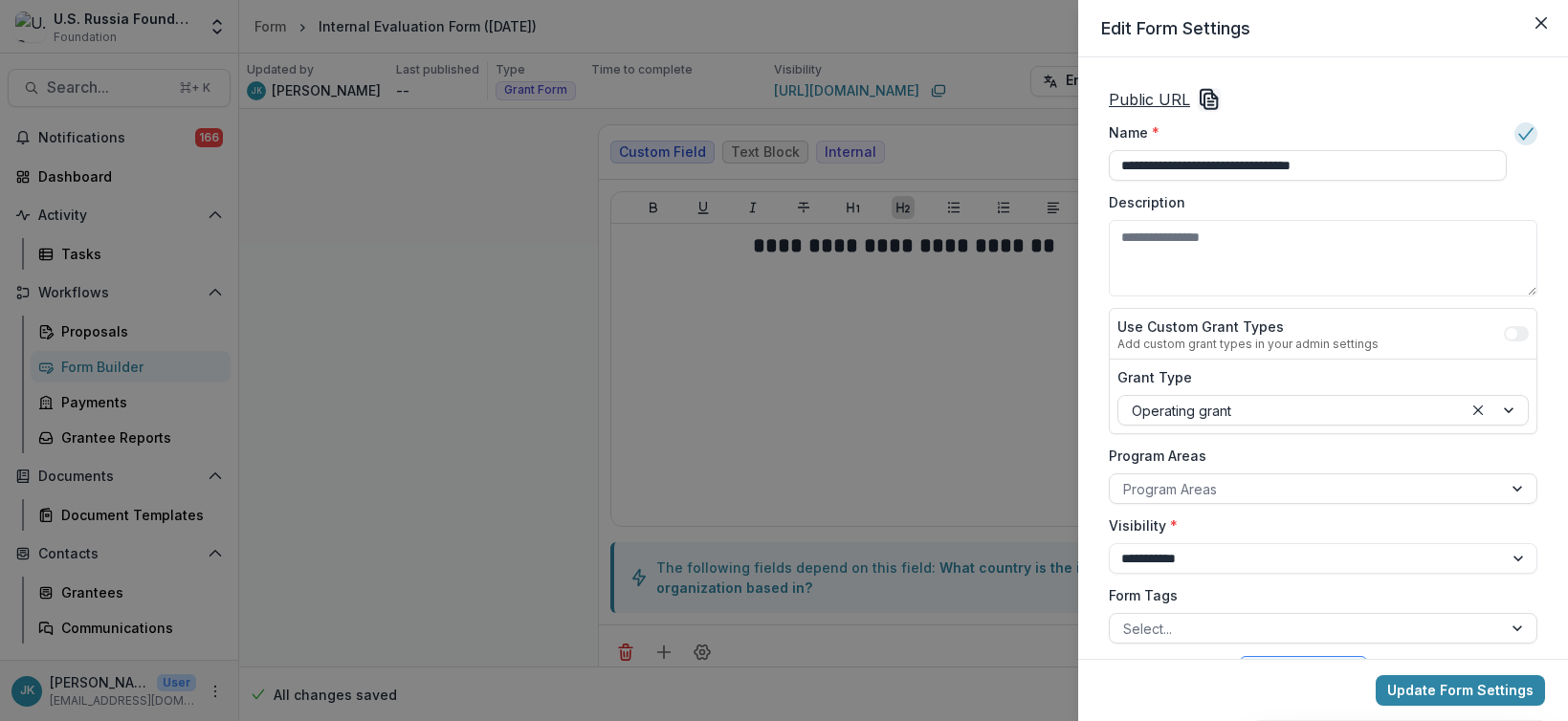 click on "**********" at bounding box center [1323, 1180] 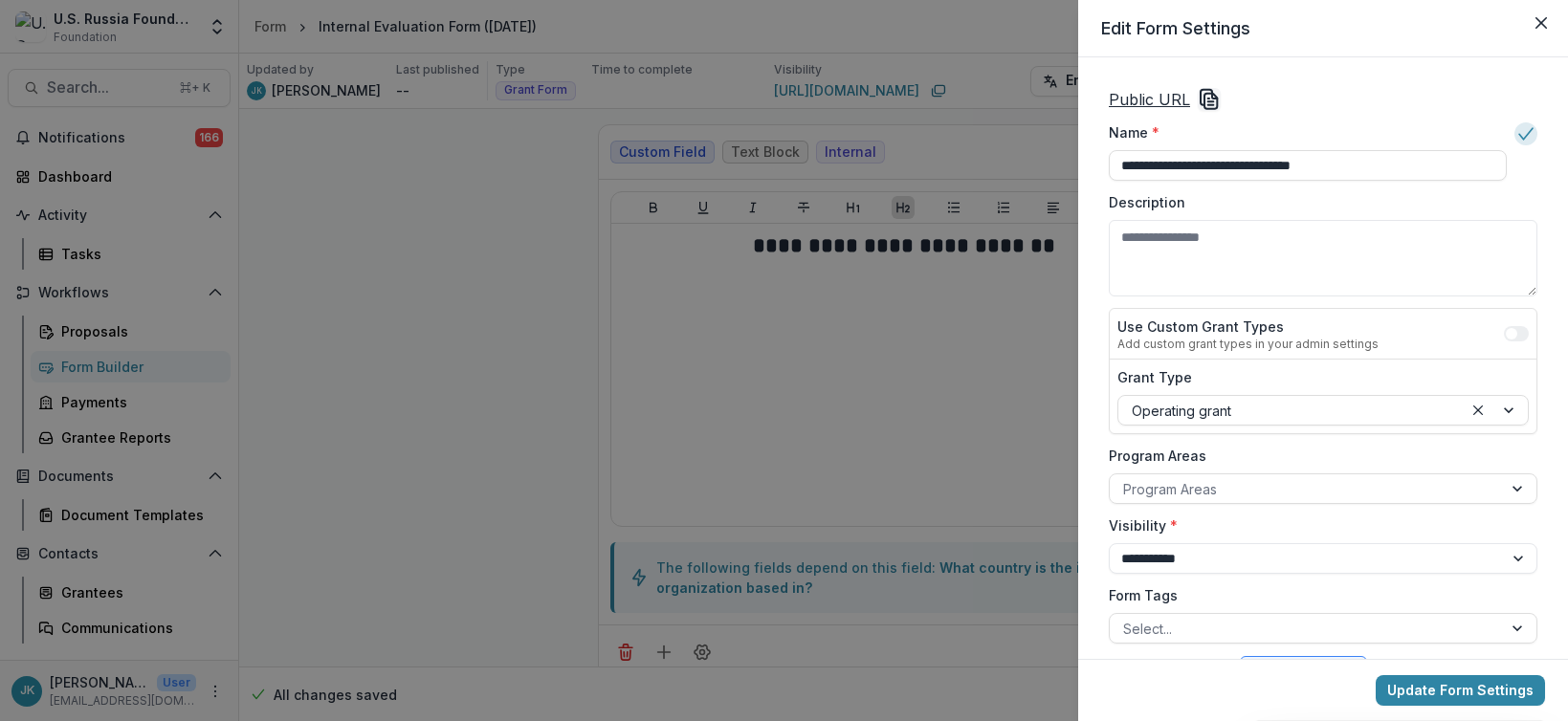 click on "**********" at bounding box center (1323, 1180) 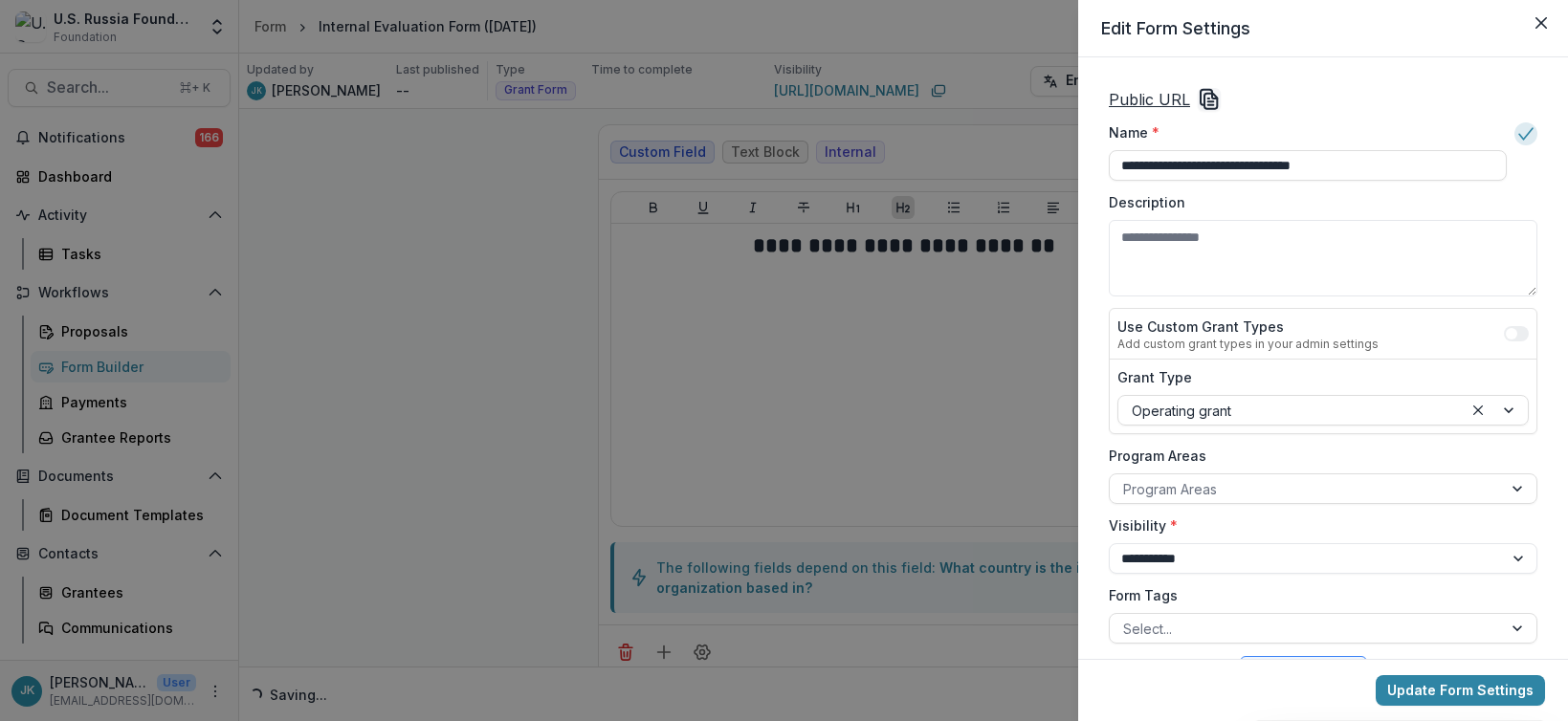type 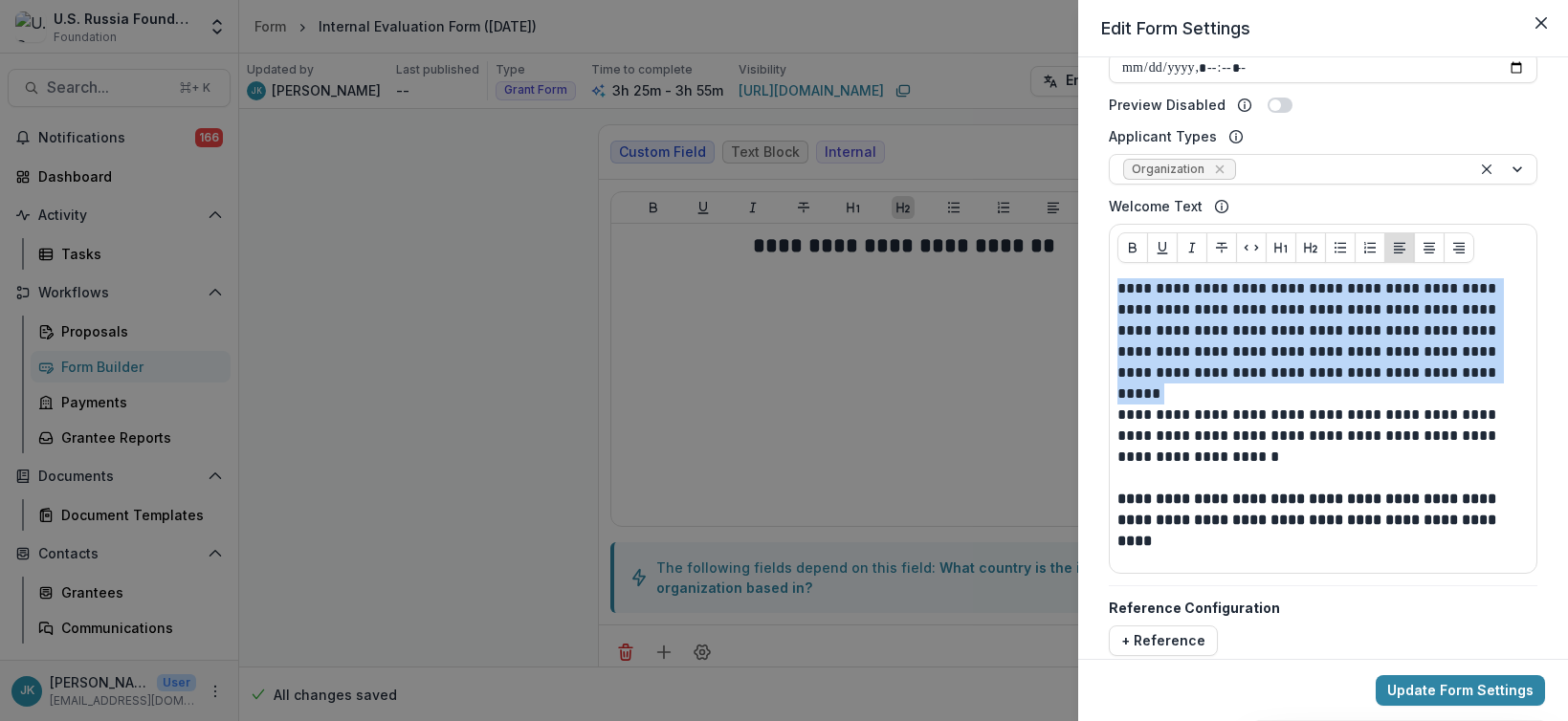 click on "**********" at bounding box center (1320, 331) 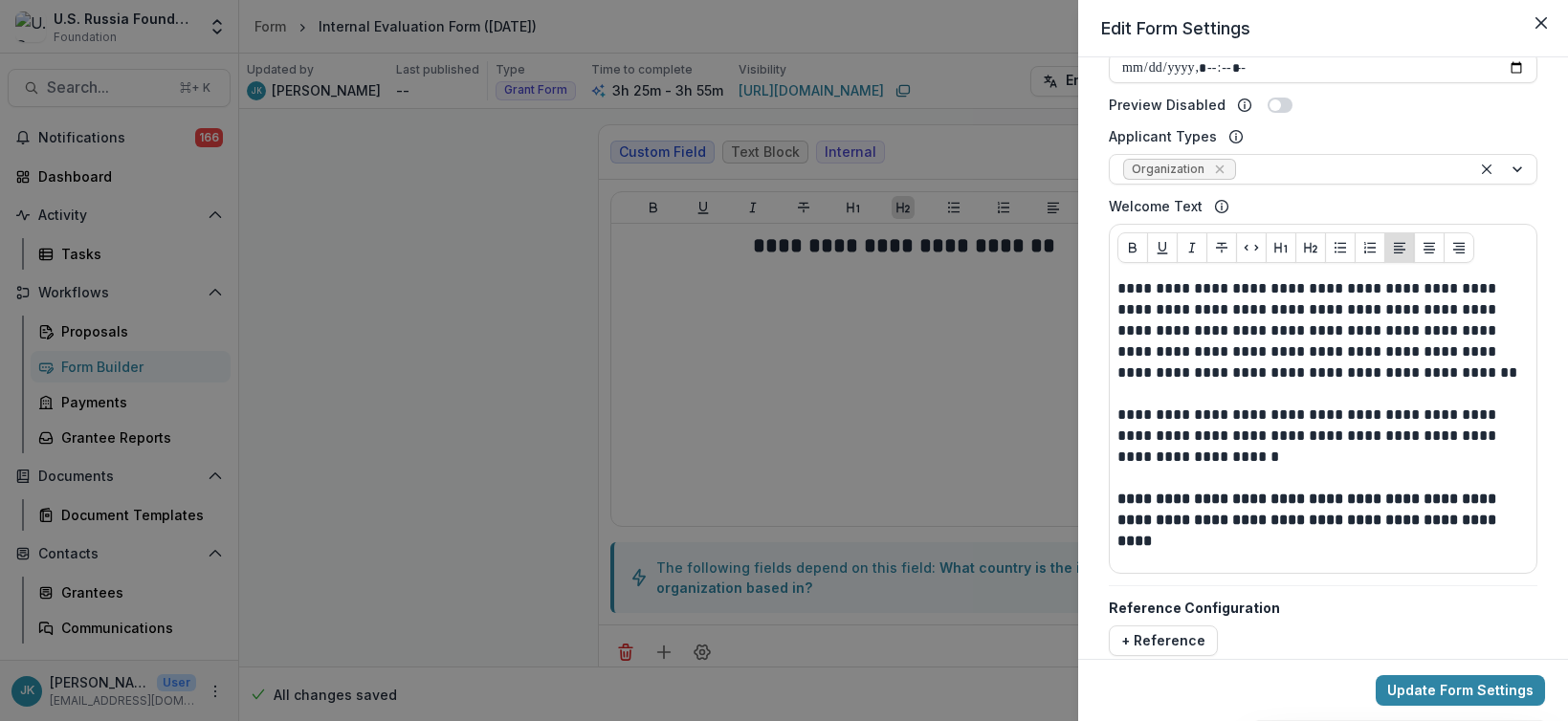 scroll, scrollTop: 295, scrollLeft: 0, axis: vertical 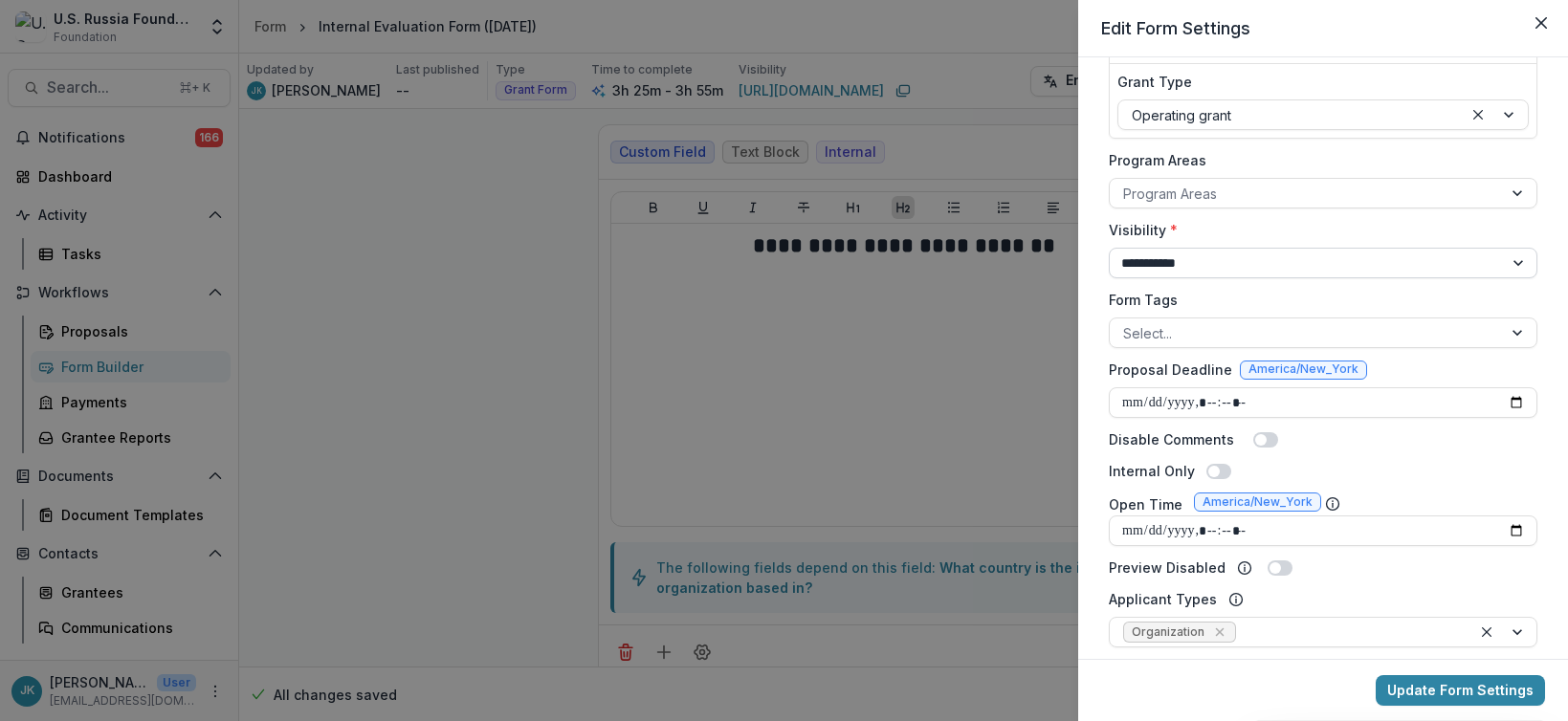 click on "**********" at bounding box center (1323, 263) 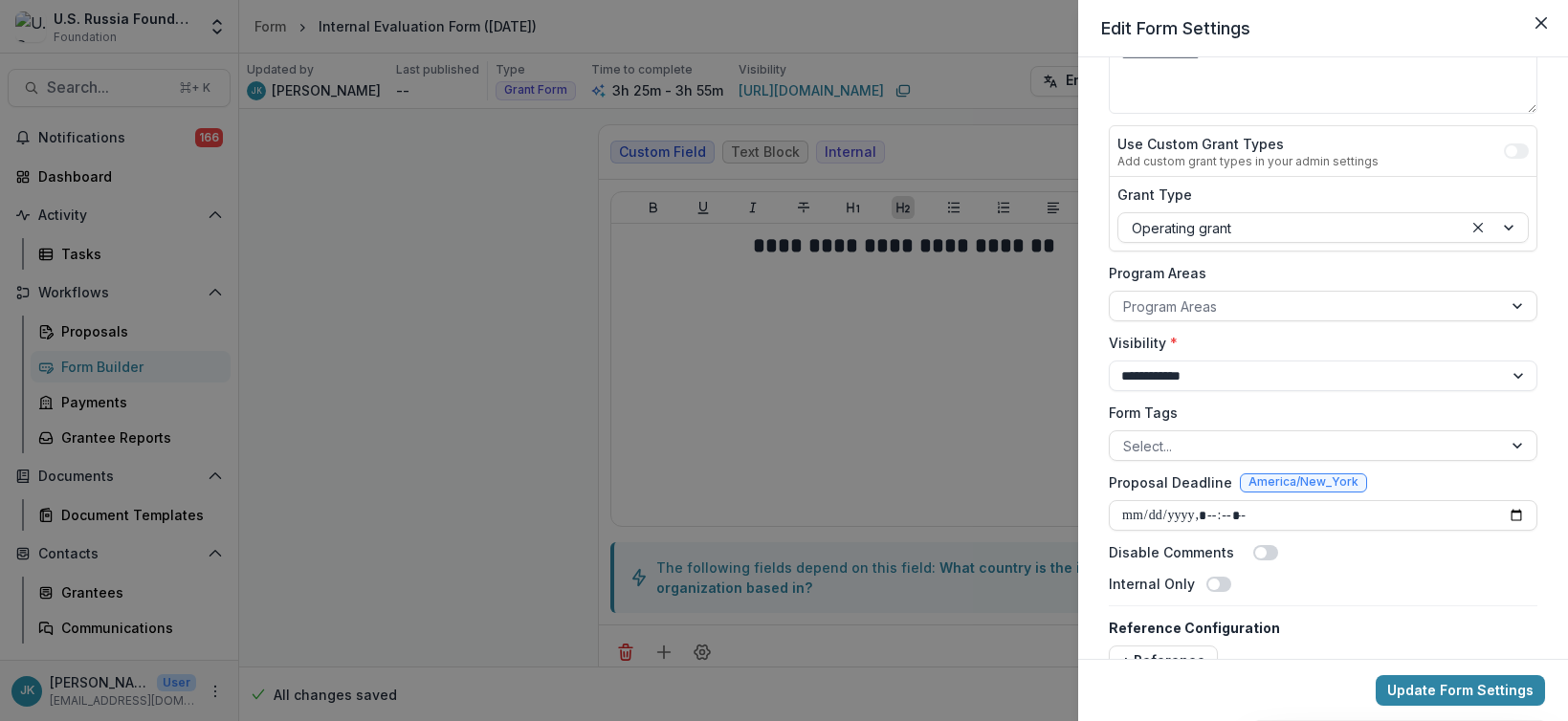 scroll, scrollTop: 196, scrollLeft: 0, axis: vertical 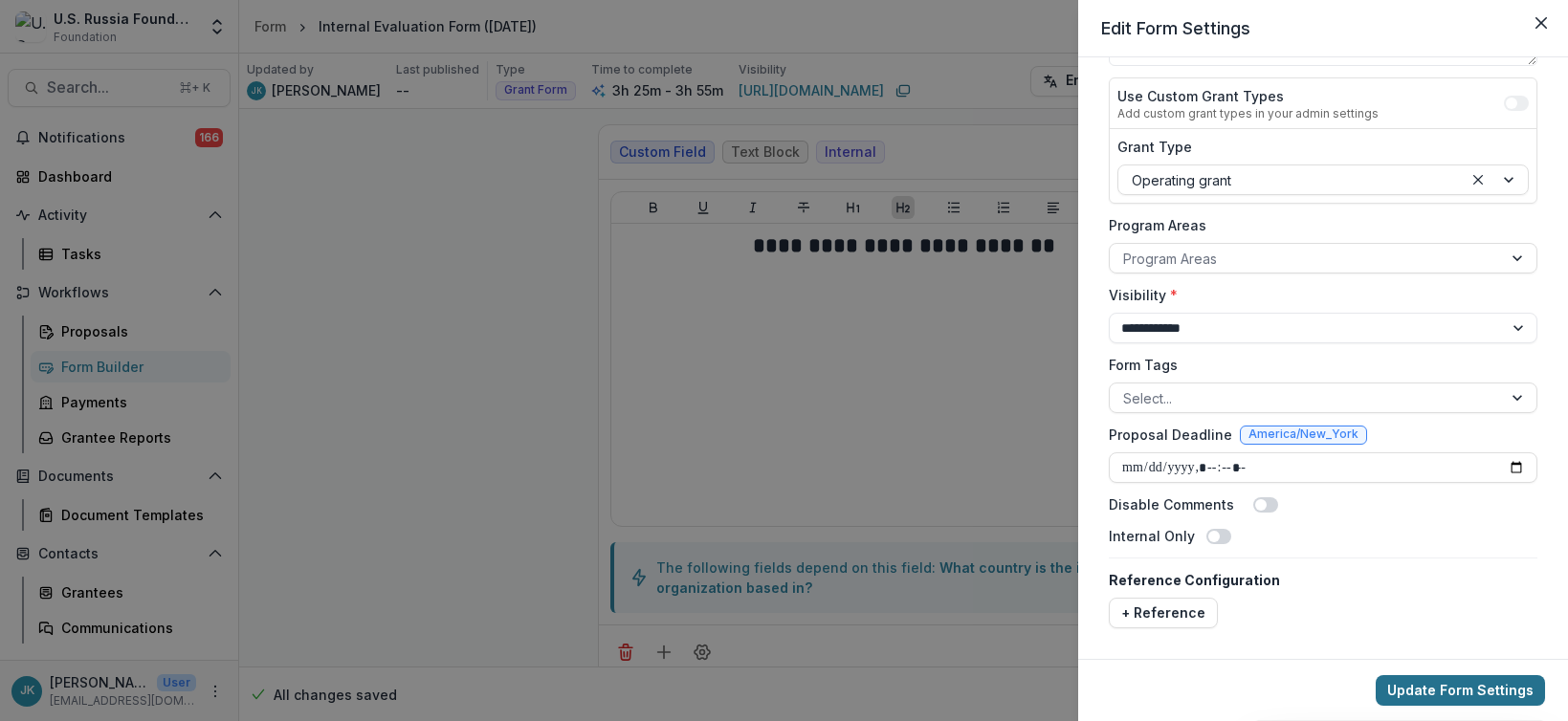 click on "Update Form Settings" at bounding box center [1460, 690] 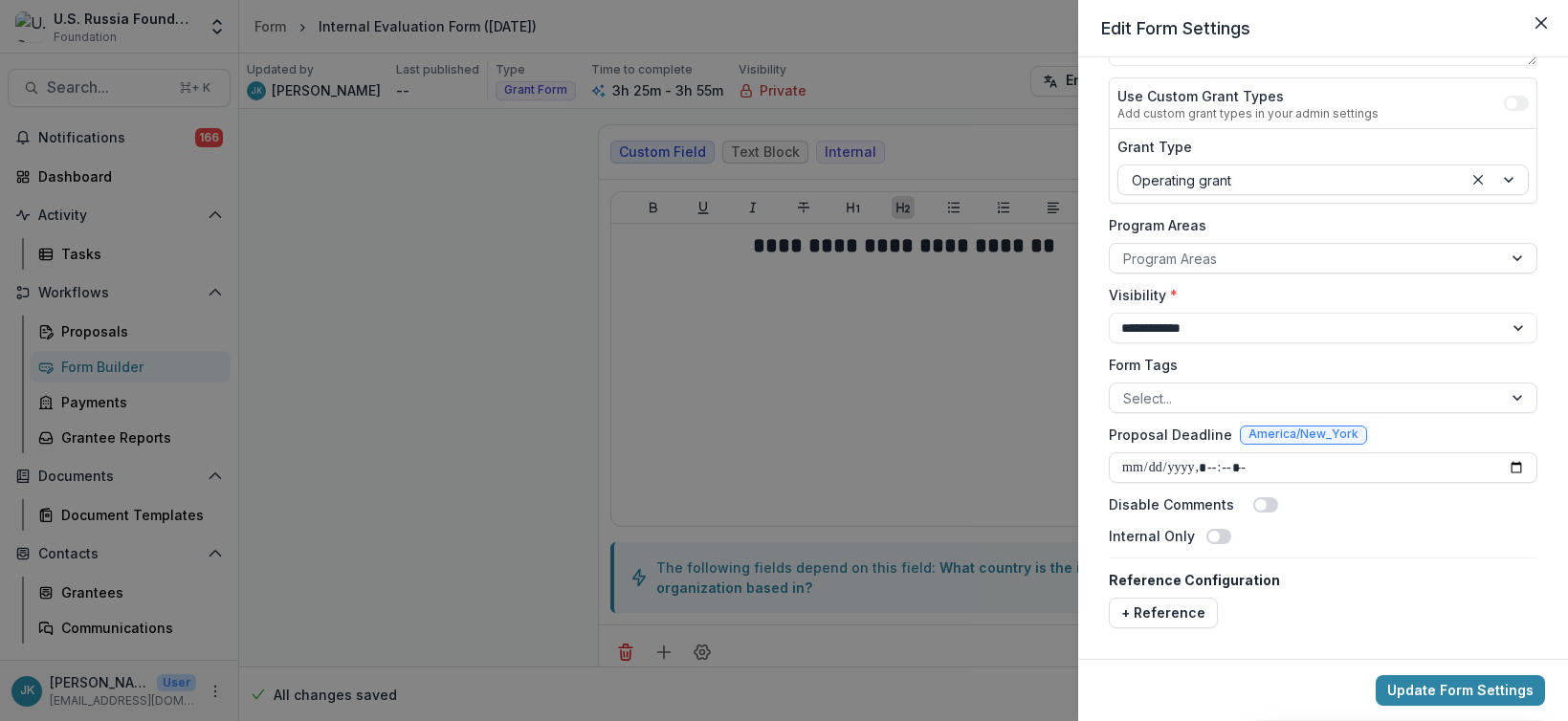 click on "**********" at bounding box center (784, 360) 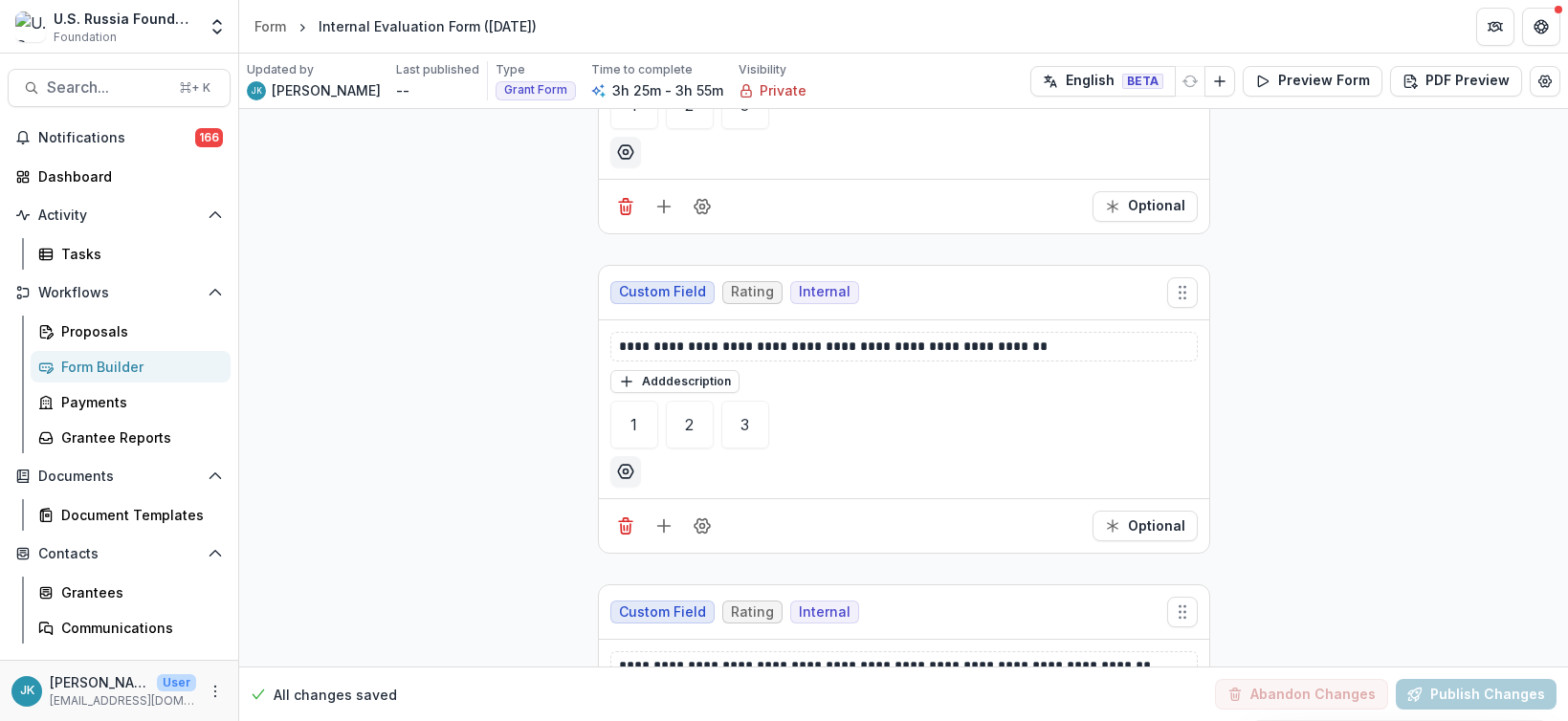 scroll, scrollTop: 11725, scrollLeft: 0, axis: vertical 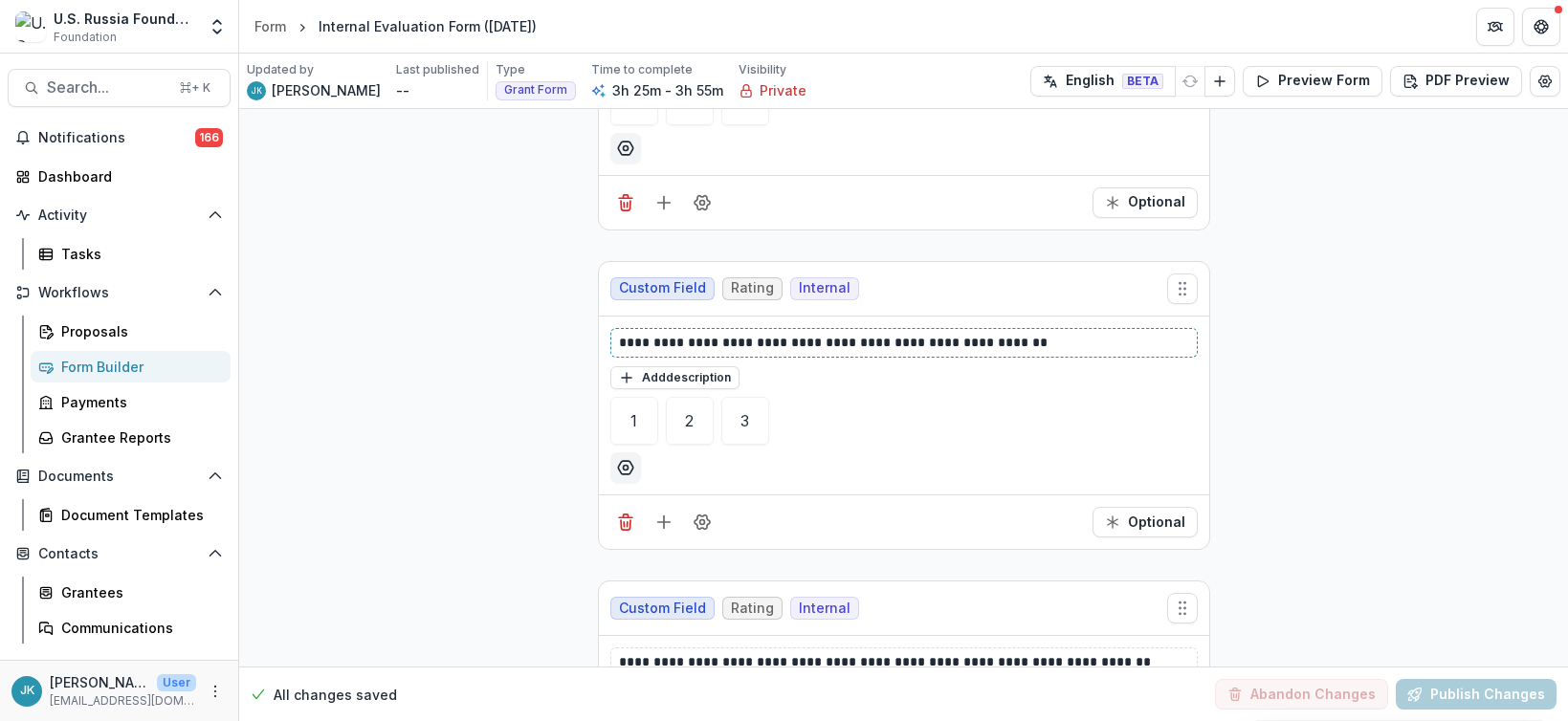 drag, startPoint x: 1293, startPoint y: 526, endPoint x: 917, endPoint y: 342, distance: 418.6072 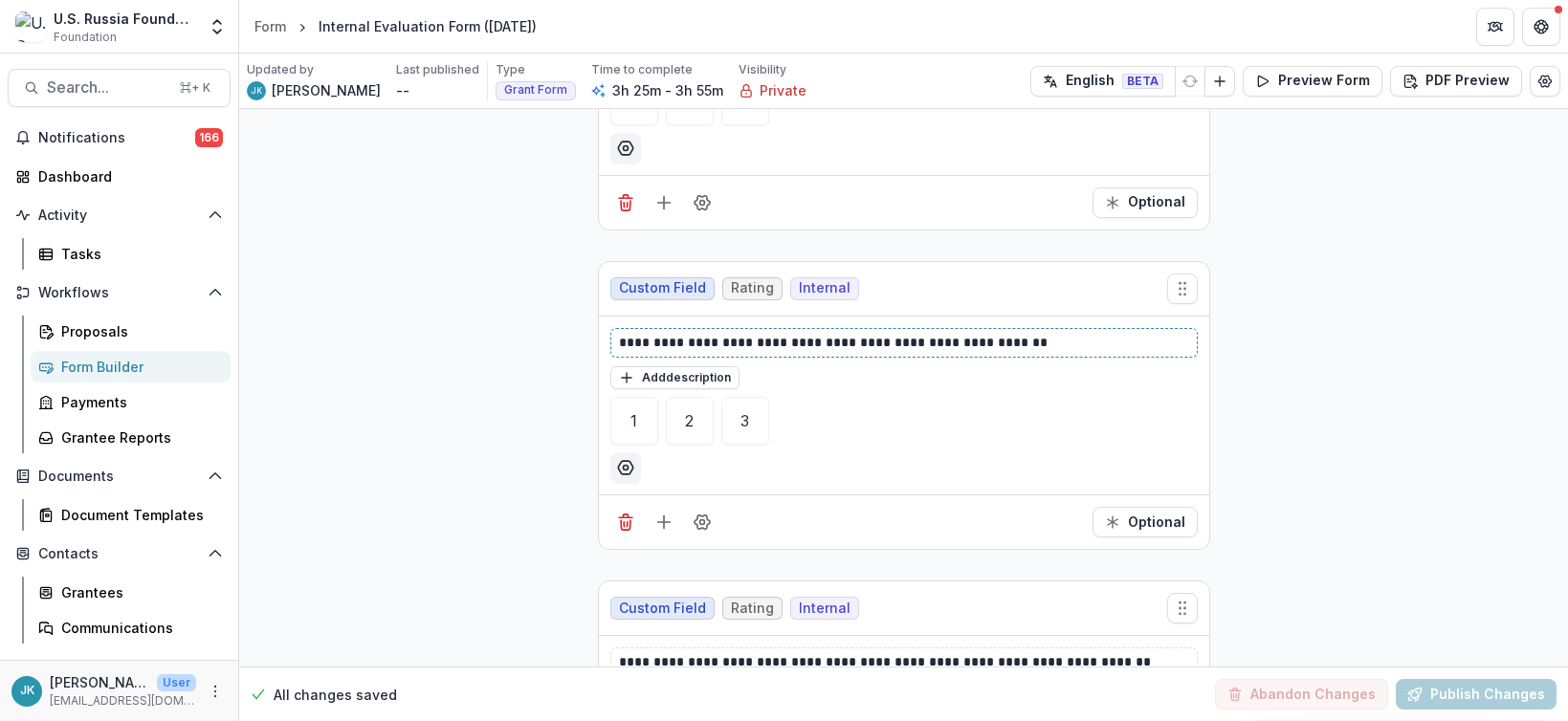 click on "**********" at bounding box center (903, 18836) 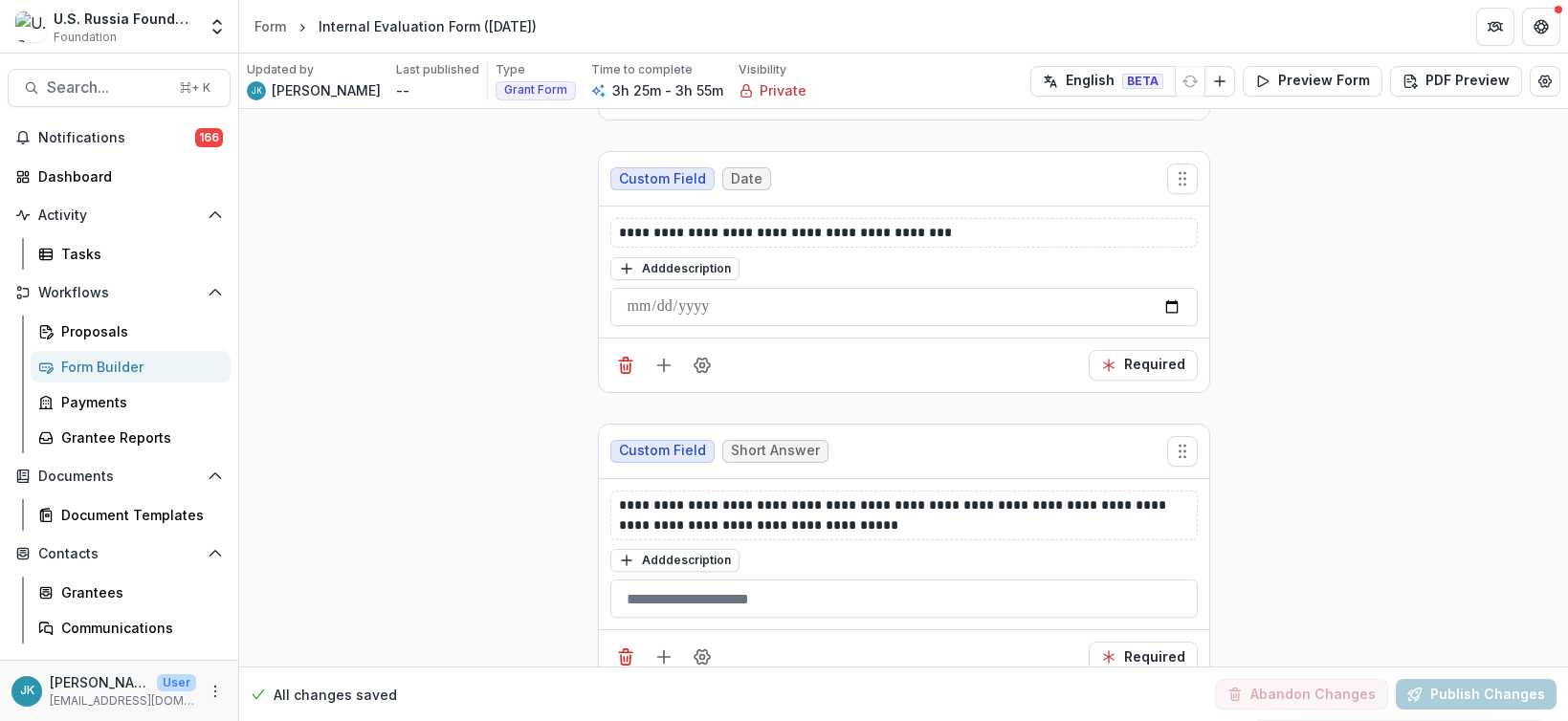 scroll, scrollTop: 18838, scrollLeft: 0, axis: vertical 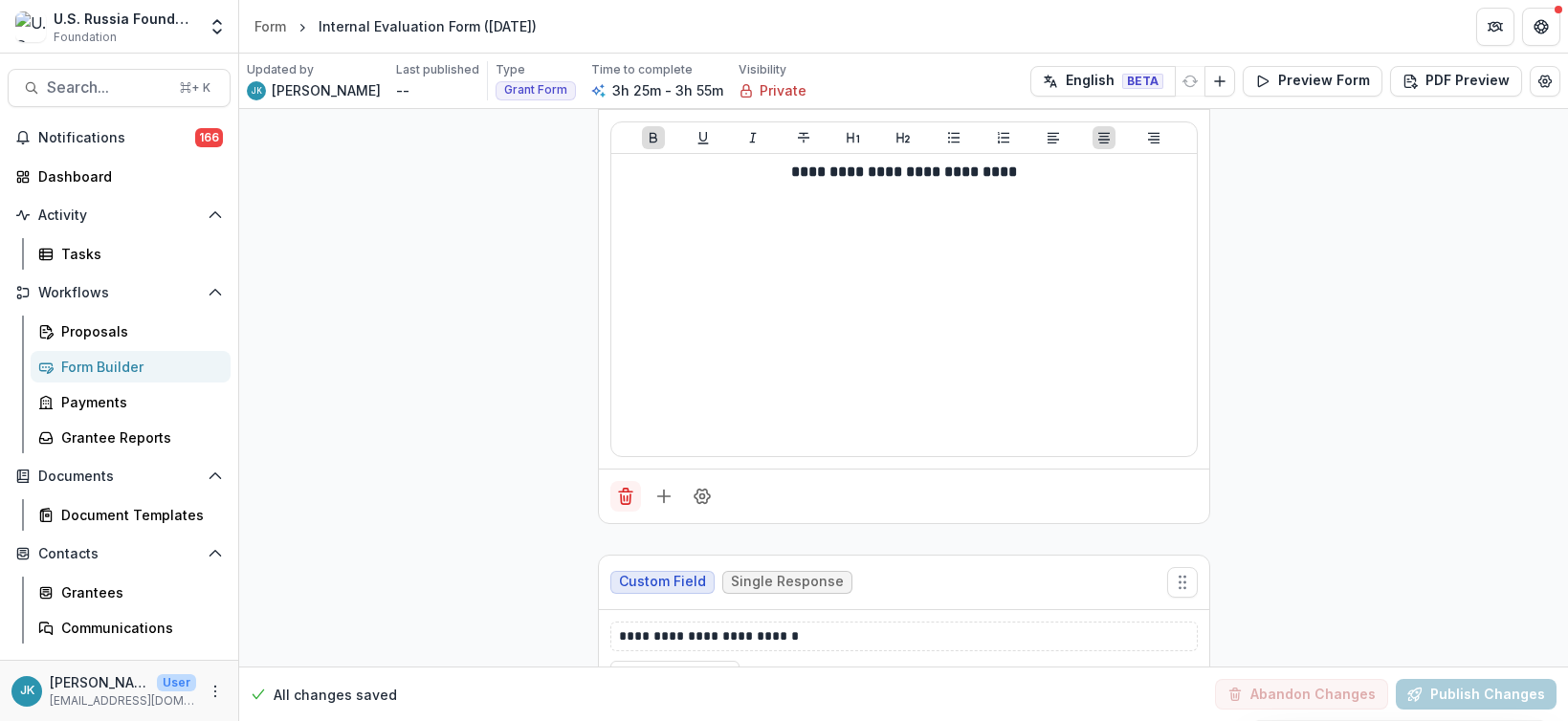click 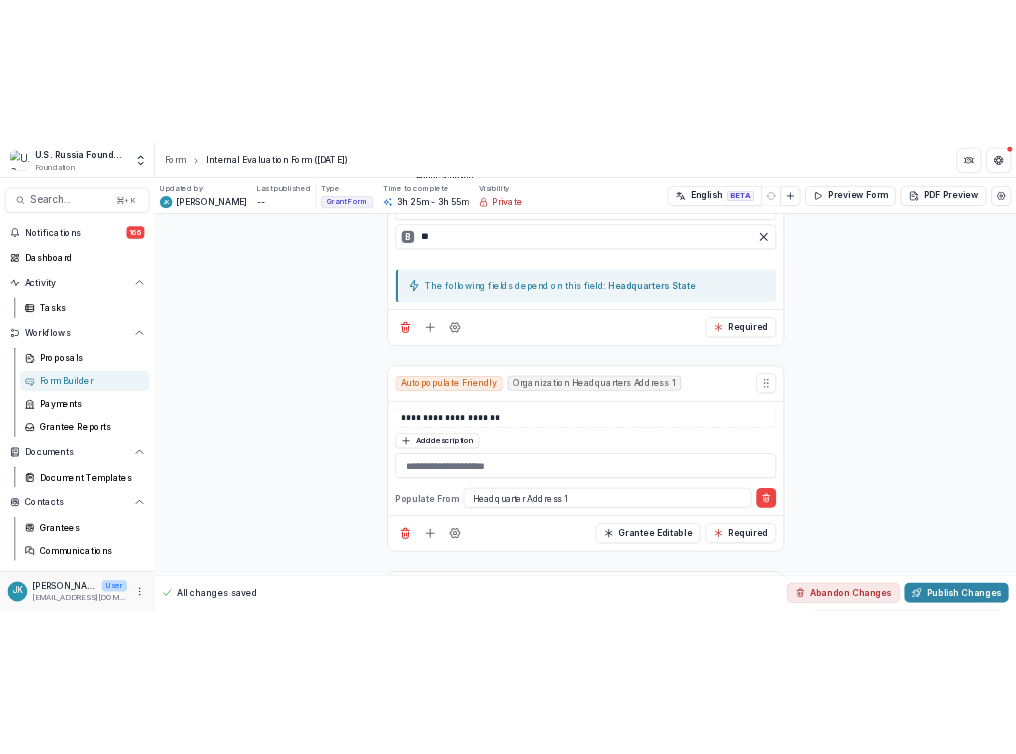 scroll, scrollTop: 22173, scrollLeft: 0, axis: vertical 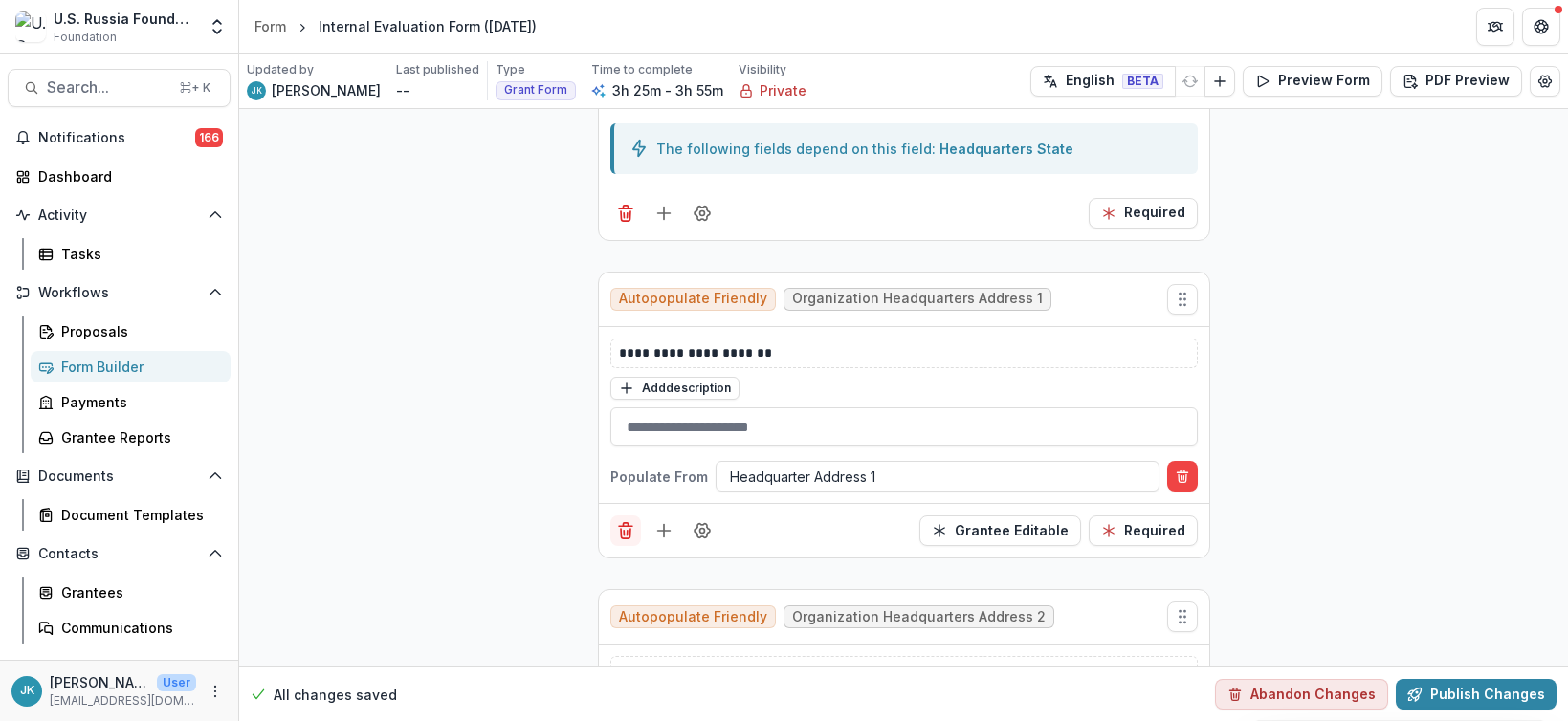 click 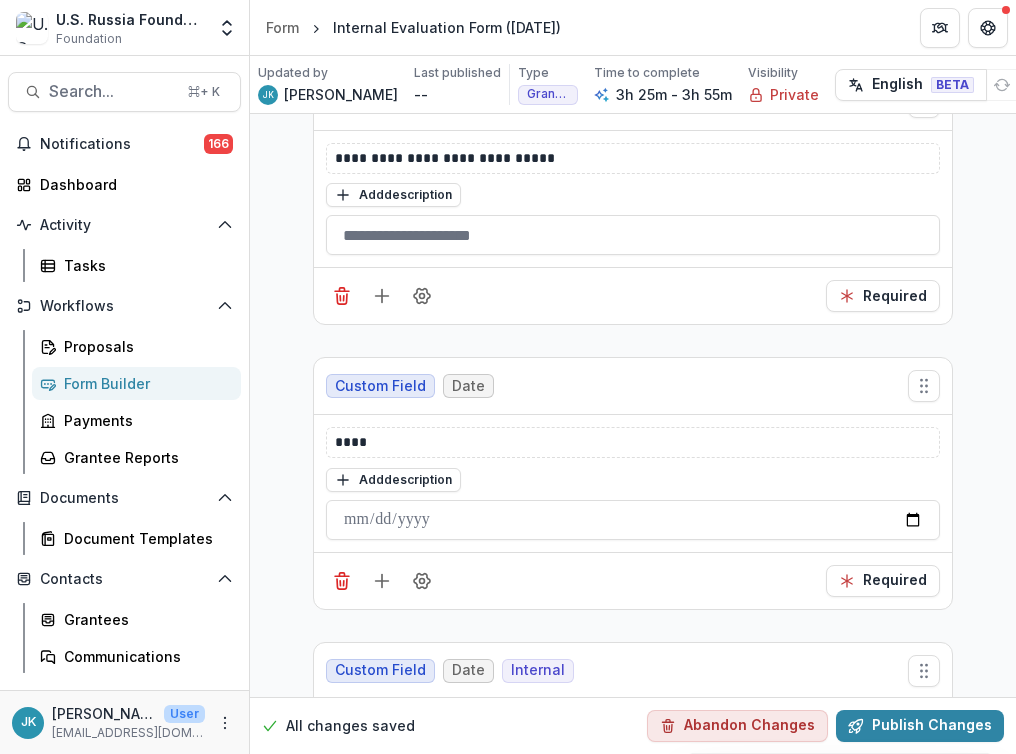 scroll, scrollTop: 13749, scrollLeft: 0, axis: vertical 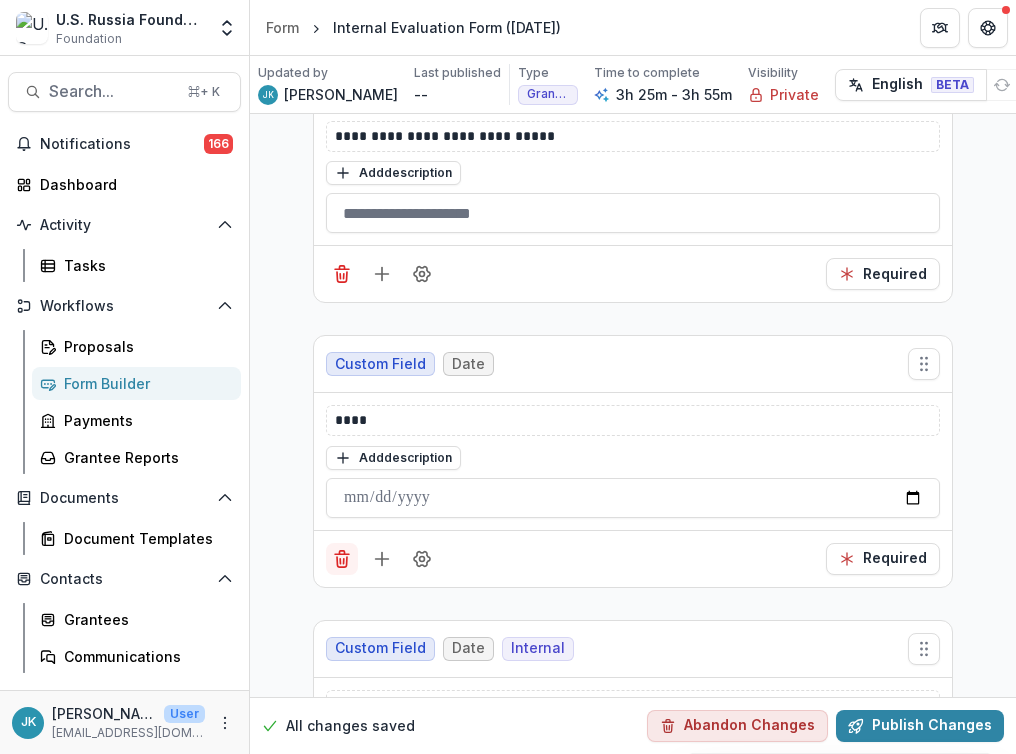 click at bounding box center (342, 559) 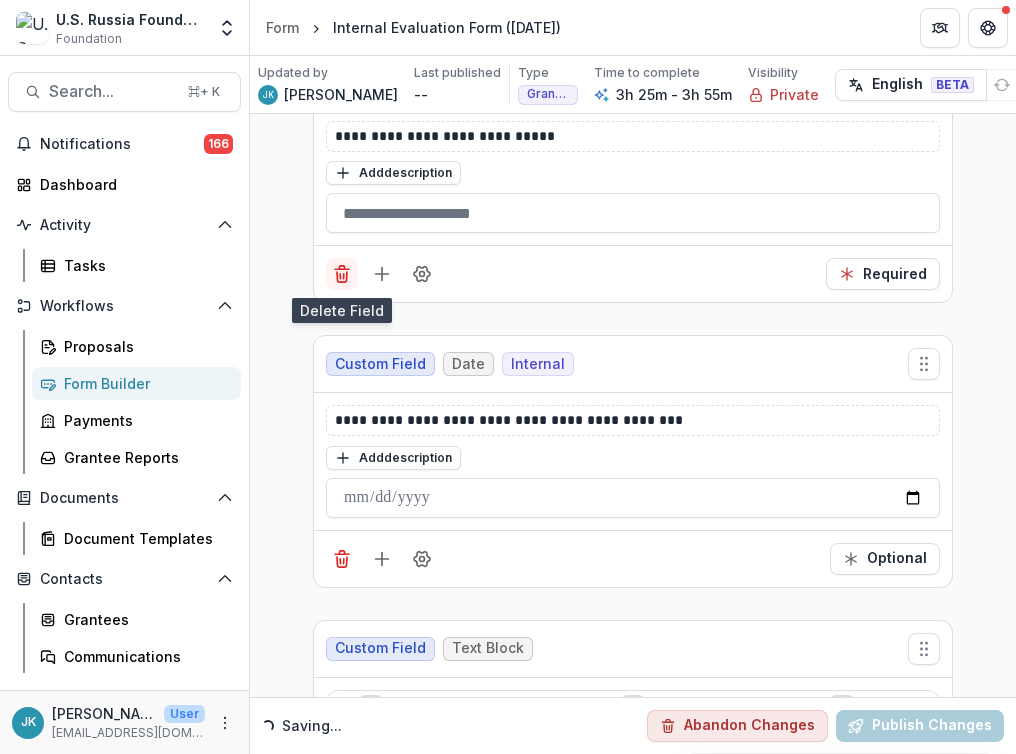 click at bounding box center [342, 274] 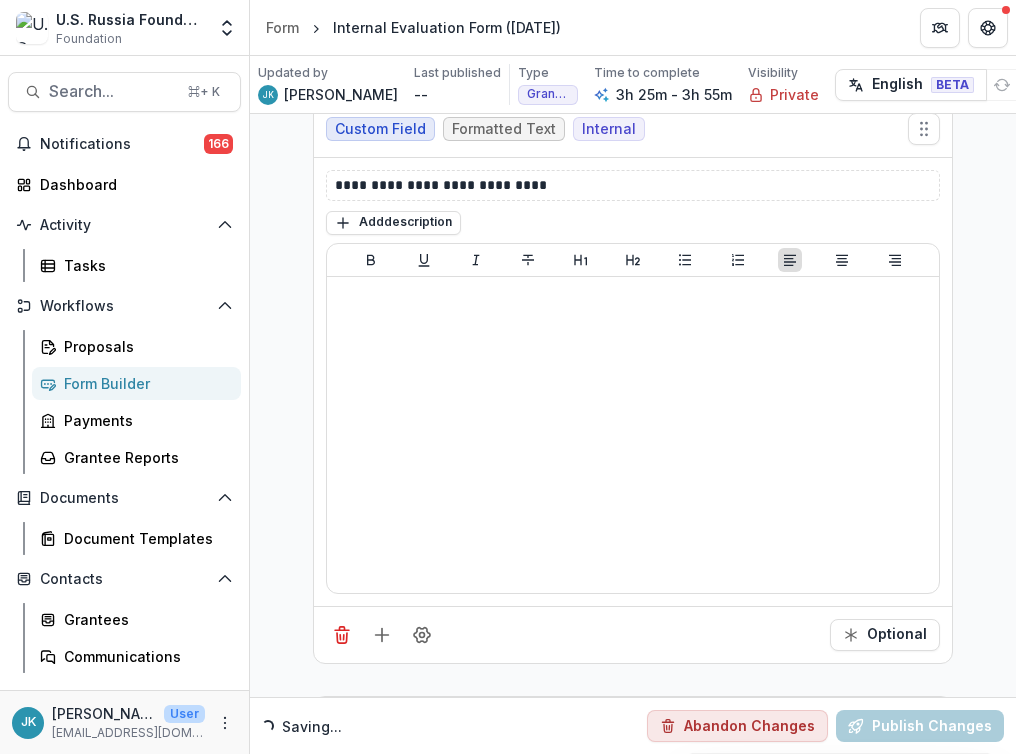 scroll, scrollTop: 13105, scrollLeft: 0, axis: vertical 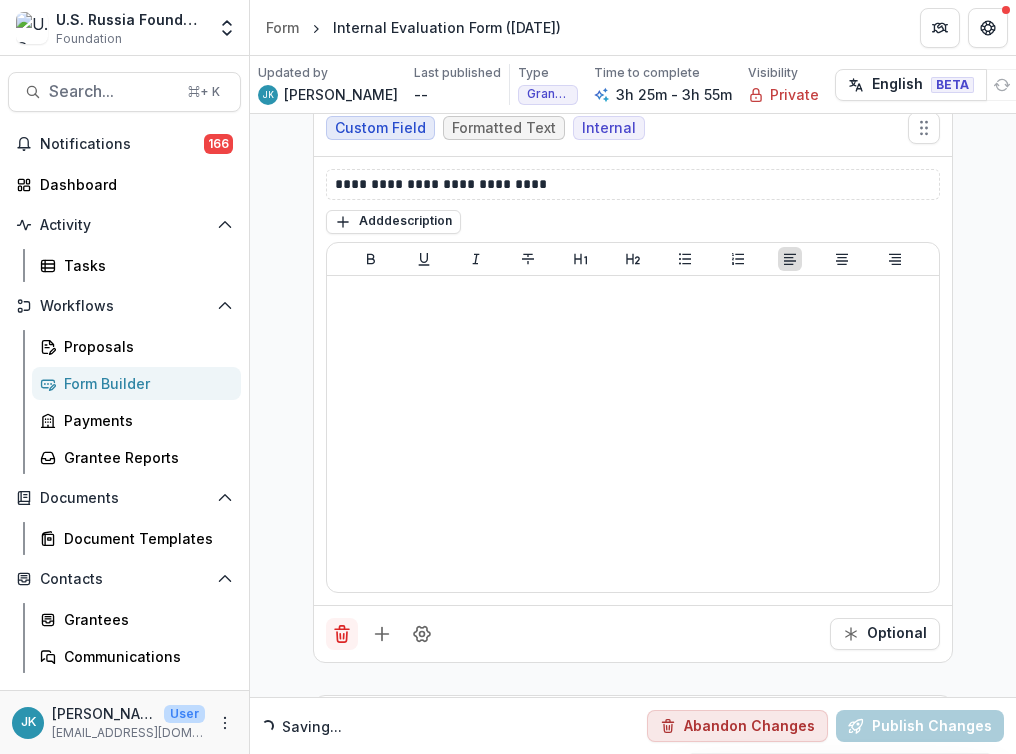 click at bounding box center [342, 634] 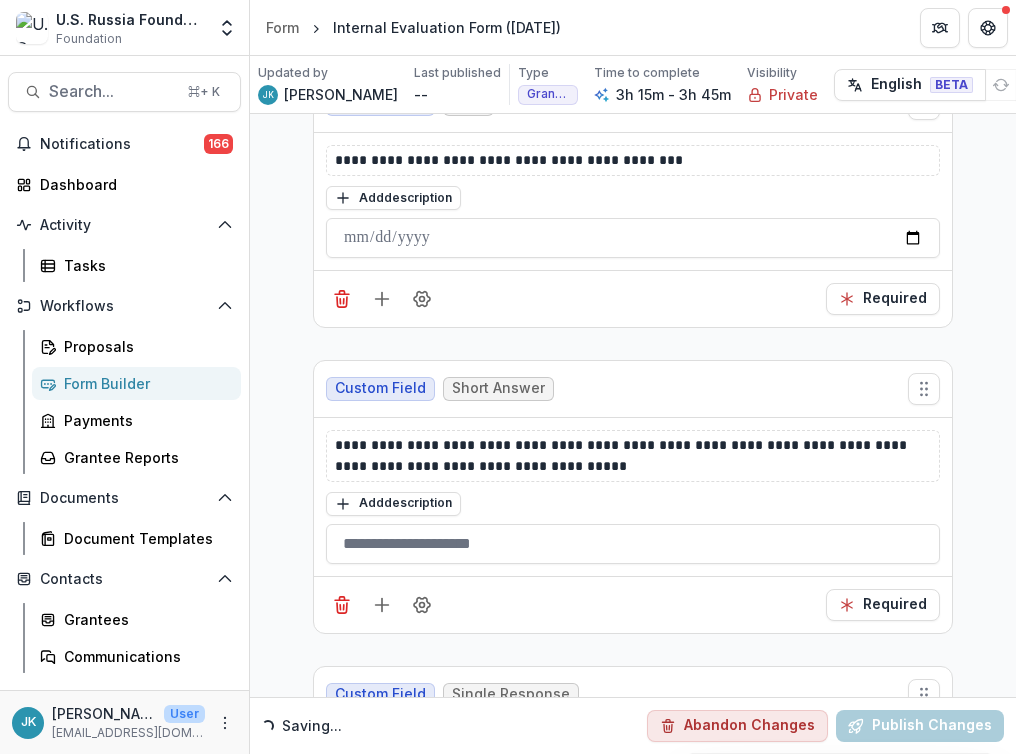 scroll, scrollTop: 19755, scrollLeft: 0, axis: vertical 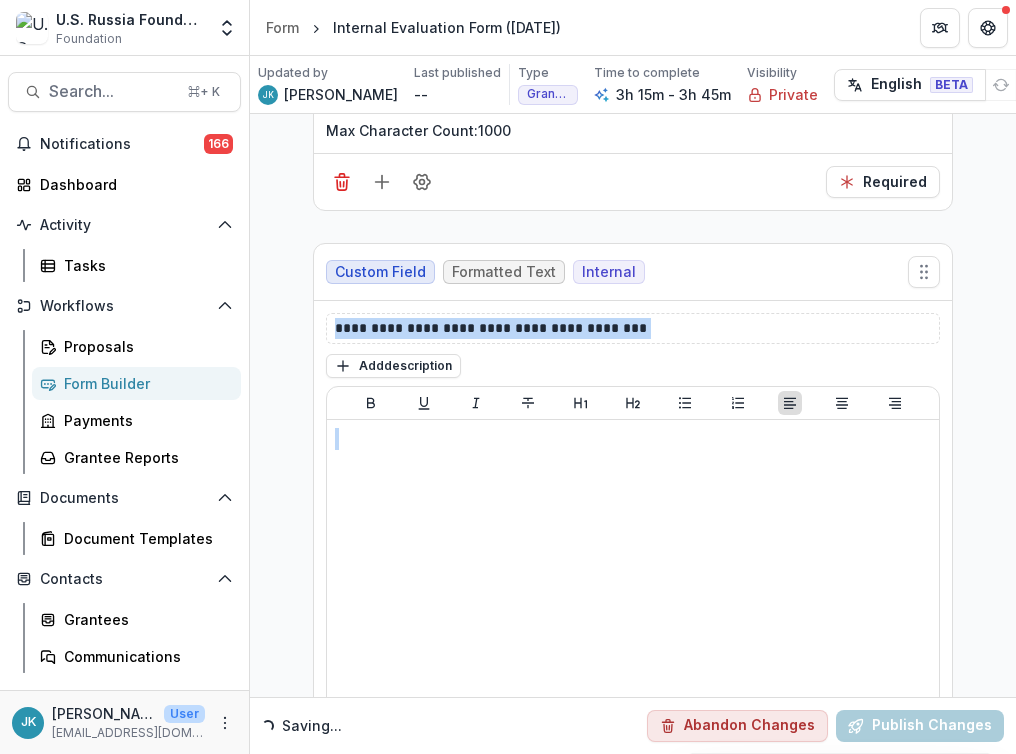 drag, startPoint x: 1009, startPoint y: 278, endPoint x: 1007, endPoint y: 411, distance: 133.01503 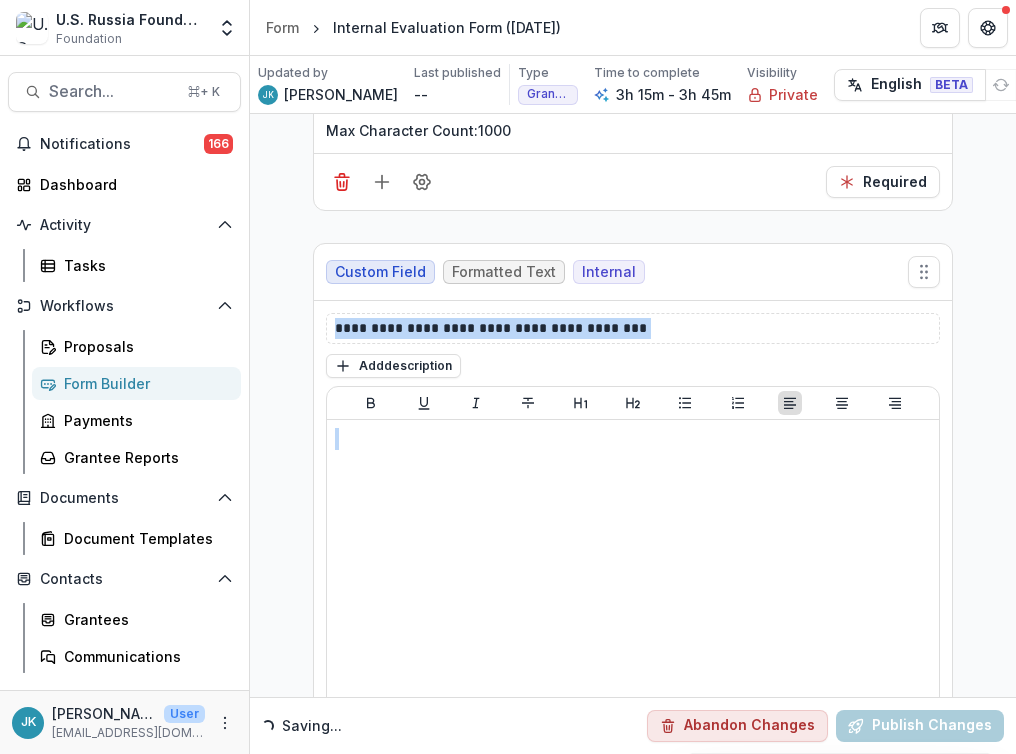 click on "**********" at bounding box center (508, 377) 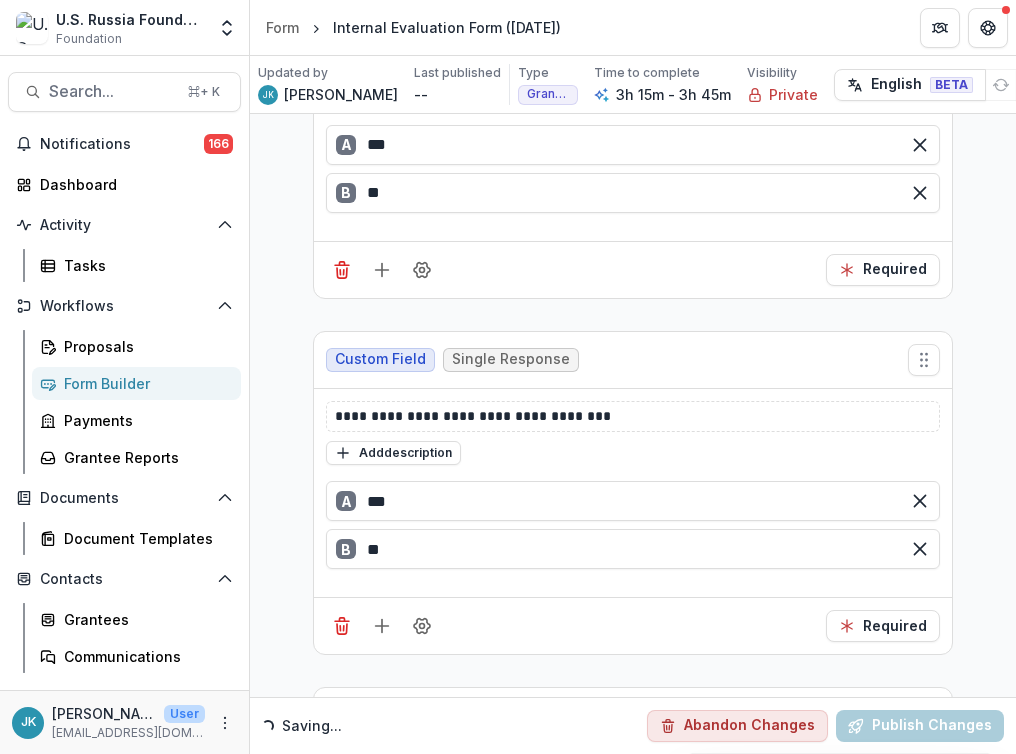 scroll, scrollTop: 61074, scrollLeft: 0, axis: vertical 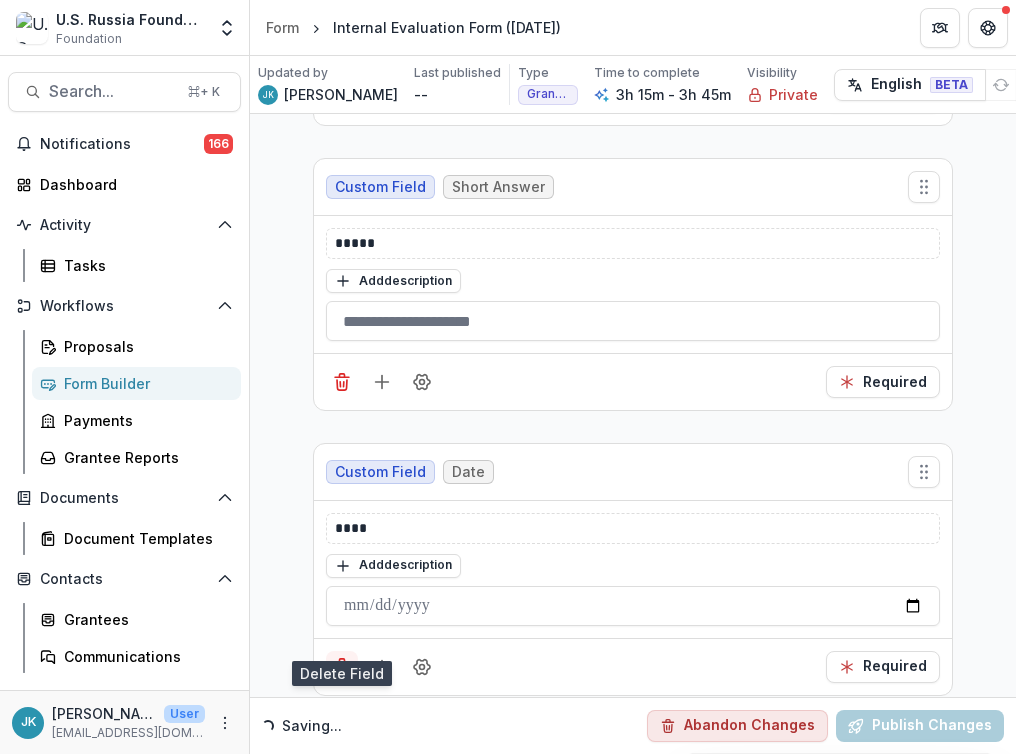 click at bounding box center (342, 667) 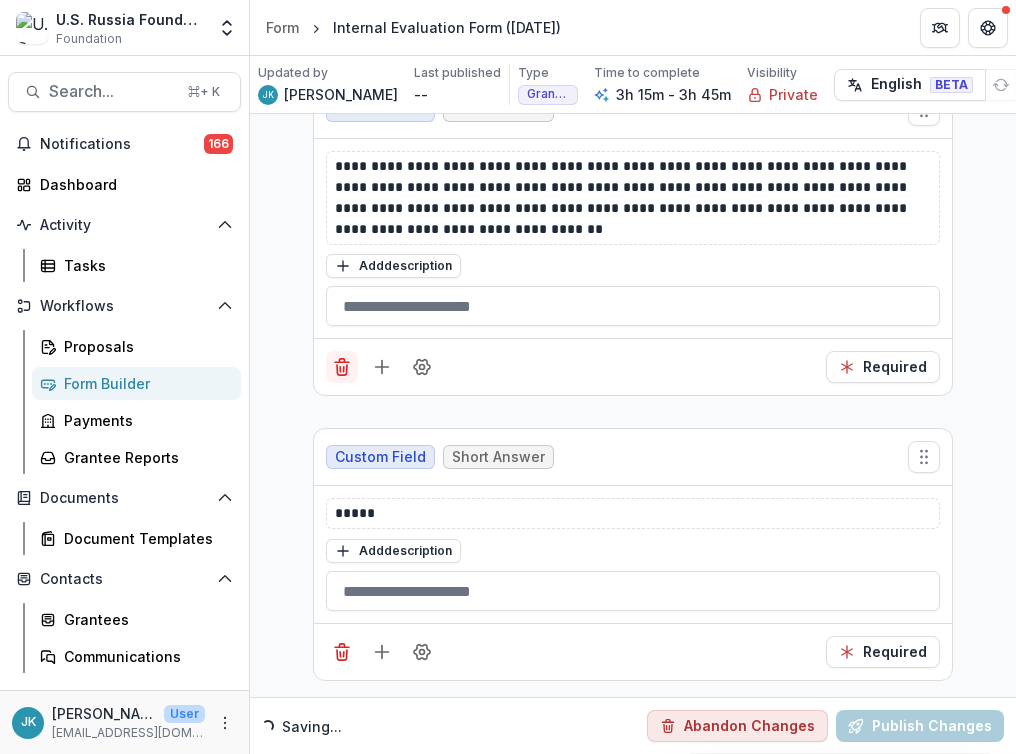 scroll, scrollTop: 60789, scrollLeft: 0, axis: vertical 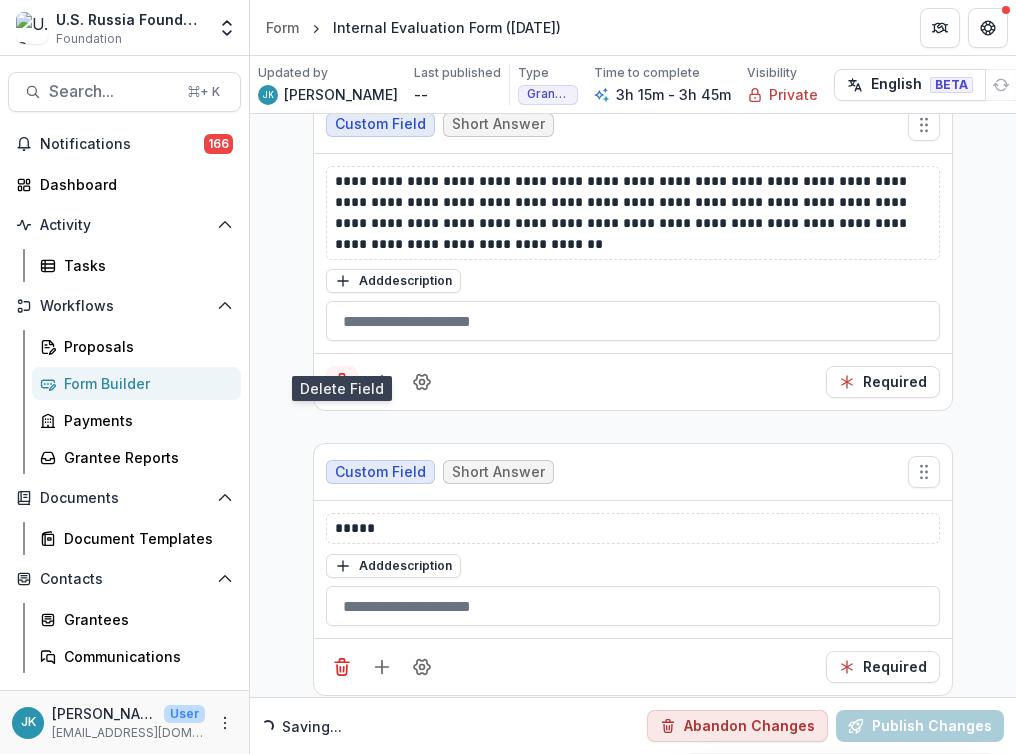 click 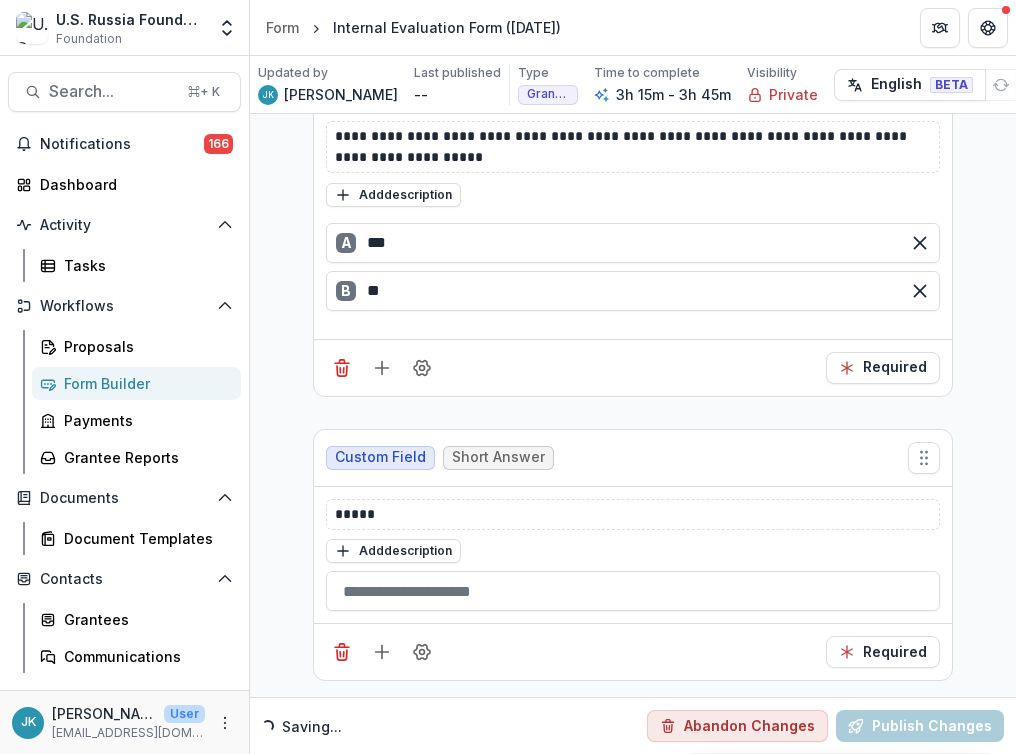 scroll, scrollTop: 60441, scrollLeft: 0, axis: vertical 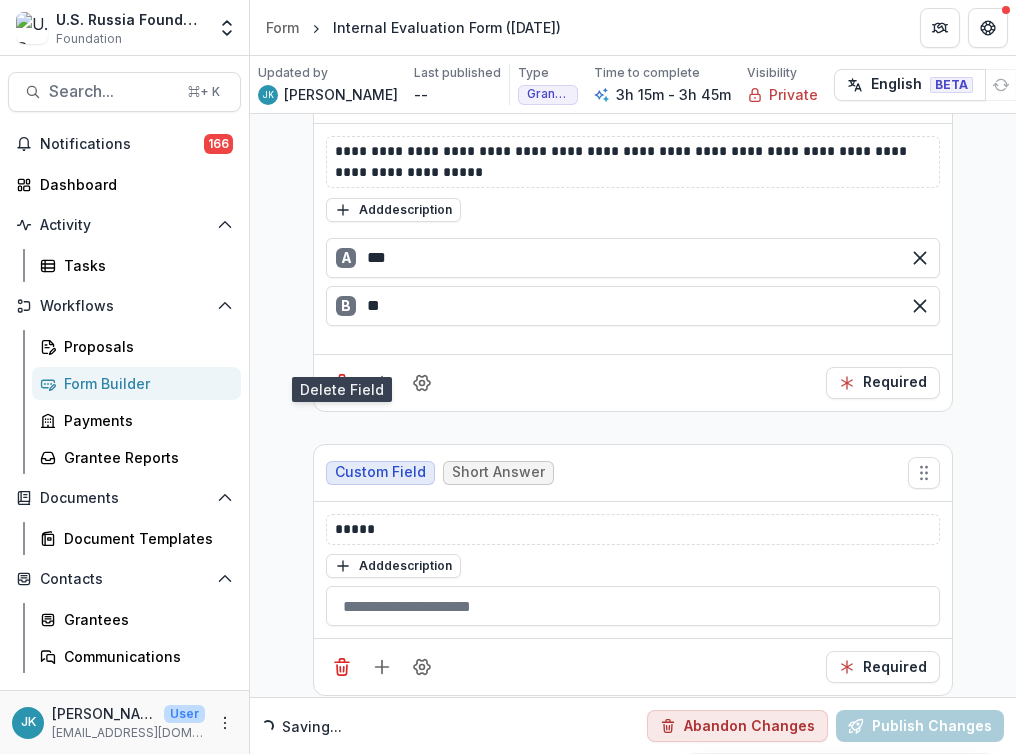 click 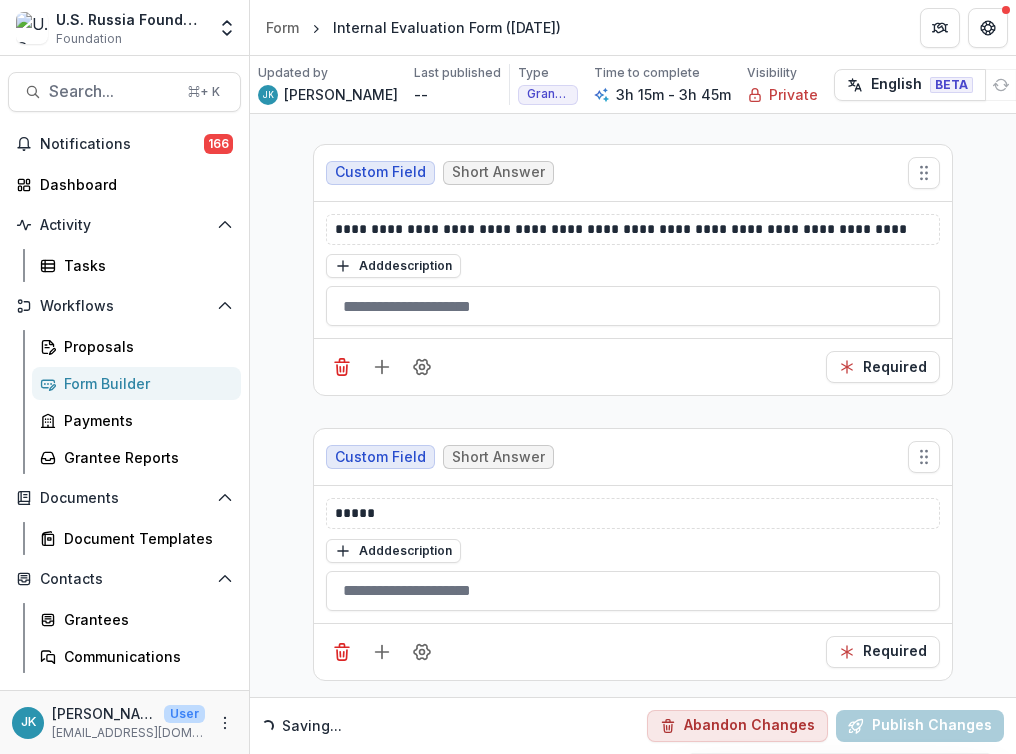scroll, scrollTop: 60063, scrollLeft: 0, axis: vertical 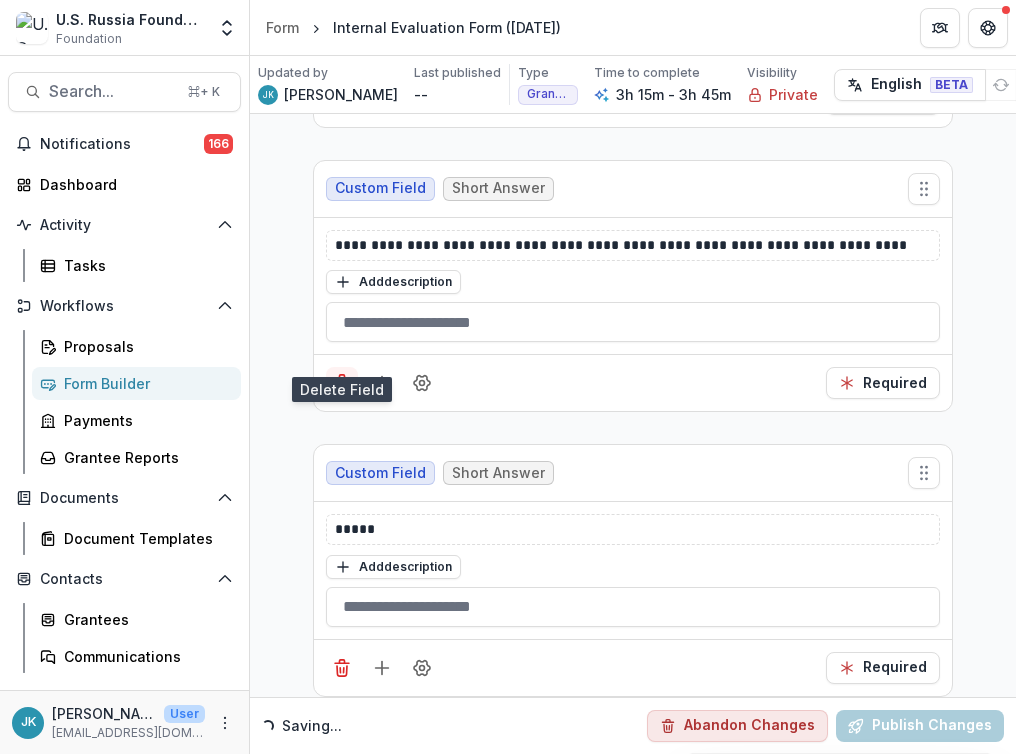 click 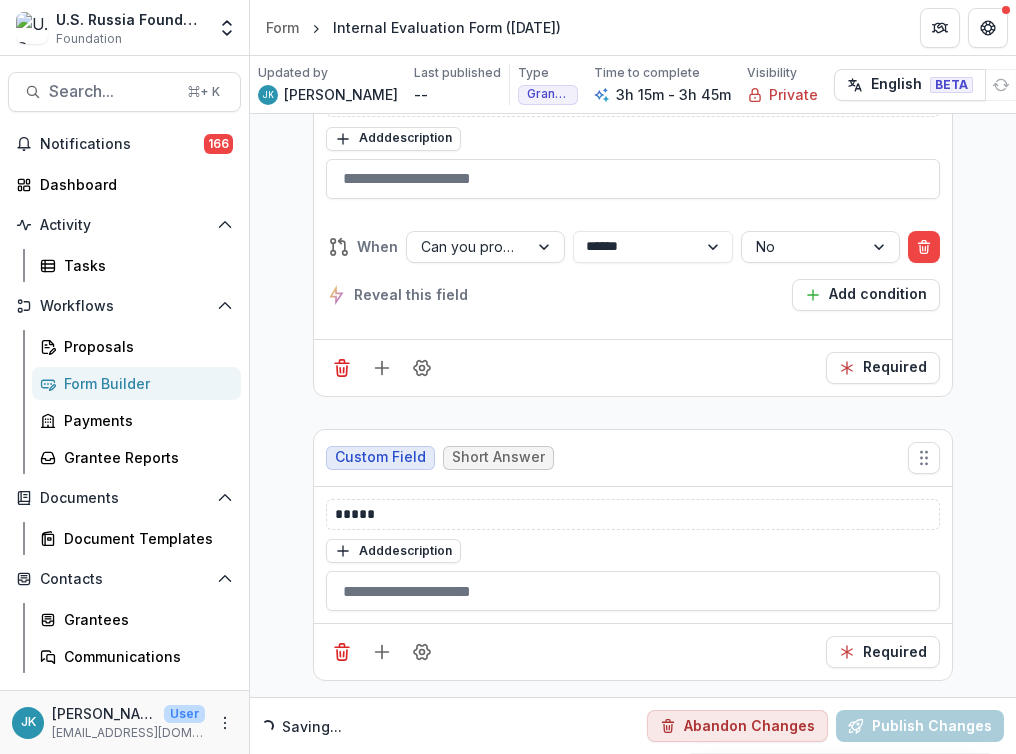 scroll, scrollTop: 59779, scrollLeft: 0, axis: vertical 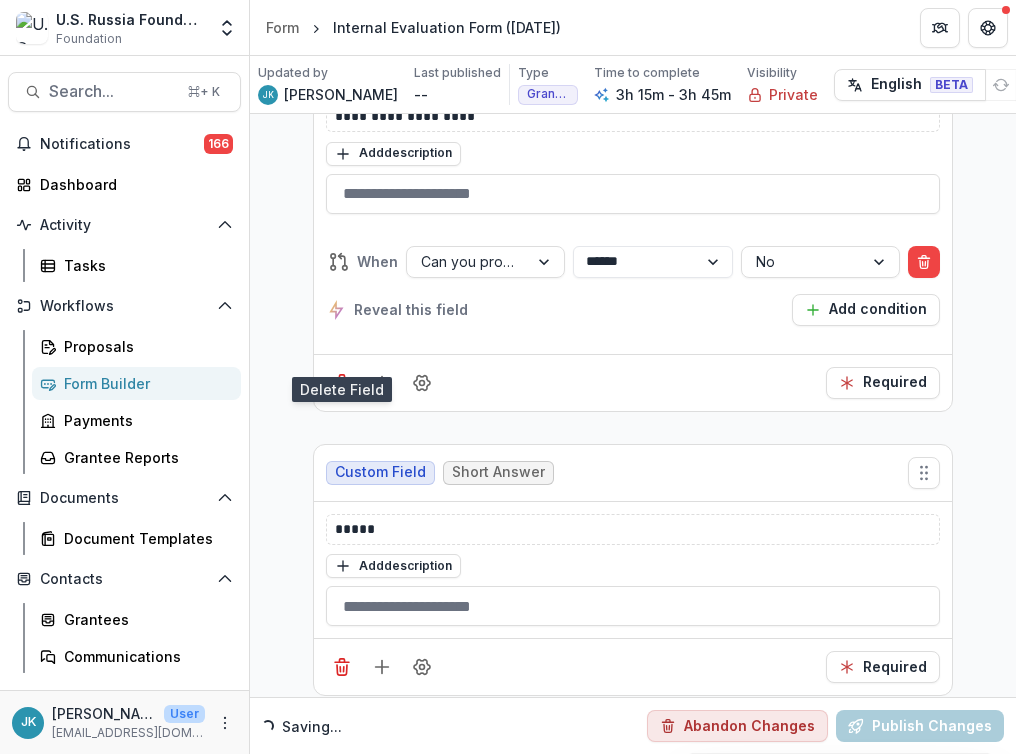 click 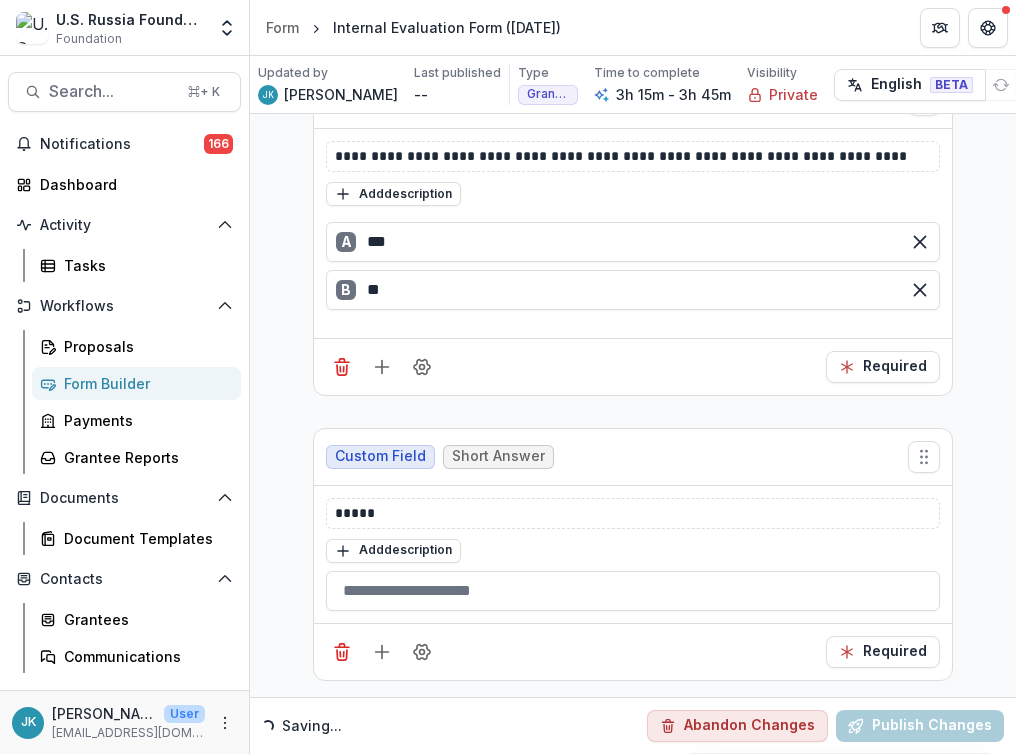 scroll, scrollTop: 59297, scrollLeft: 0, axis: vertical 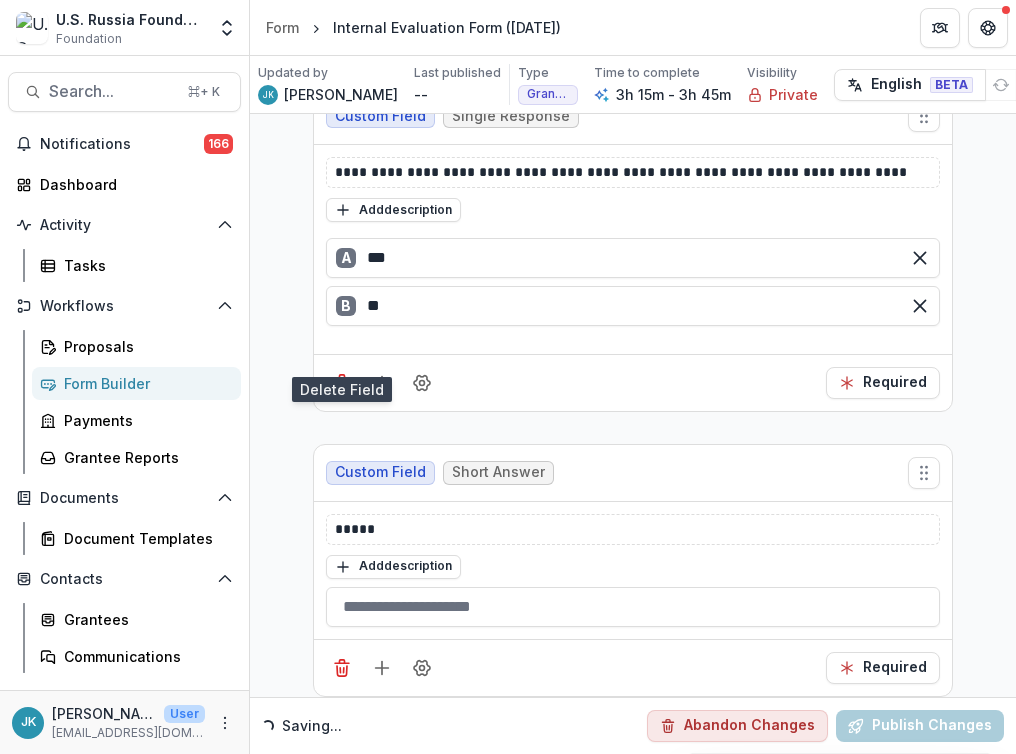 click 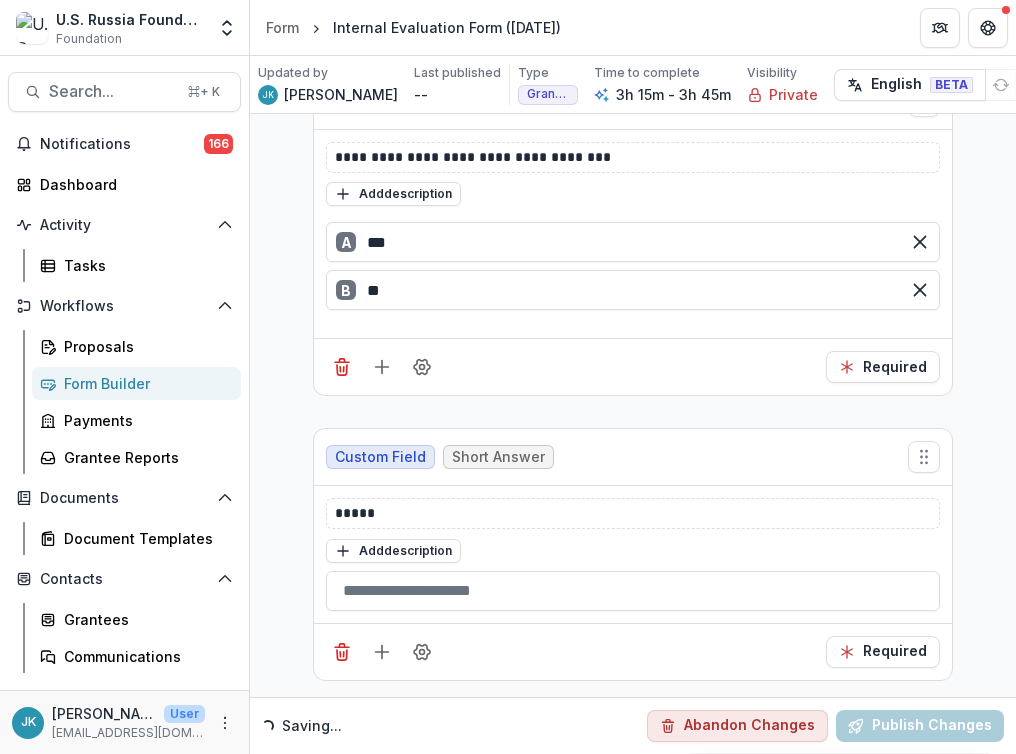 scroll, scrollTop: 58941, scrollLeft: 0, axis: vertical 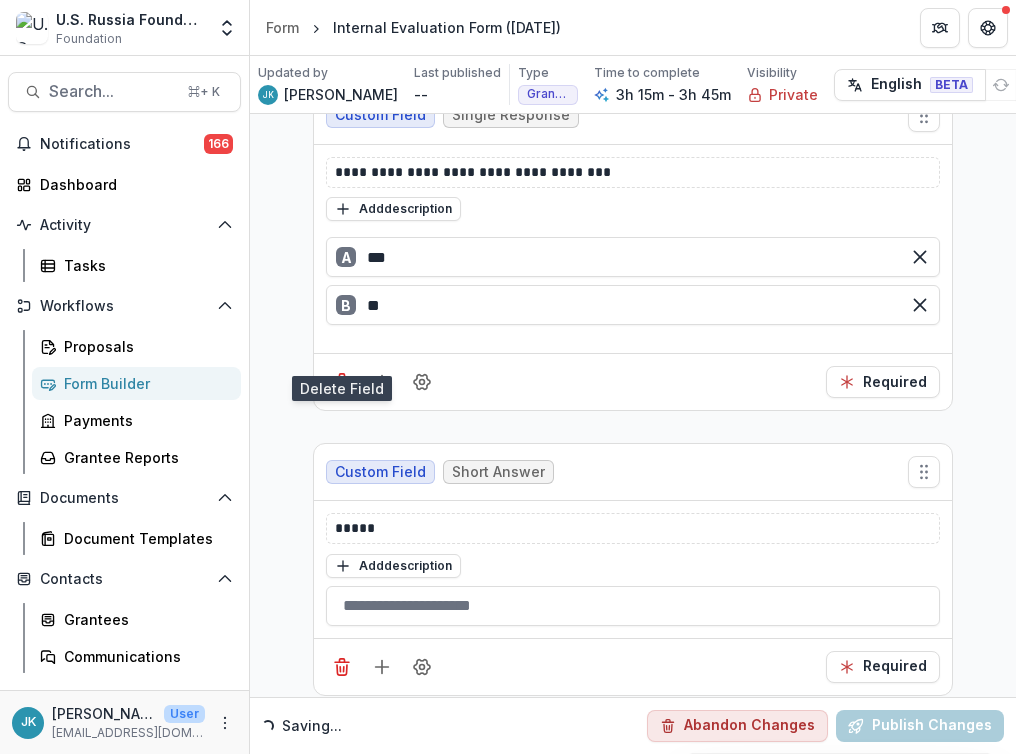 click 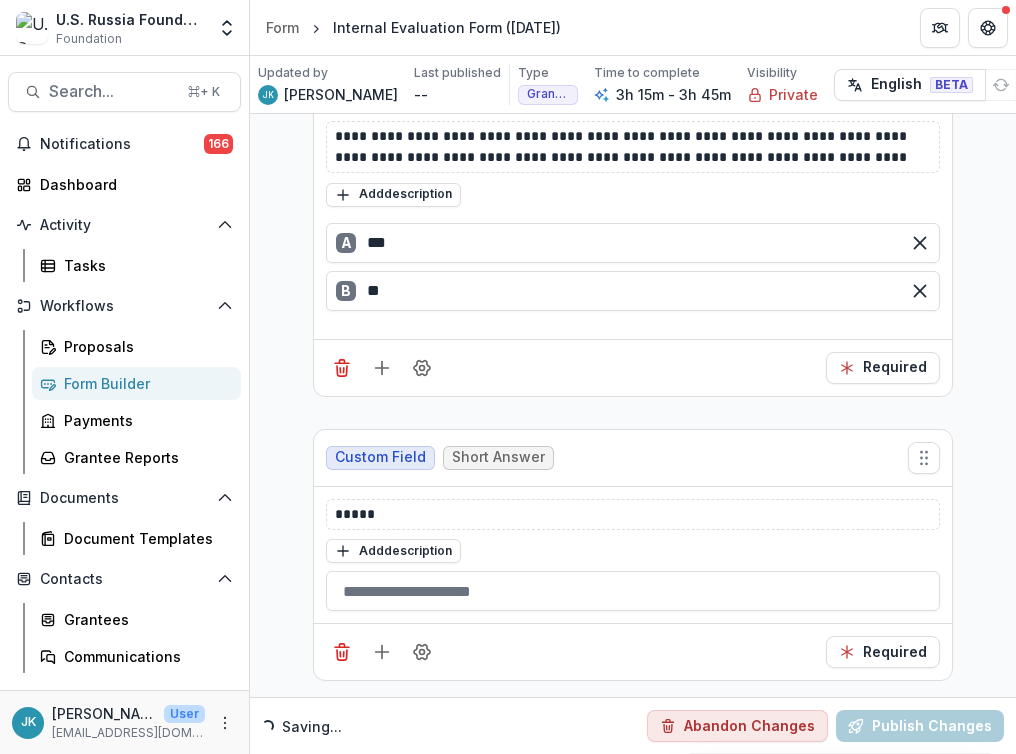 scroll, scrollTop: 58584, scrollLeft: 0, axis: vertical 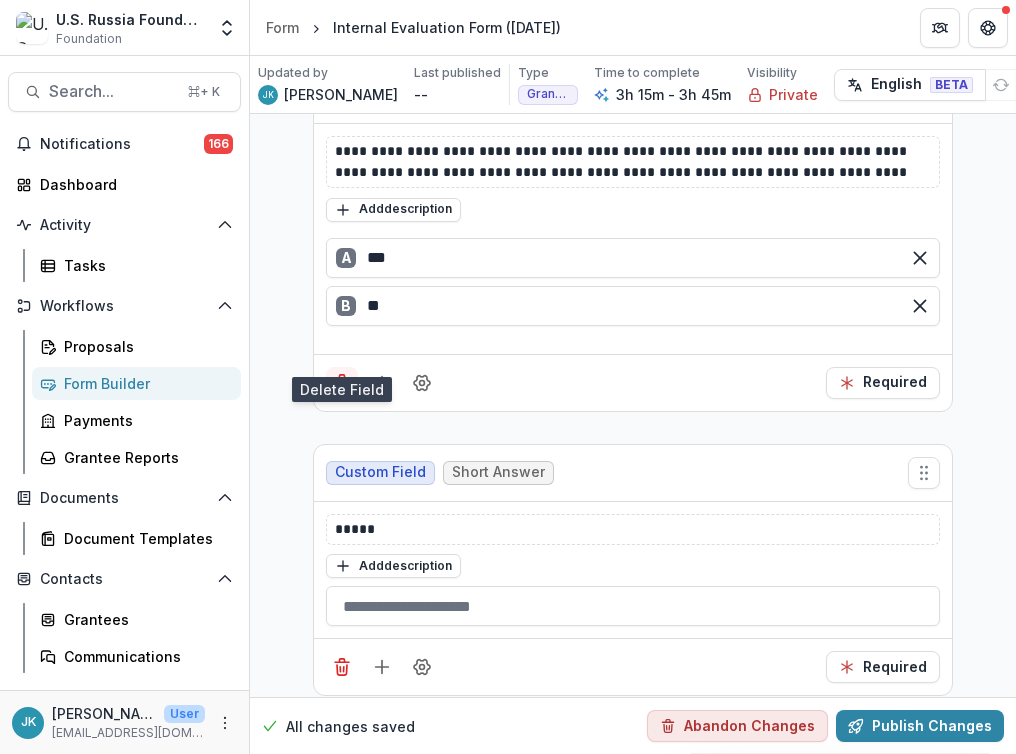 click 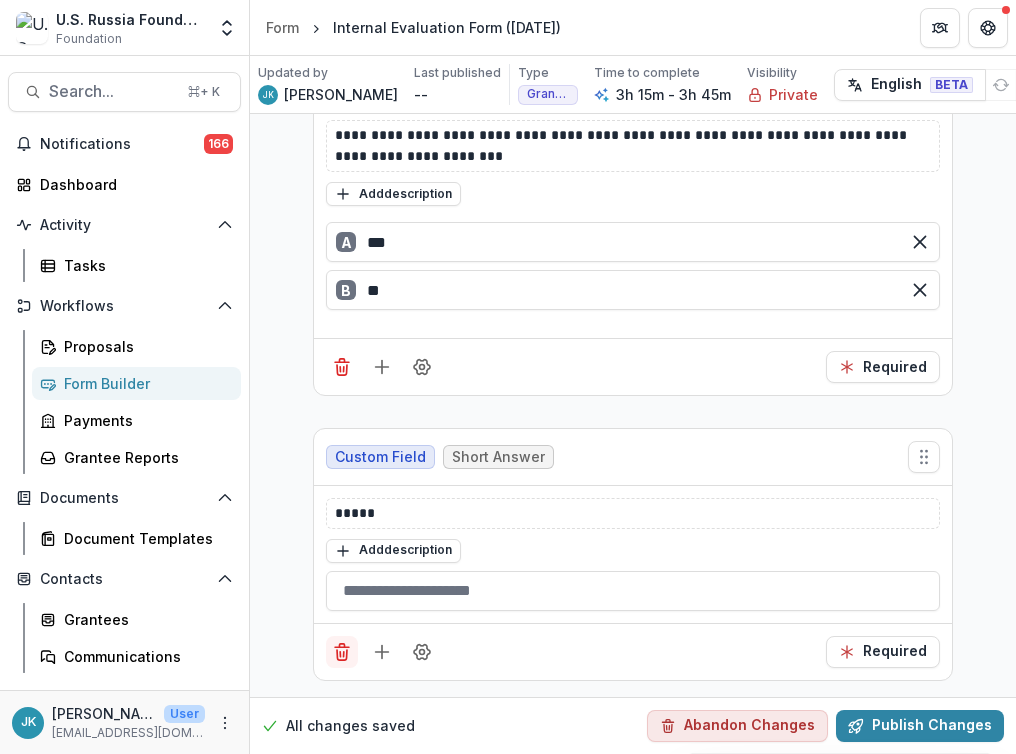 scroll, scrollTop: 58206, scrollLeft: 0, axis: vertical 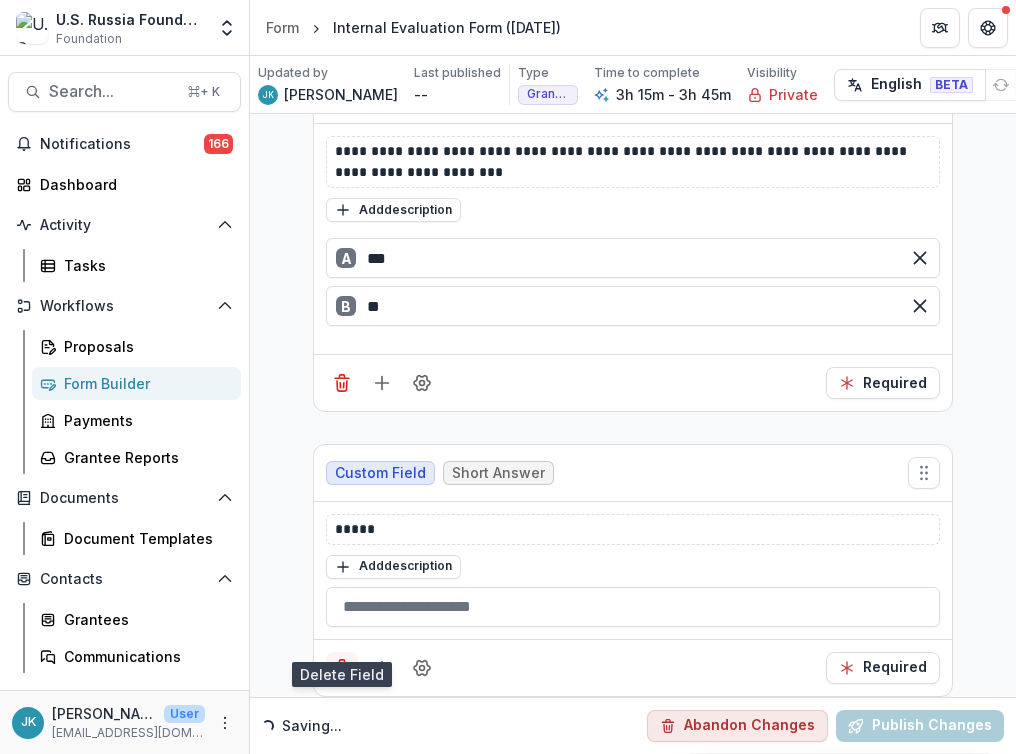 click 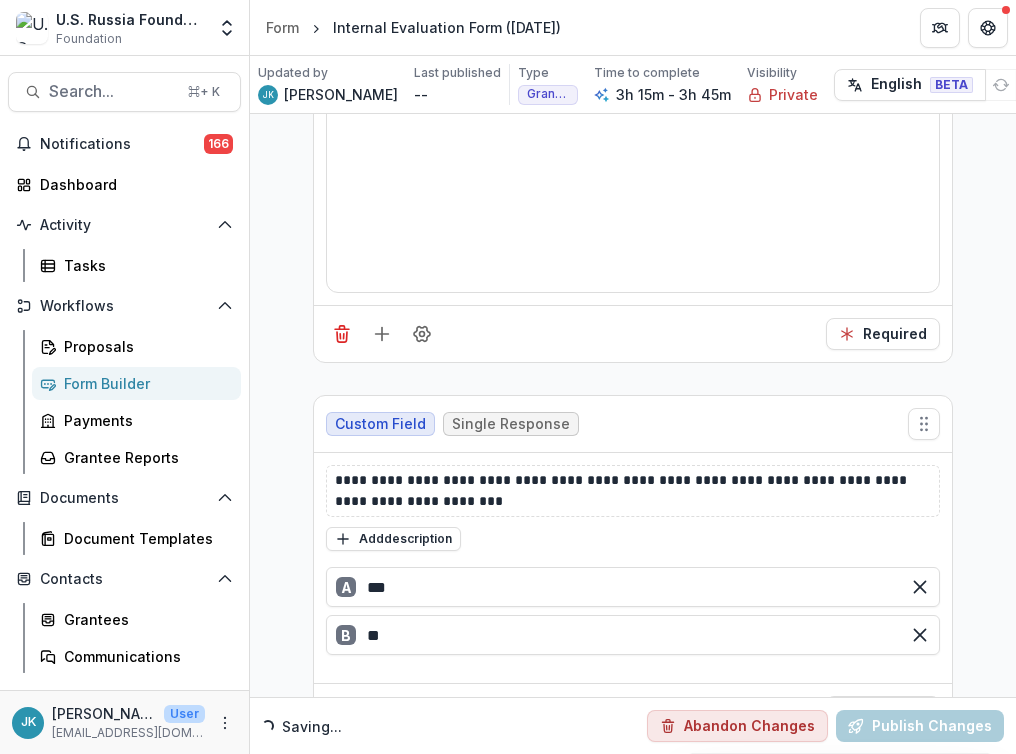 scroll, scrollTop: 57922, scrollLeft: 0, axis: vertical 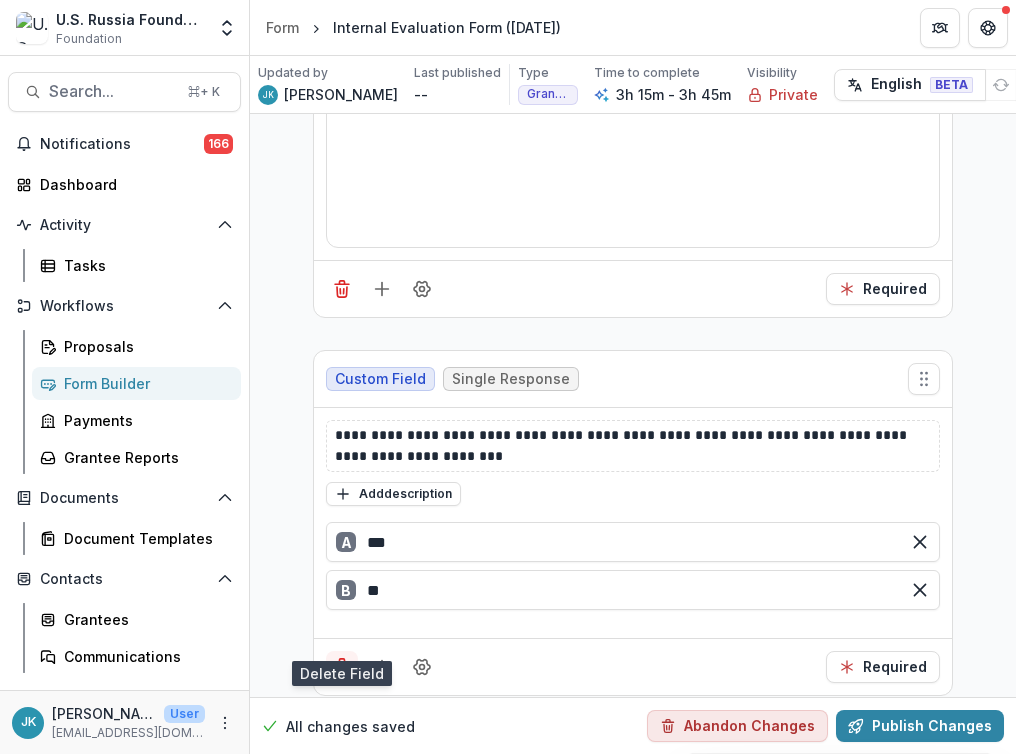 click 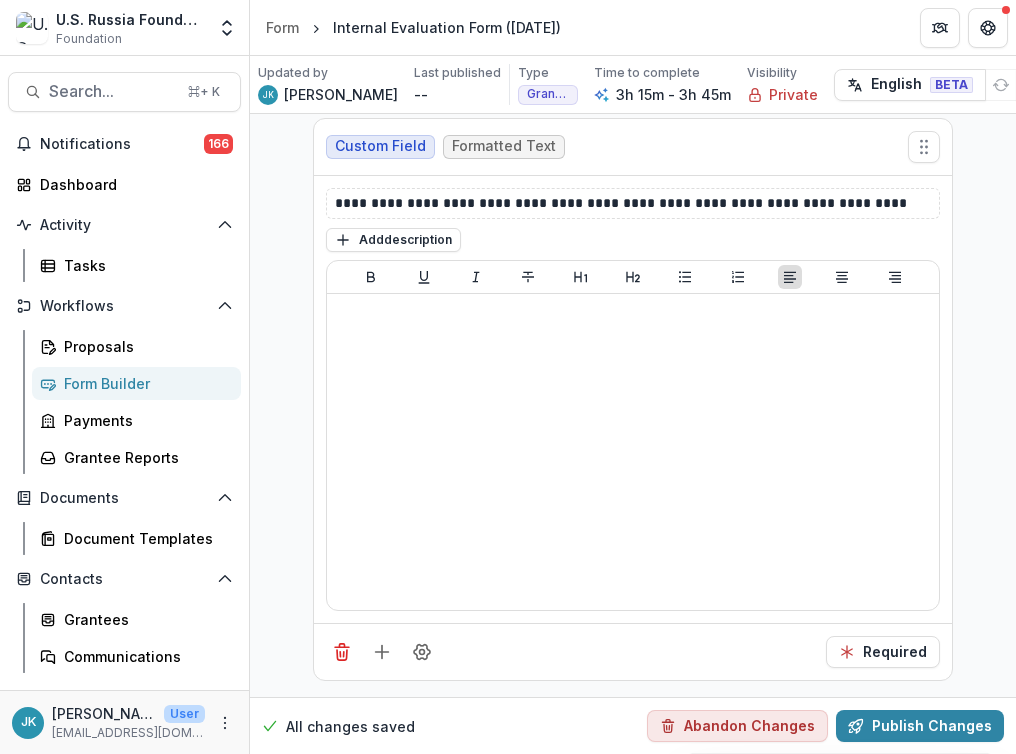 scroll, scrollTop: 57544, scrollLeft: 0, axis: vertical 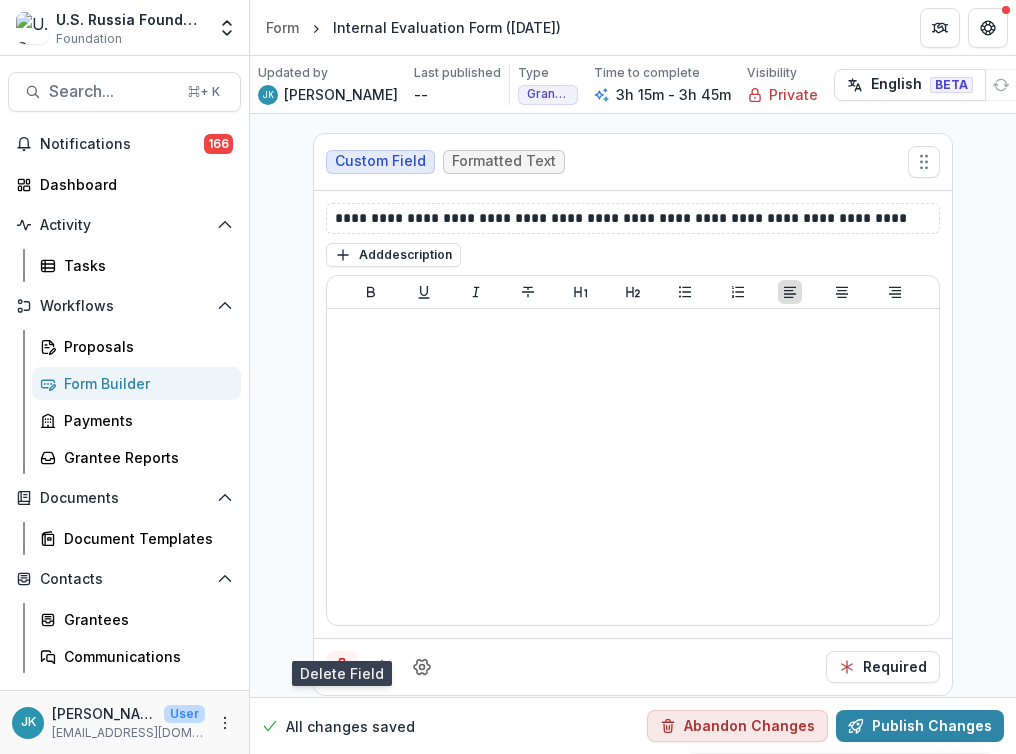 click 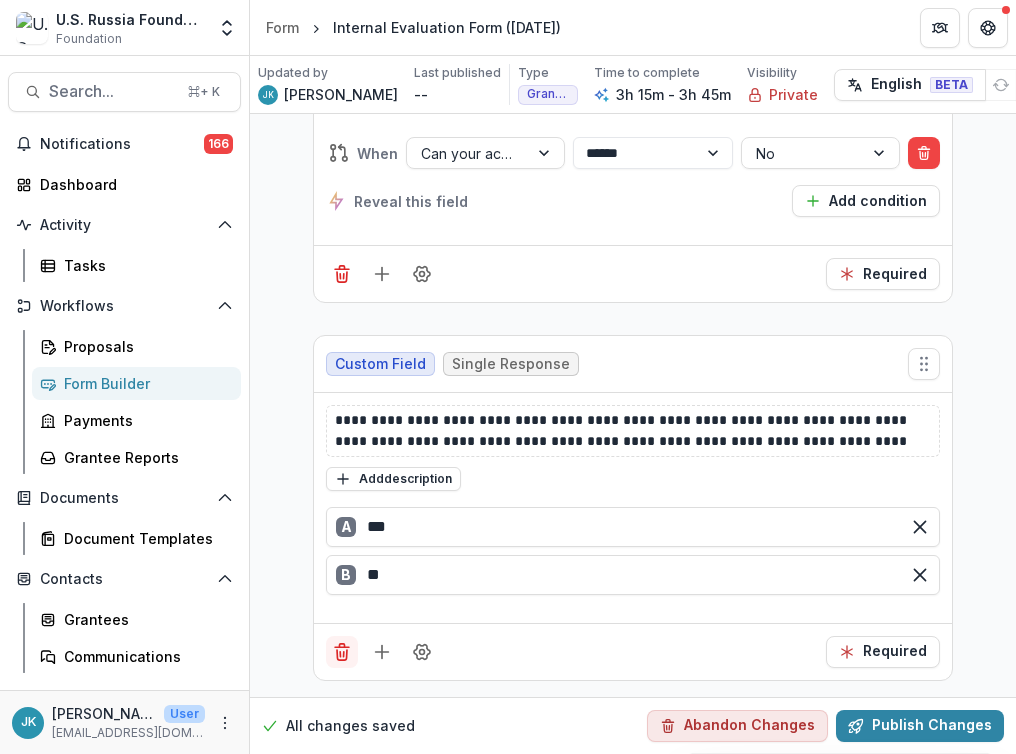 scroll, scrollTop: 56949, scrollLeft: 0, axis: vertical 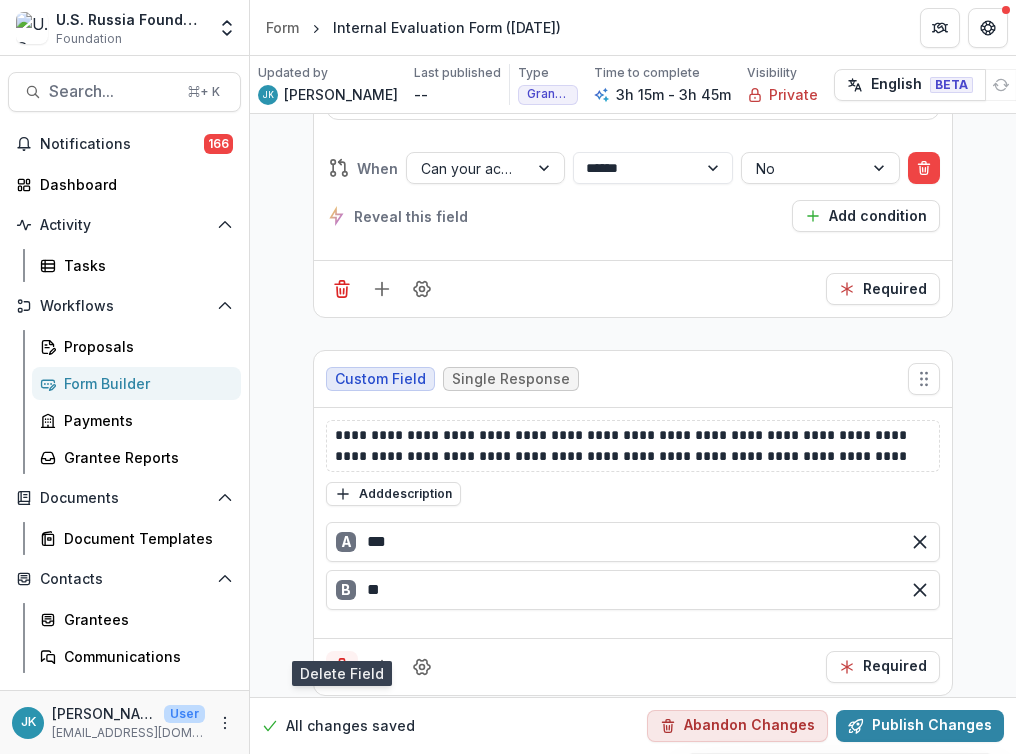 click 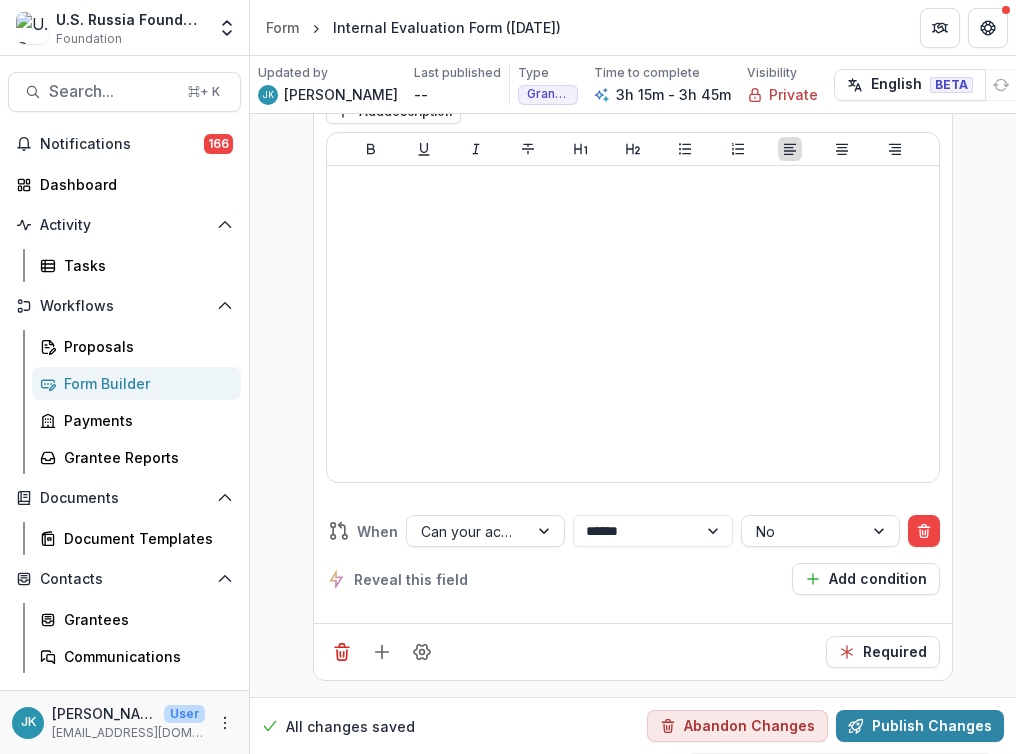 scroll, scrollTop: 56571, scrollLeft: 0, axis: vertical 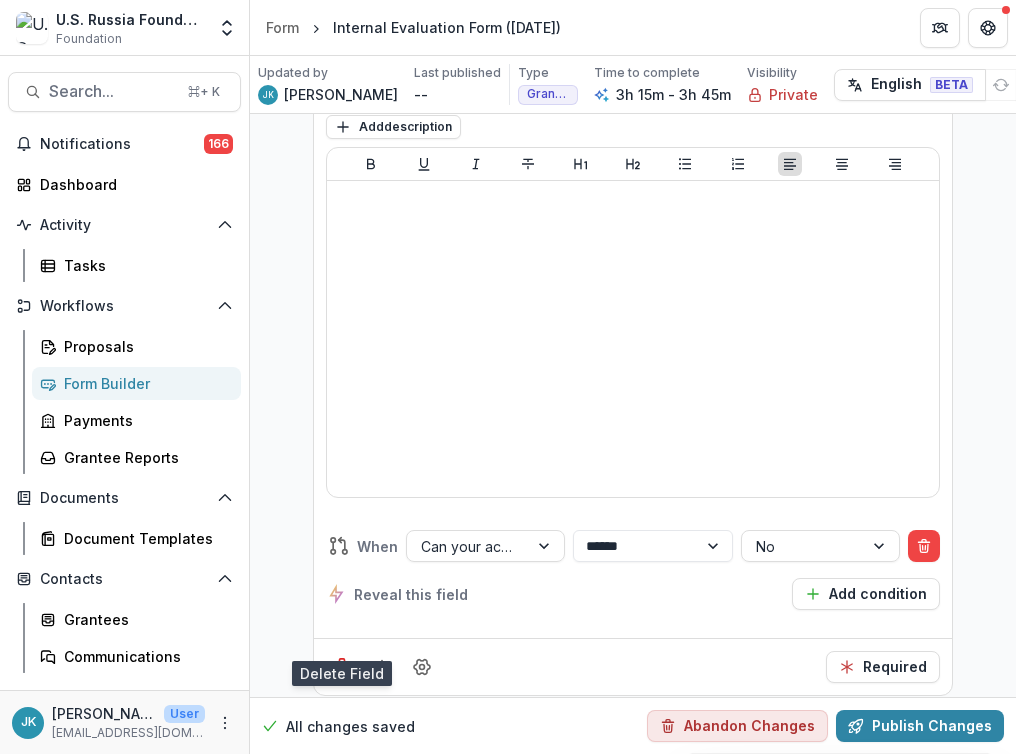 click 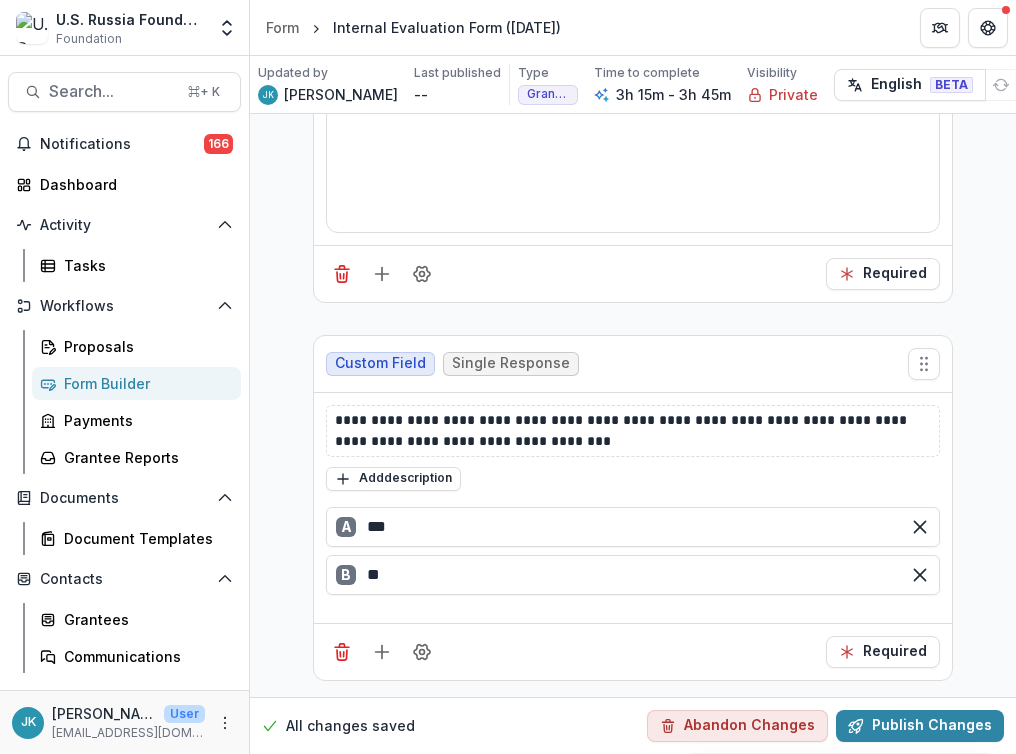 scroll, scrollTop: 55779, scrollLeft: 0, axis: vertical 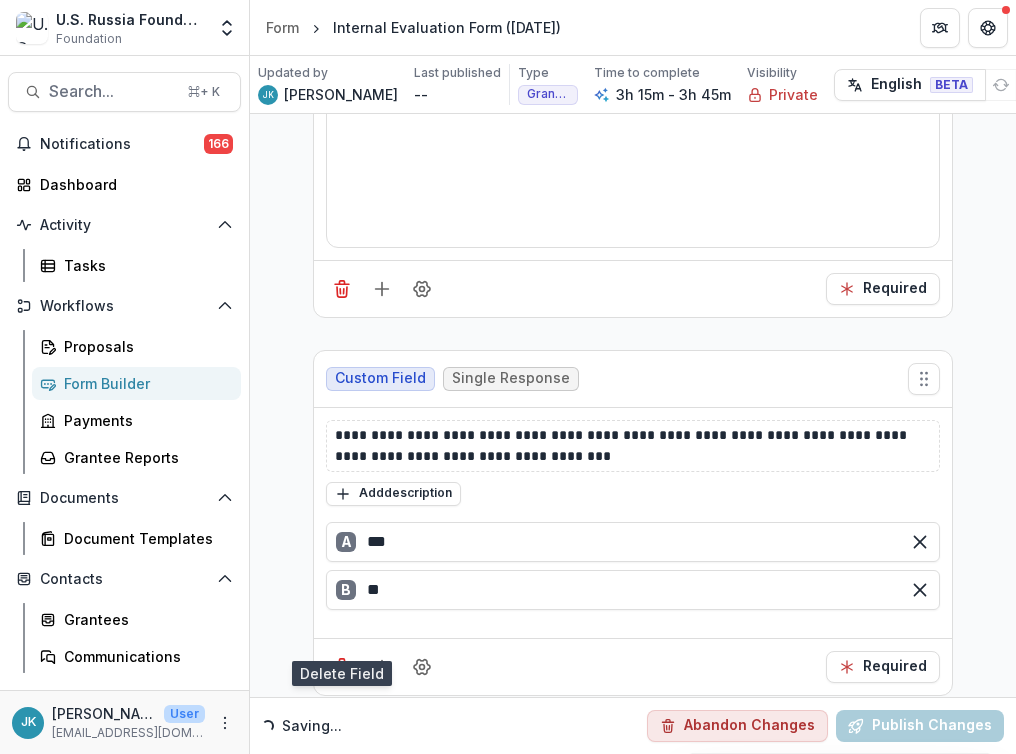 click 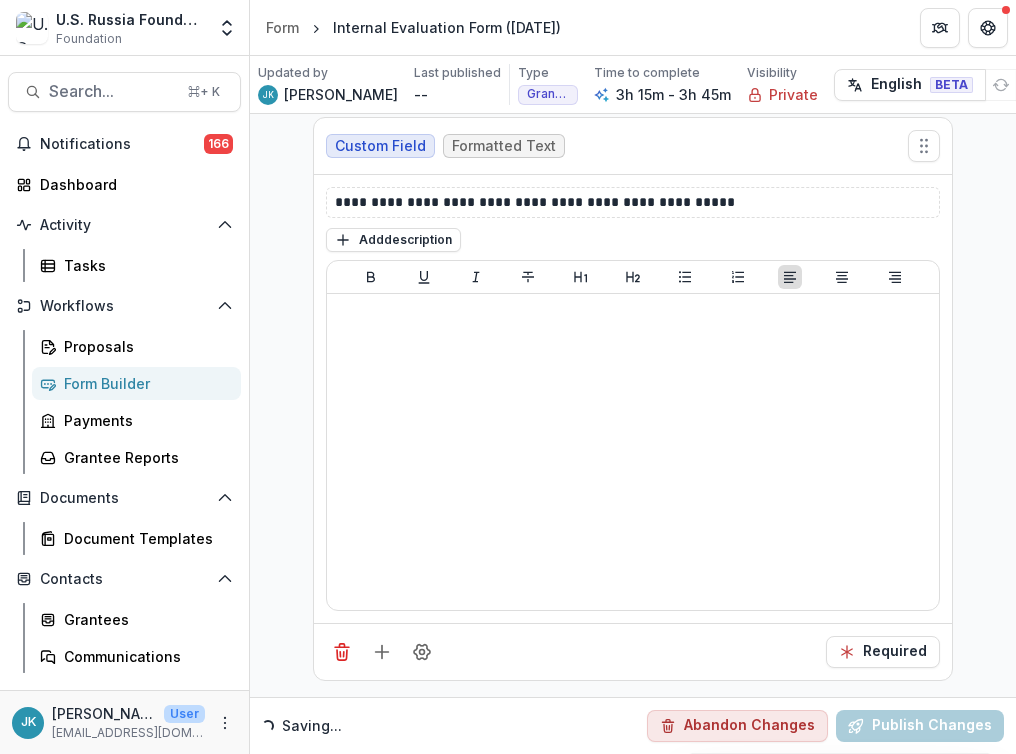 scroll, scrollTop: 55401, scrollLeft: 0, axis: vertical 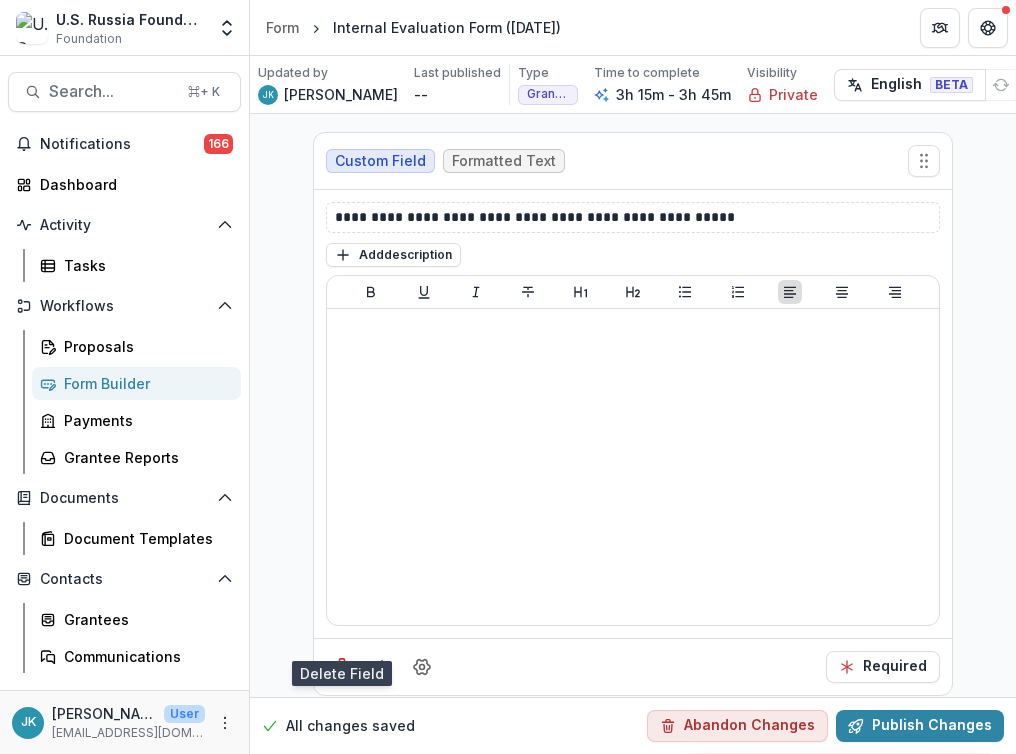 click 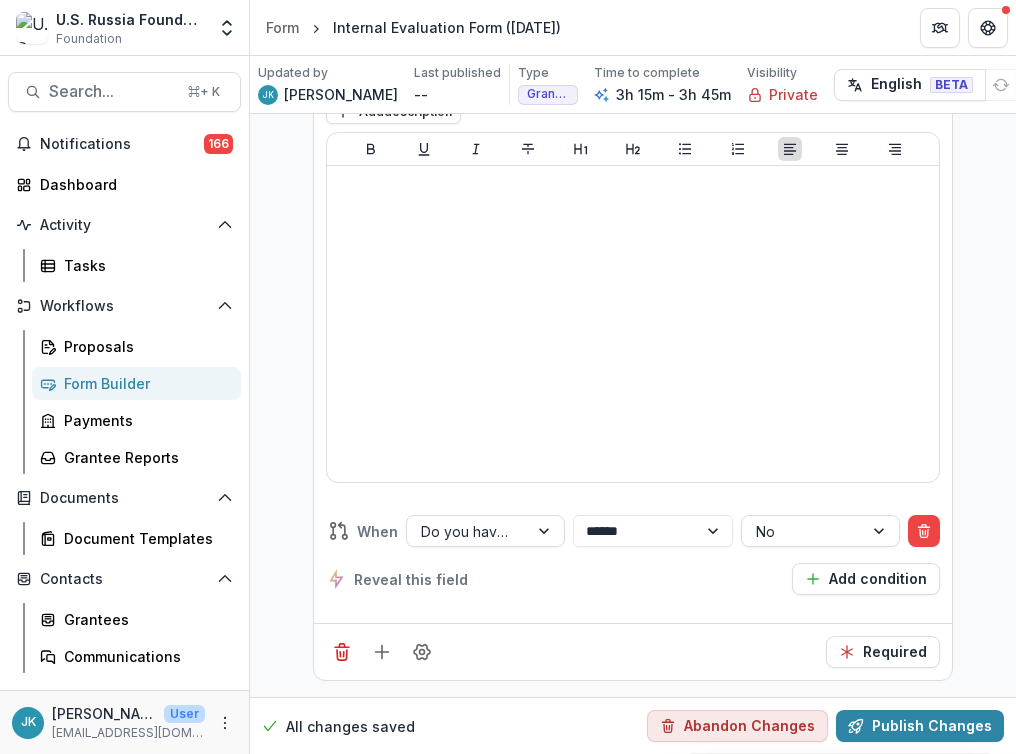 scroll, scrollTop: 54805, scrollLeft: 0, axis: vertical 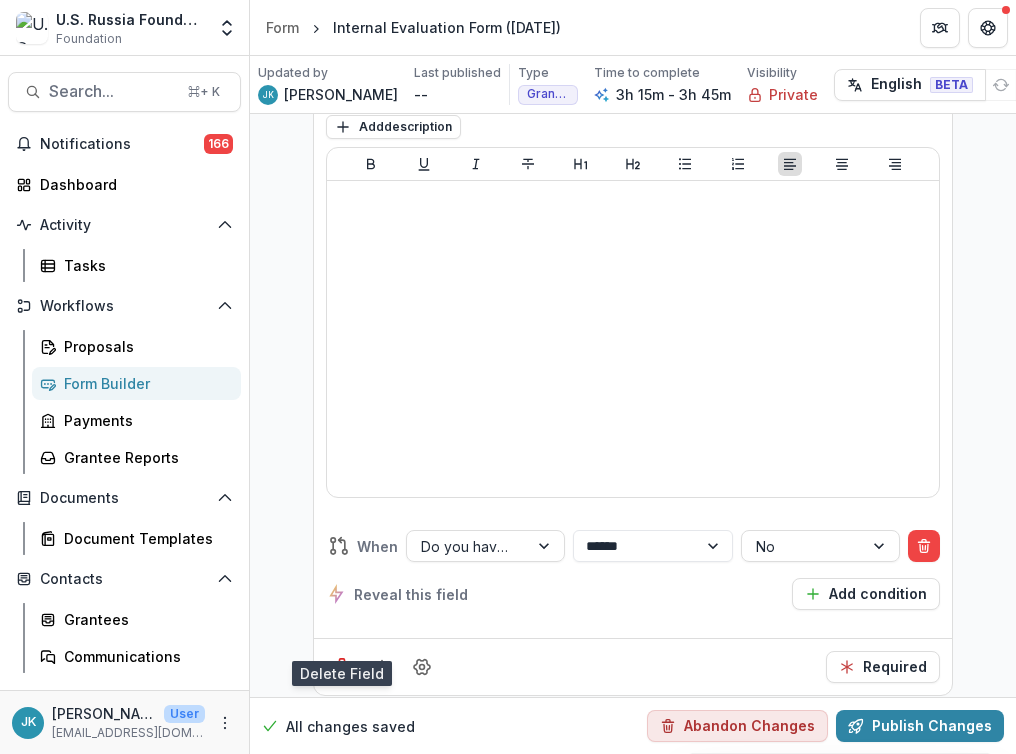 click 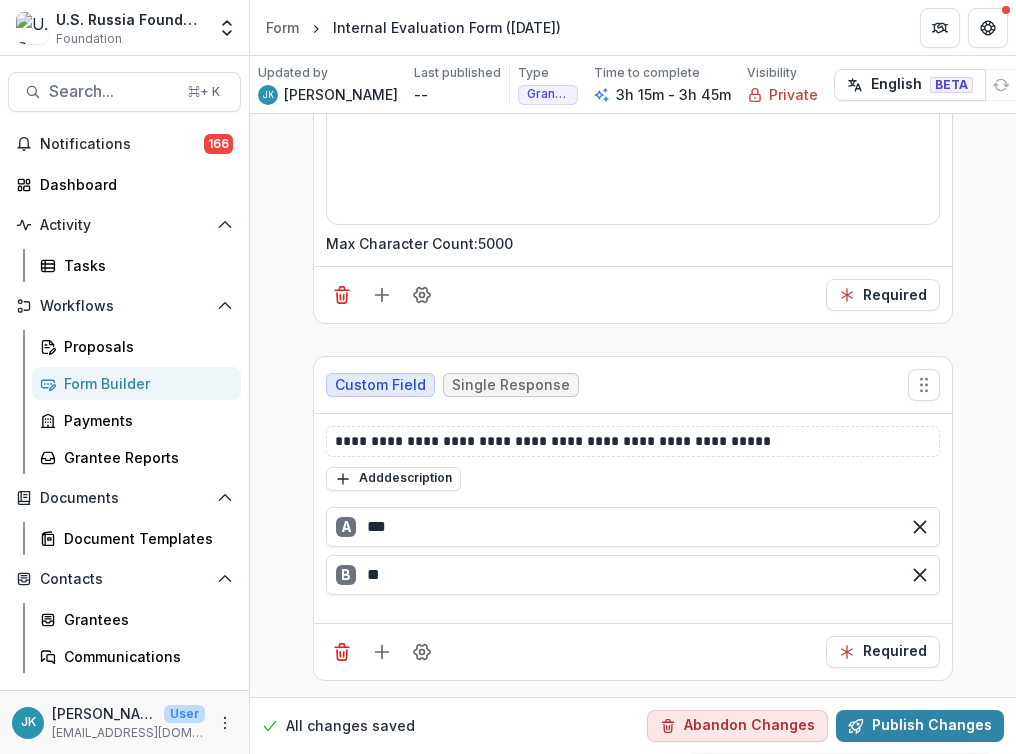 scroll, scrollTop: 54013, scrollLeft: 0, axis: vertical 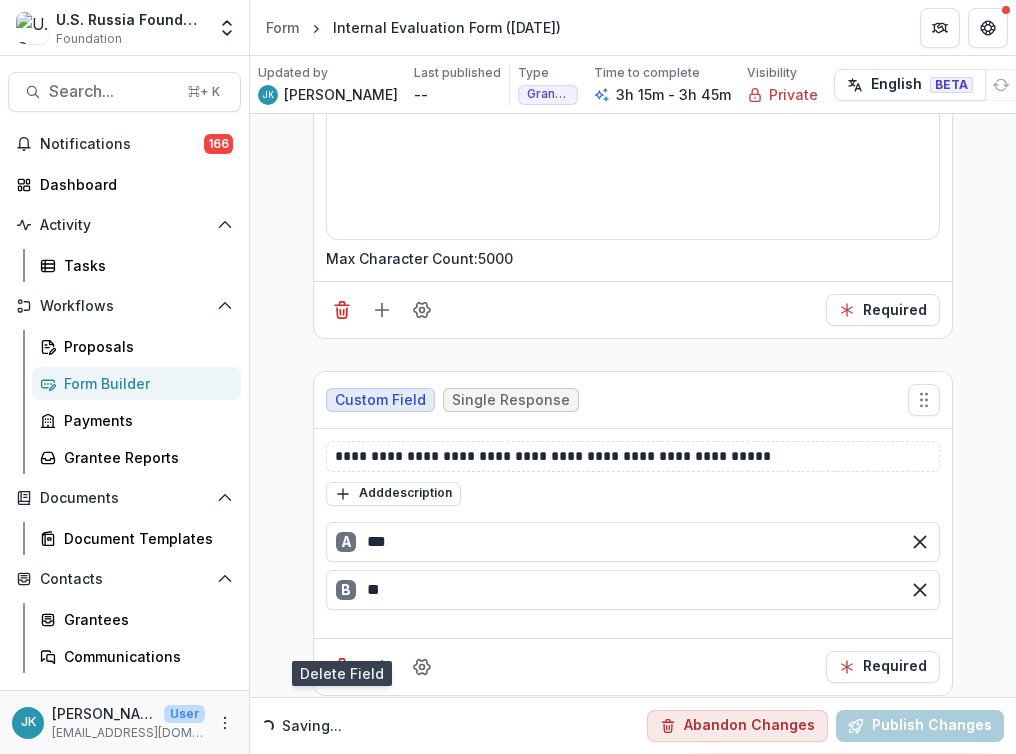 click 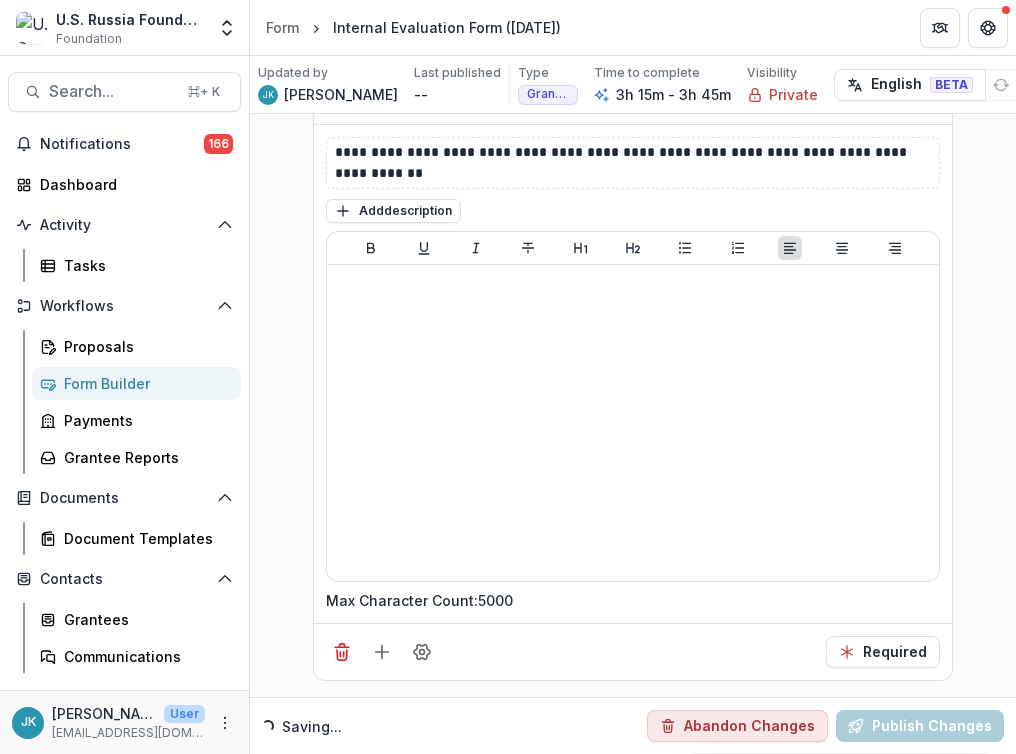 scroll, scrollTop: 53656, scrollLeft: 0, axis: vertical 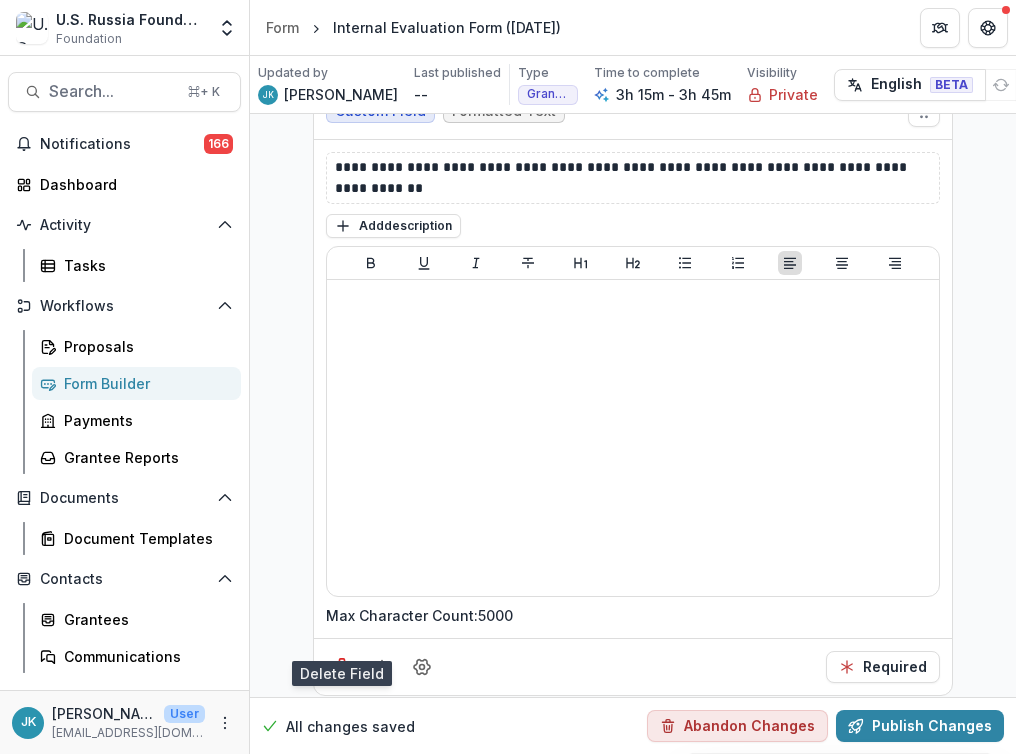 click 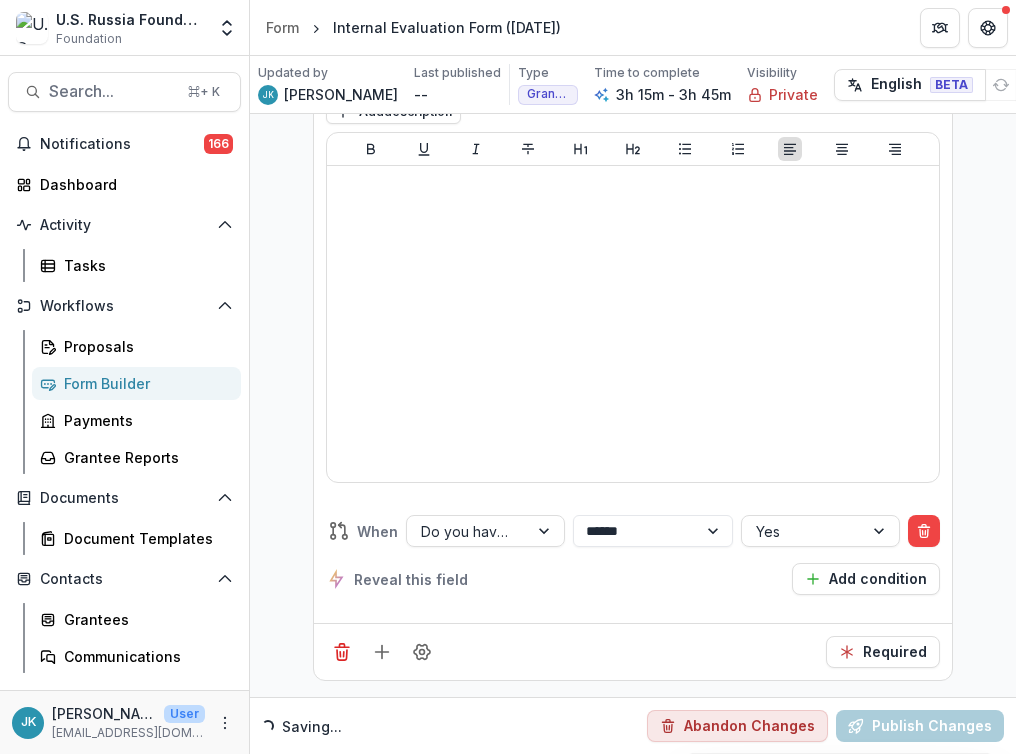 scroll, scrollTop: 53010, scrollLeft: 0, axis: vertical 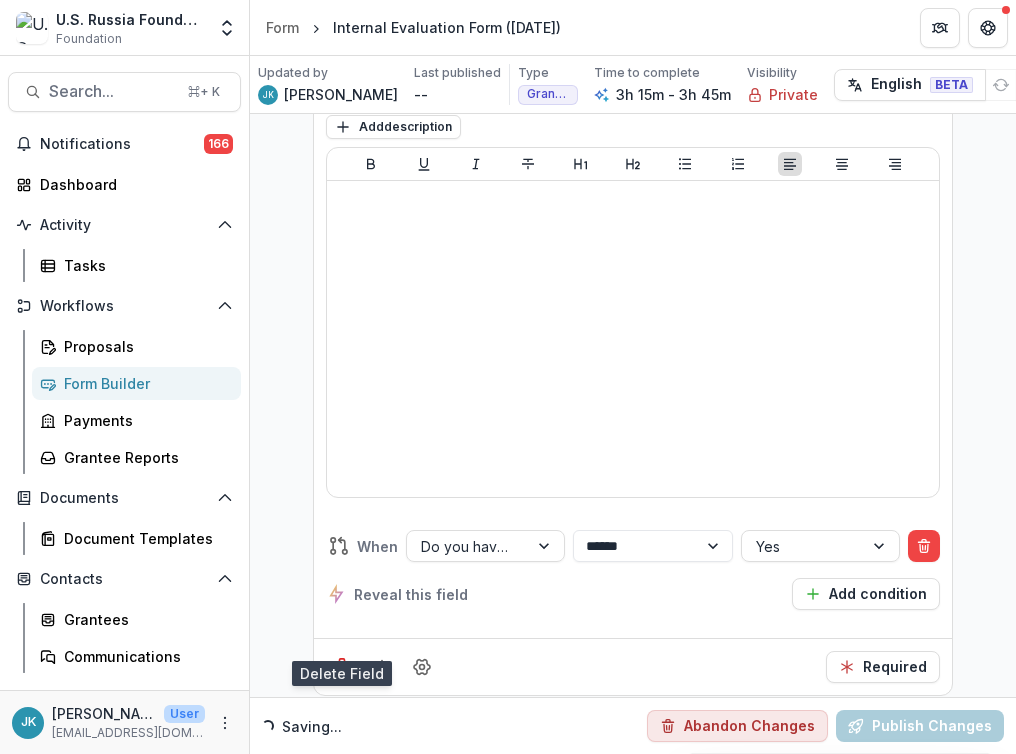 click 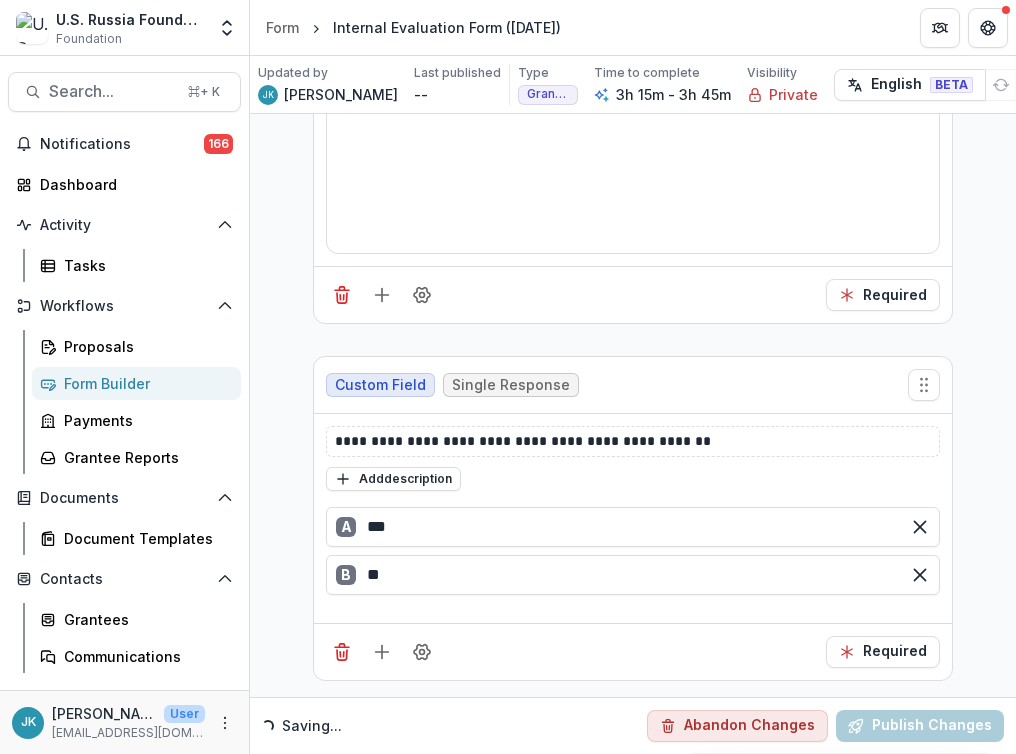 scroll, scrollTop: 52176, scrollLeft: 0, axis: vertical 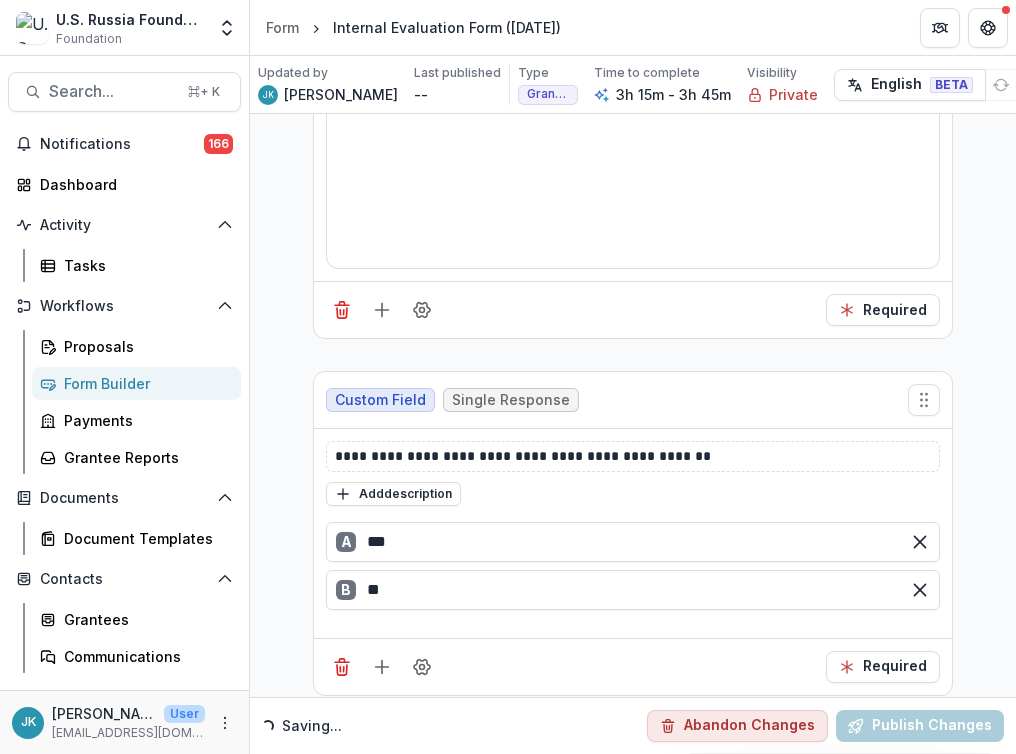 click 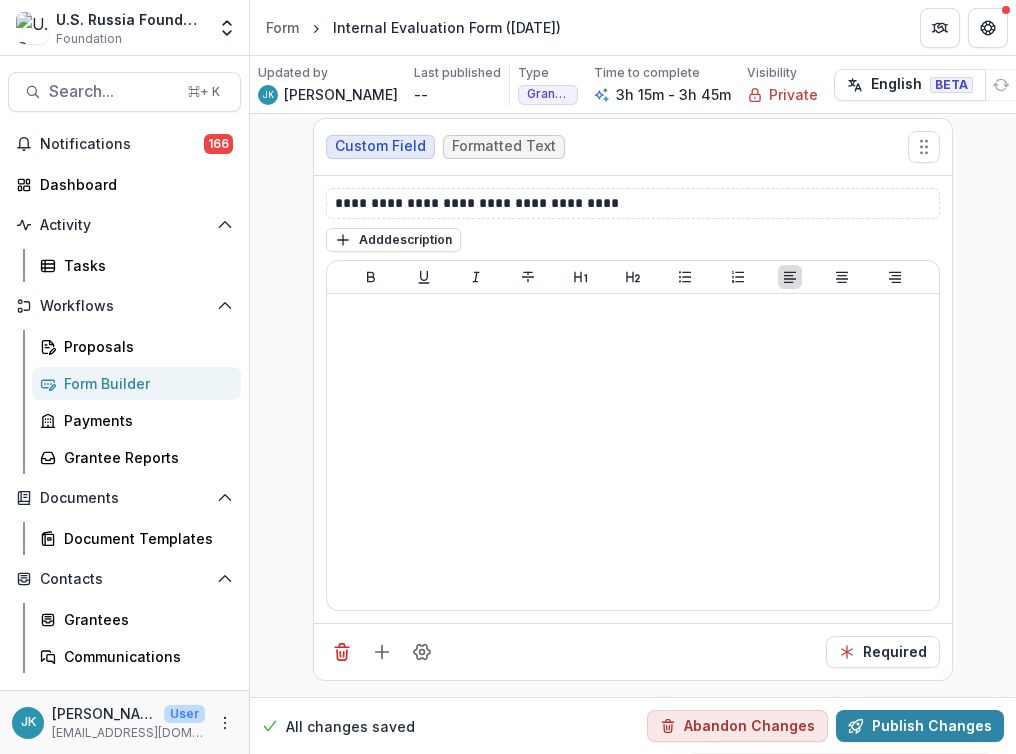scroll, scrollTop: 51819, scrollLeft: 0, axis: vertical 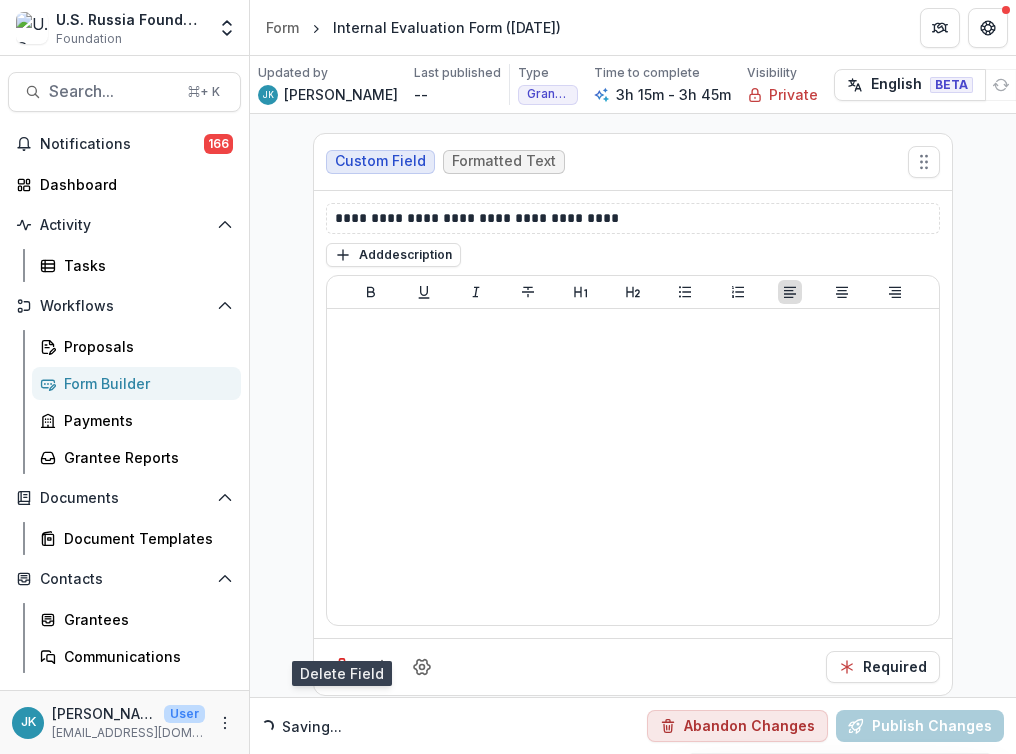 click 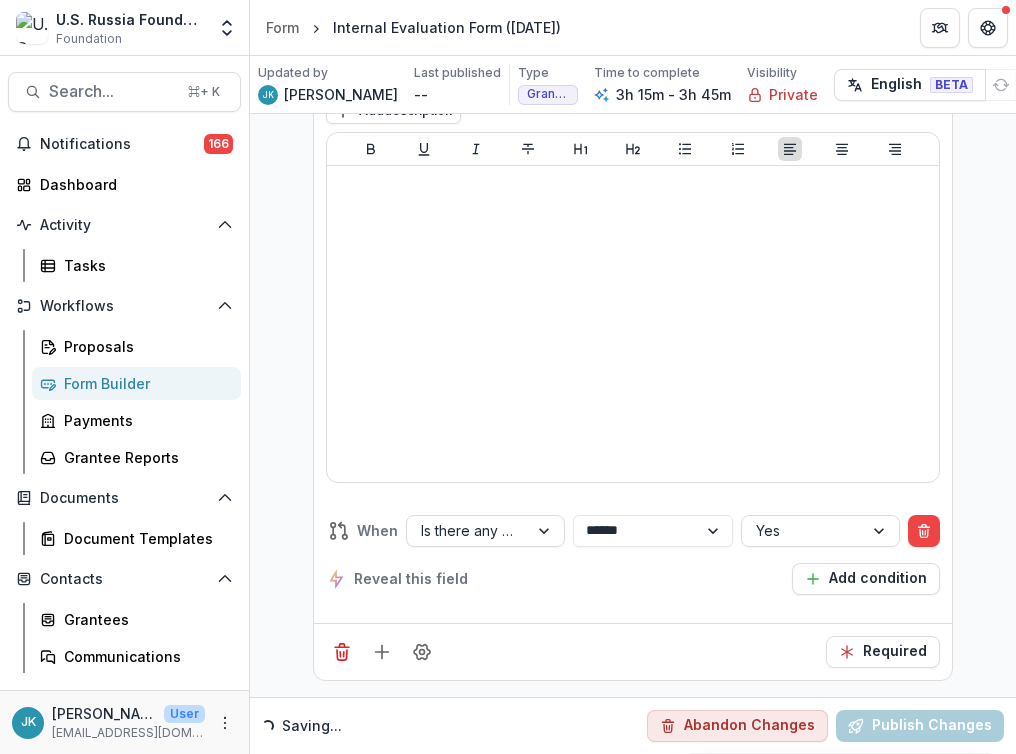 scroll, scrollTop: 51224, scrollLeft: 0, axis: vertical 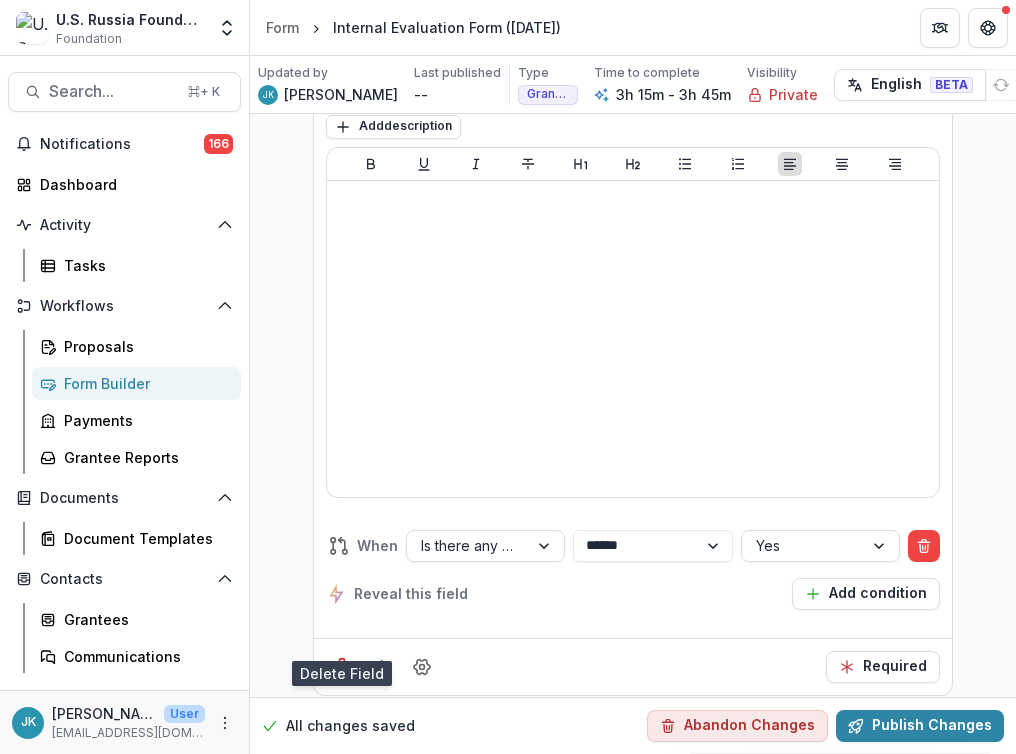 click 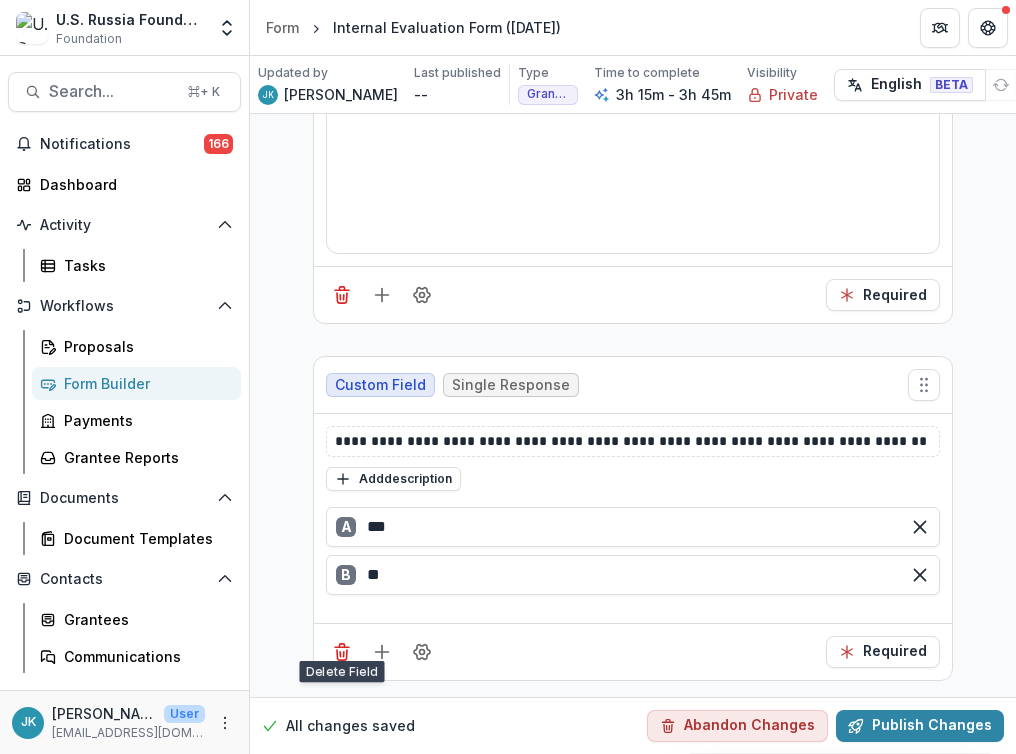 scroll, scrollTop: 50431, scrollLeft: 0, axis: vertical 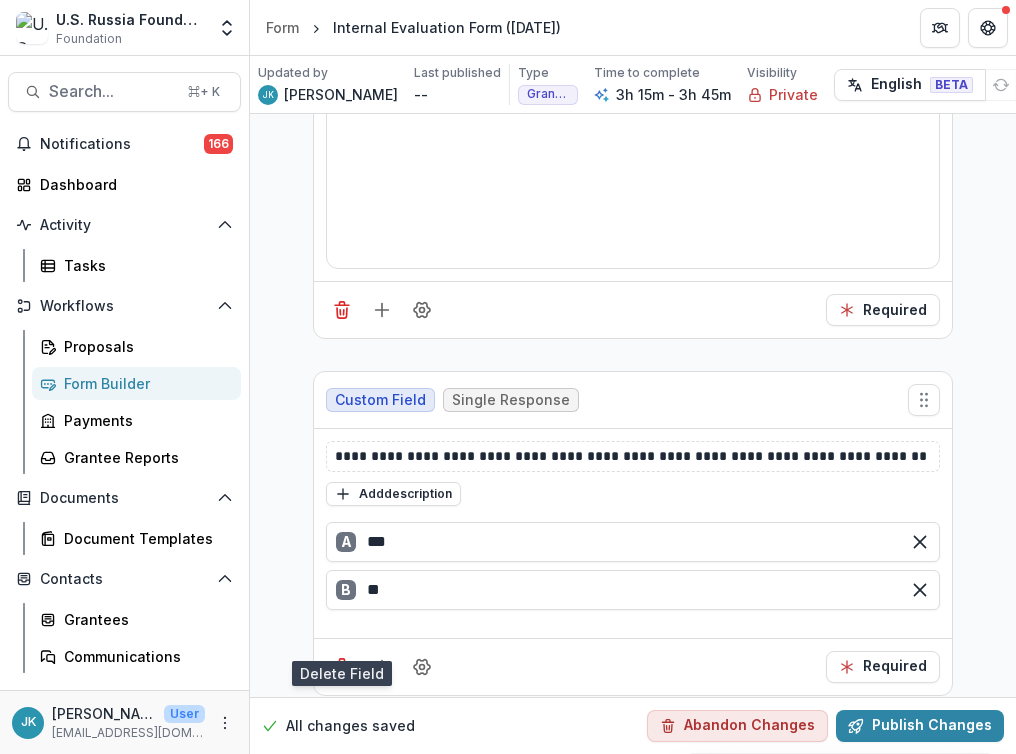 click 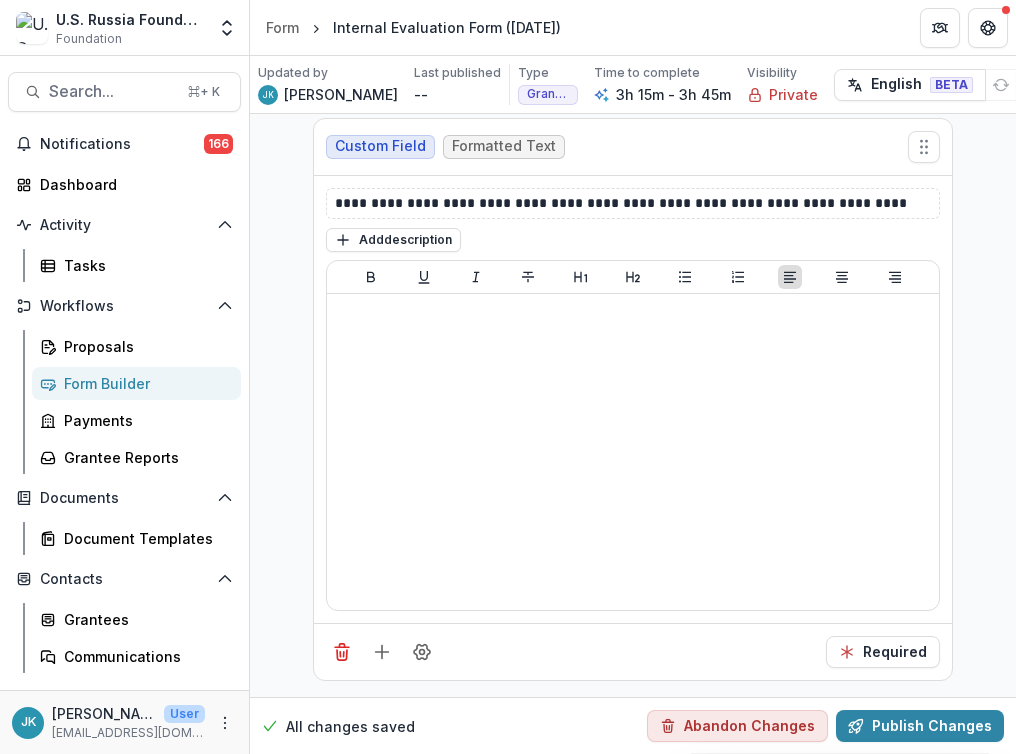 scroll, scrollTop: 50074, scrollLeft: 0, axis: vertical 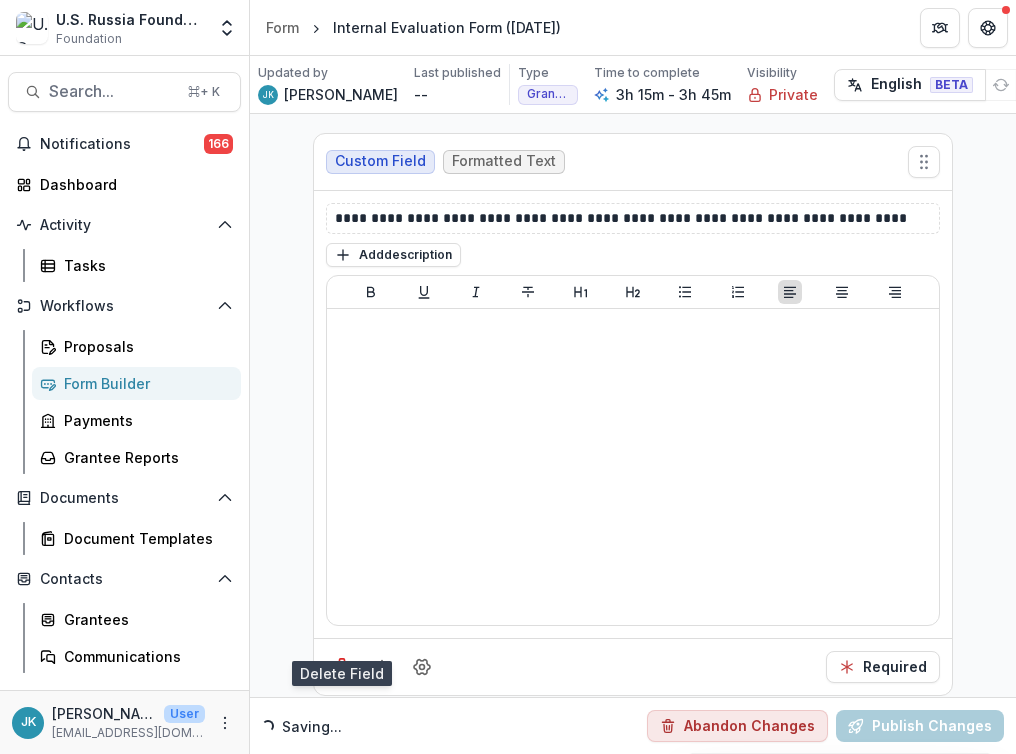 click 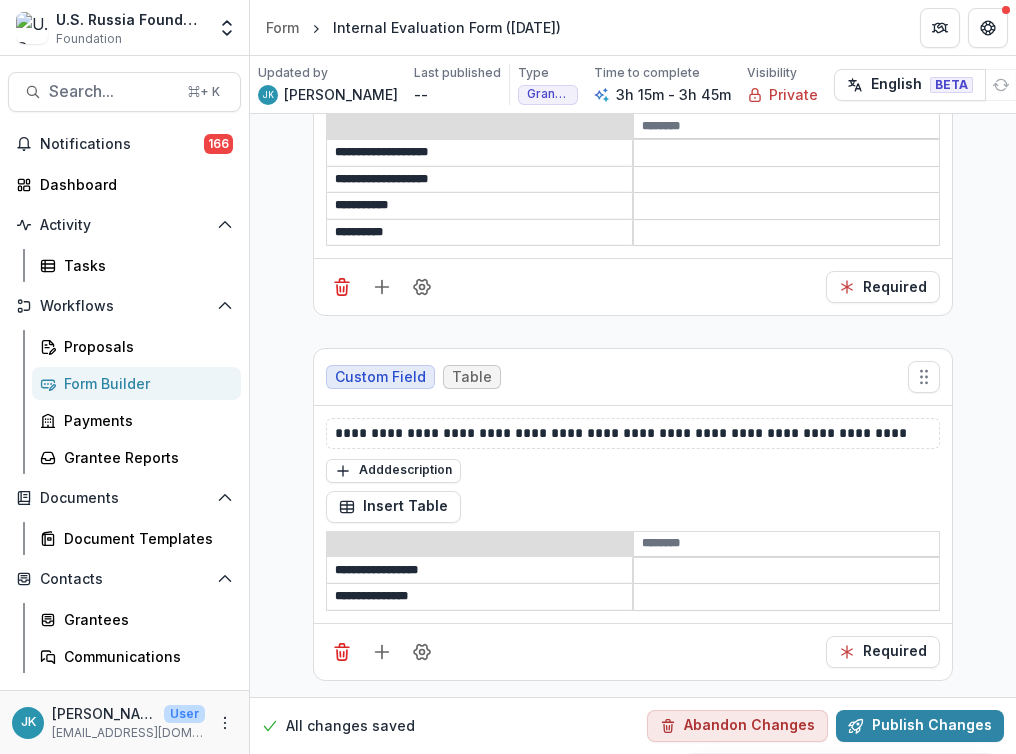 scroll, scrollTop: 49479, scrollLeft: 0, axis: vertical 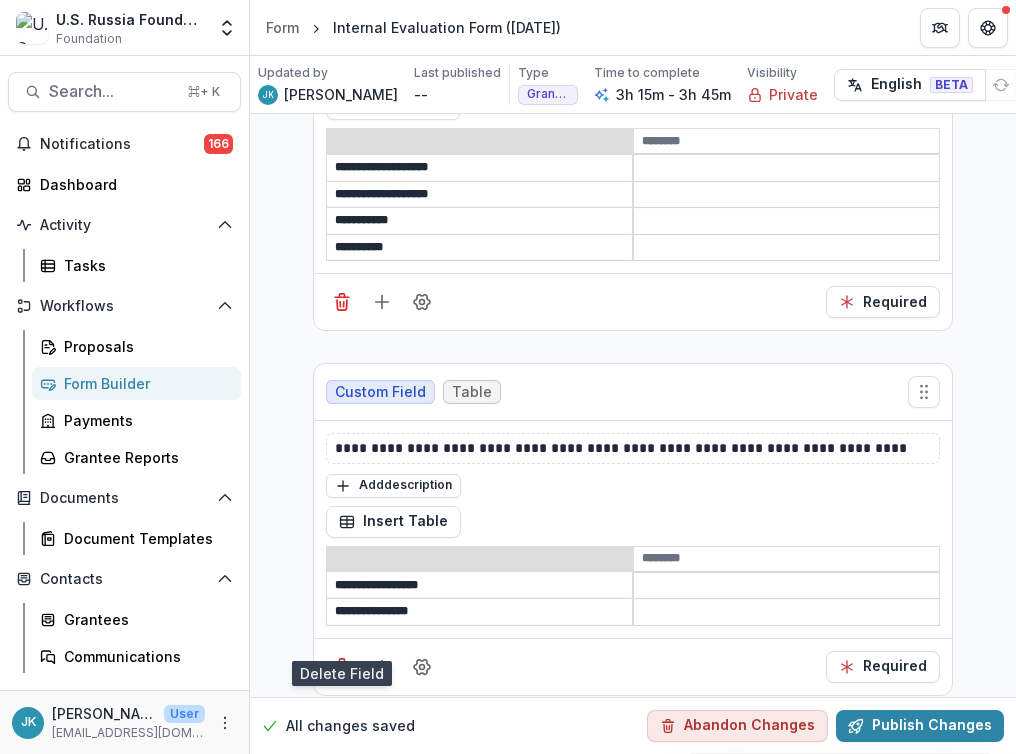 click 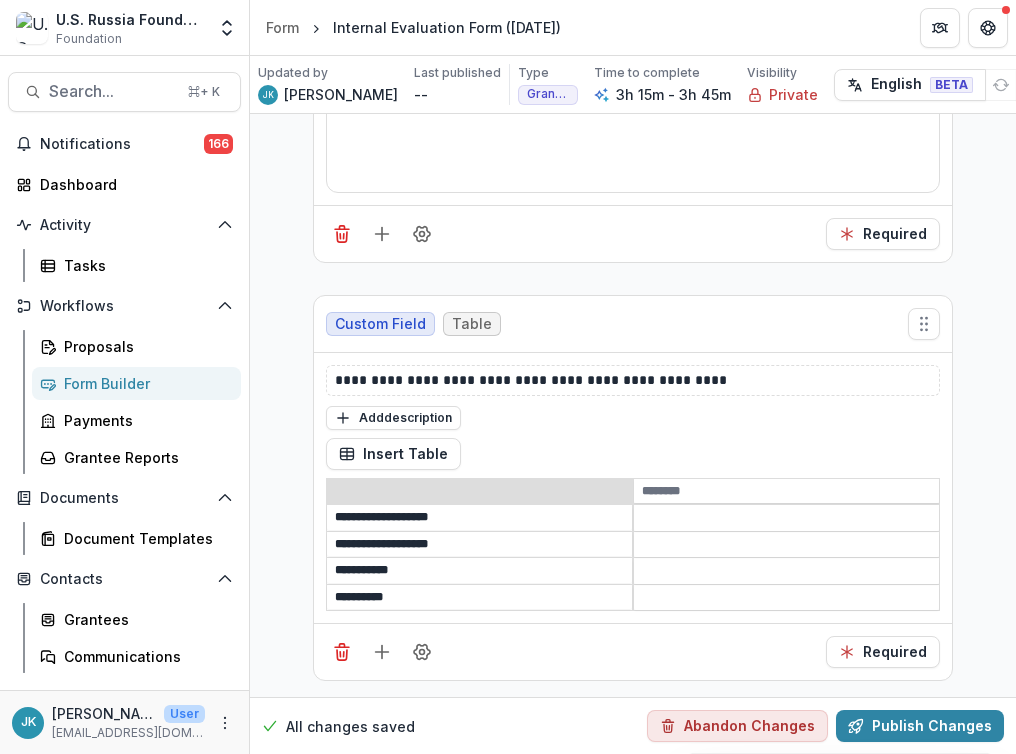 scroll, scrollTop: 49117, scrollLeft: 0, axis: vertical 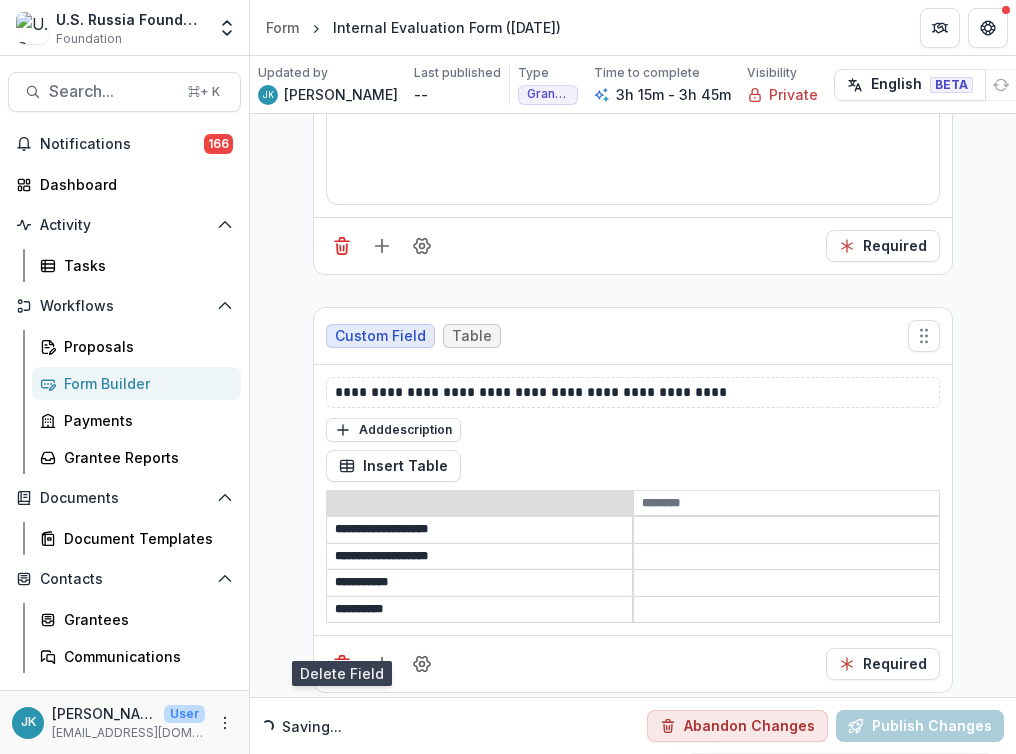 click 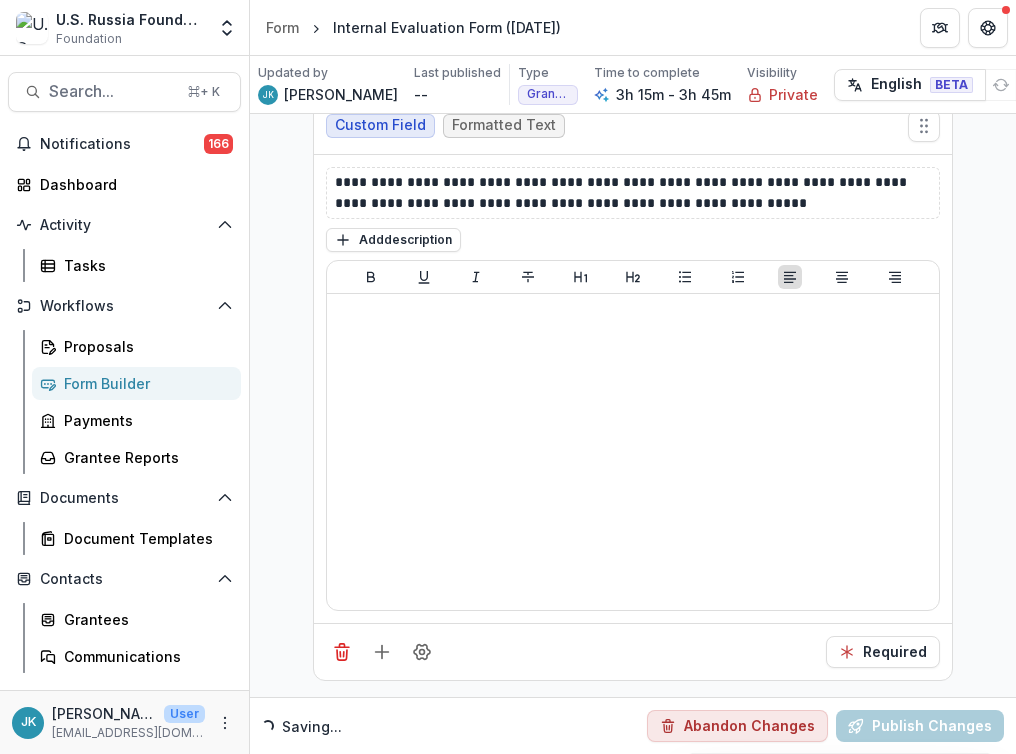 scroll, scrollTop: 48705, scrollLeft: 0, axis: vertical 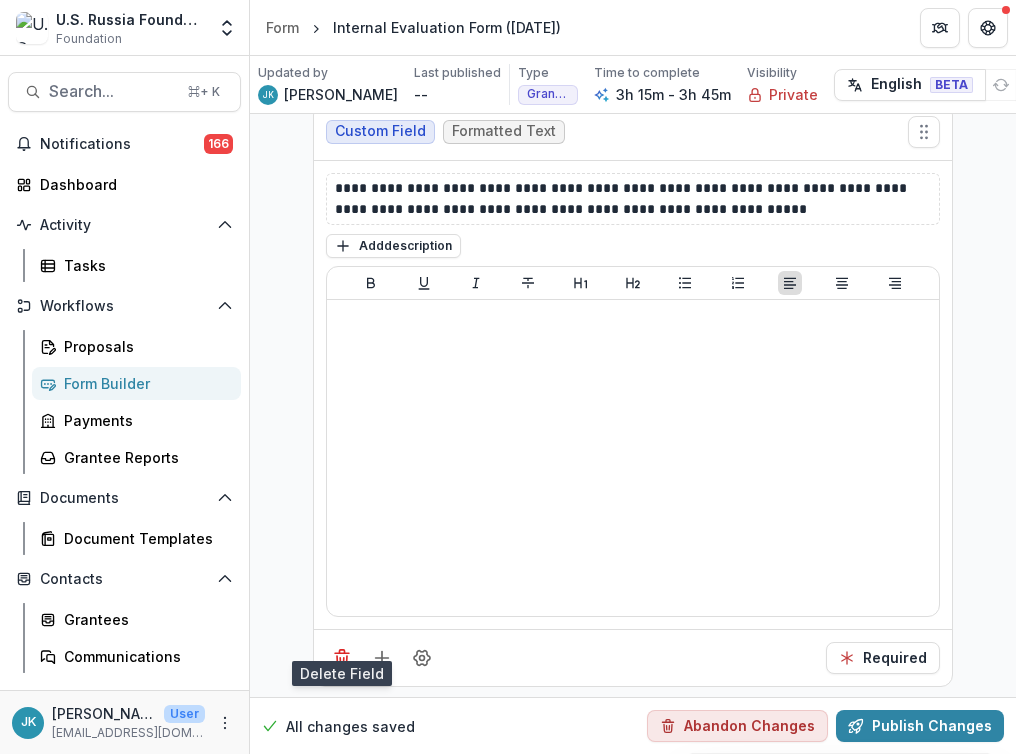 click 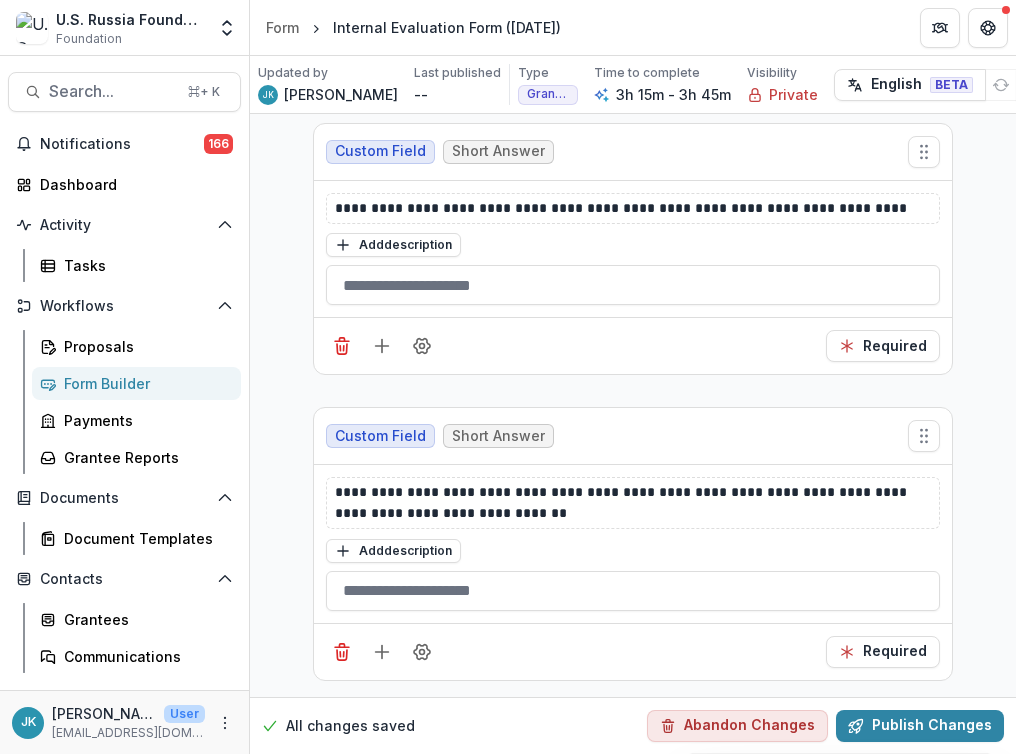 scroll, scrollTop: 48089, scrollLeft: 0, axis: vertical 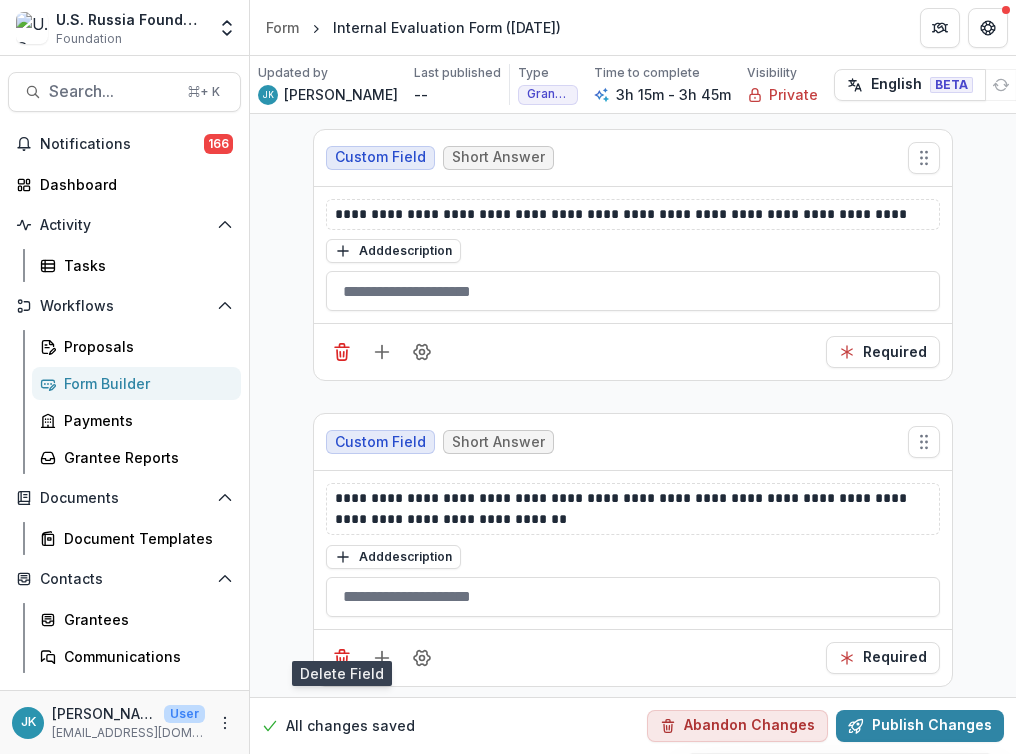 click 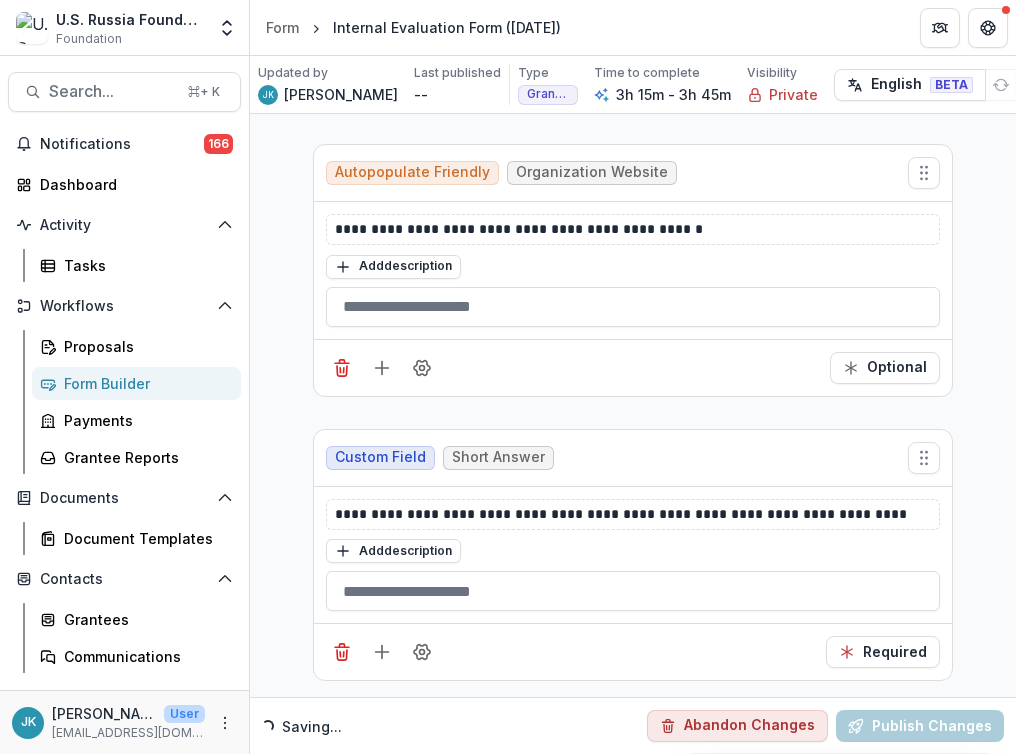 scroll, scrollTop: 47783, scrollLeft: 0, axis: vertical 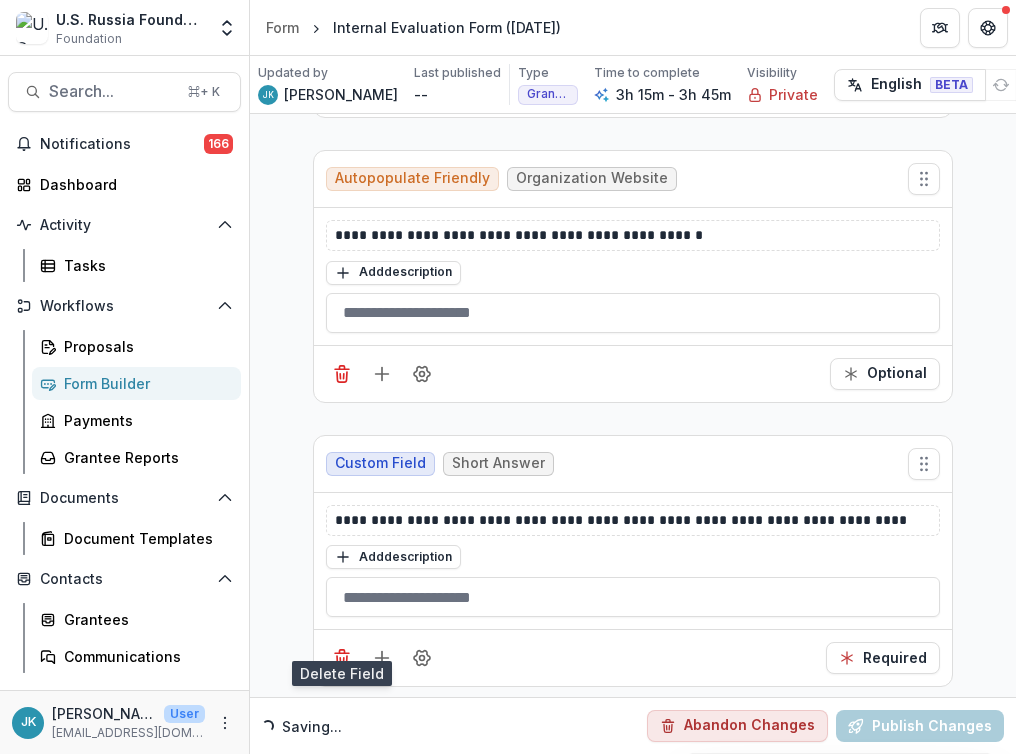 click 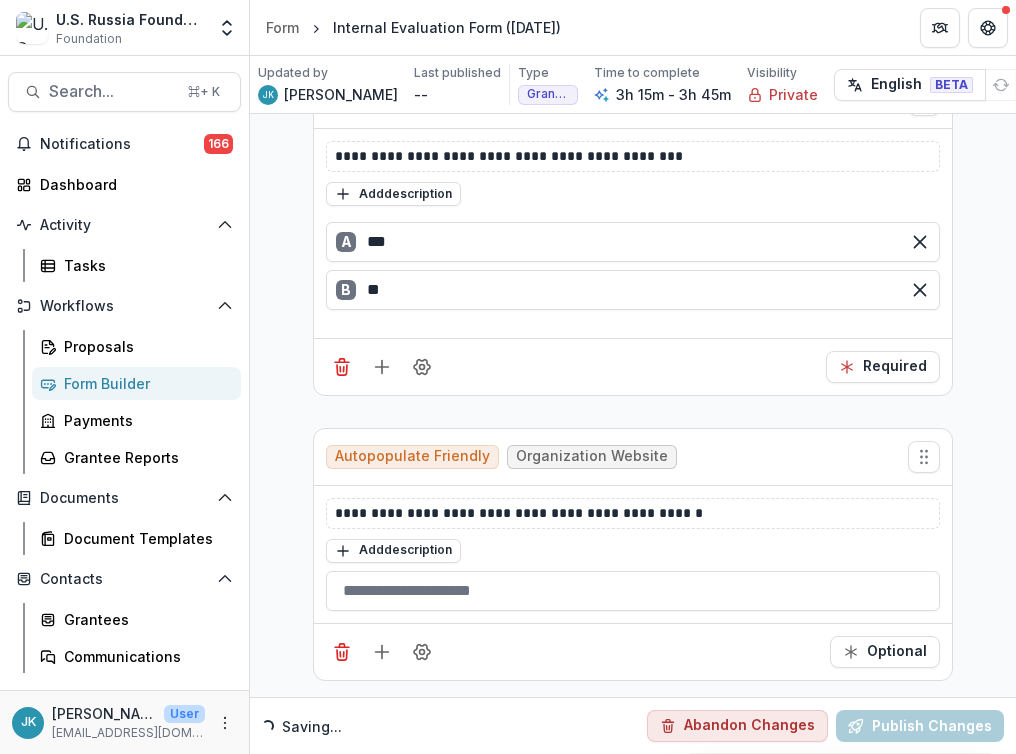 scroll, scrollTop: 47499, scrollLeft: 0, axis: vertical 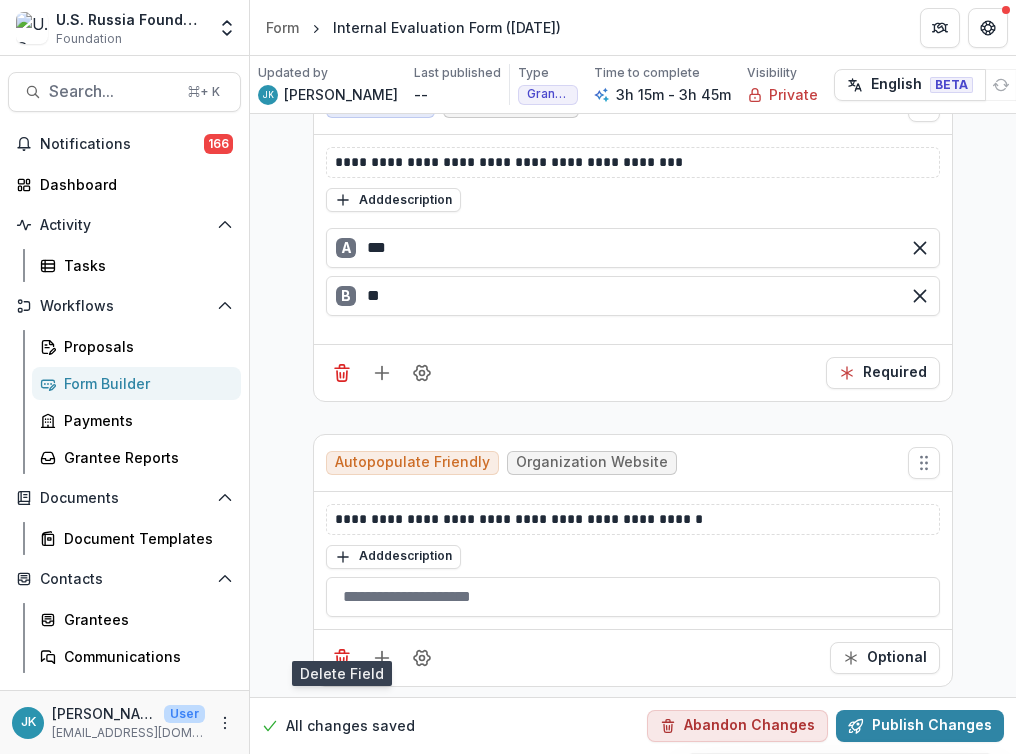 click 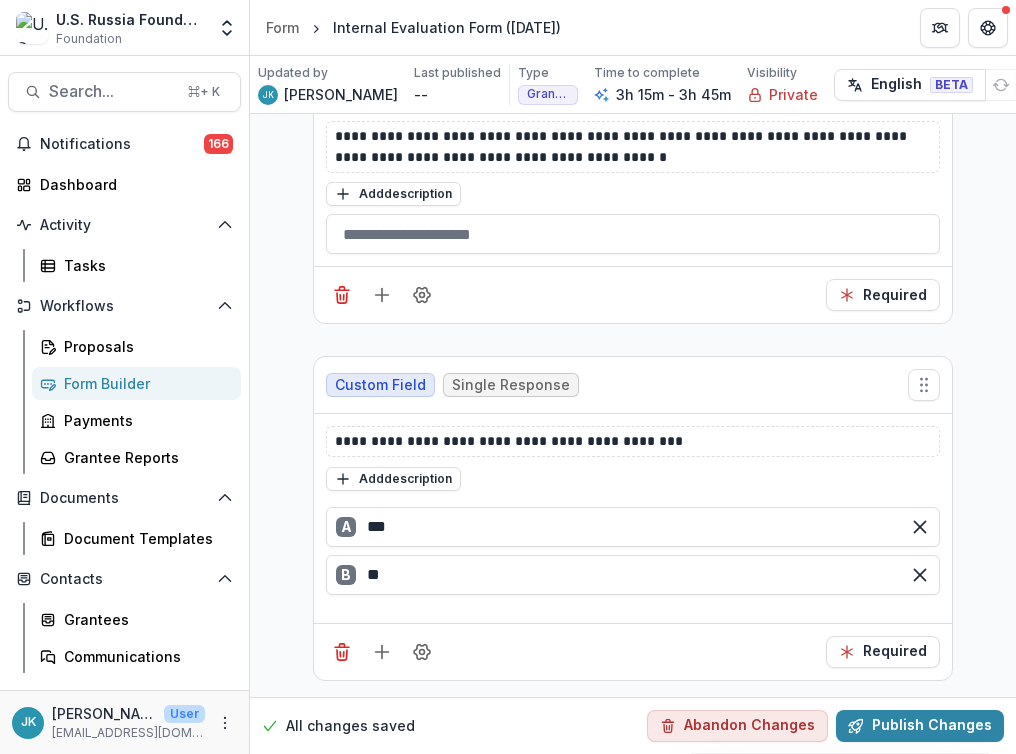 scroll, scrollTop: 47214, scrollLeft: 0, axis: vertical 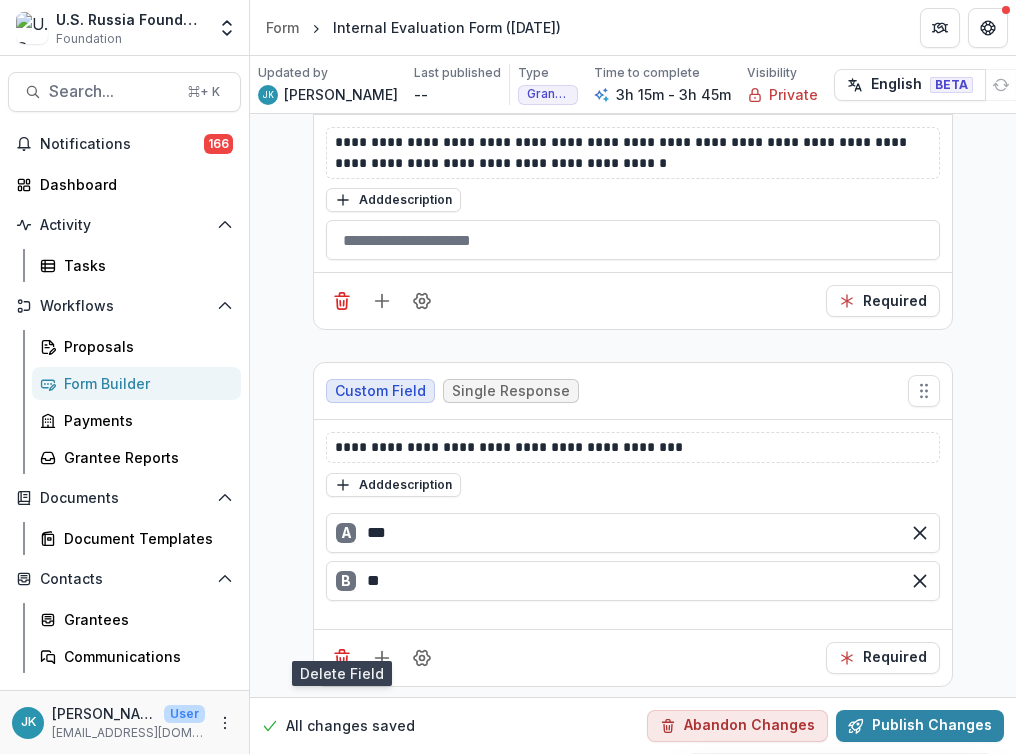 click 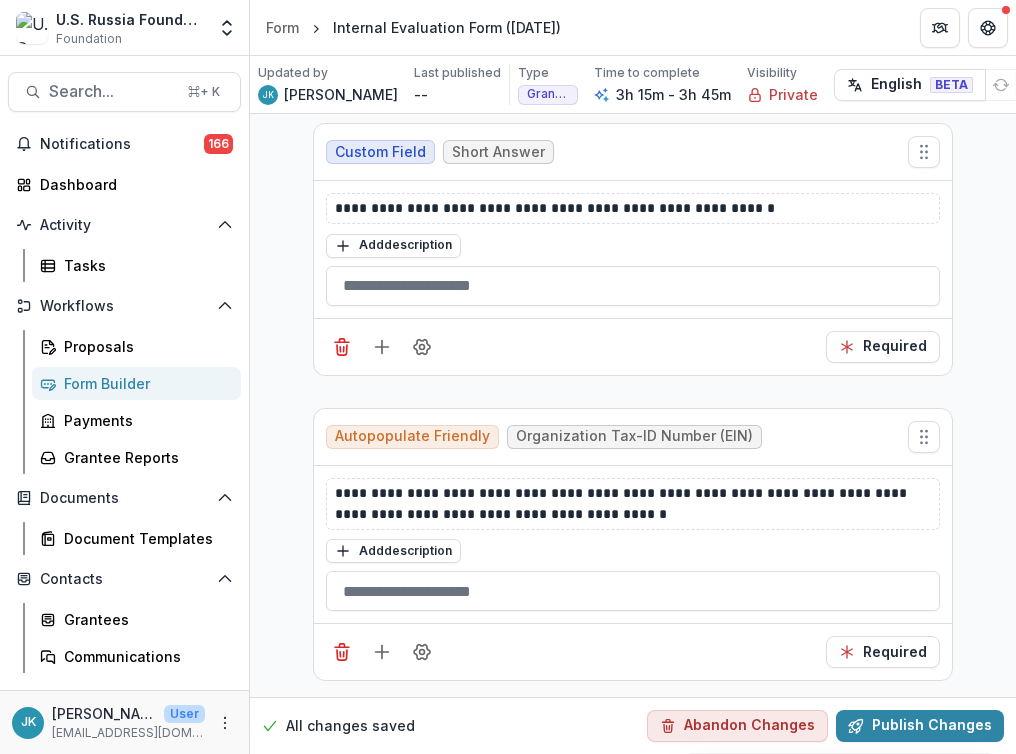 scroll, scrollTop: 46857, scrollLeft: 0, axis: vertical 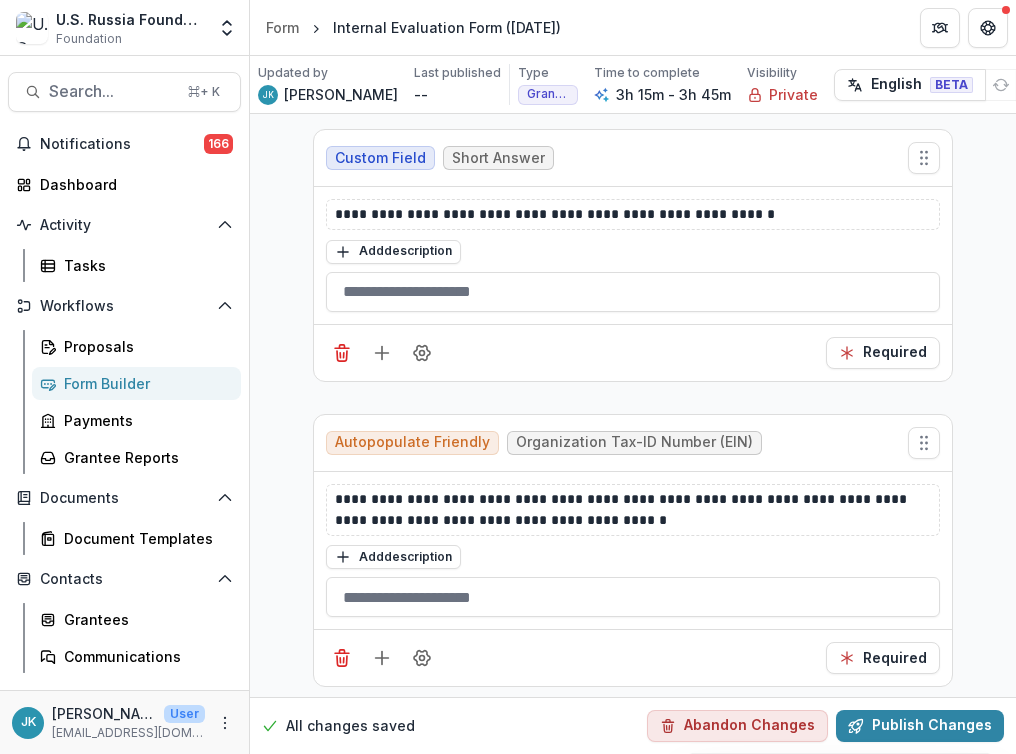 click 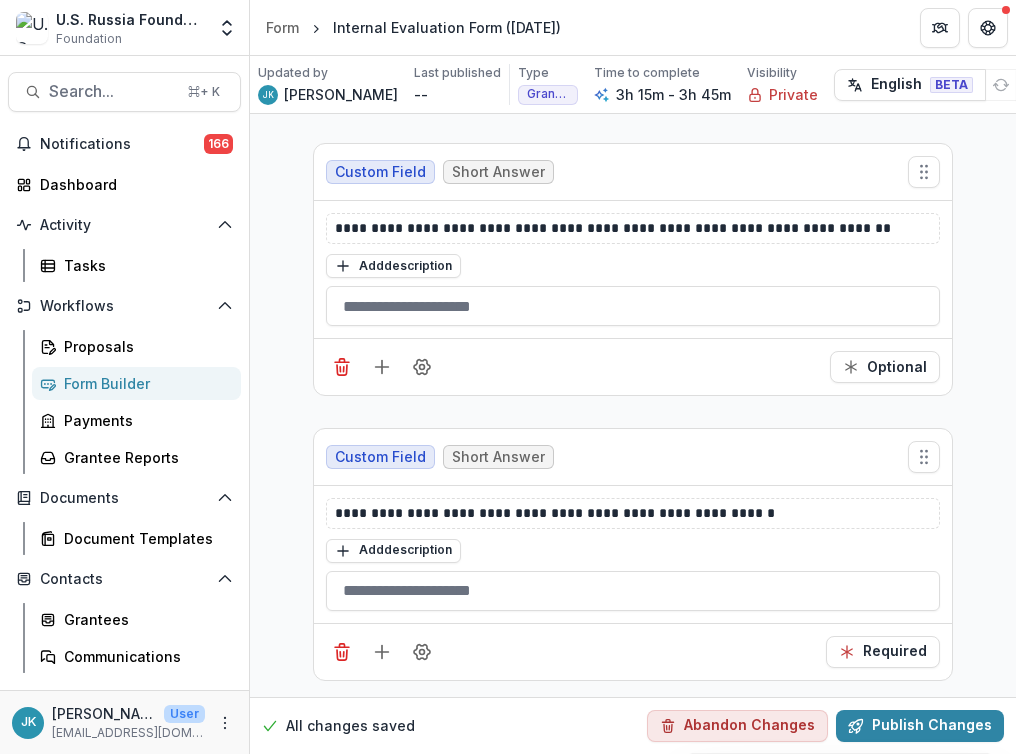 scroll, scrollTop: 46552, scrollLeft: 0, axis: vertical 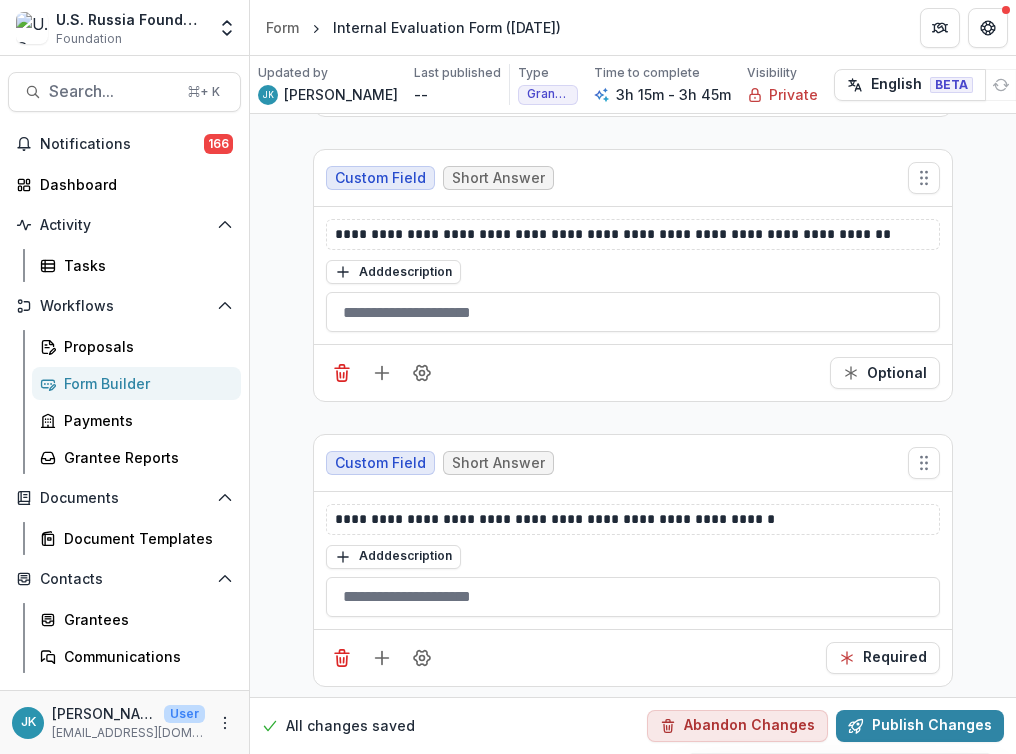 click 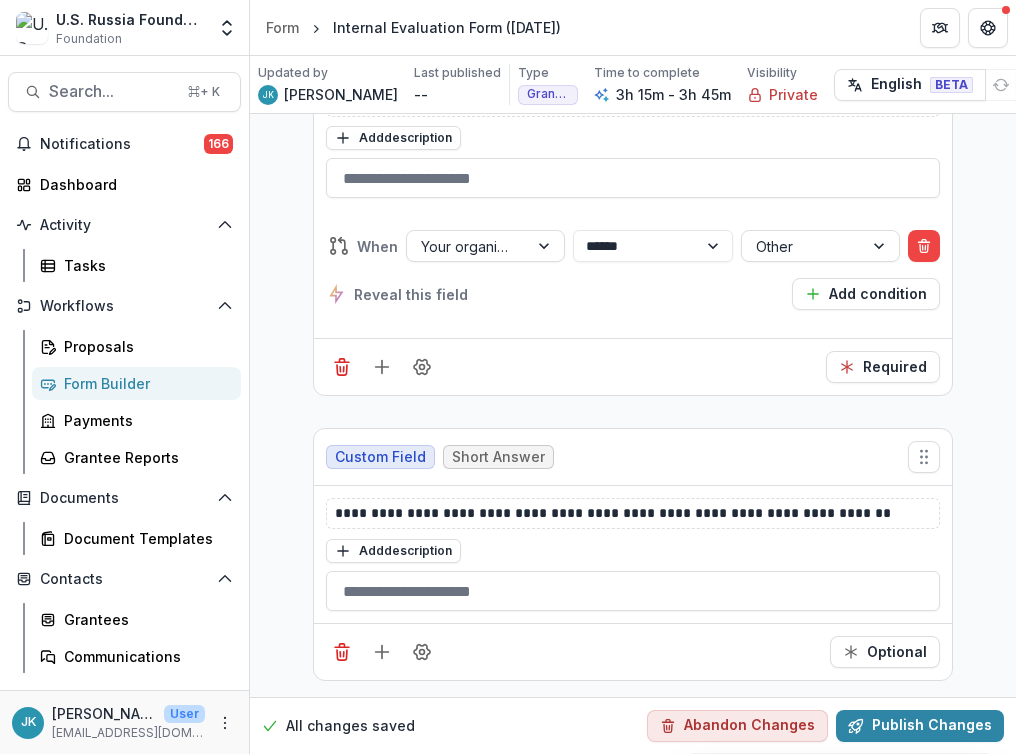 scroll, scrollTop: 46267, scrollLeft: 0, axis: vertical 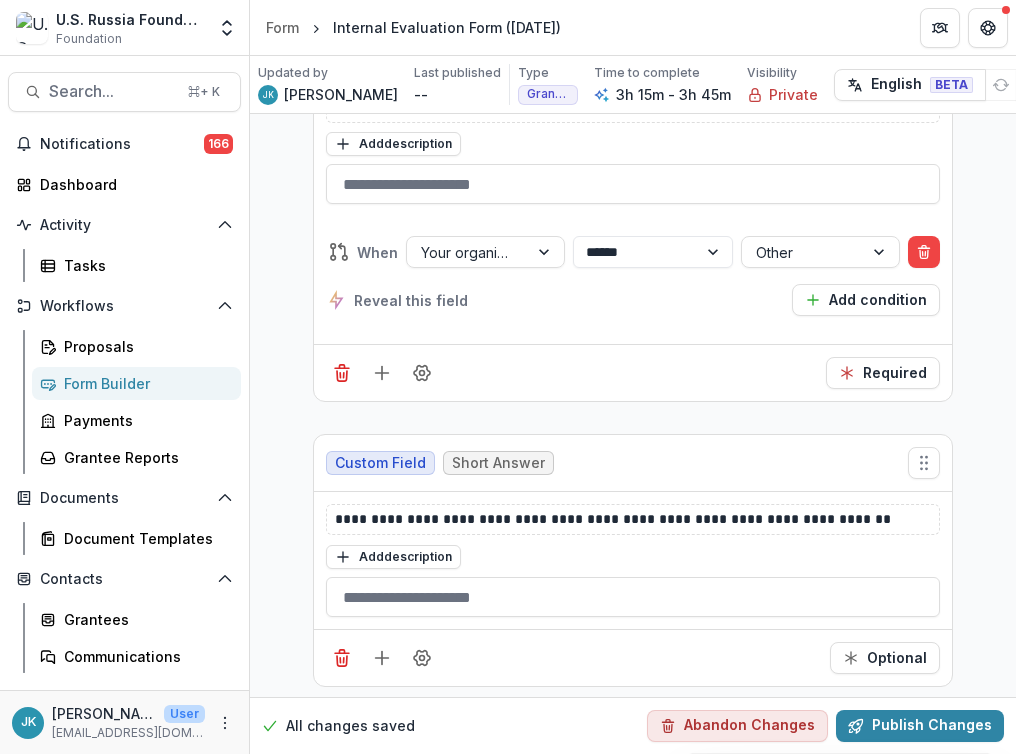 click 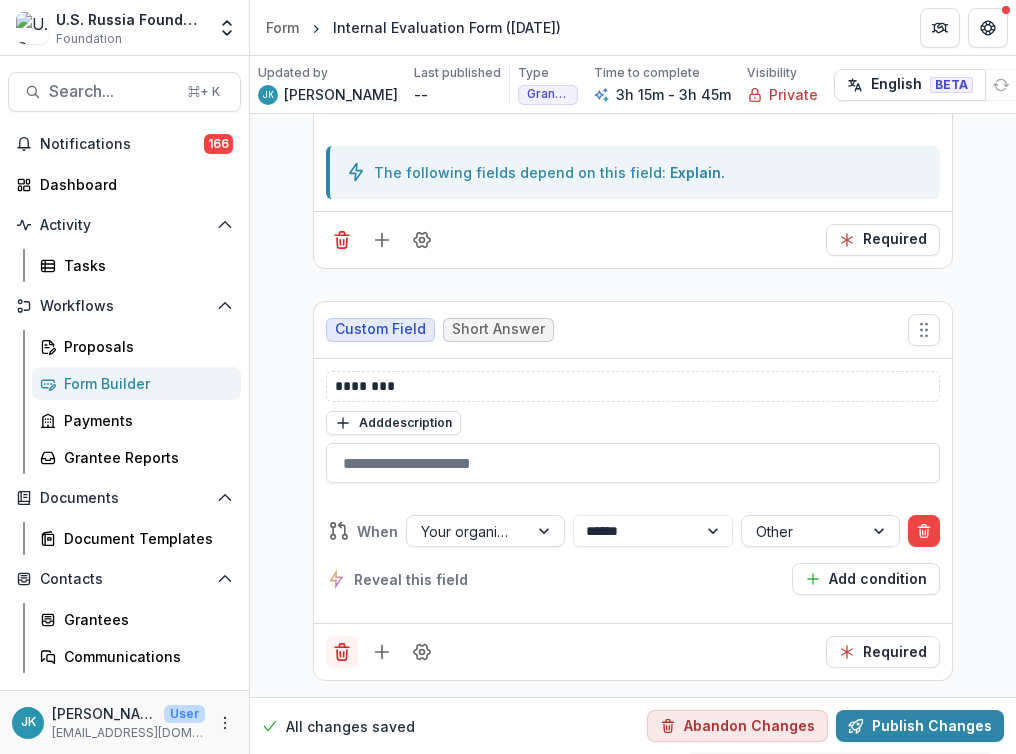 scroll, scrollTop: 45982, scrollLeft: 0, axis: vertical 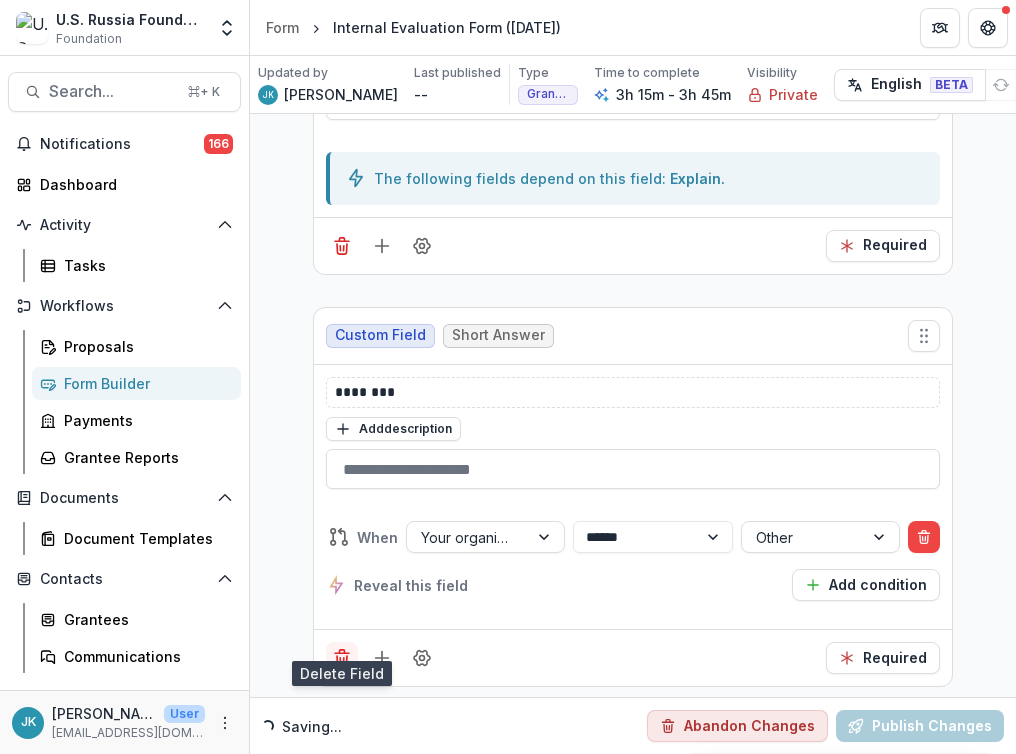 click 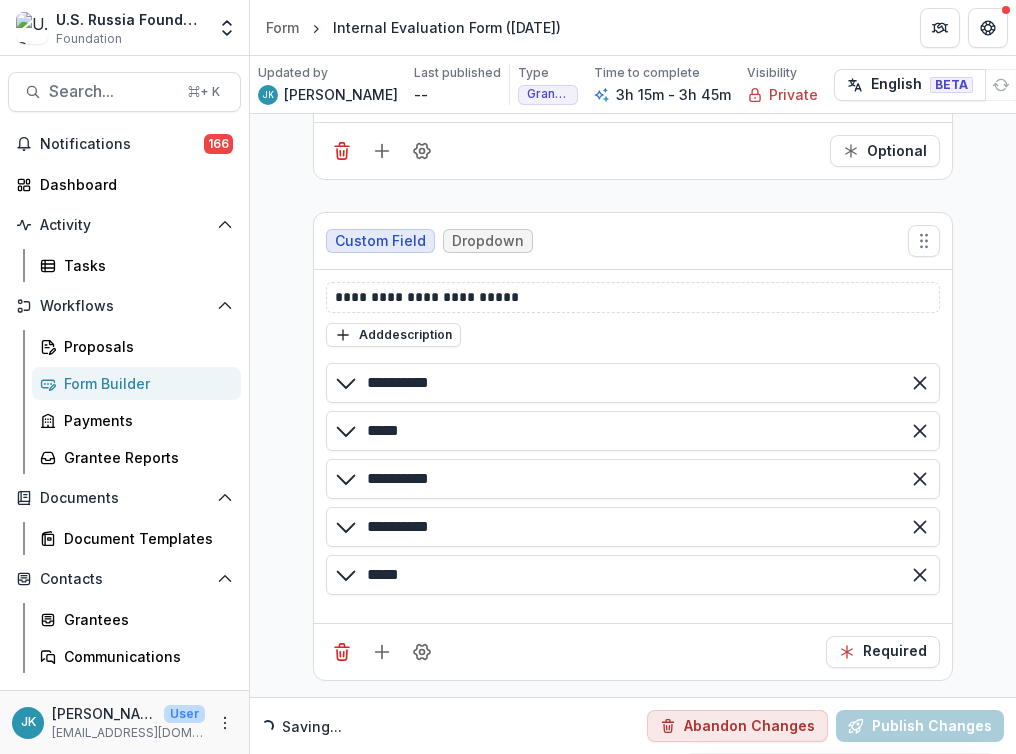 scroll, scrollTop: 45501, scrollLeft: 0, axis: vertical 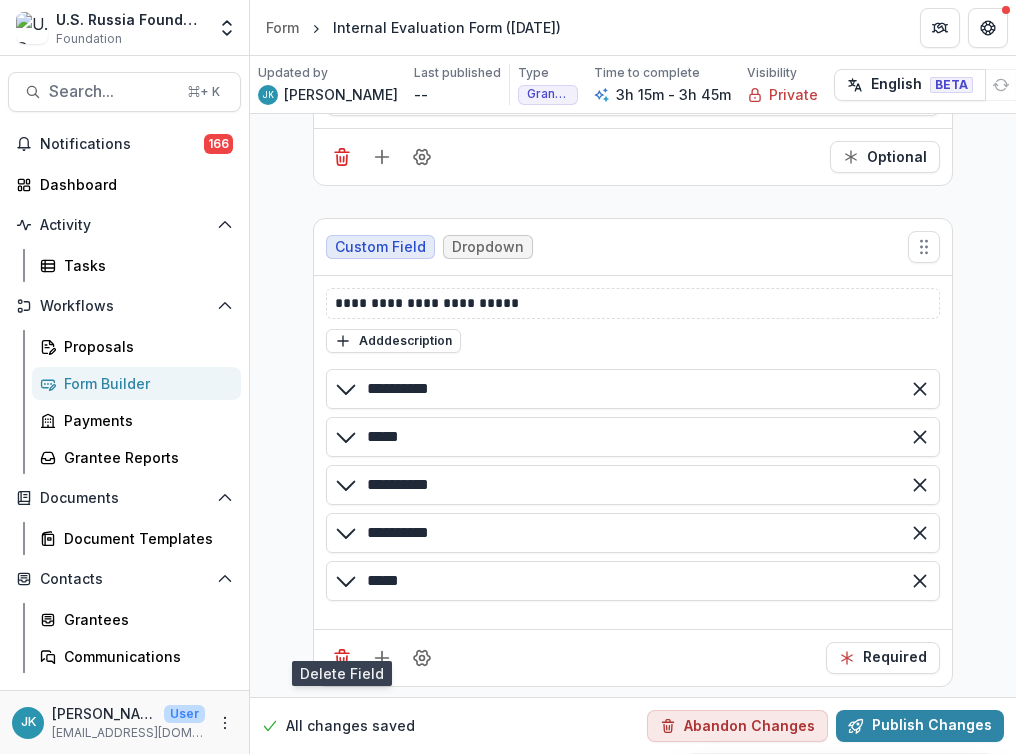 click 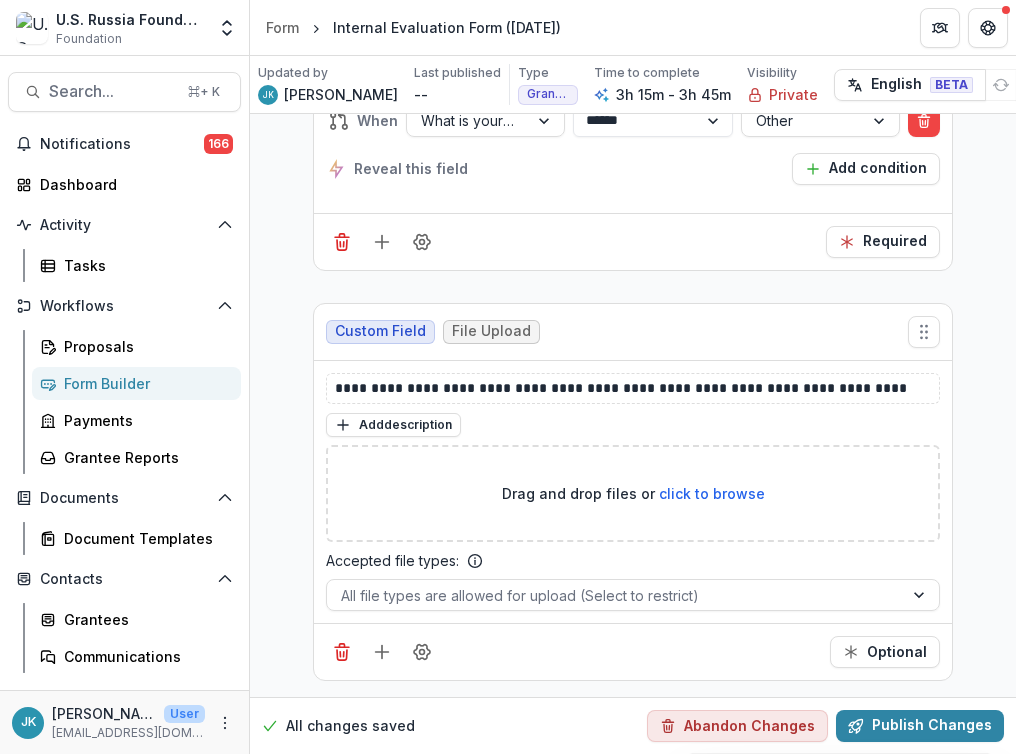 scroll, scrollTop: 45000, scrollLeft: 0, axis: vertical 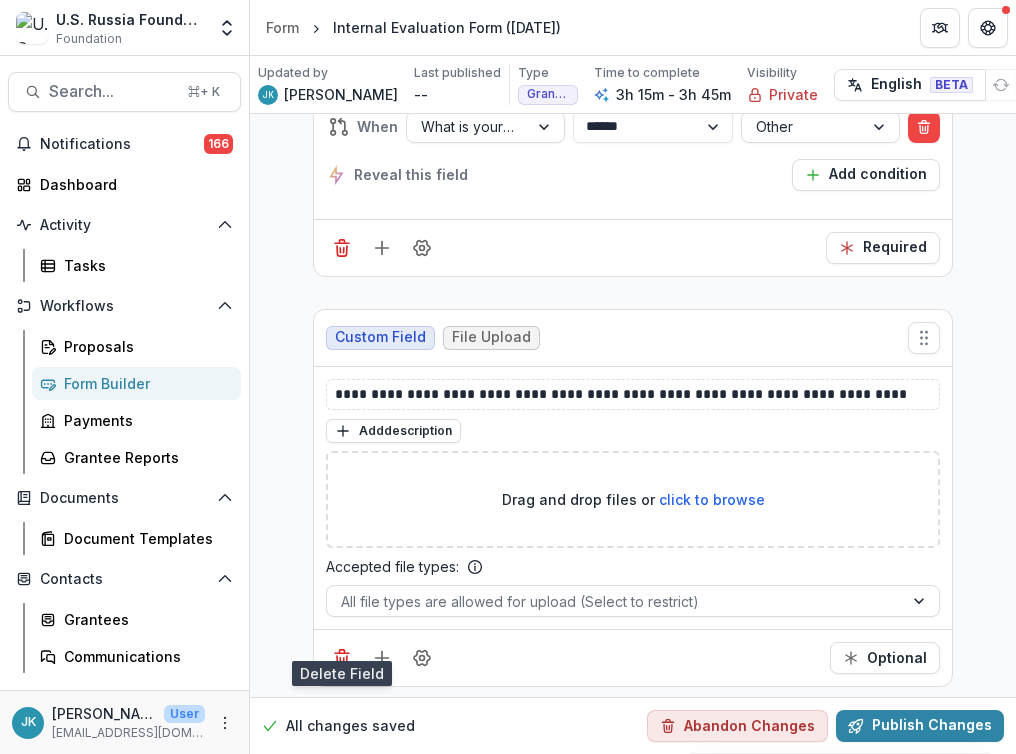 click 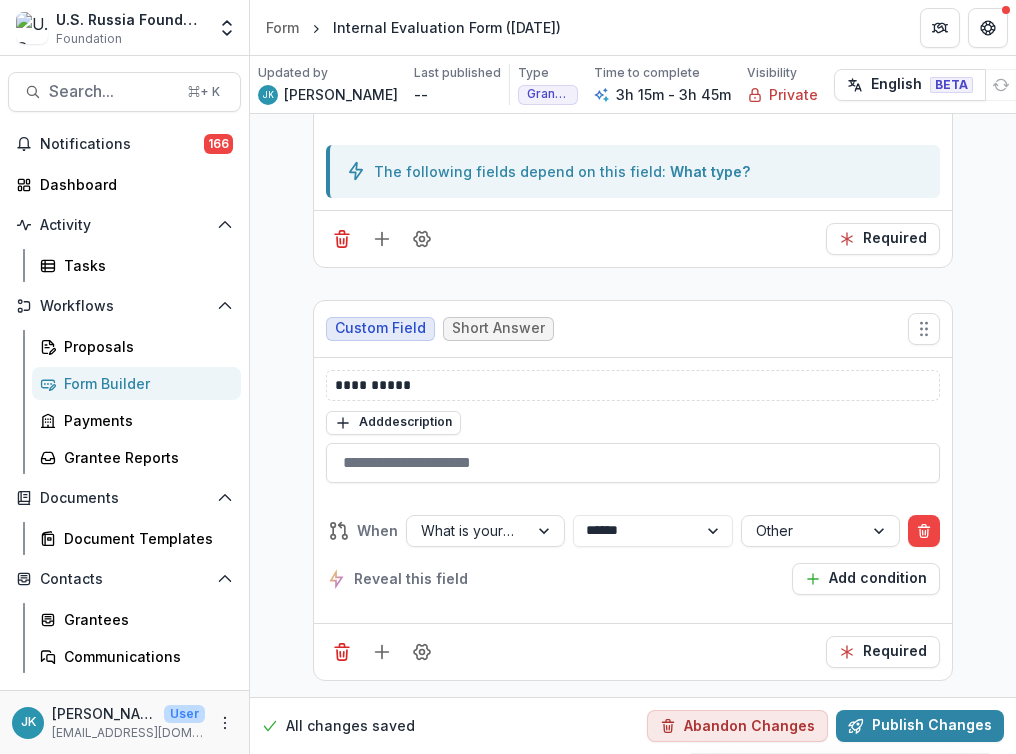 scroll, scrollTop: 44590, scrollLeft: 0, axis: vertical 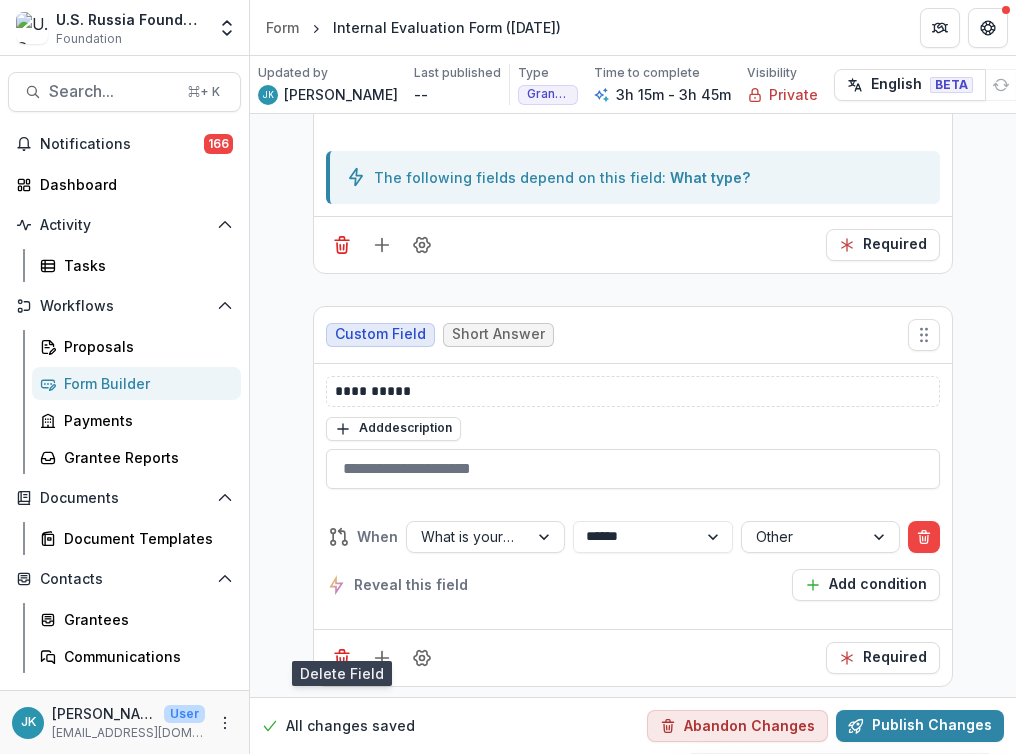 click 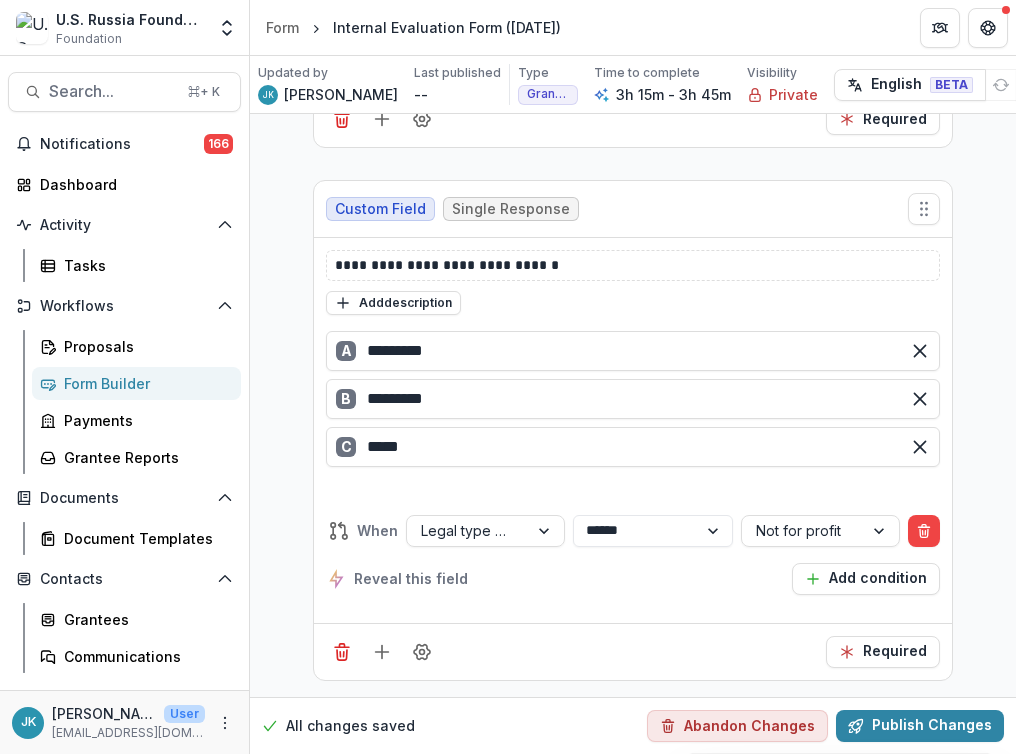 scroll 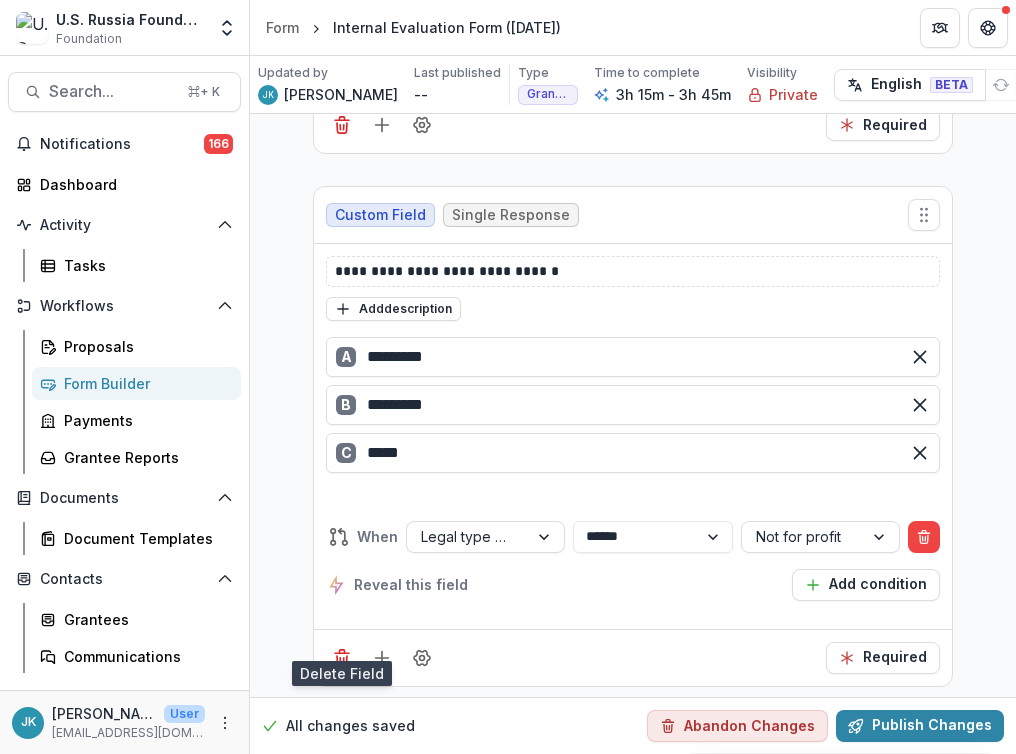 click 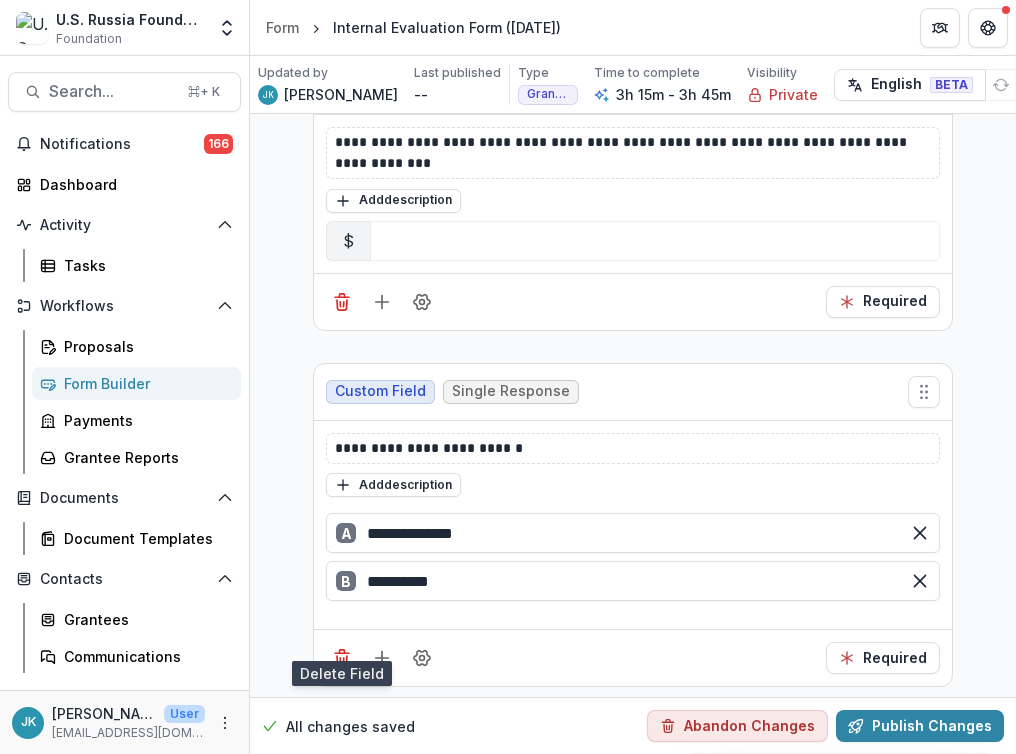 click 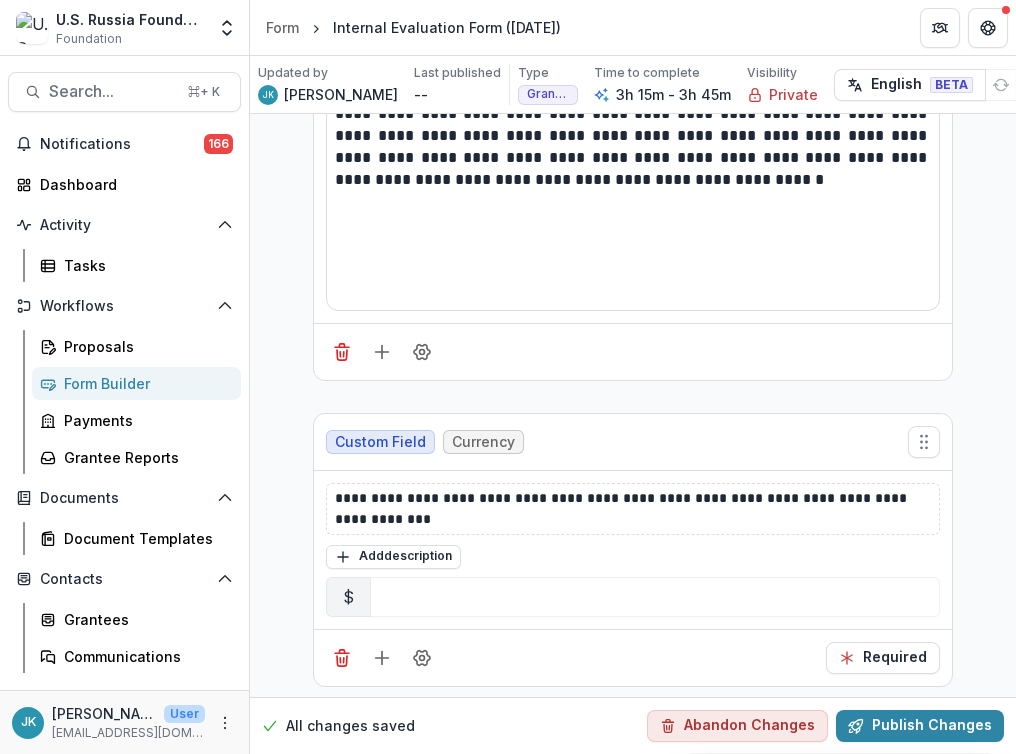 click 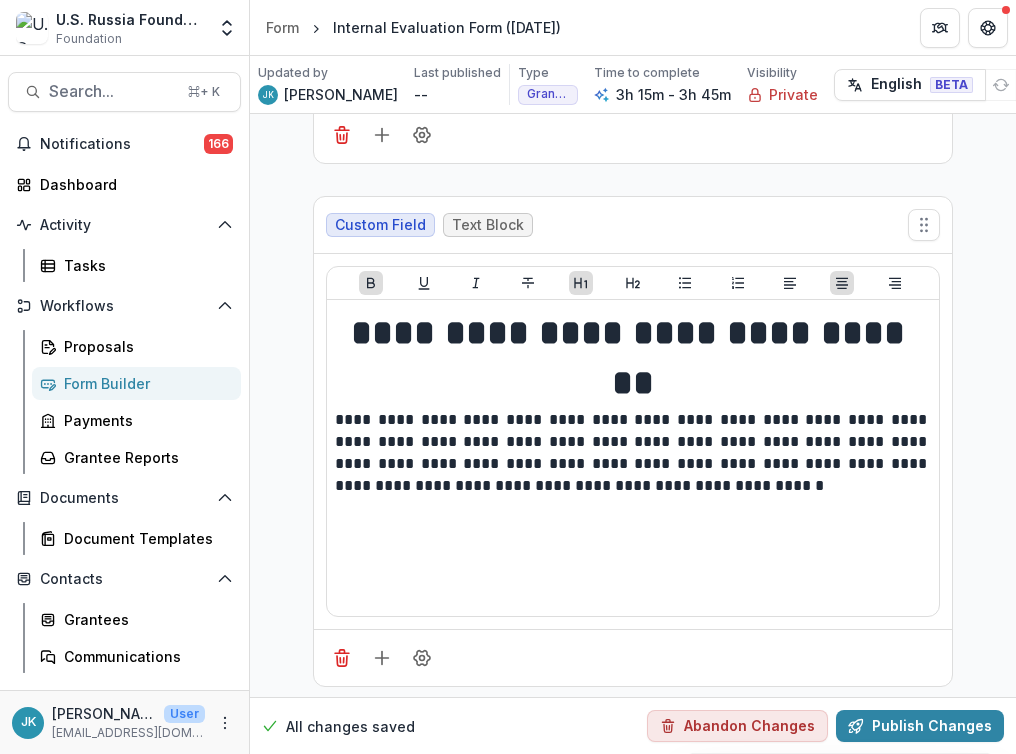 click 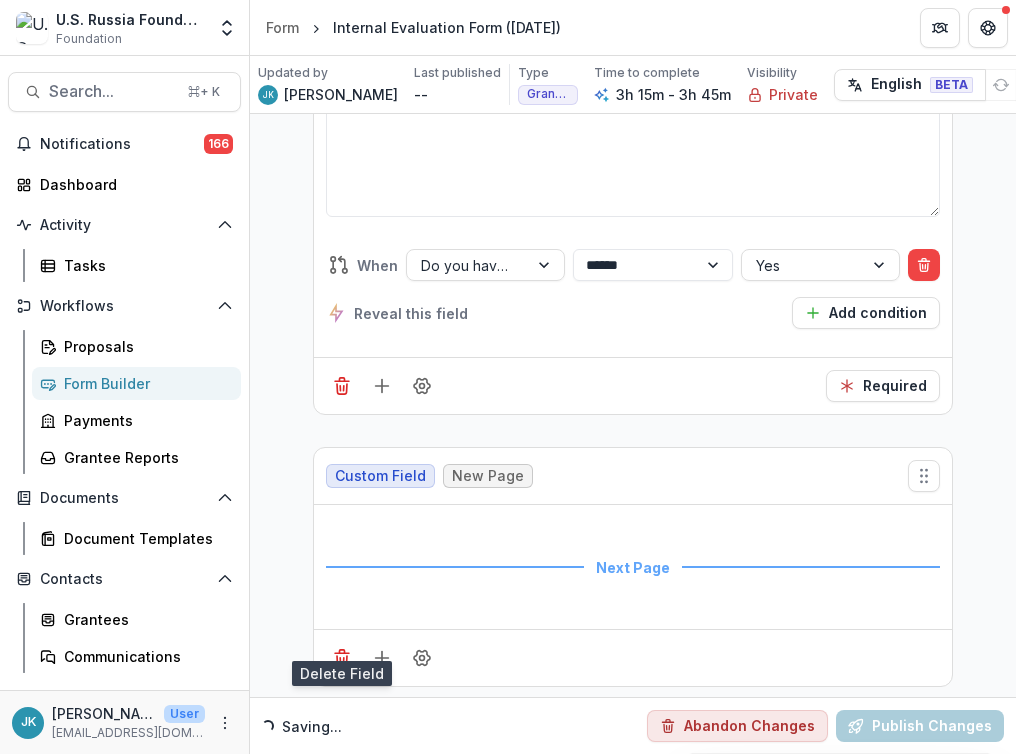 click 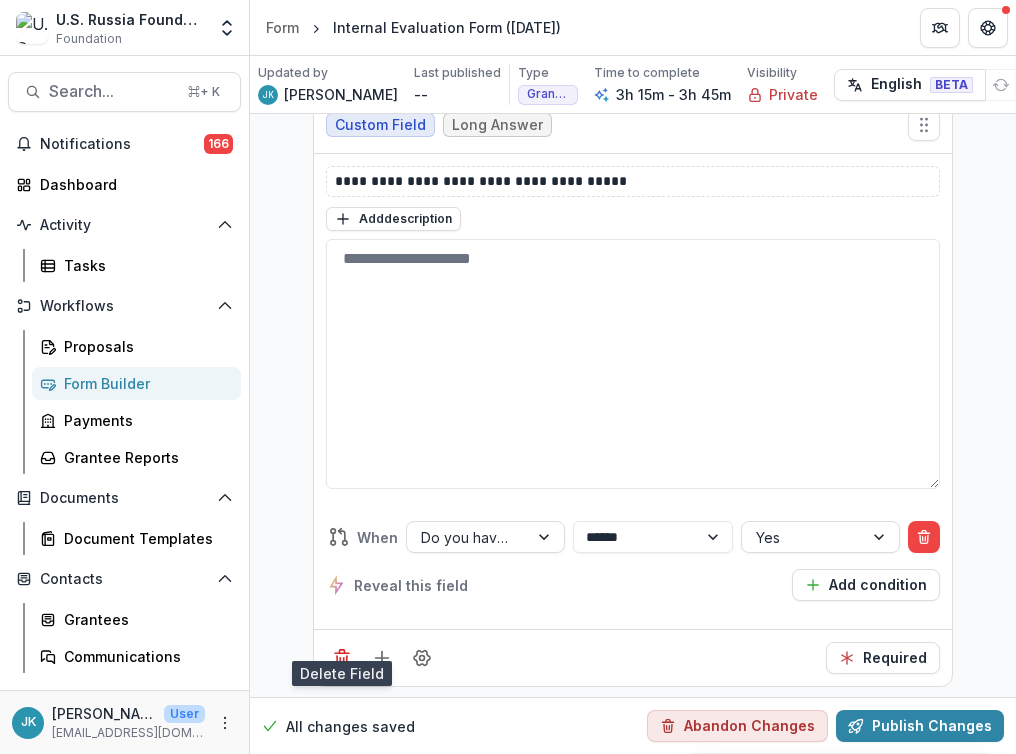 click 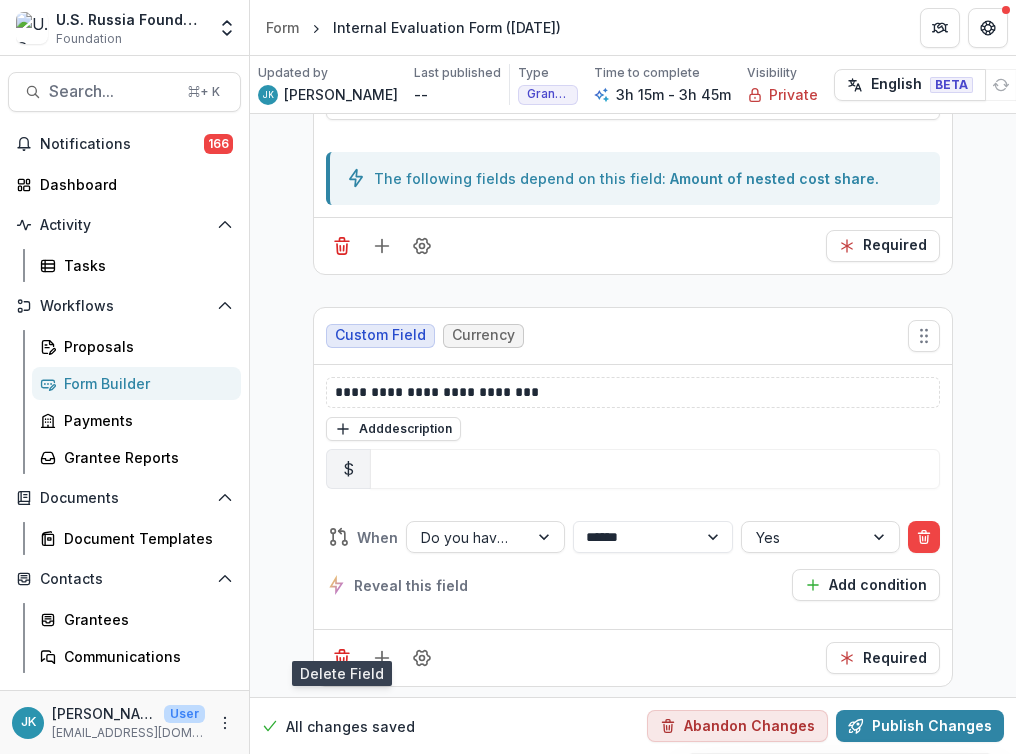click 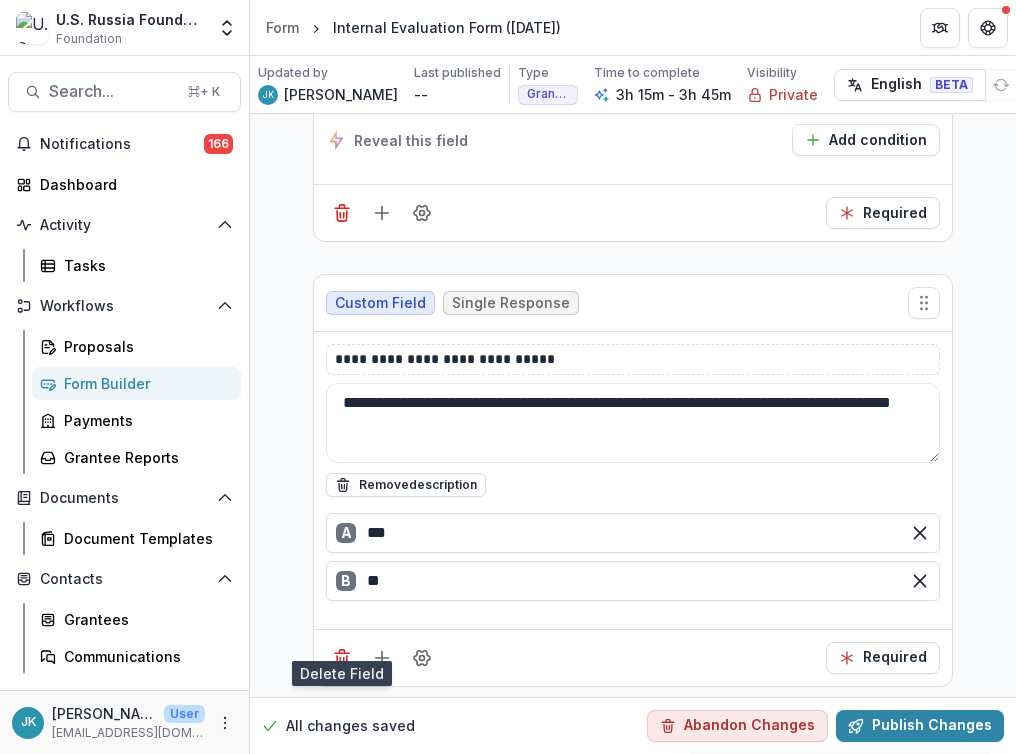 click 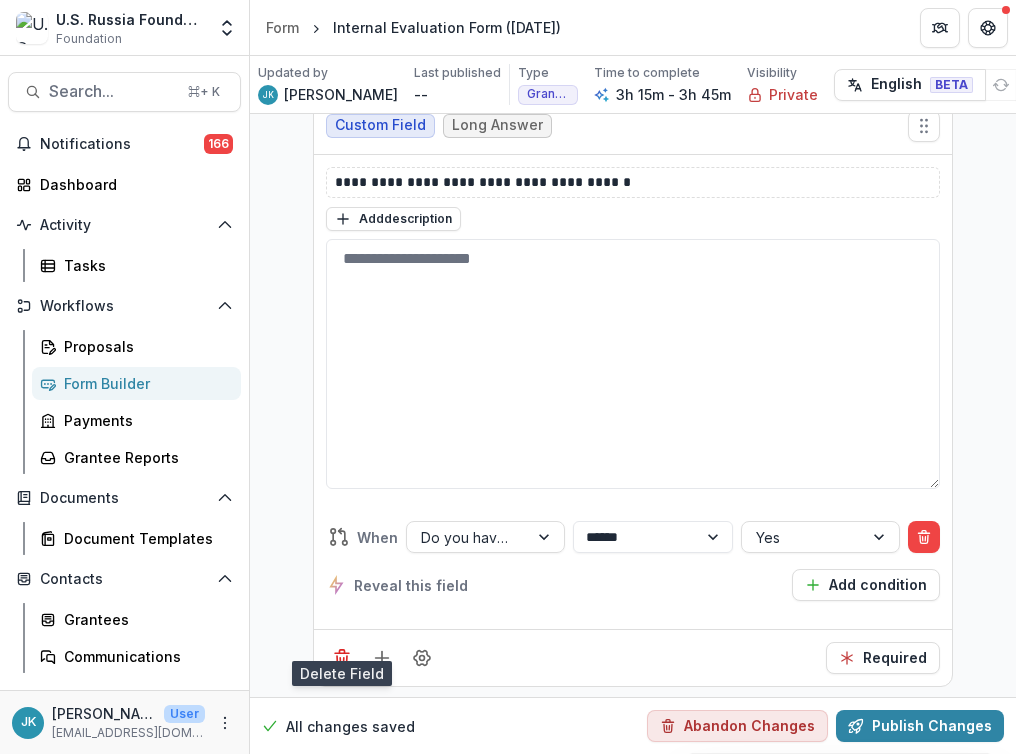 click 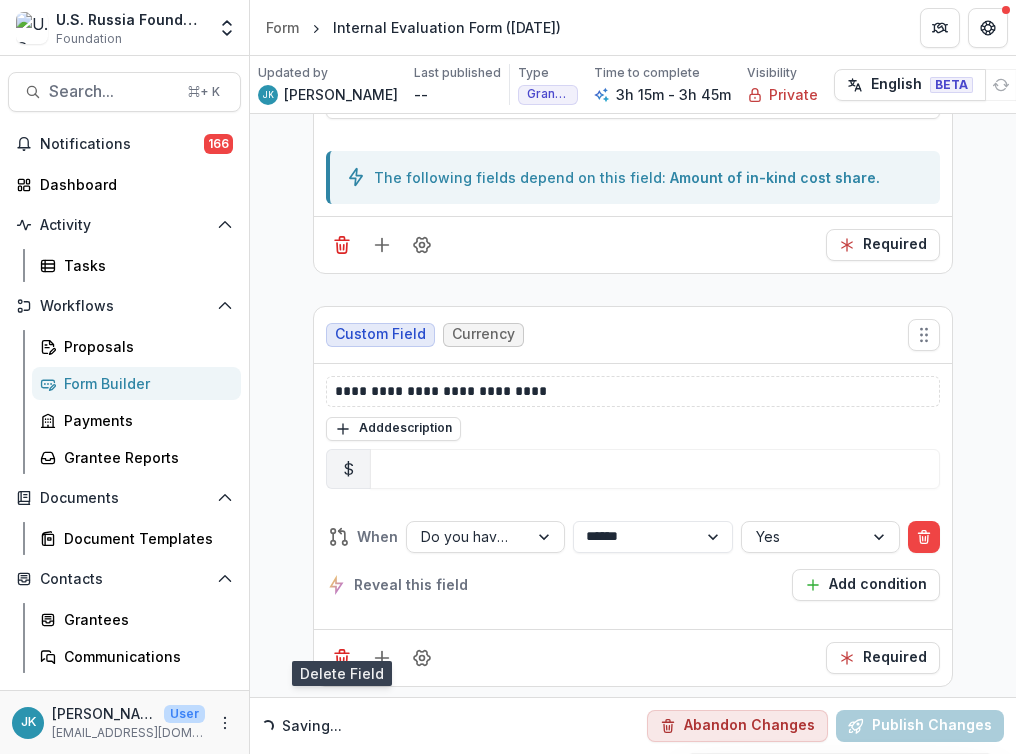 click 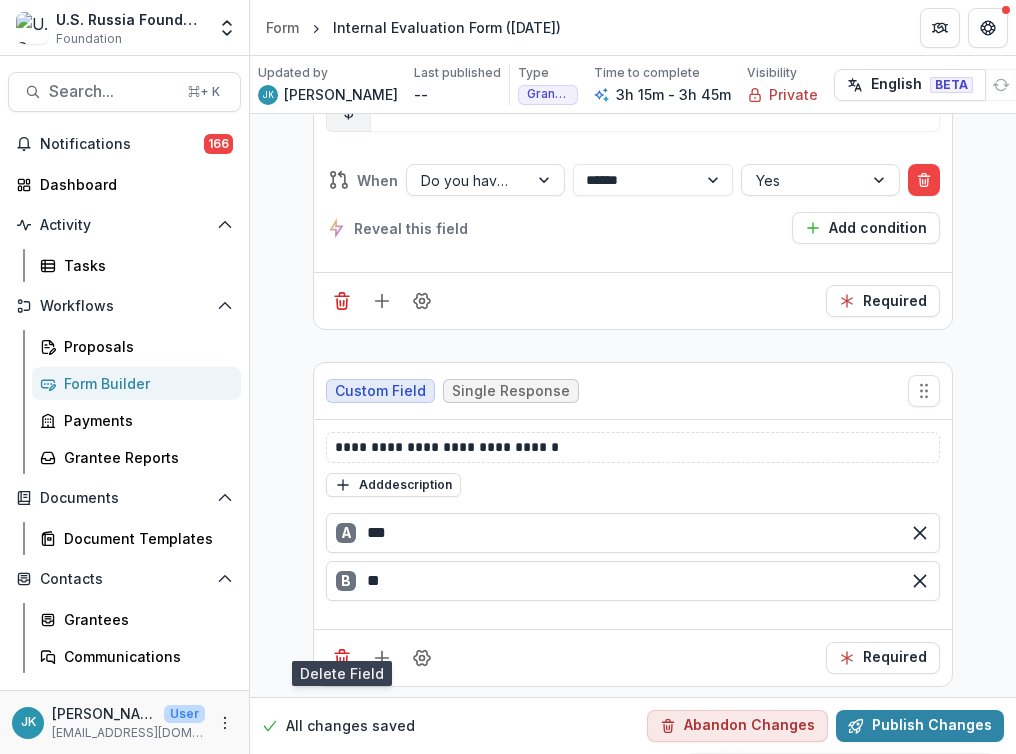 click 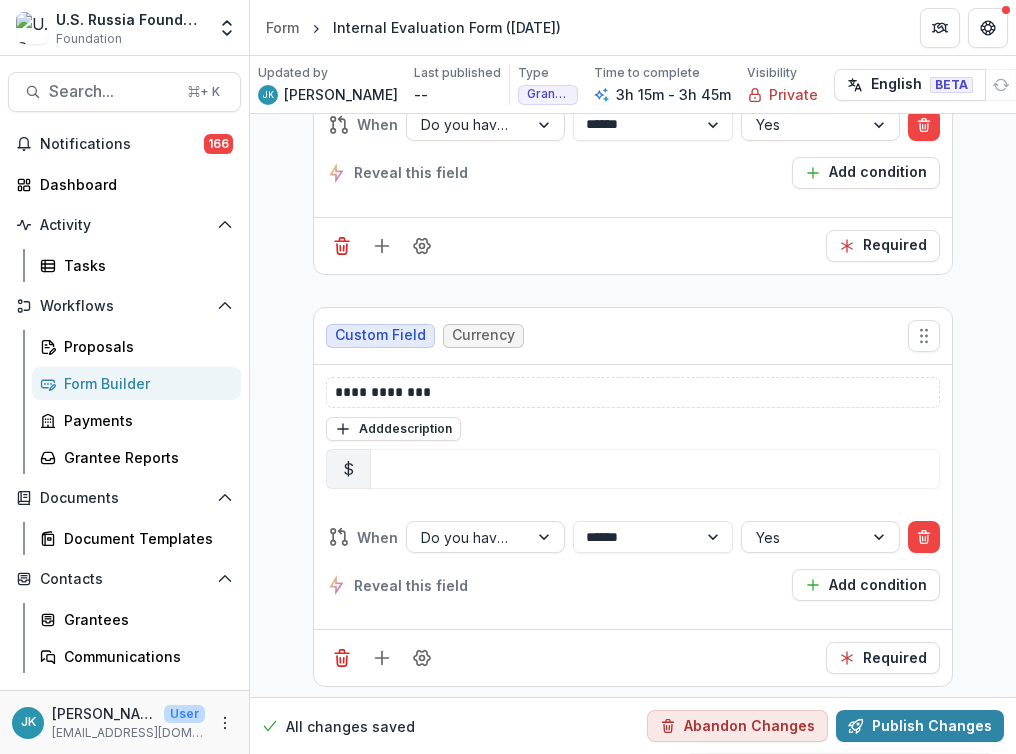 click 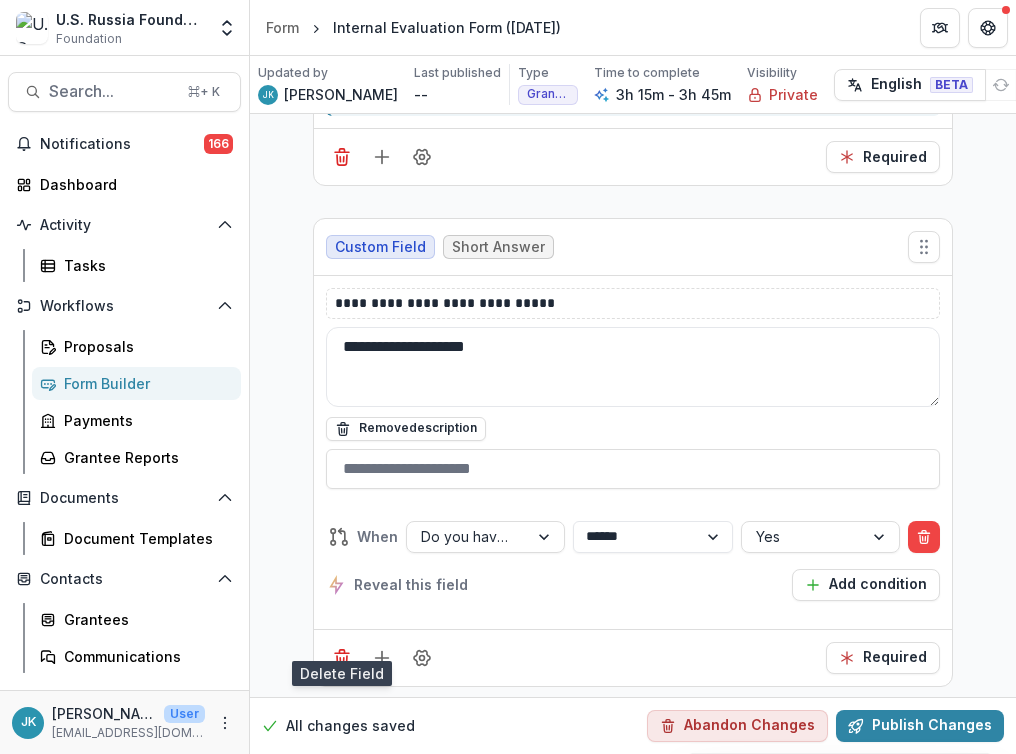 click 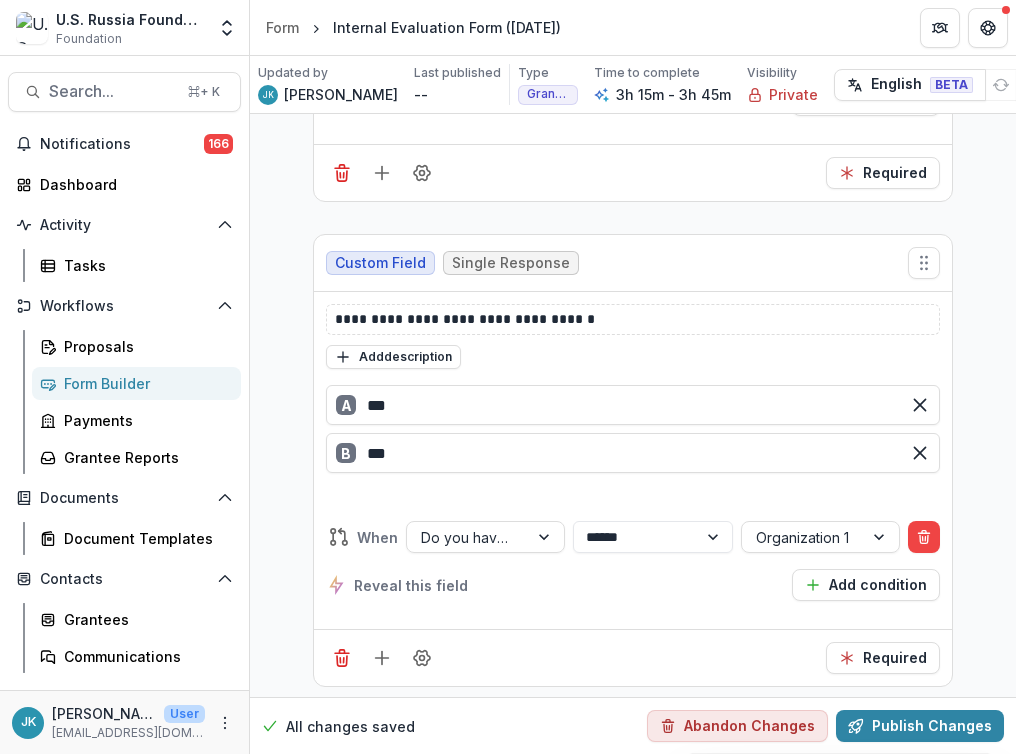 click 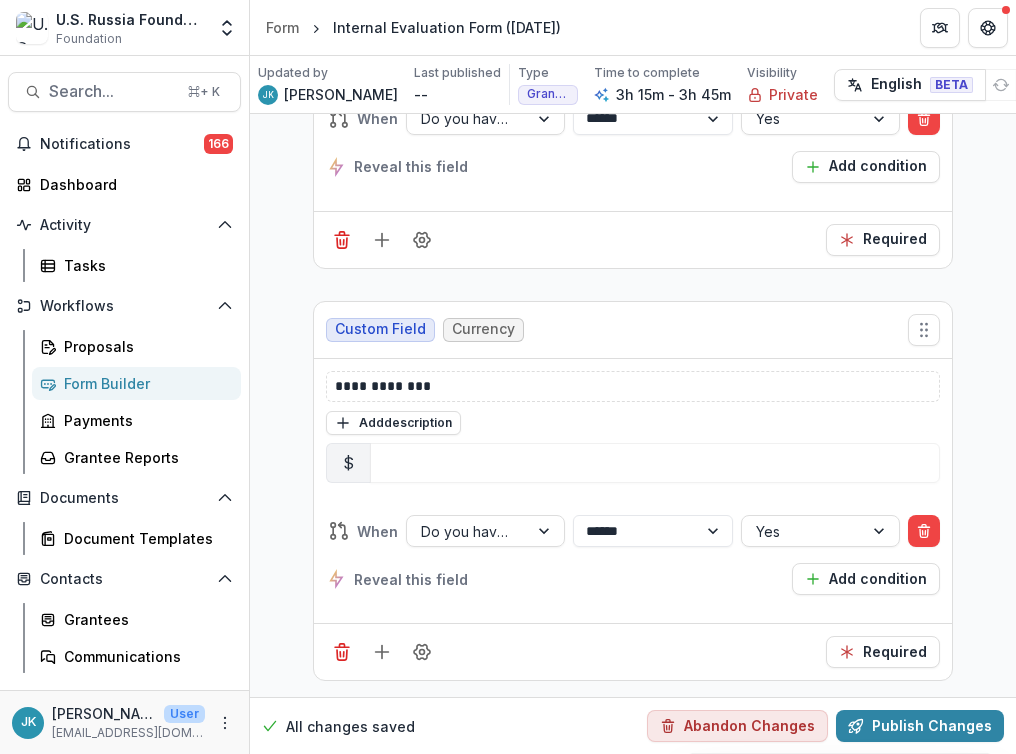 click 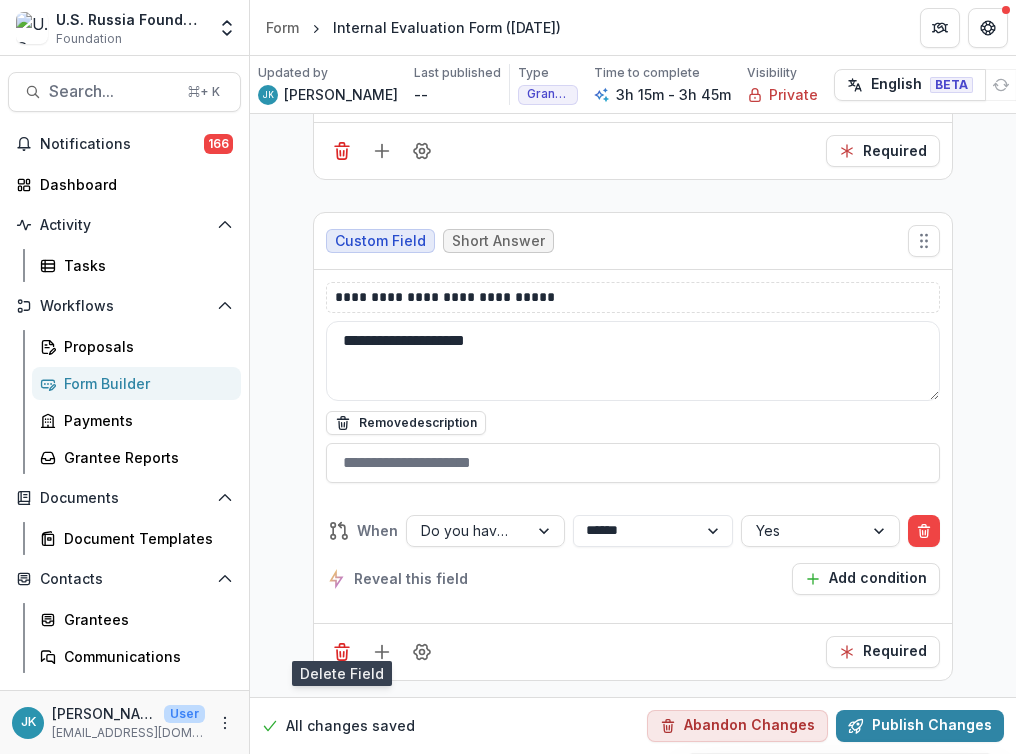 click 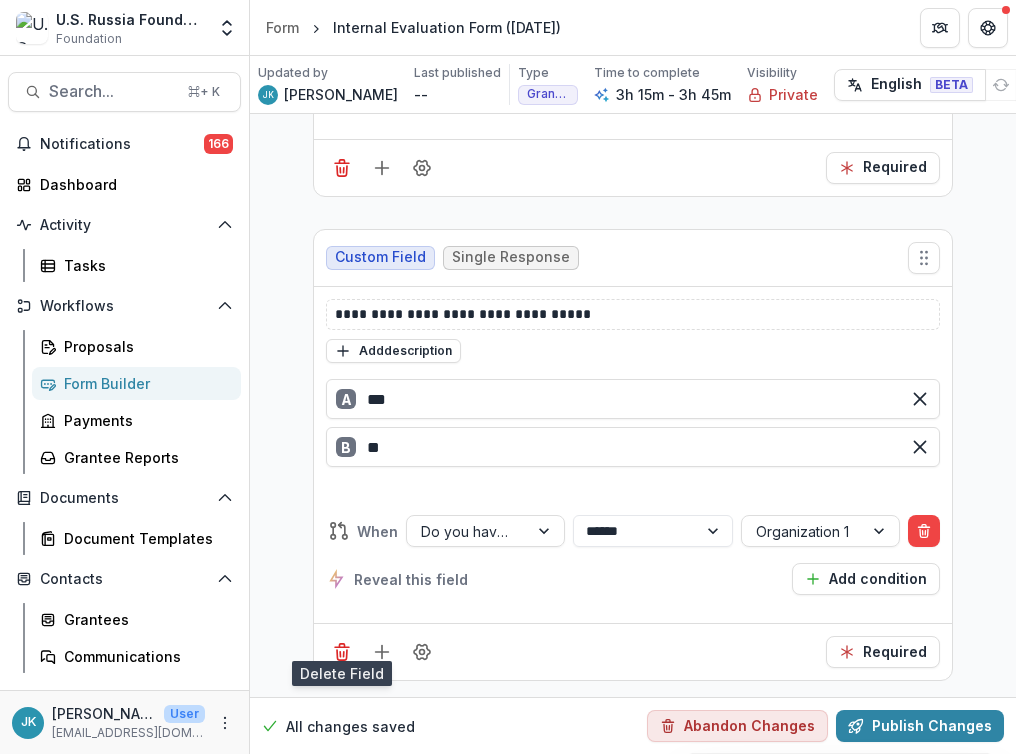 click 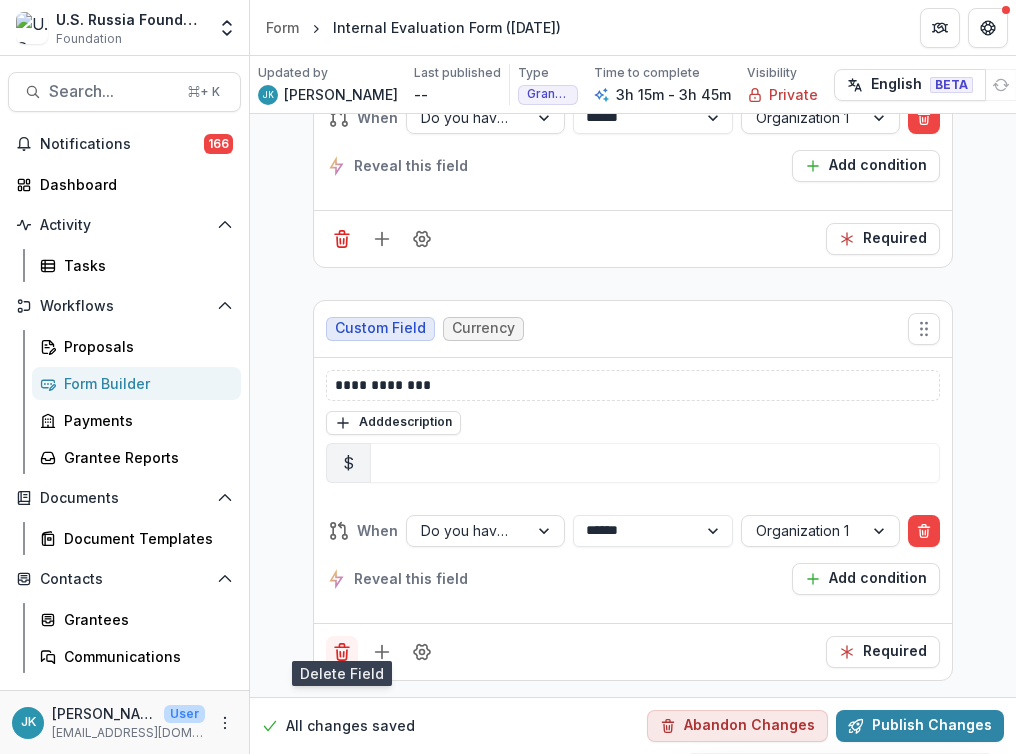 click 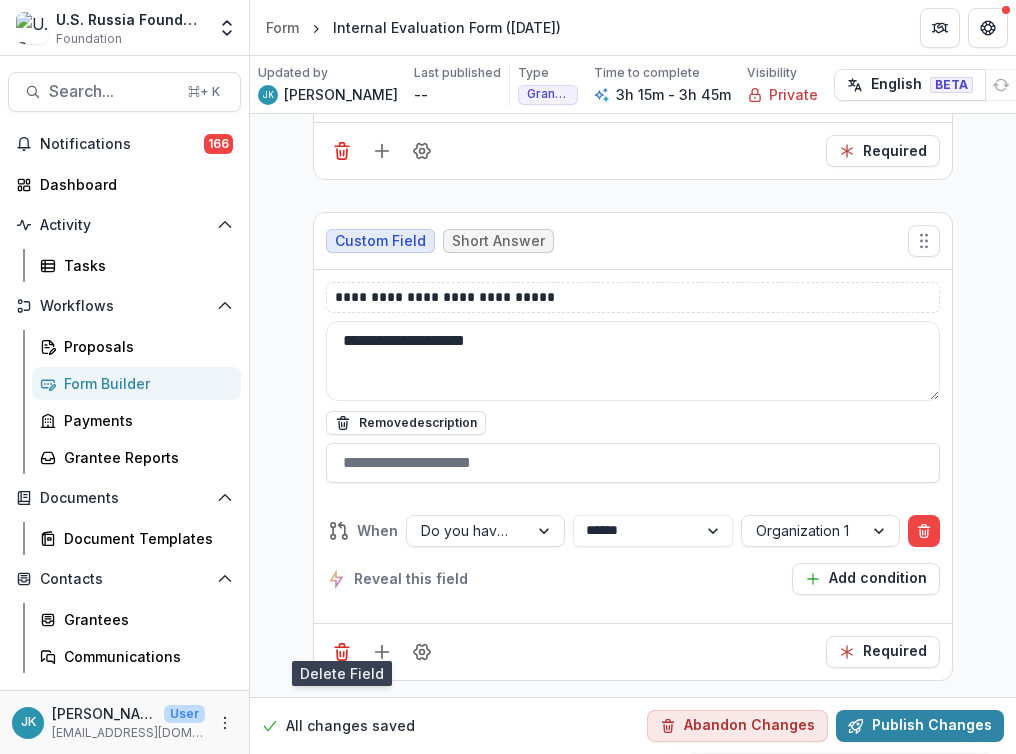 click 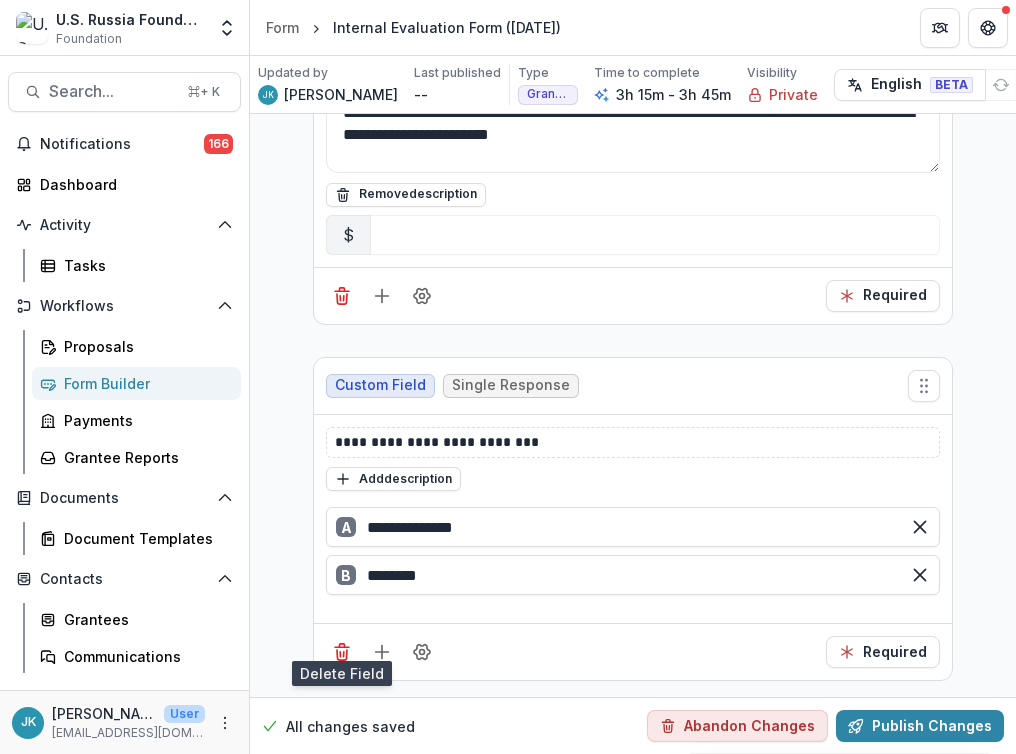 click 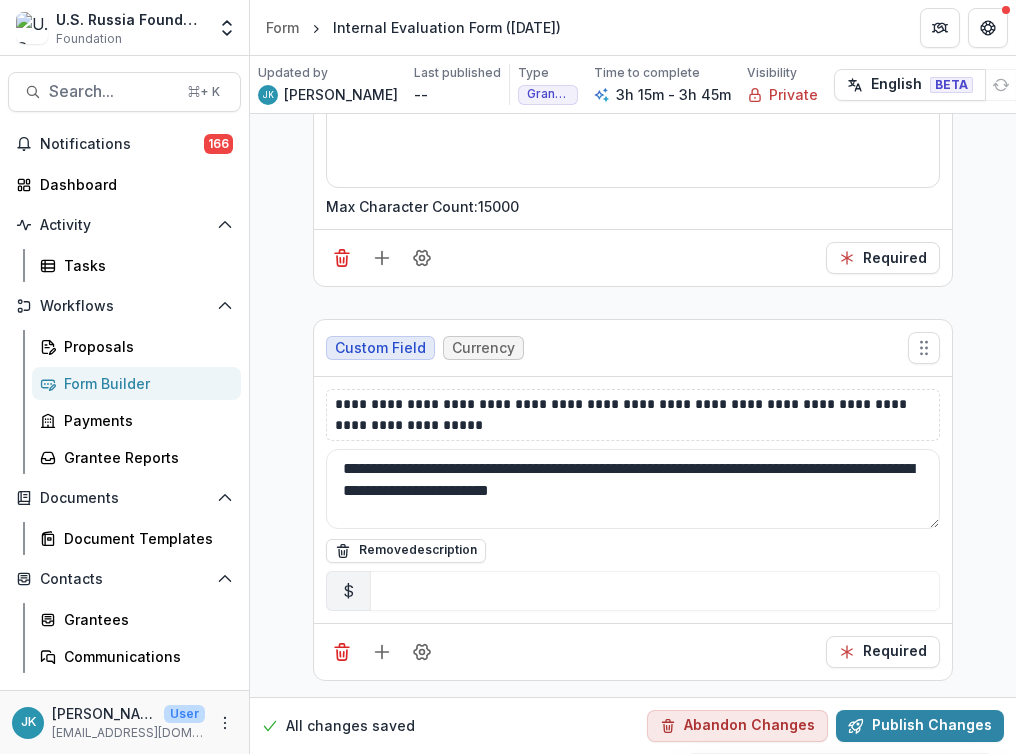 click 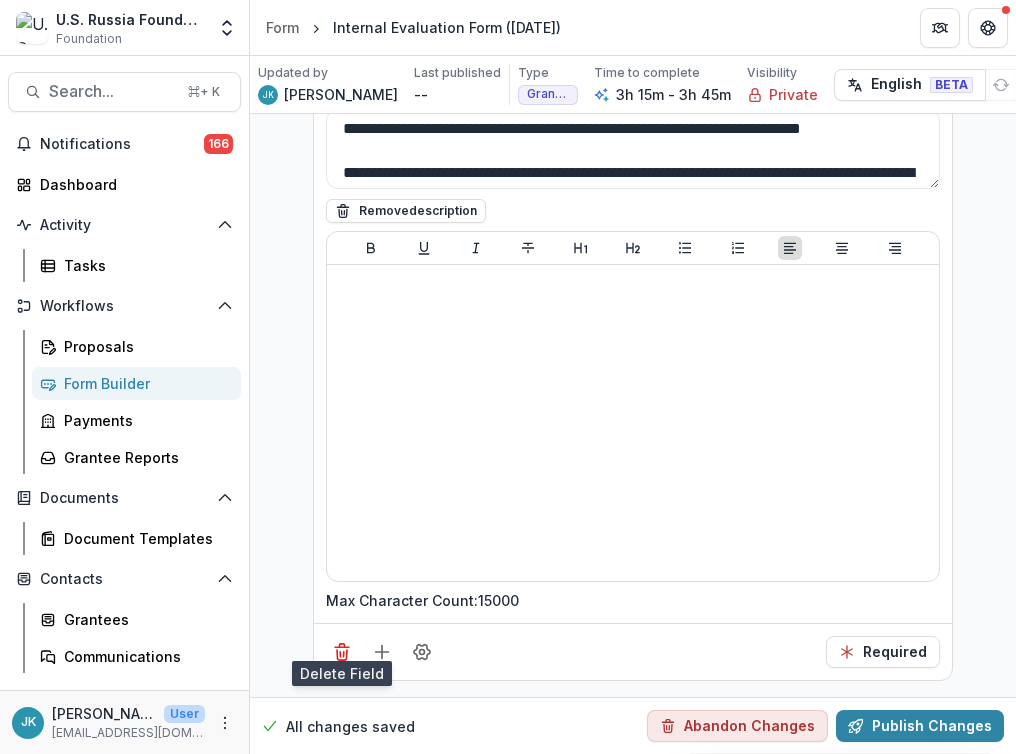 click 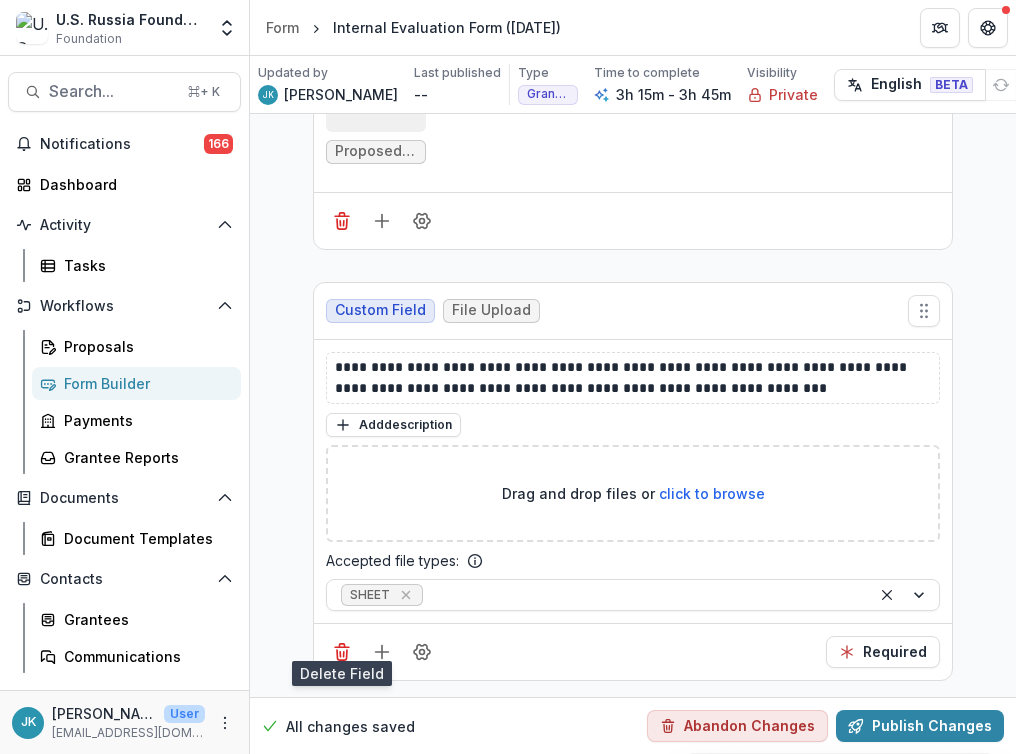 click 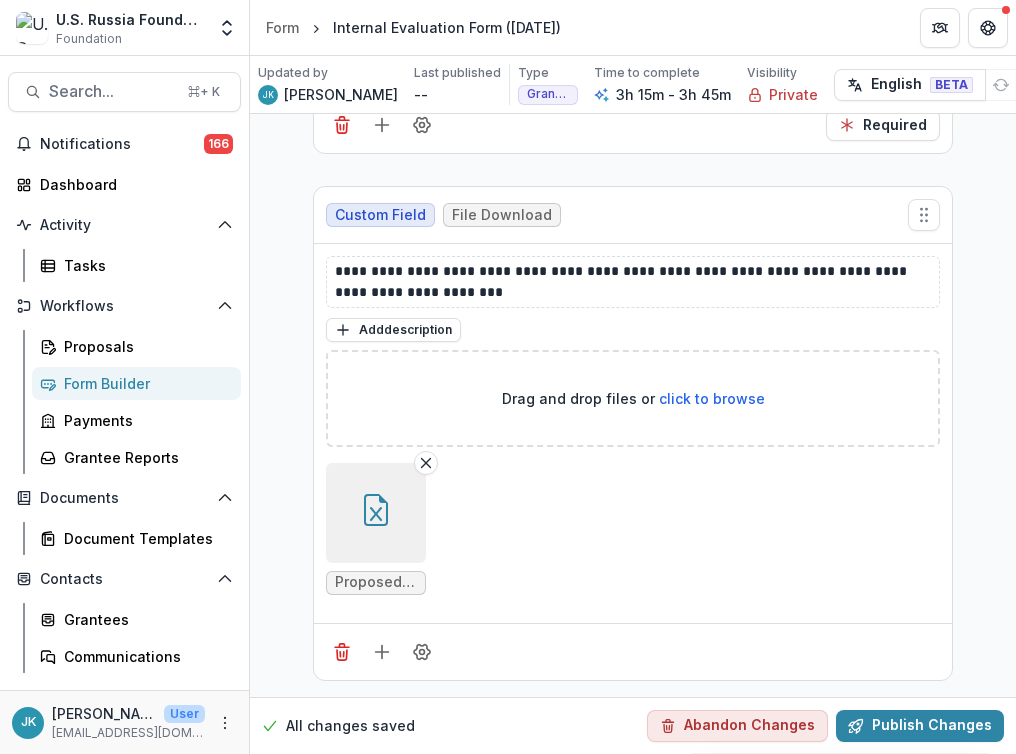 click 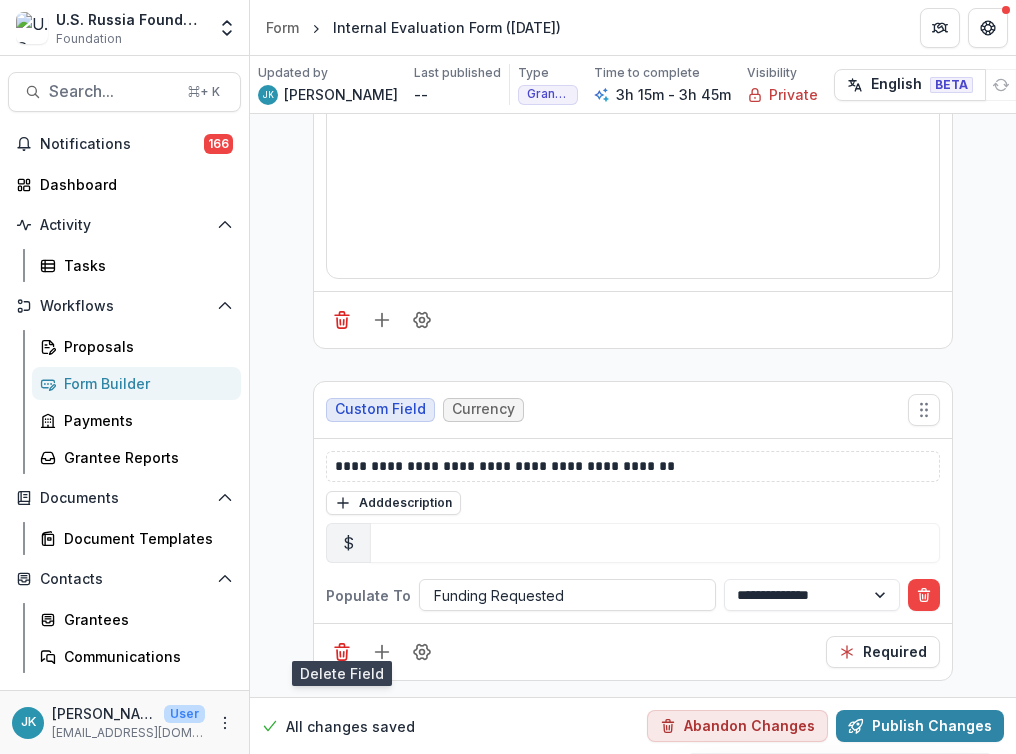 click 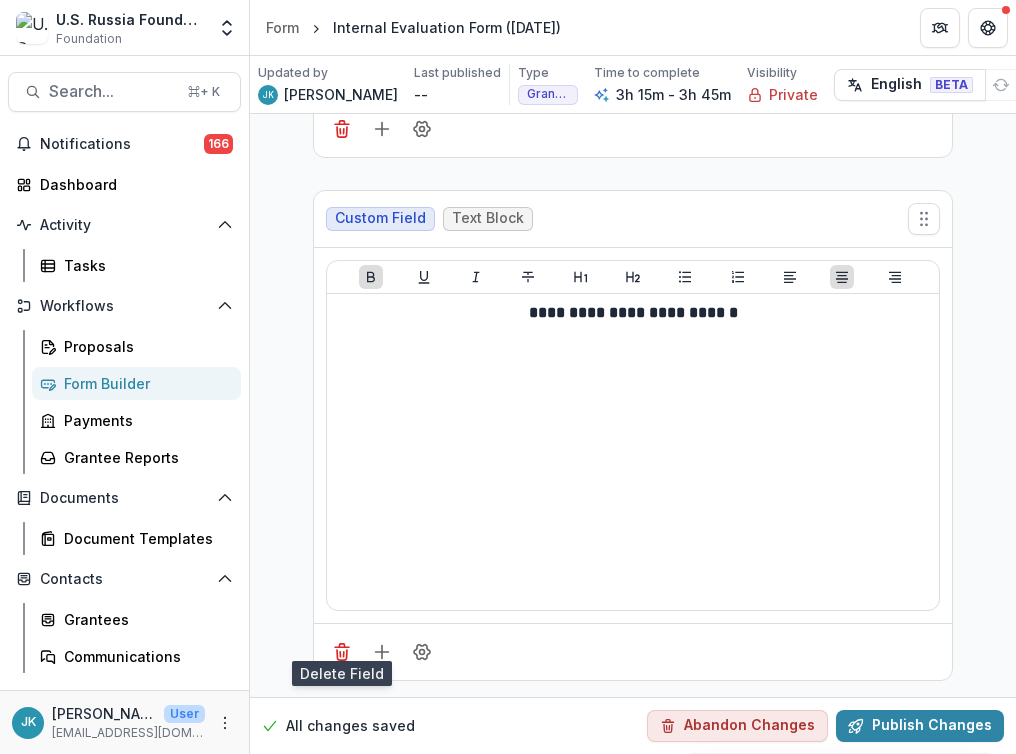 click 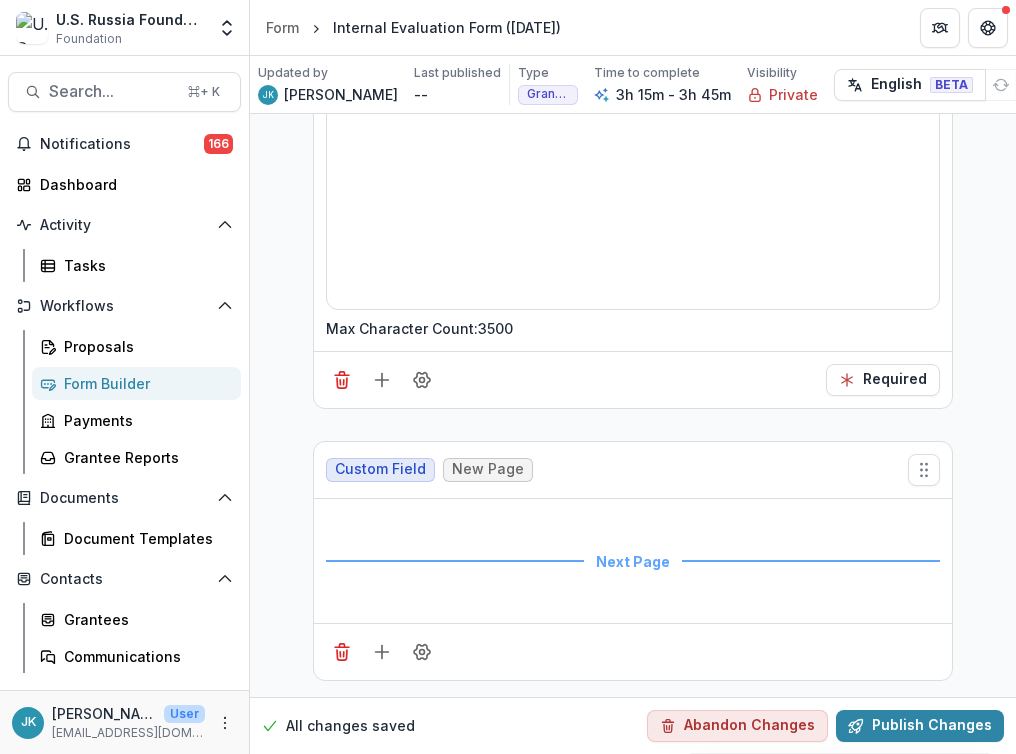 click 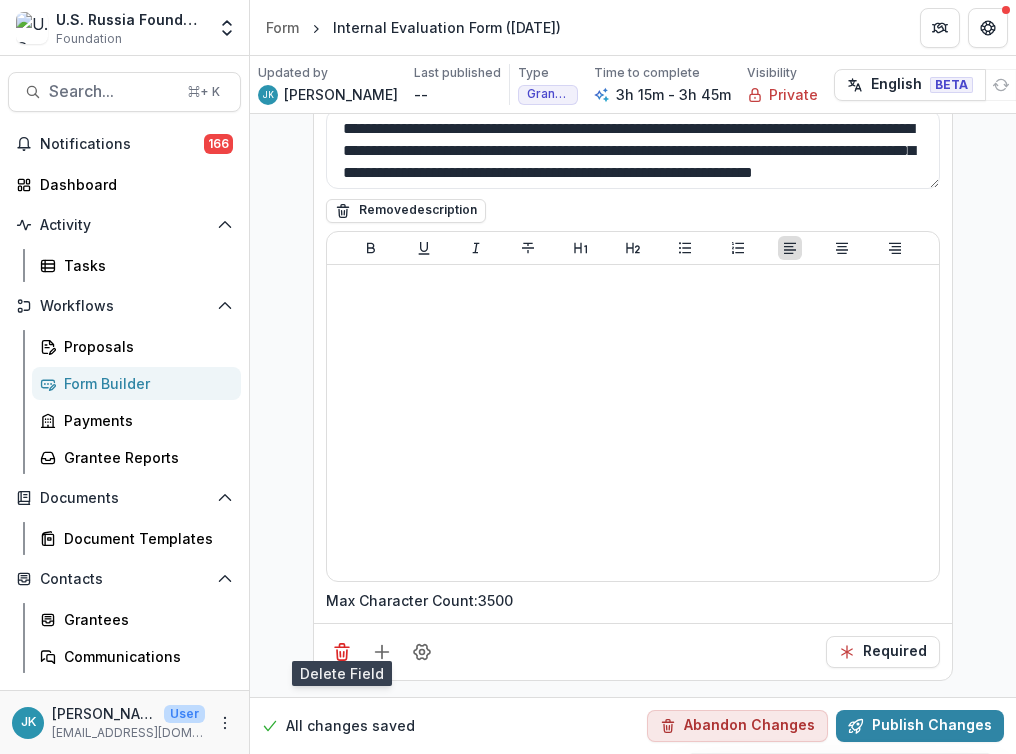 click 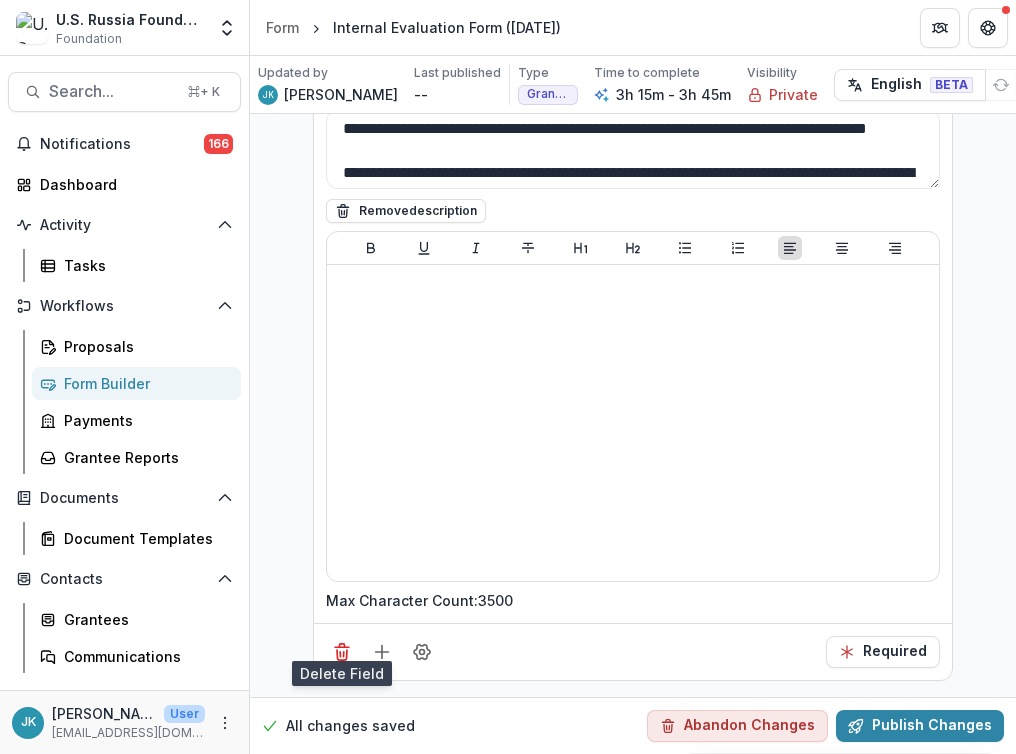 click 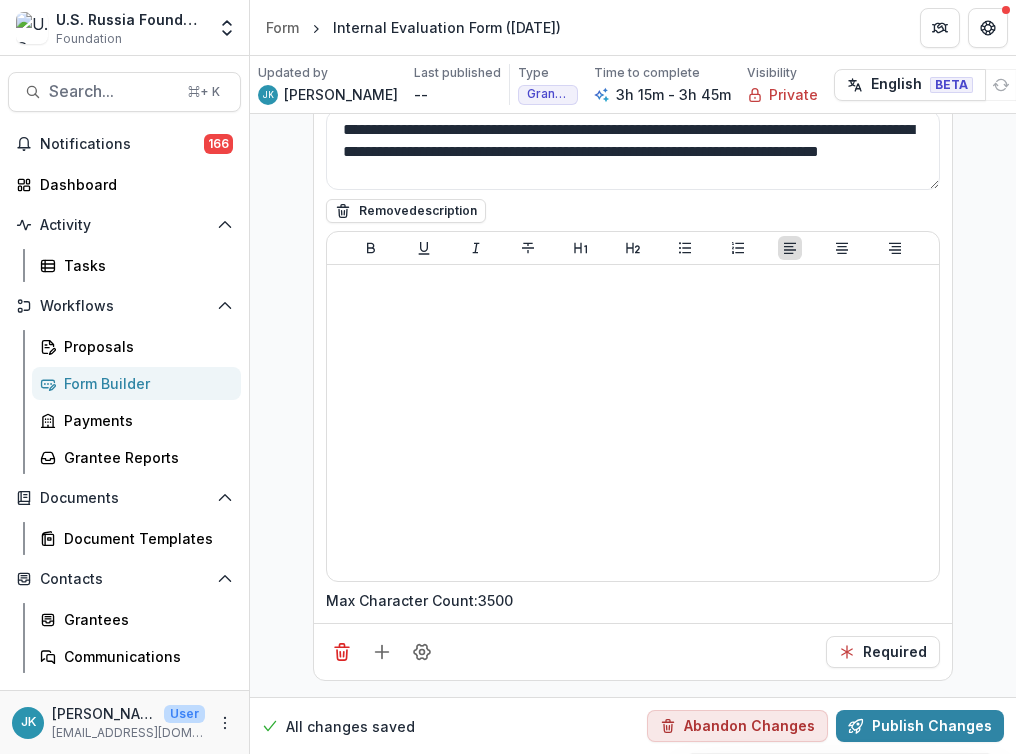 click 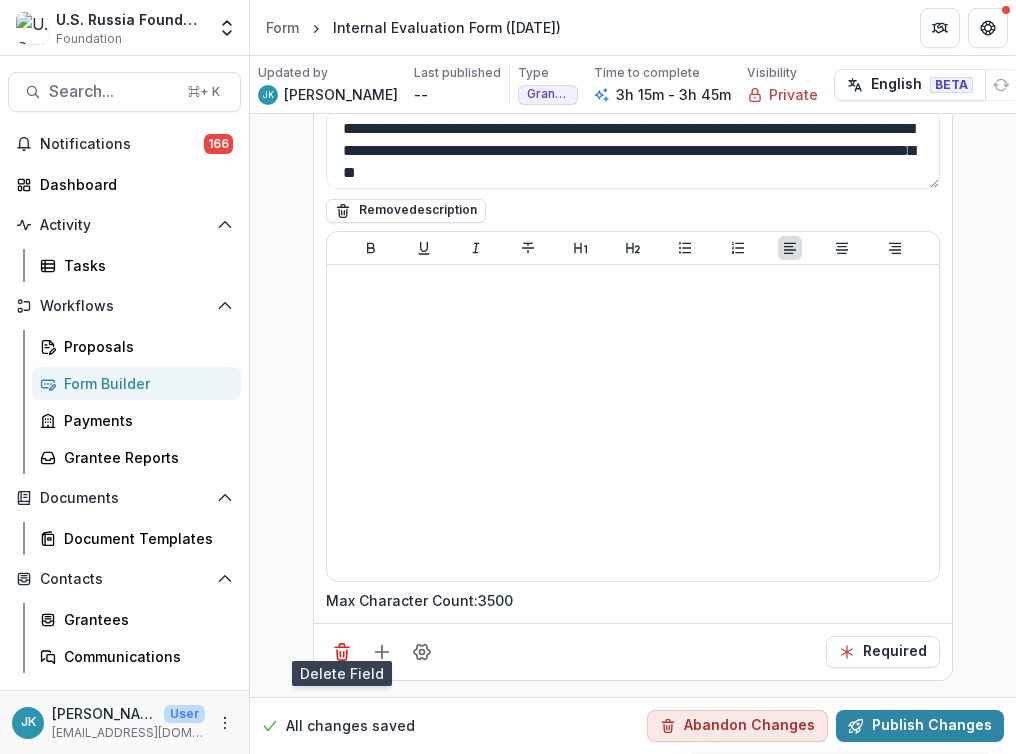click 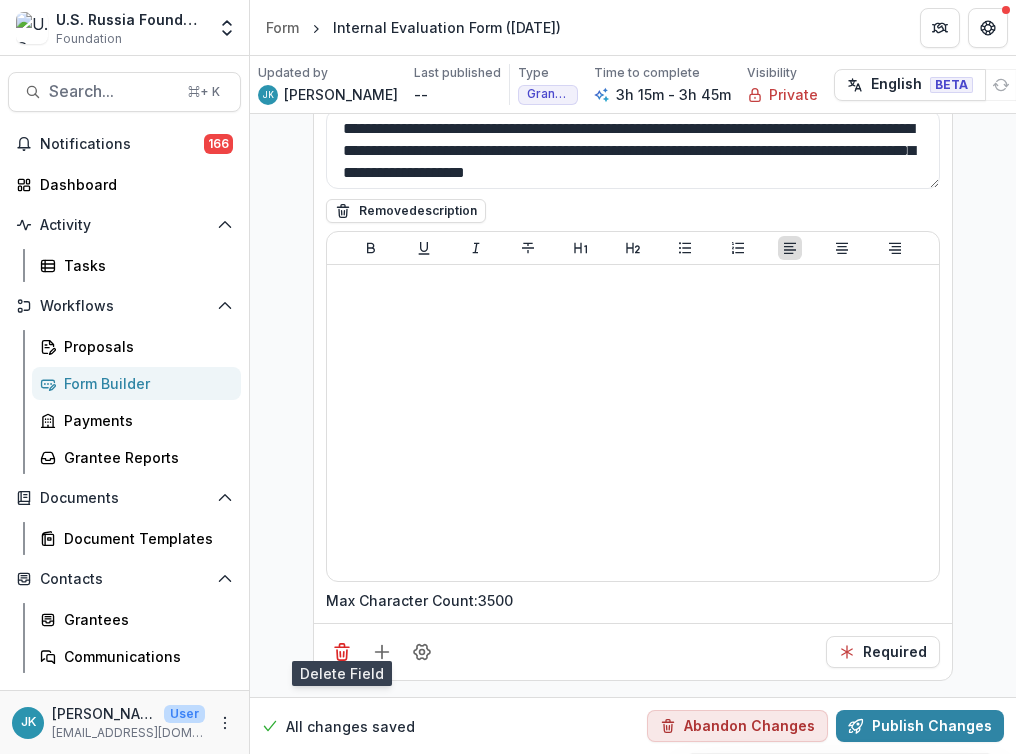 click 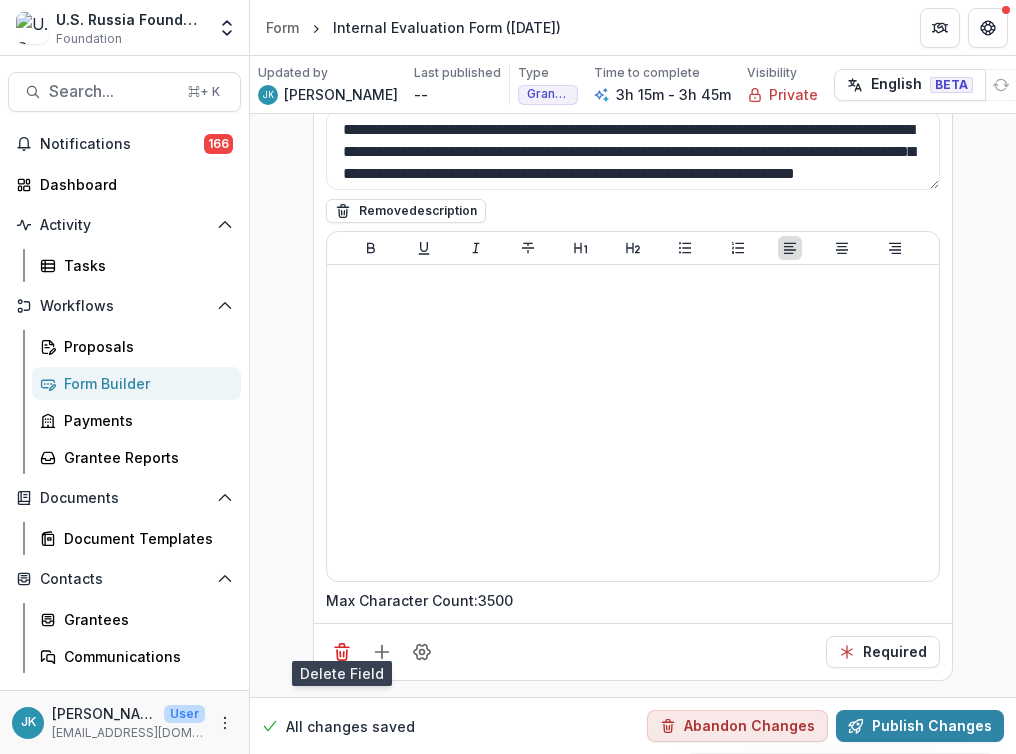 click 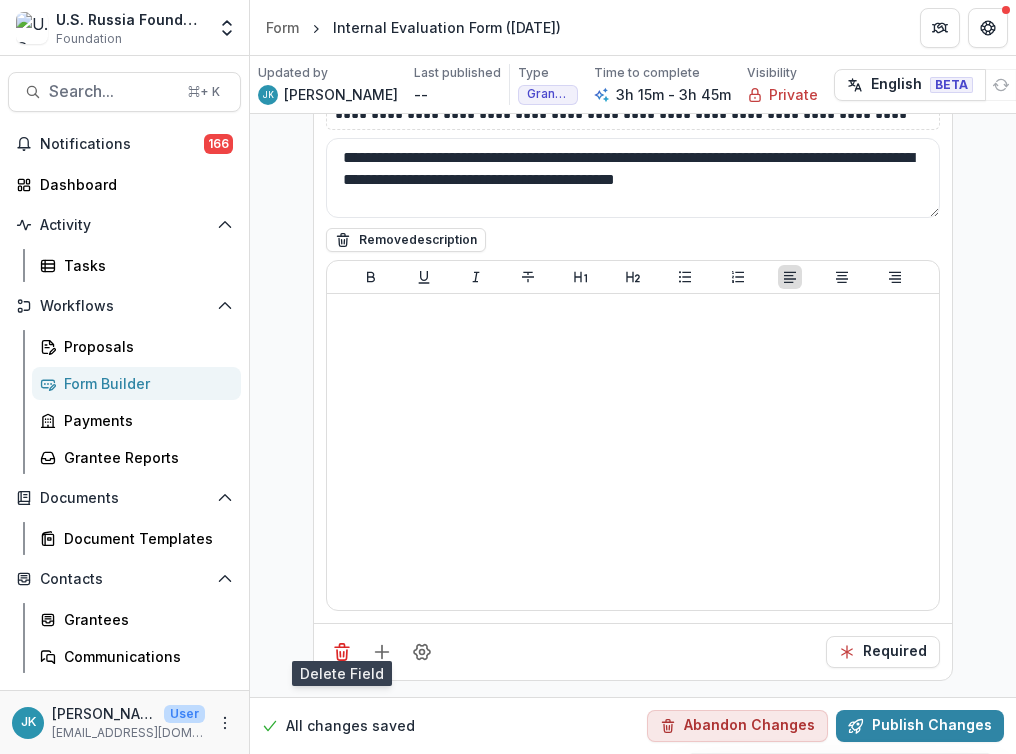 click 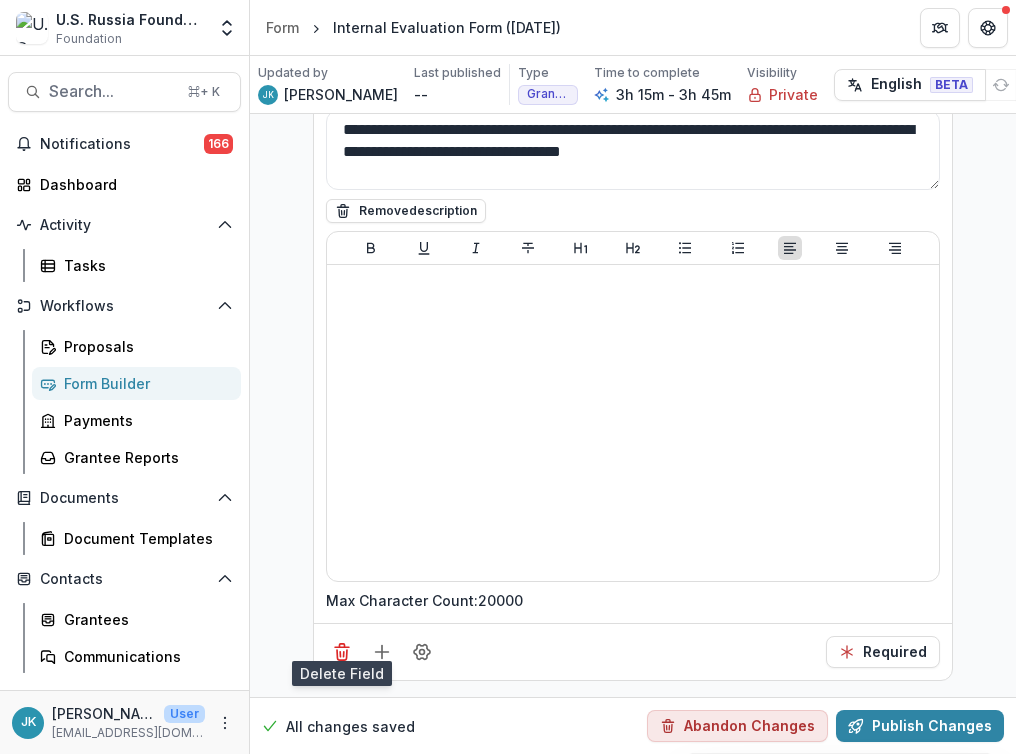 click 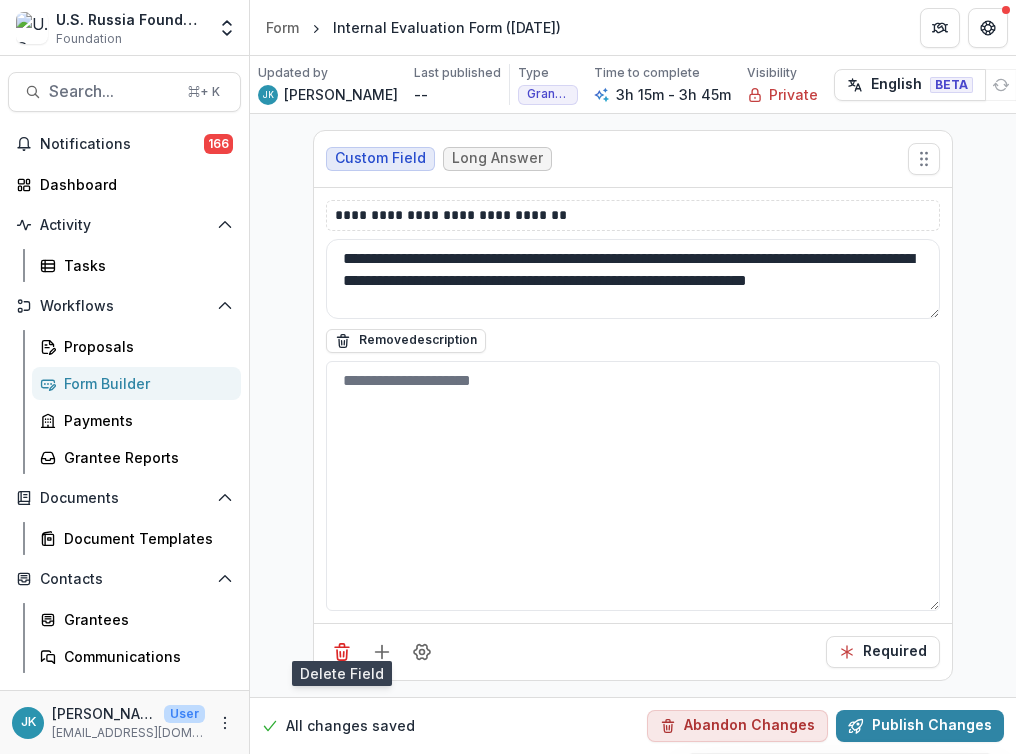 click 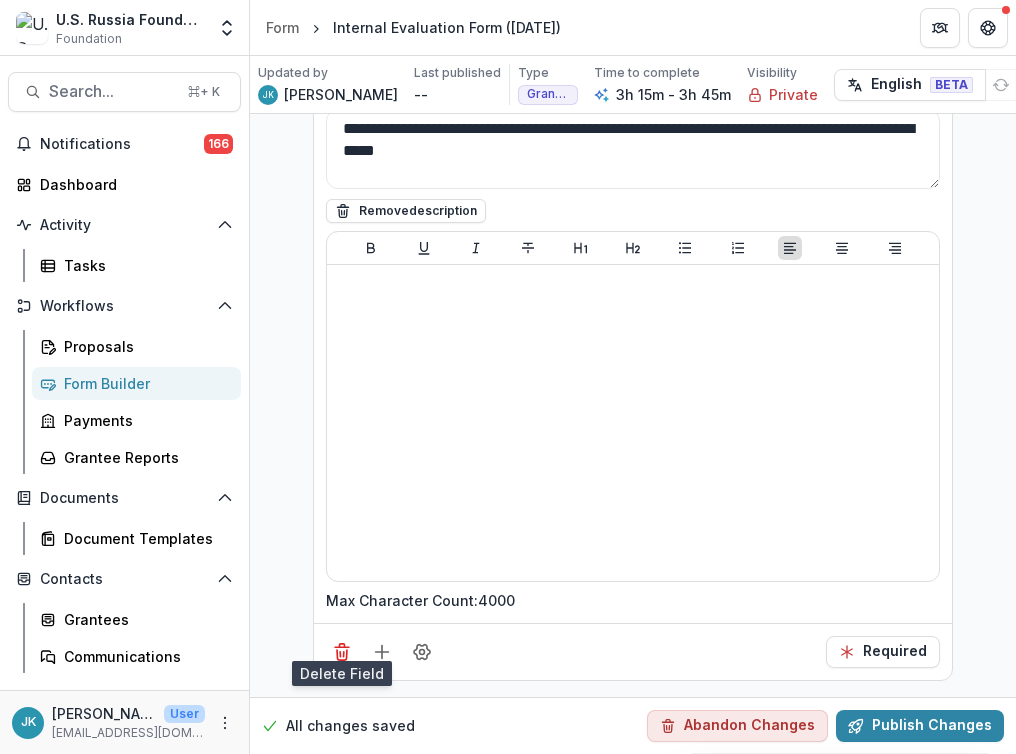 click 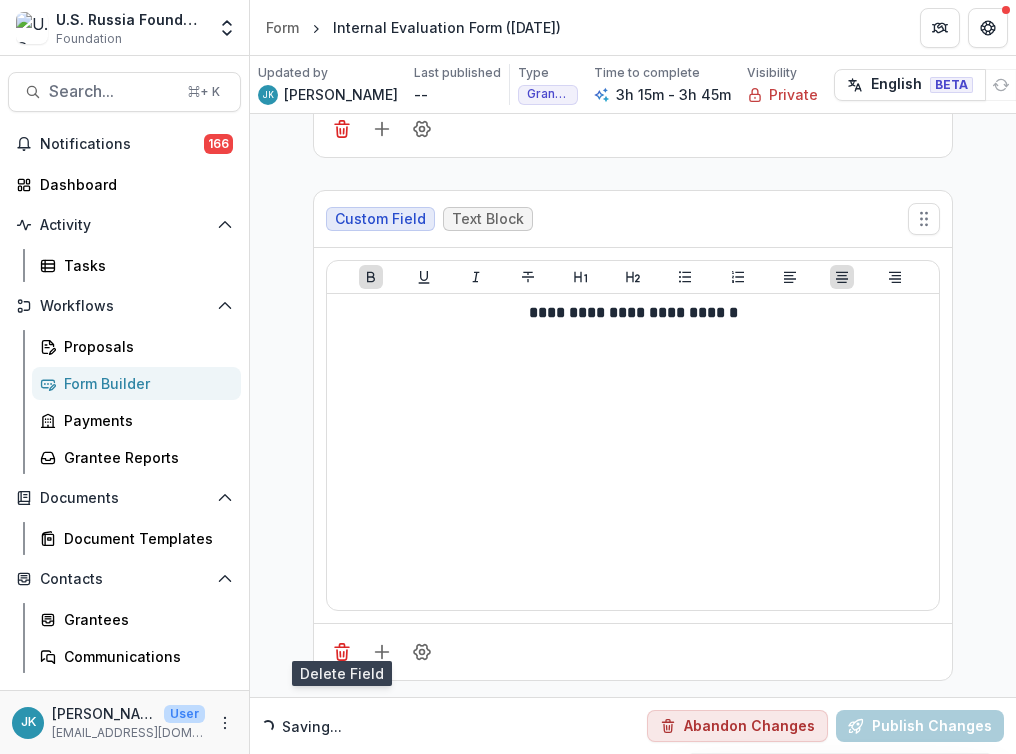 click 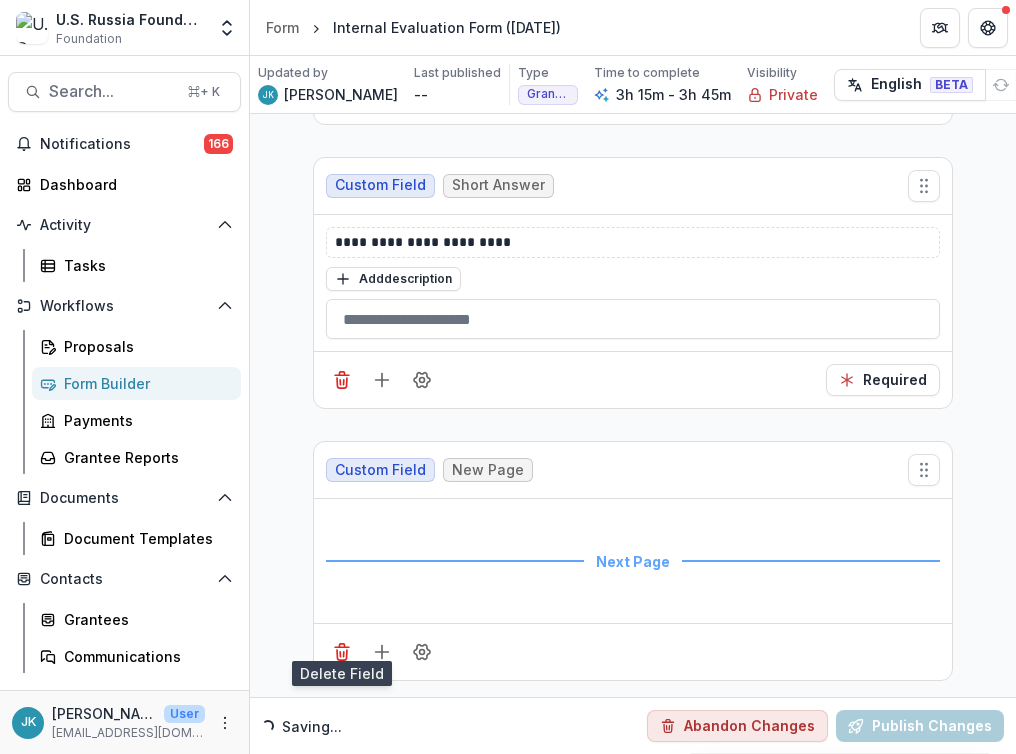 click 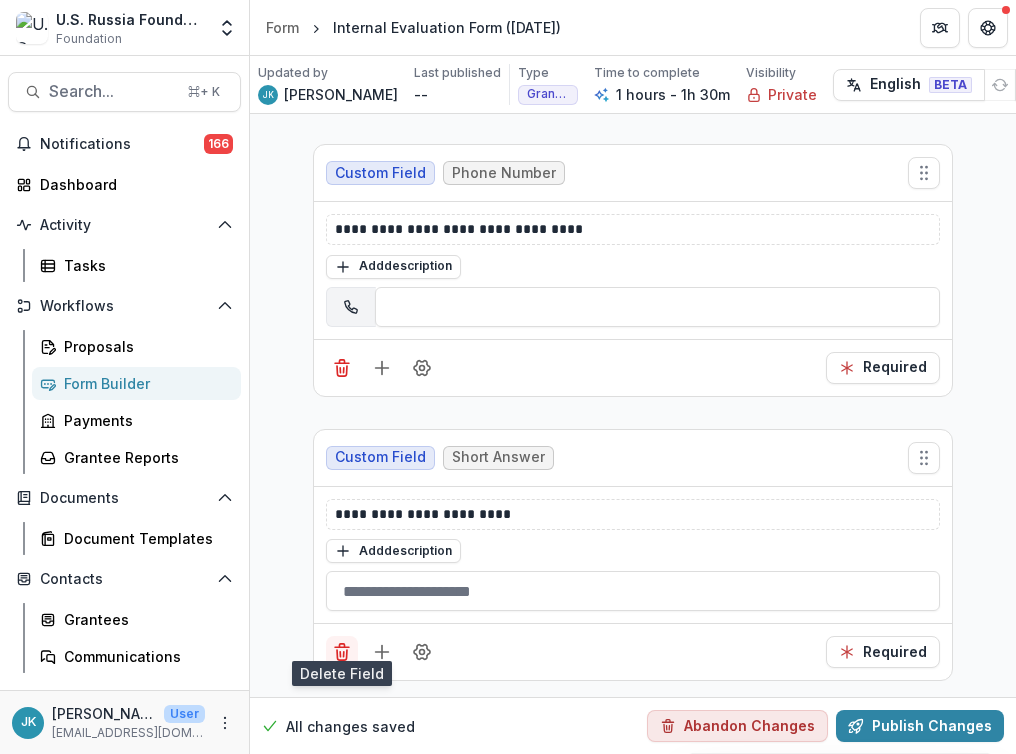 click 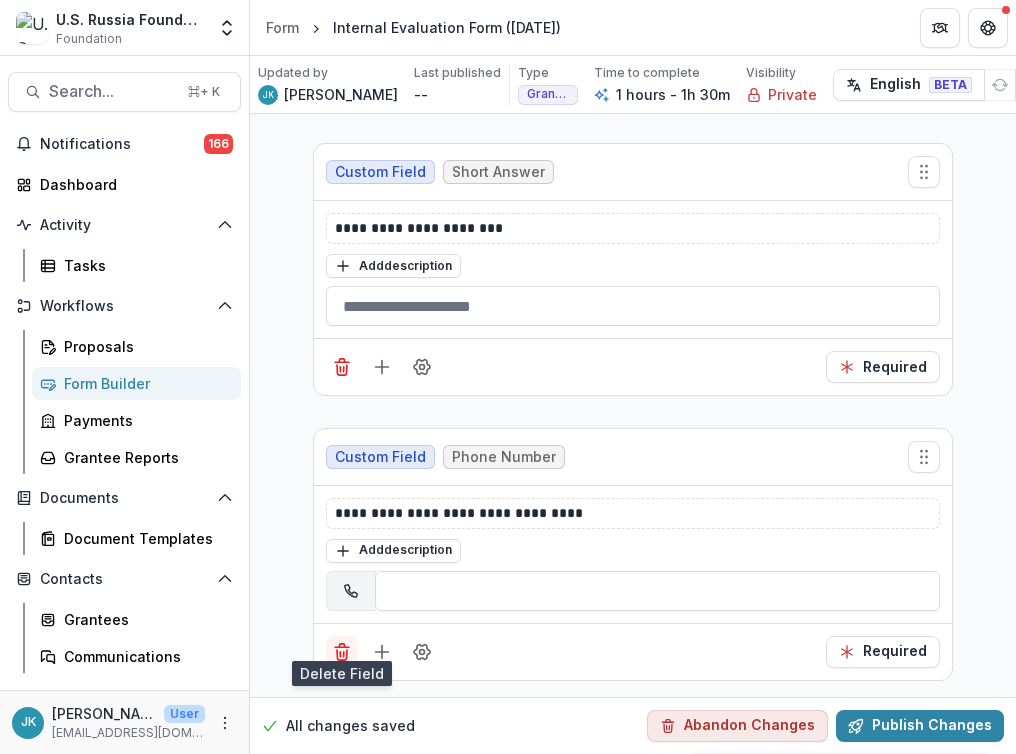 click 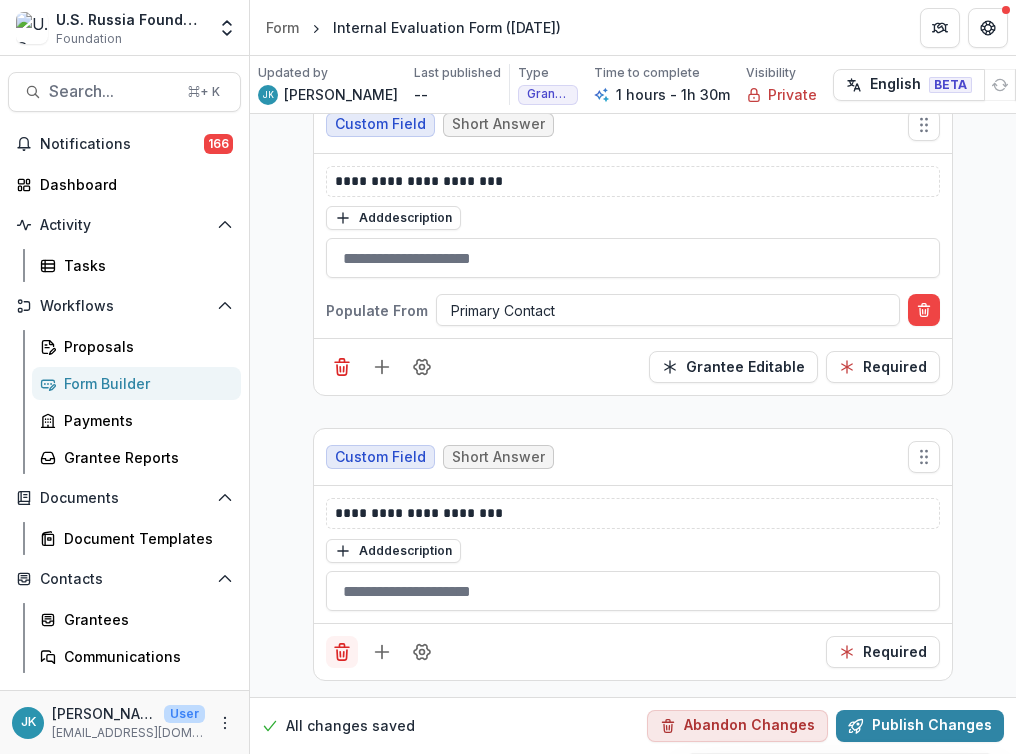 click 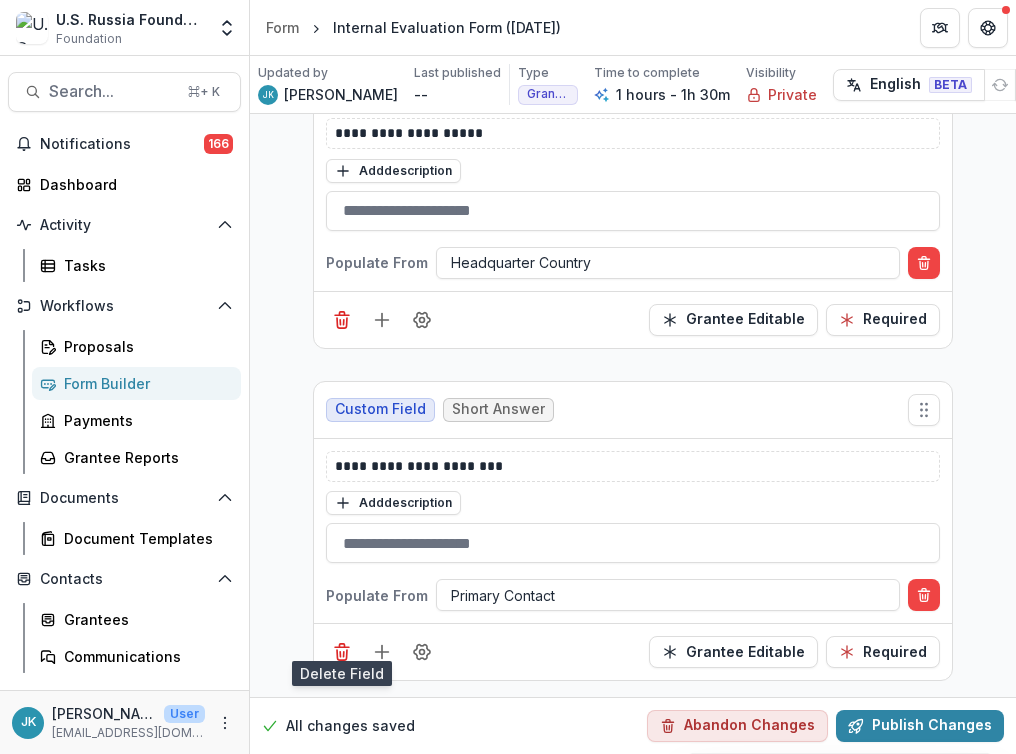 click 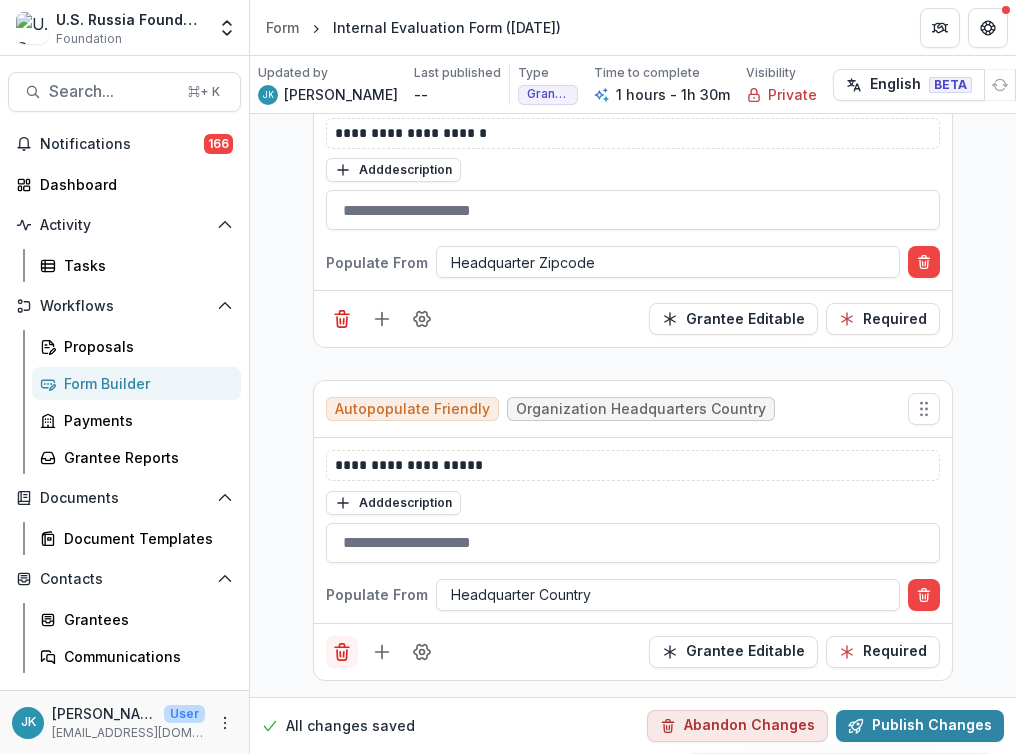 click 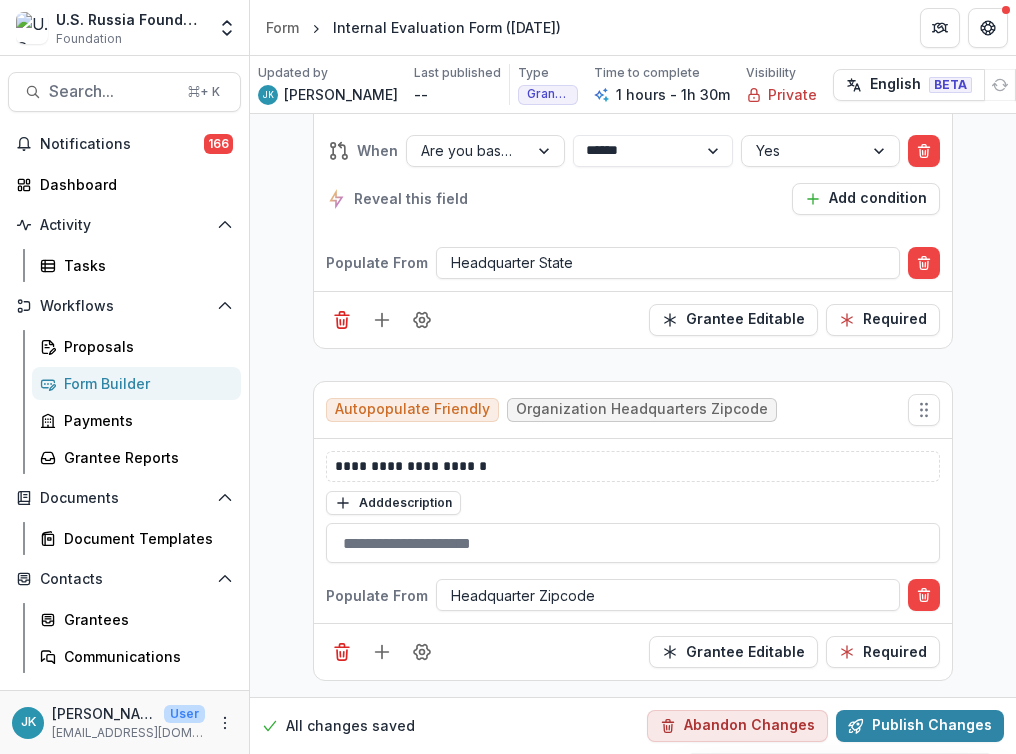 click 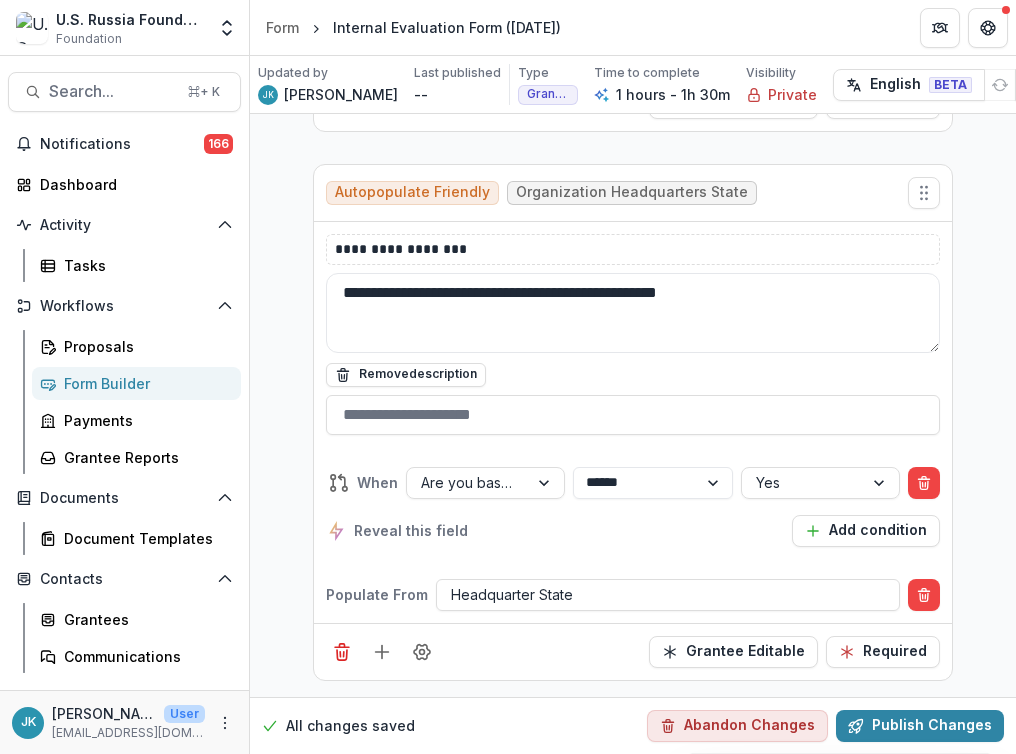 click 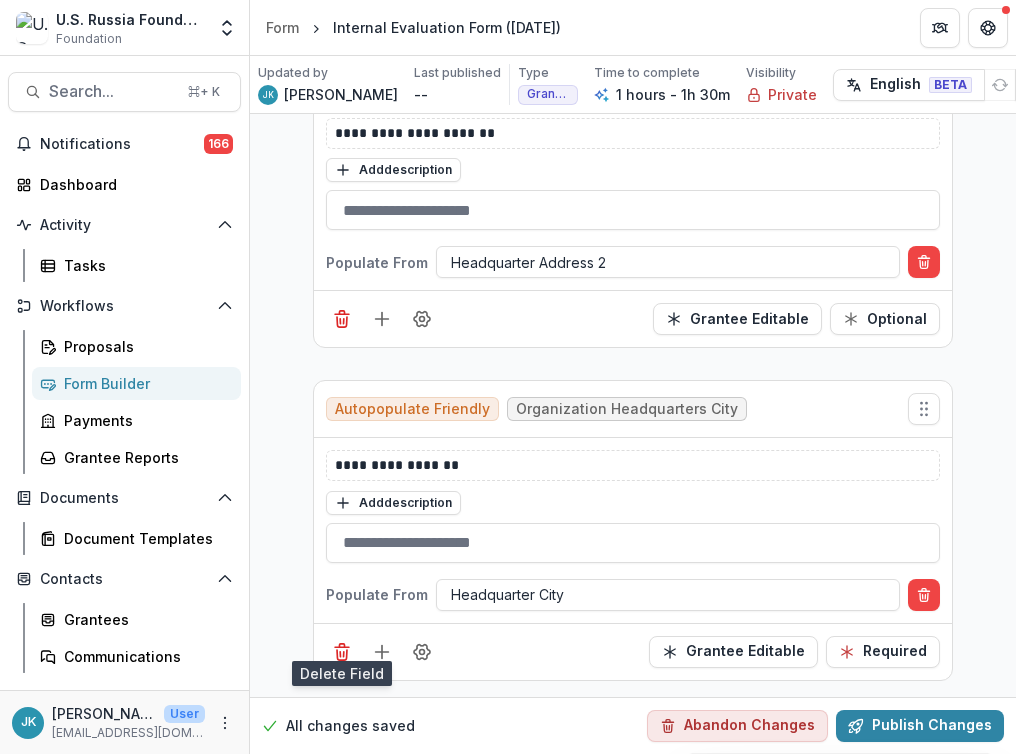 click 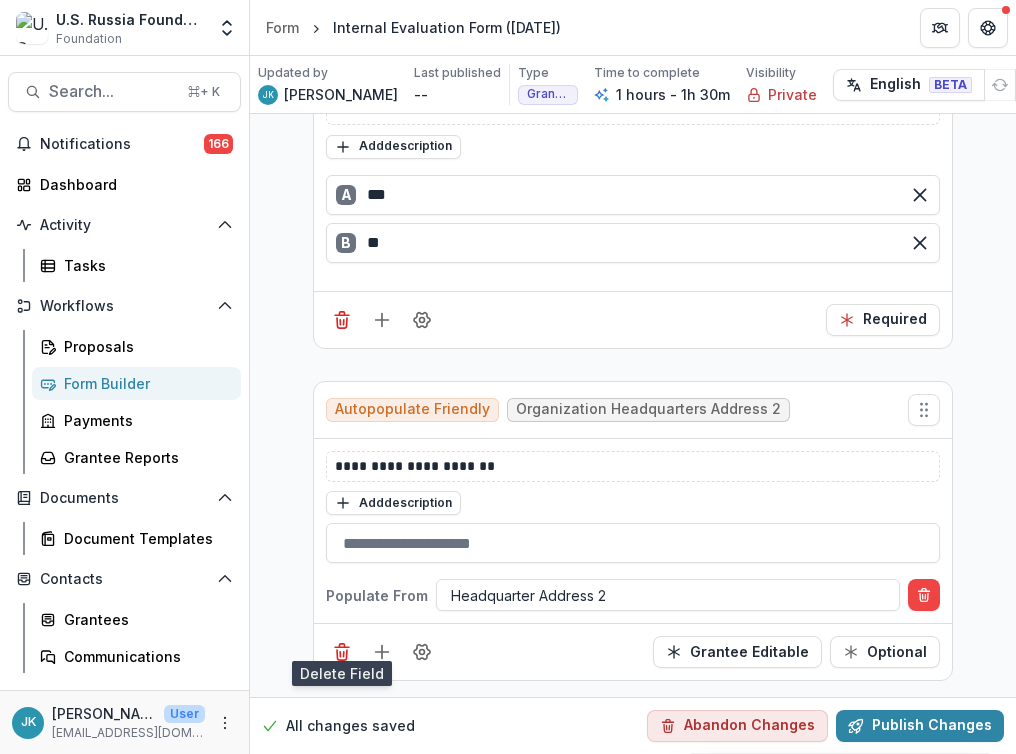 click 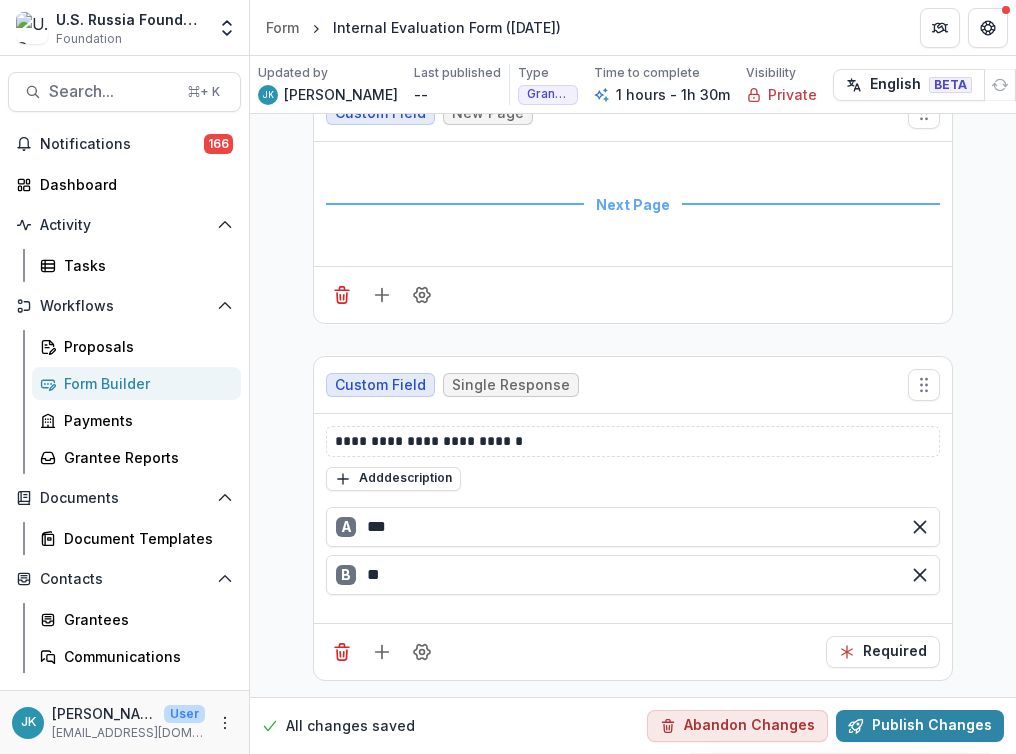 click 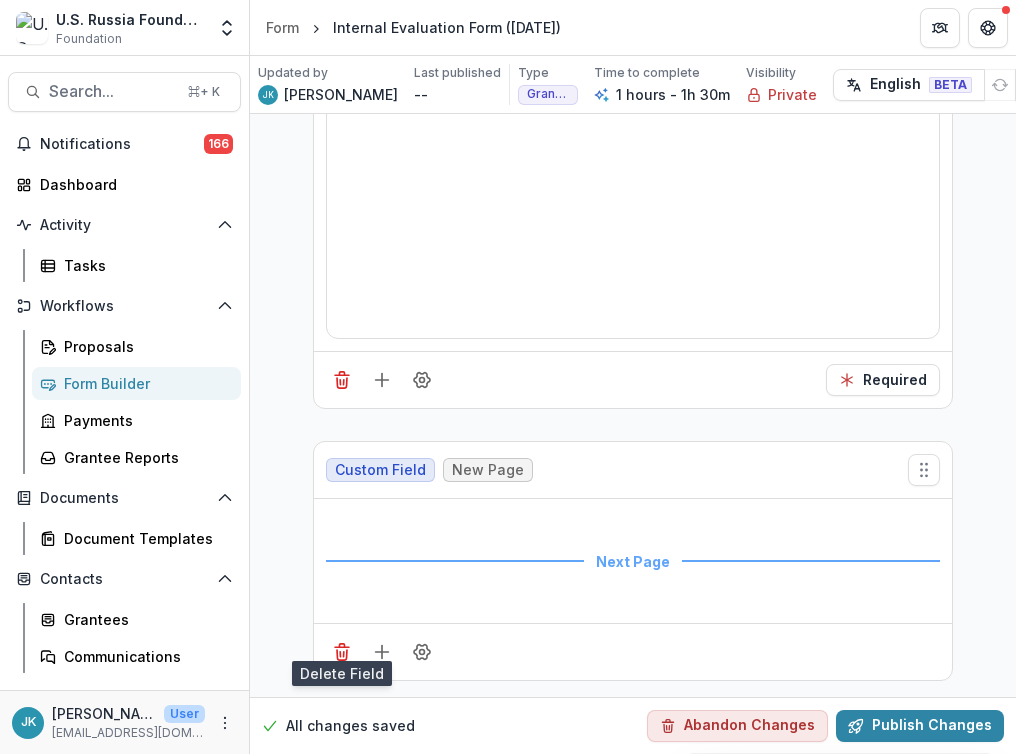 click 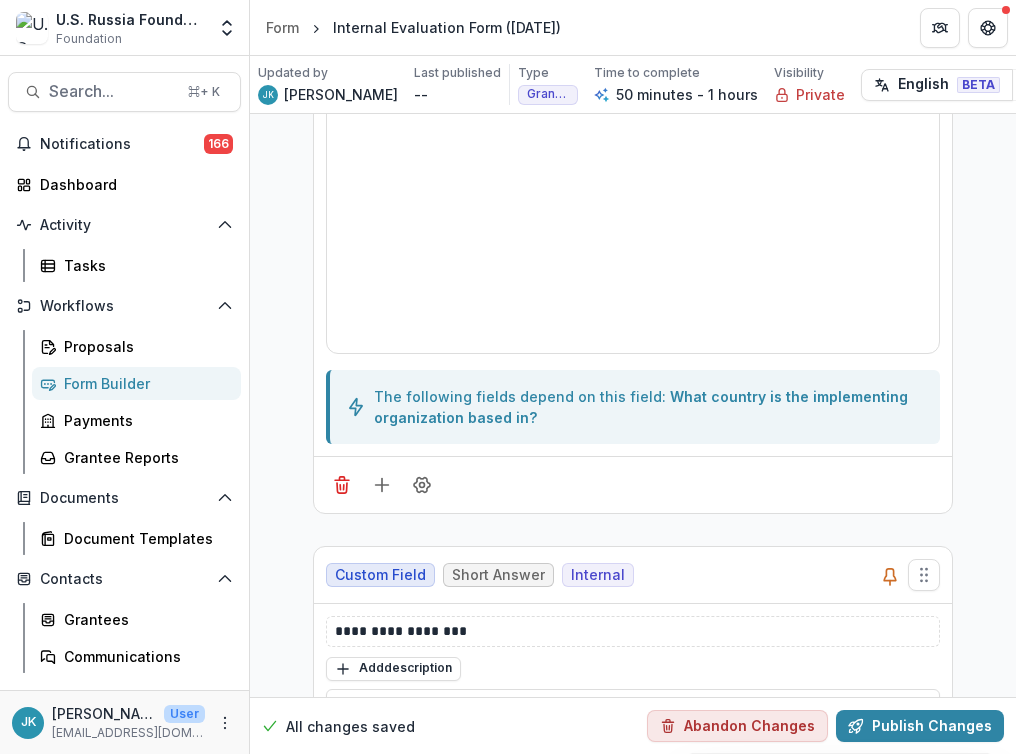 scroll, scrollTop: 0, scrollLeft: 0, axis: both 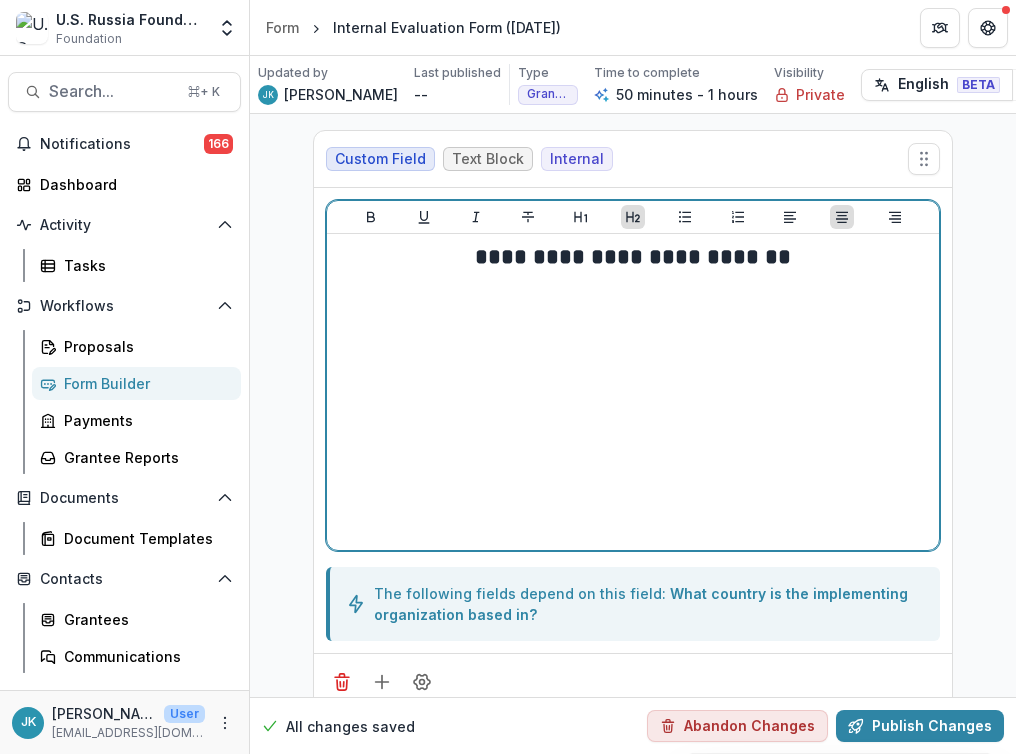 click on "**********" at bounding box center [633, 392] 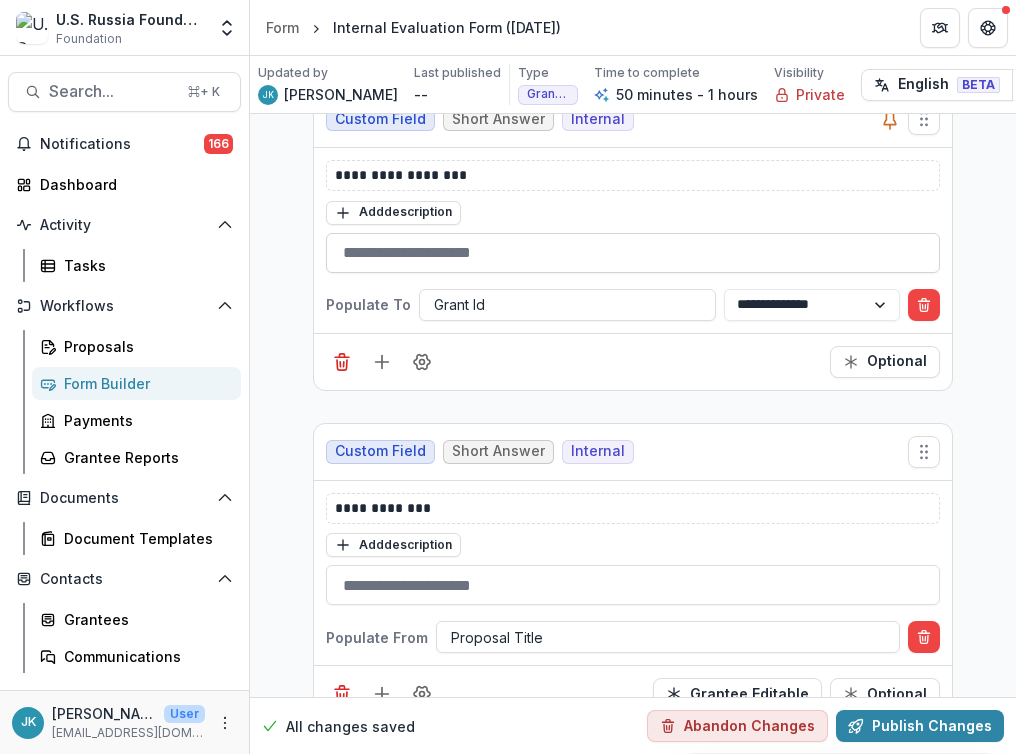 scroll, scrollTop: 659, scrollLeft: 0, axis: vertical 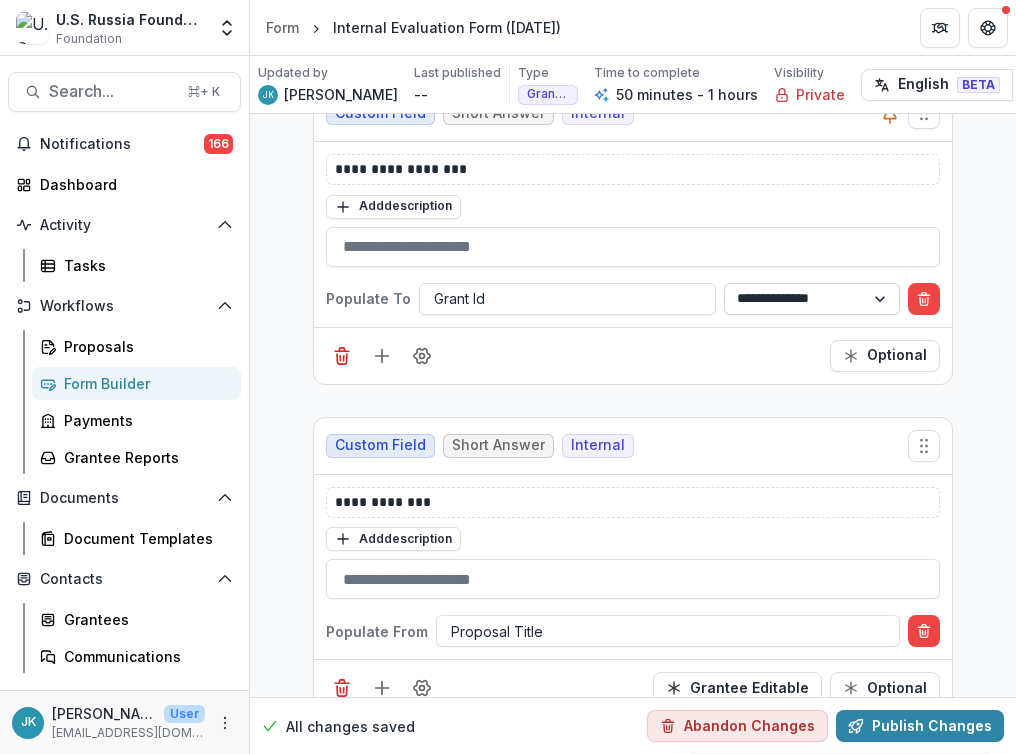 click on "**********" at bounding box center (812, 299) 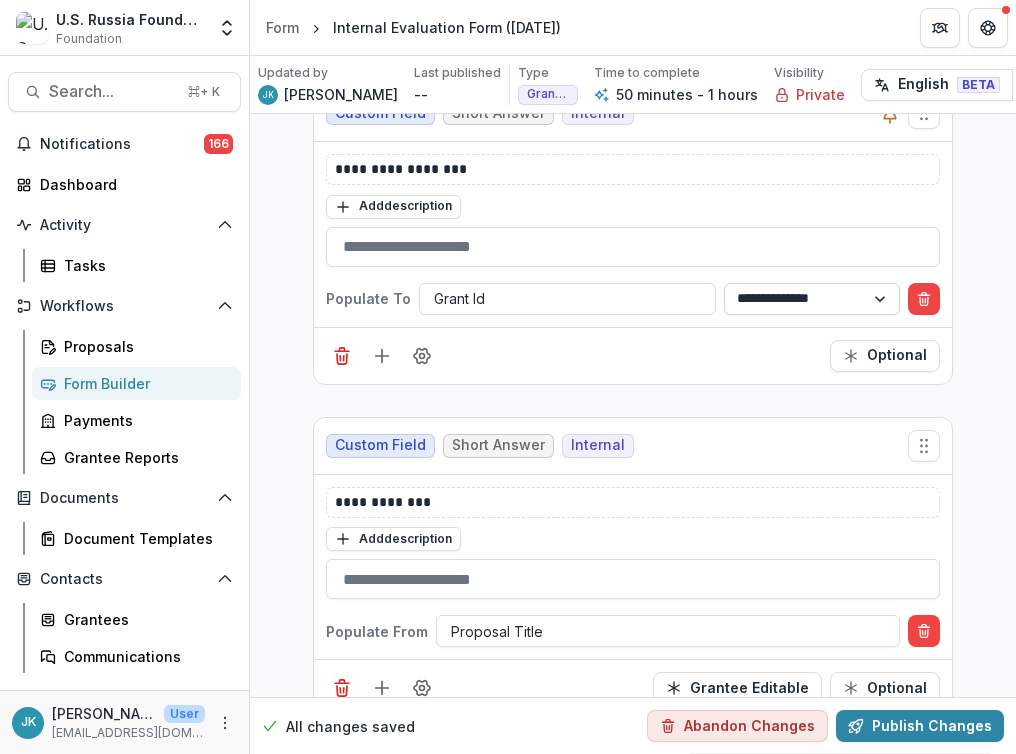 select on "**********" 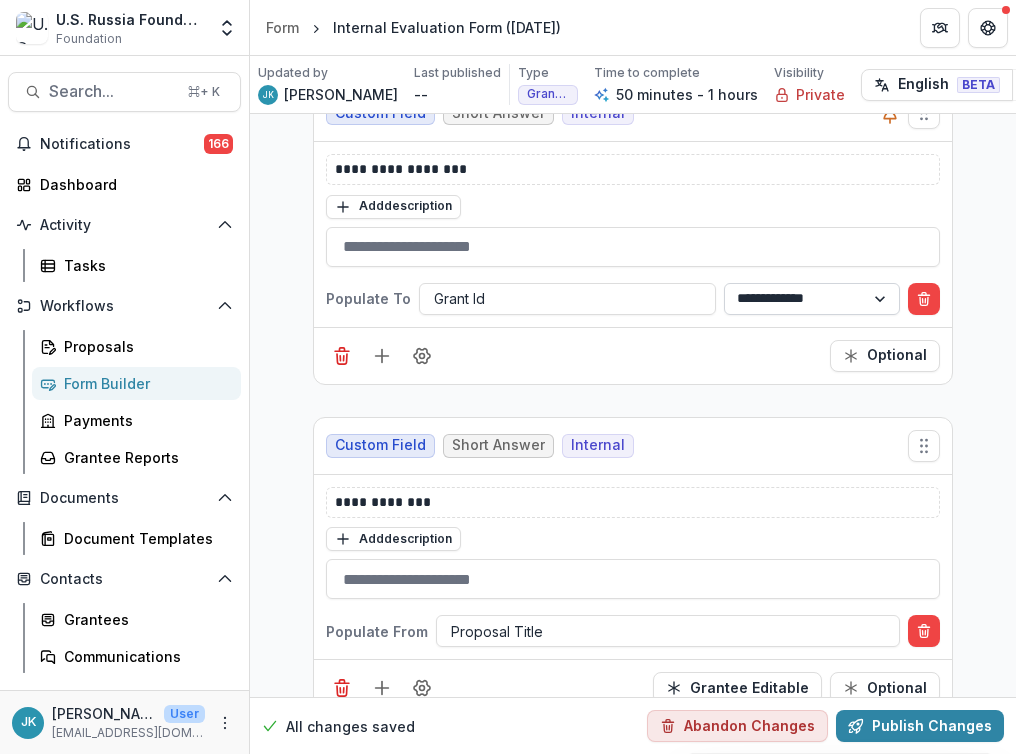 click on "**********" at bounding box center [812, 299] 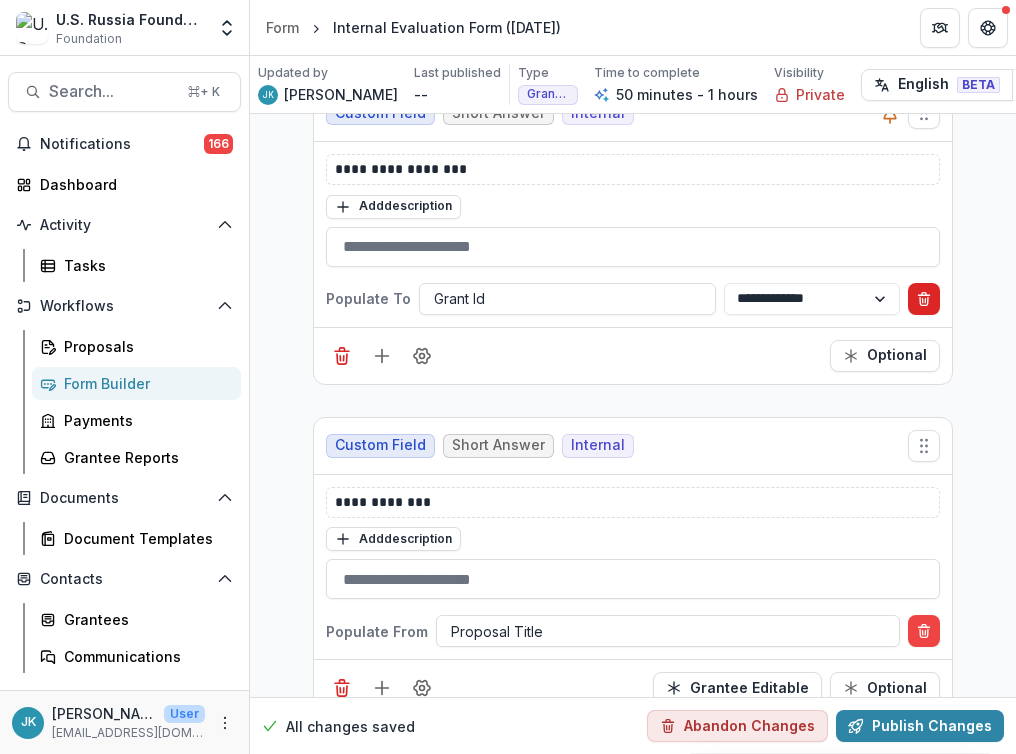 click 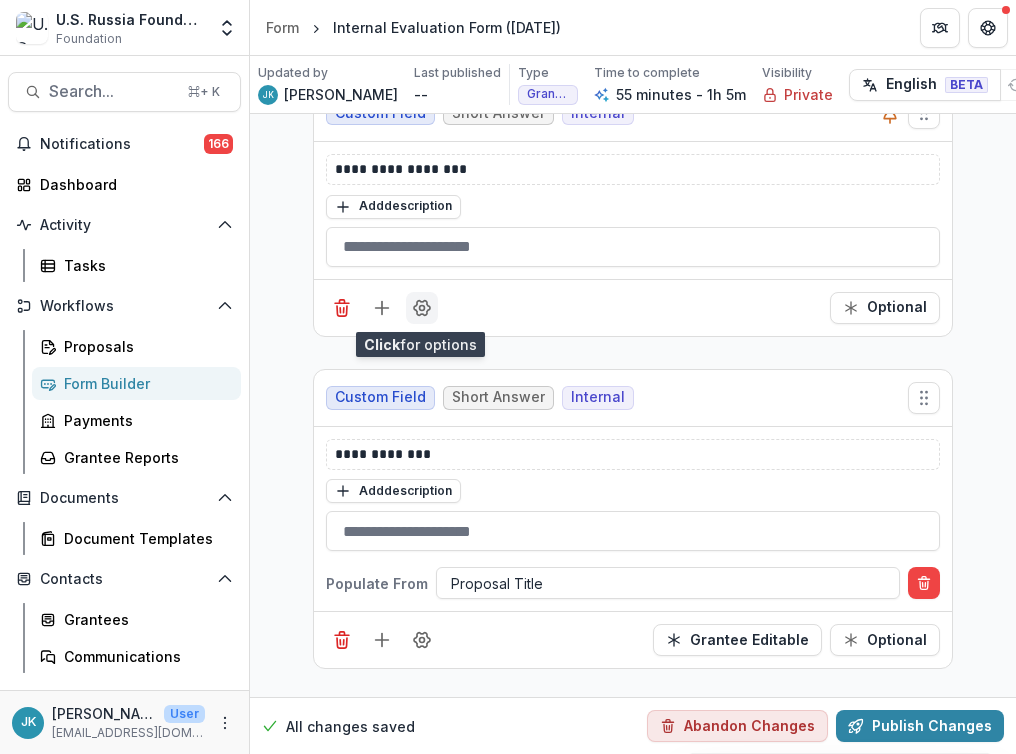 click 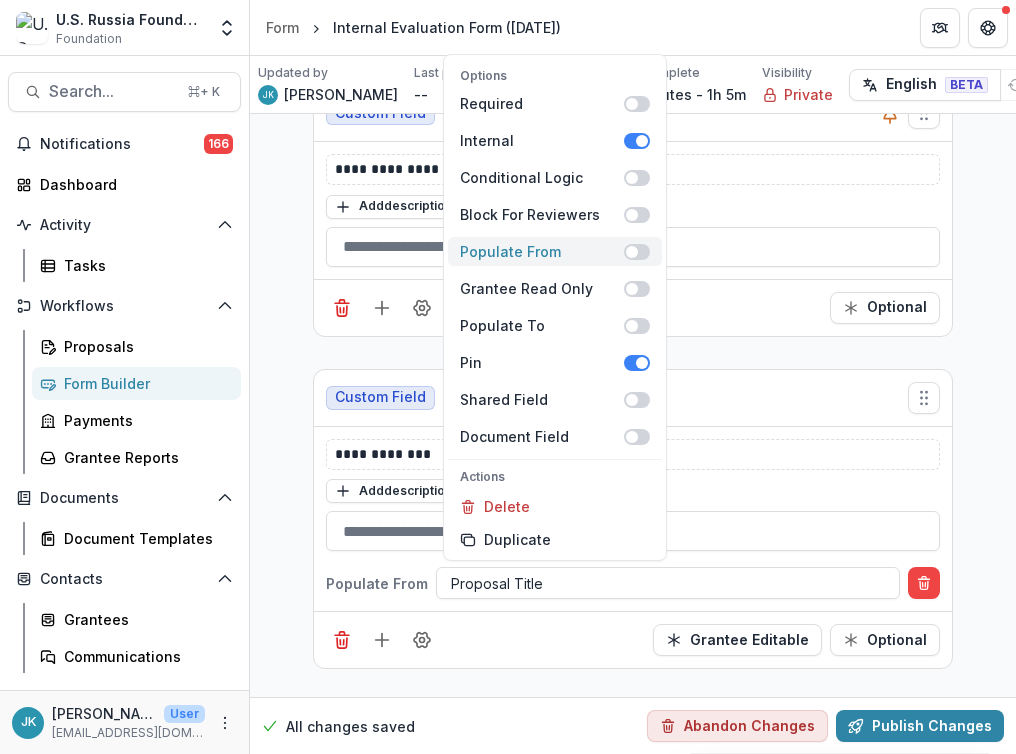 click on "Populate From" at bounding box center [542, 251] 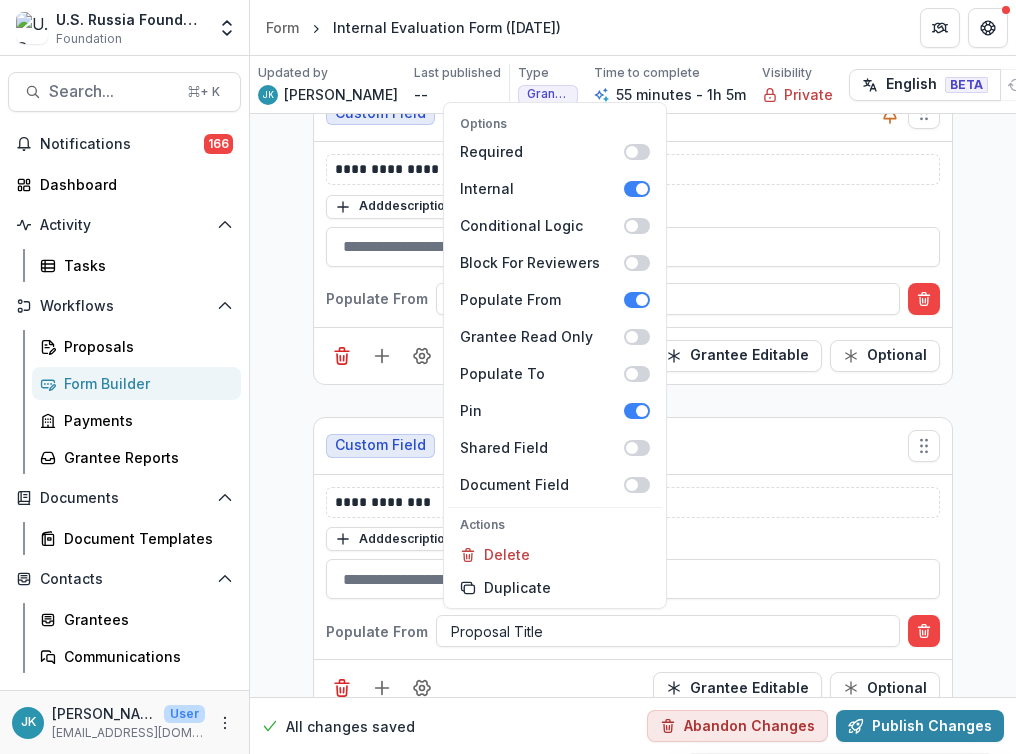click on "**********" at bounding box center [633, 234] 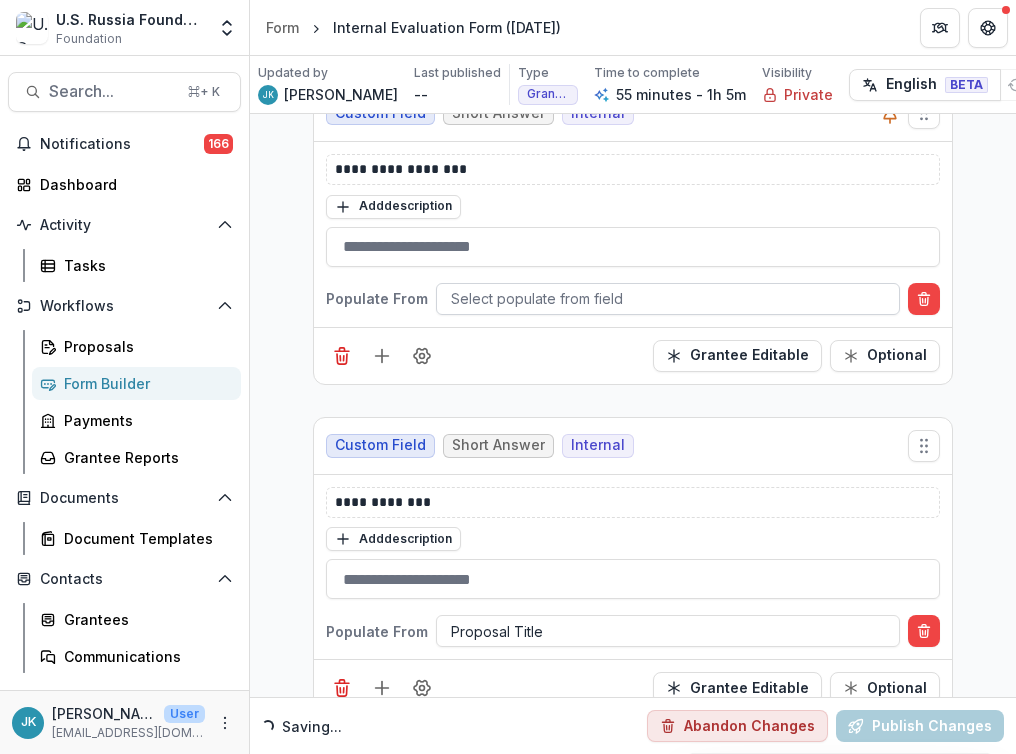 click at bounding box center (668, 298) 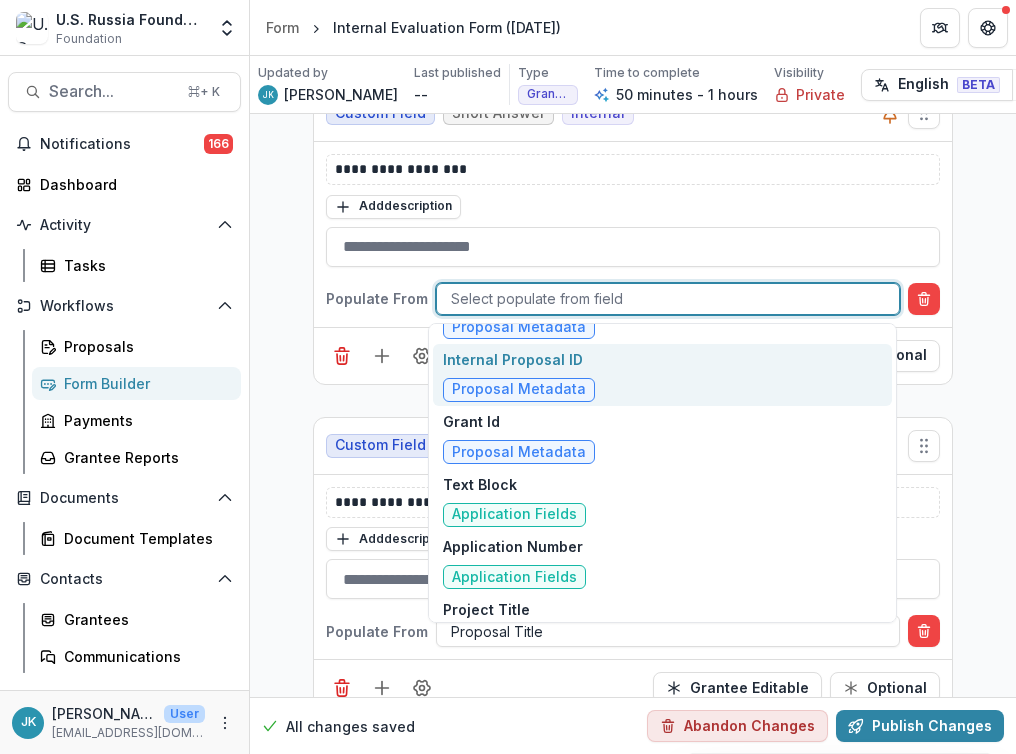 scroll, scrollTop: 4173, scrollLeft: 0, axis: vertical 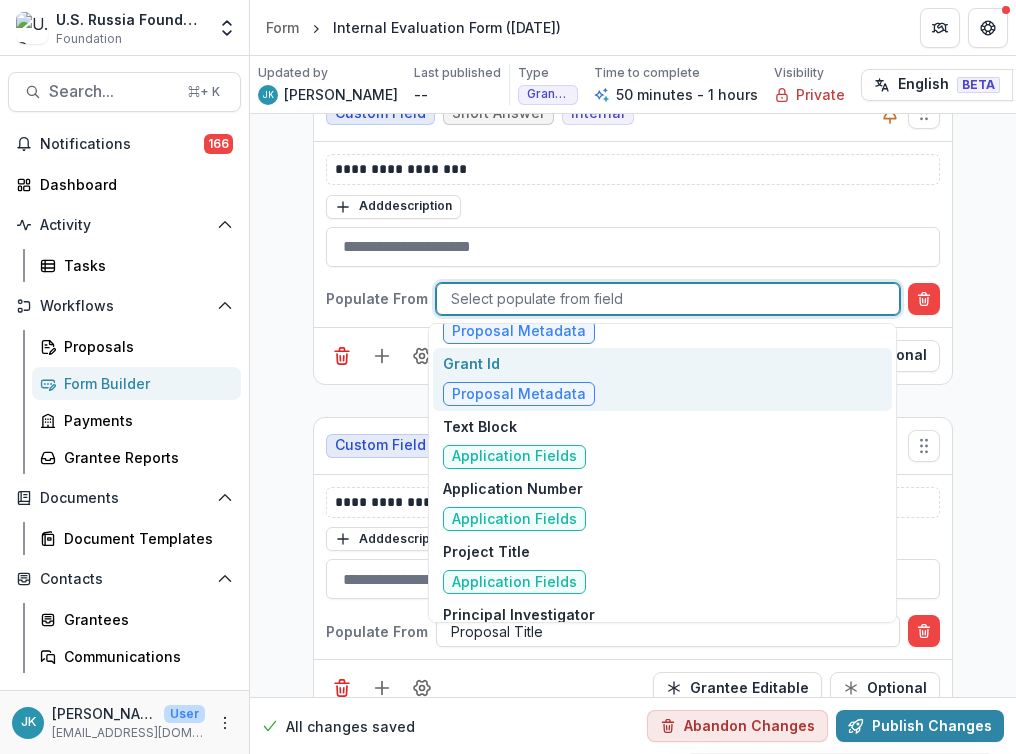 click on "Proposal Metadata" at bounding box center (519, 394) 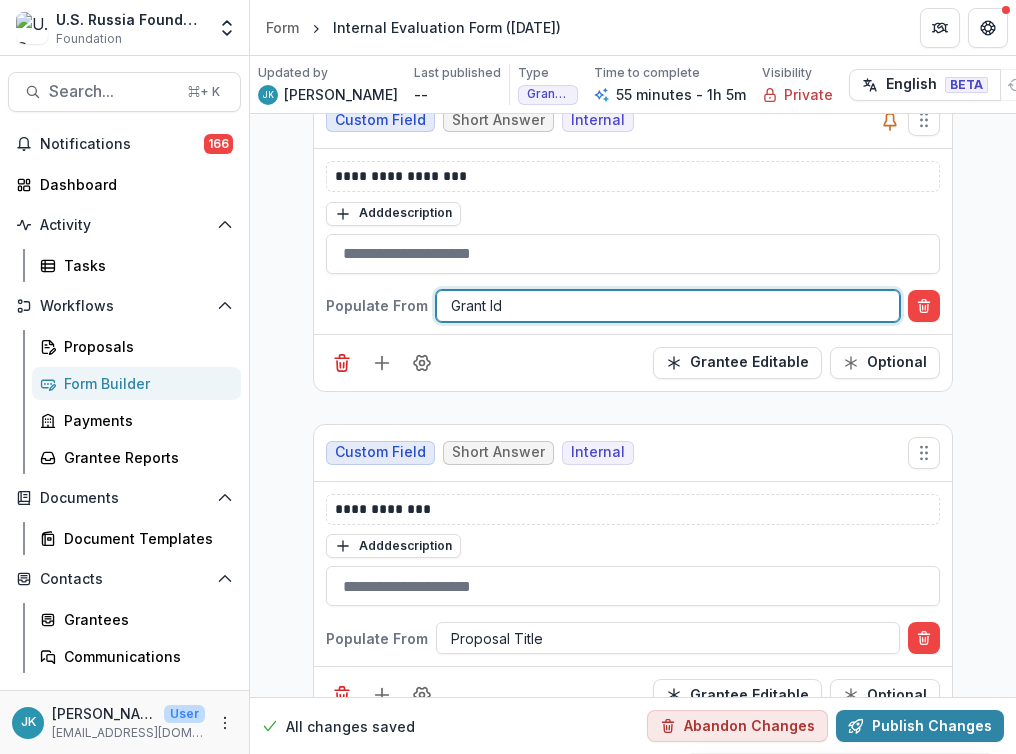 scroll, scrollTop: 585, scrollLeft: 0, axis: vertical 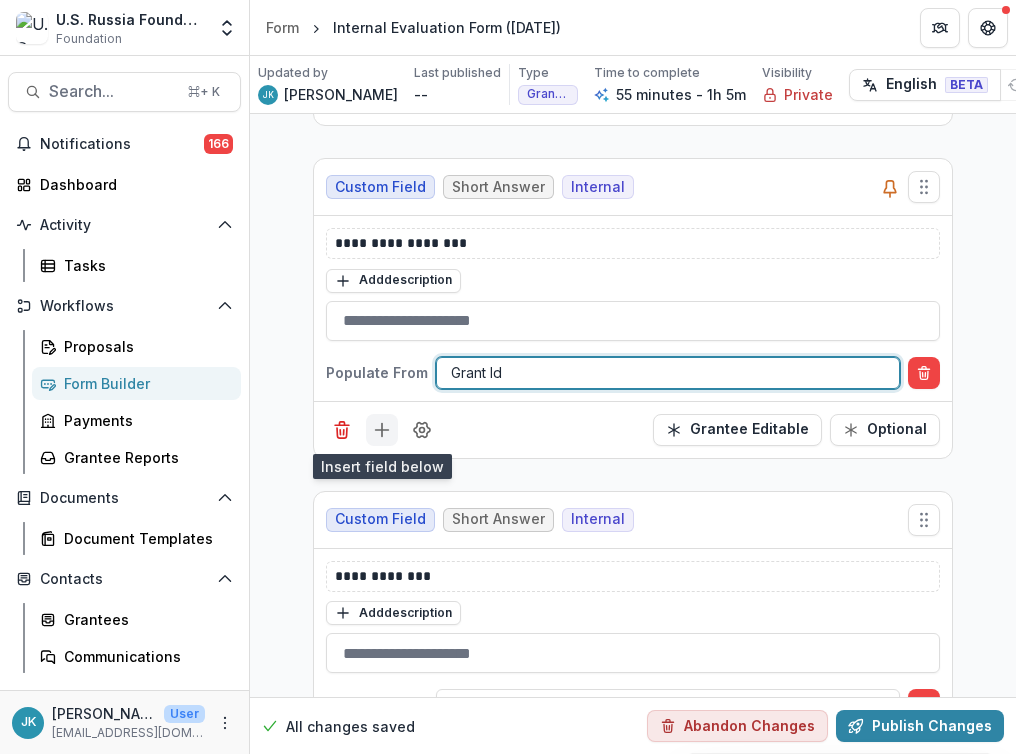 click 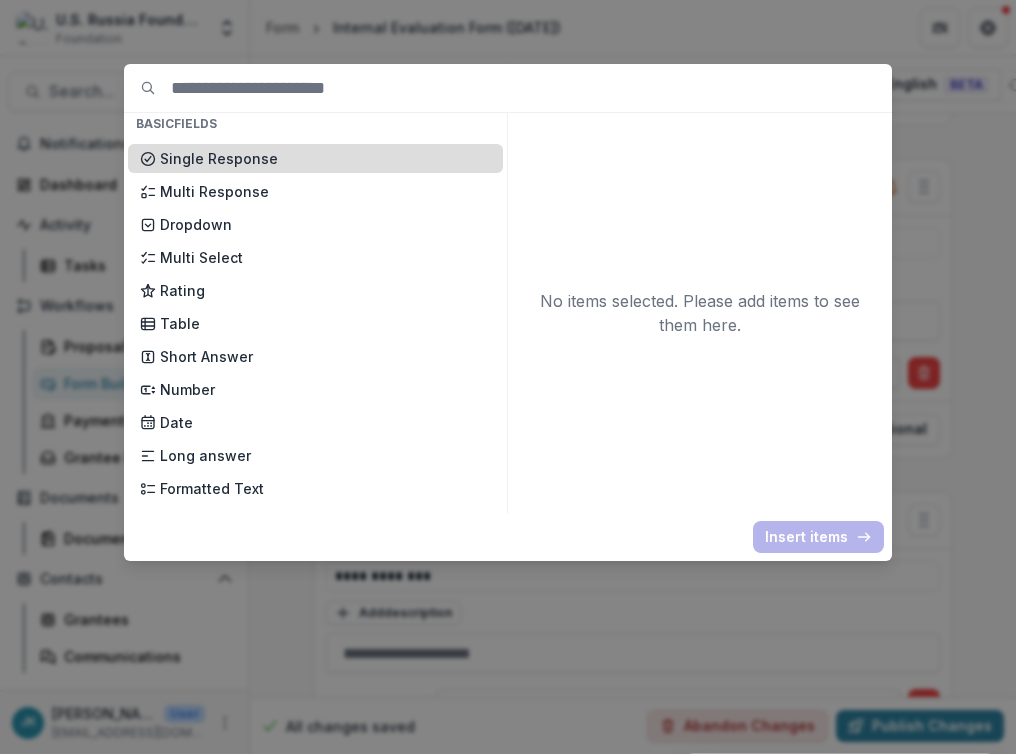 scroll, scrollTop: 196, scrollLeft: 0, axis: vertical 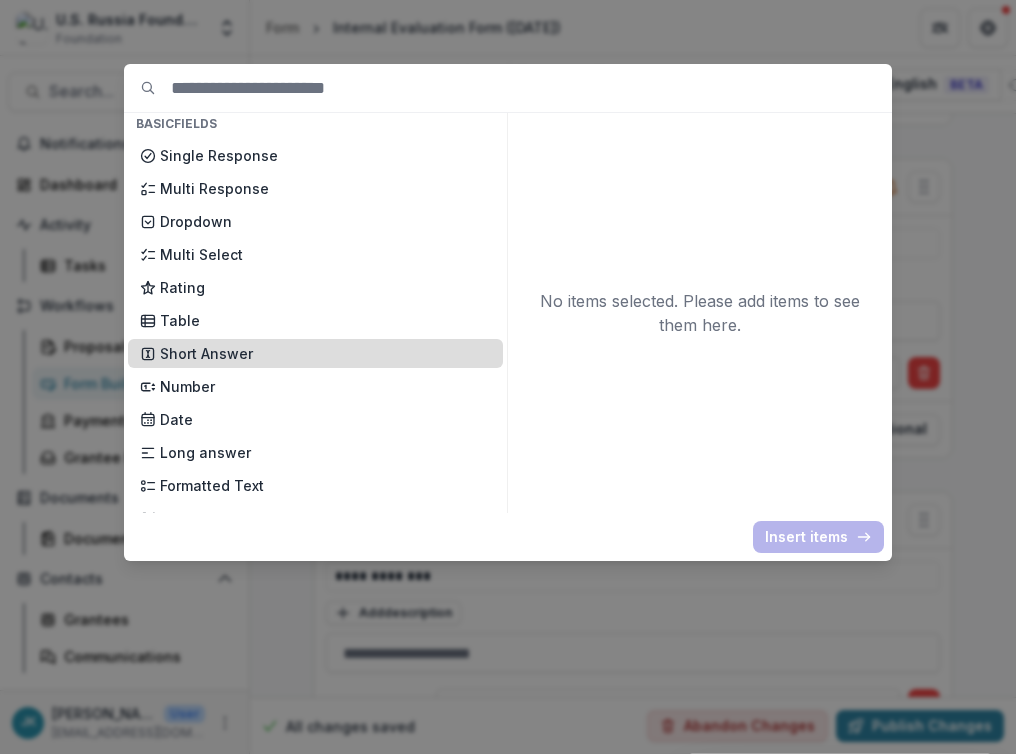 click on "Short Answer" at bounding box center [325, 353] 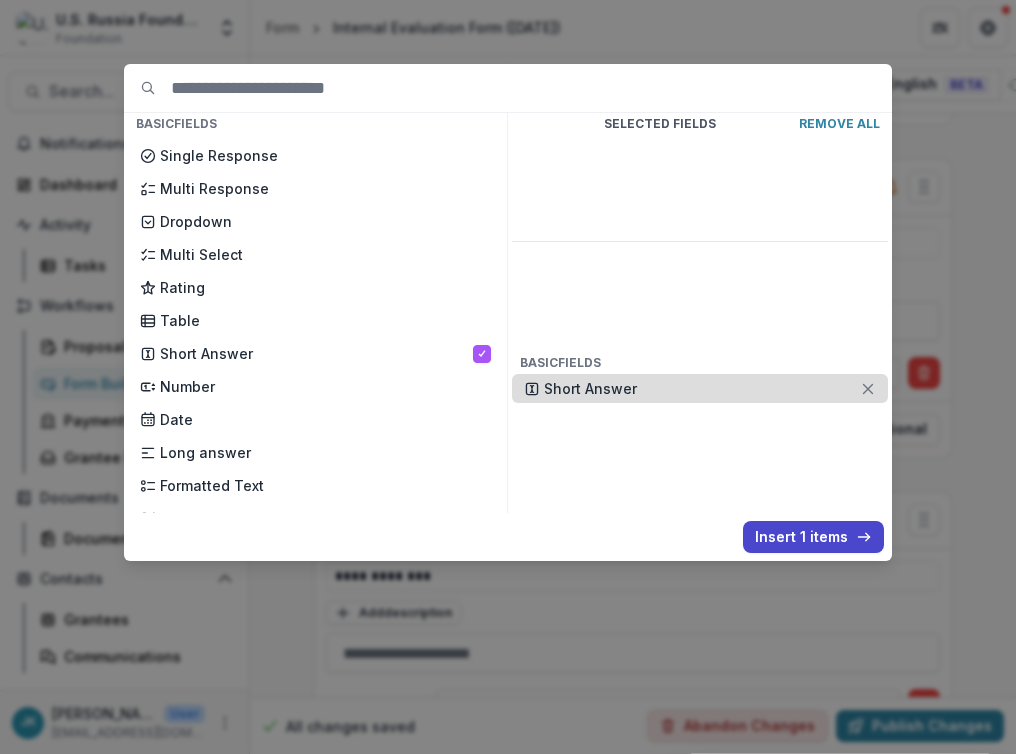 click on "Short Answer" at bounding box center (702, 388) 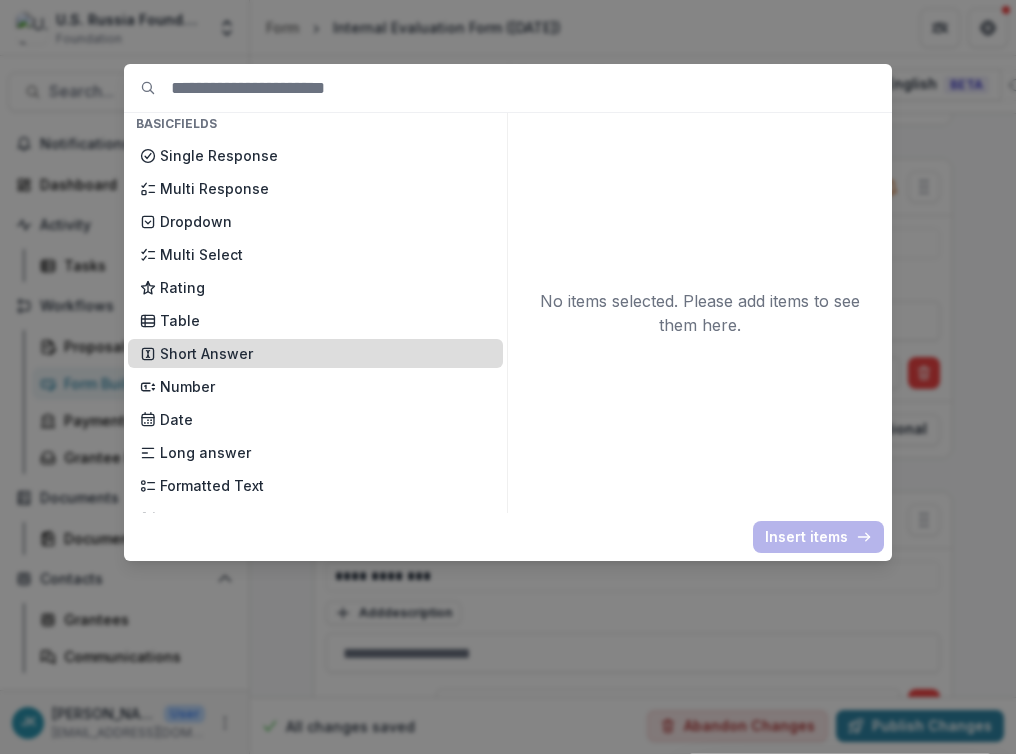 click on "Short Answer" at bounding box center (325, 353) 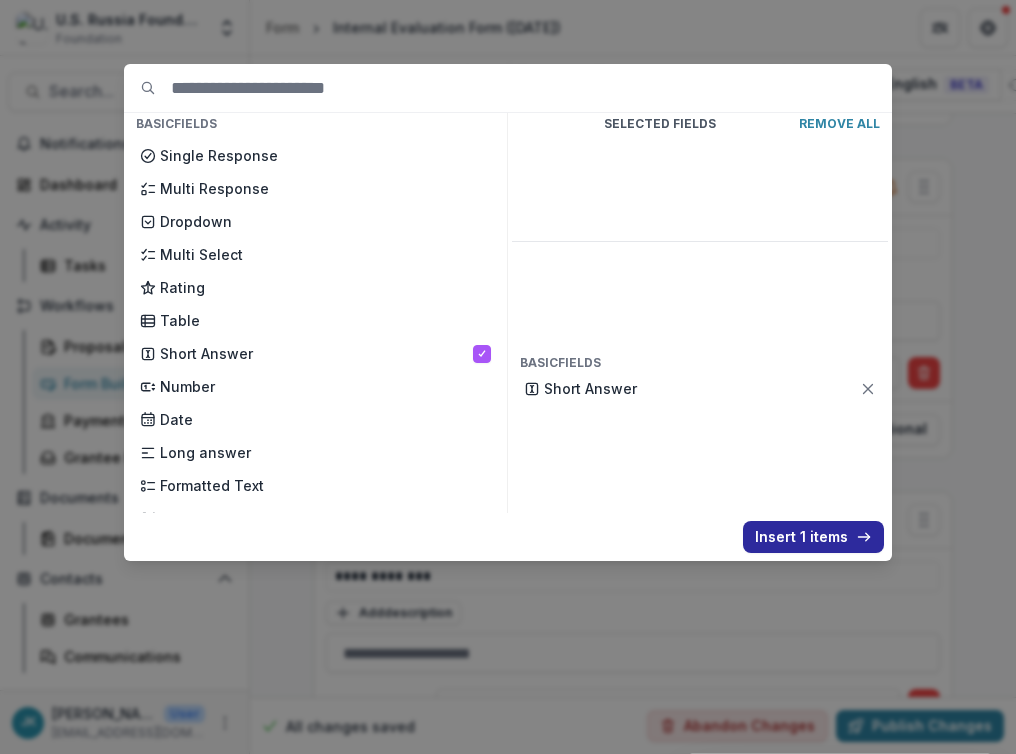 click on "Insert 1 items" at bounding box center [813, 537] 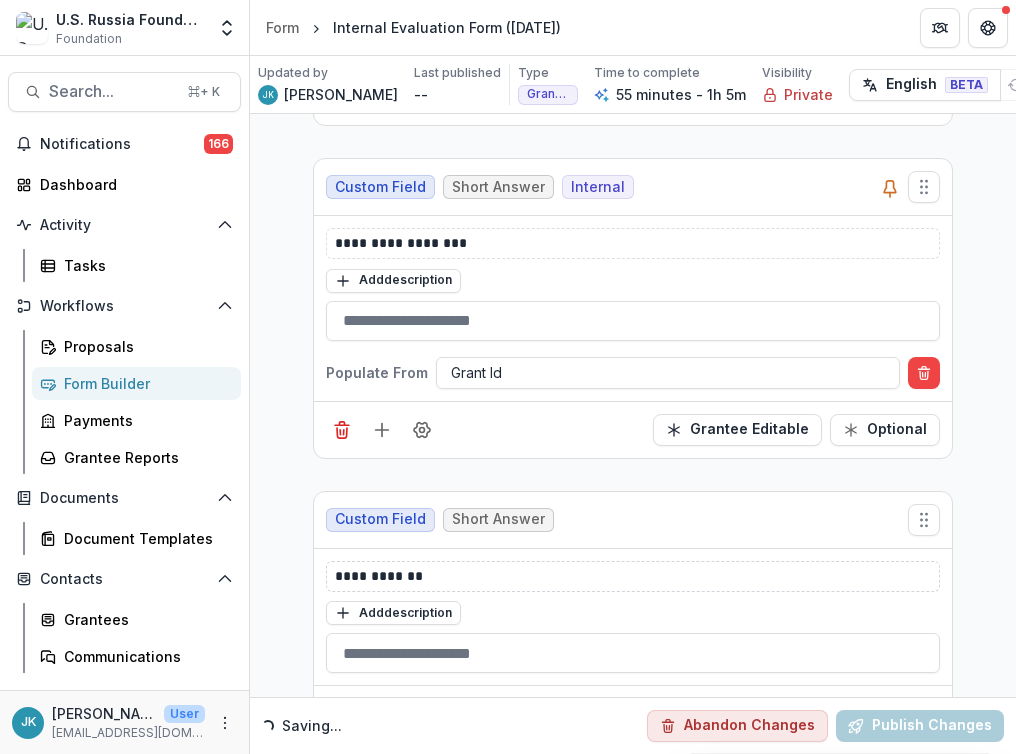 click on "**********" at bounding box center [633, 576] 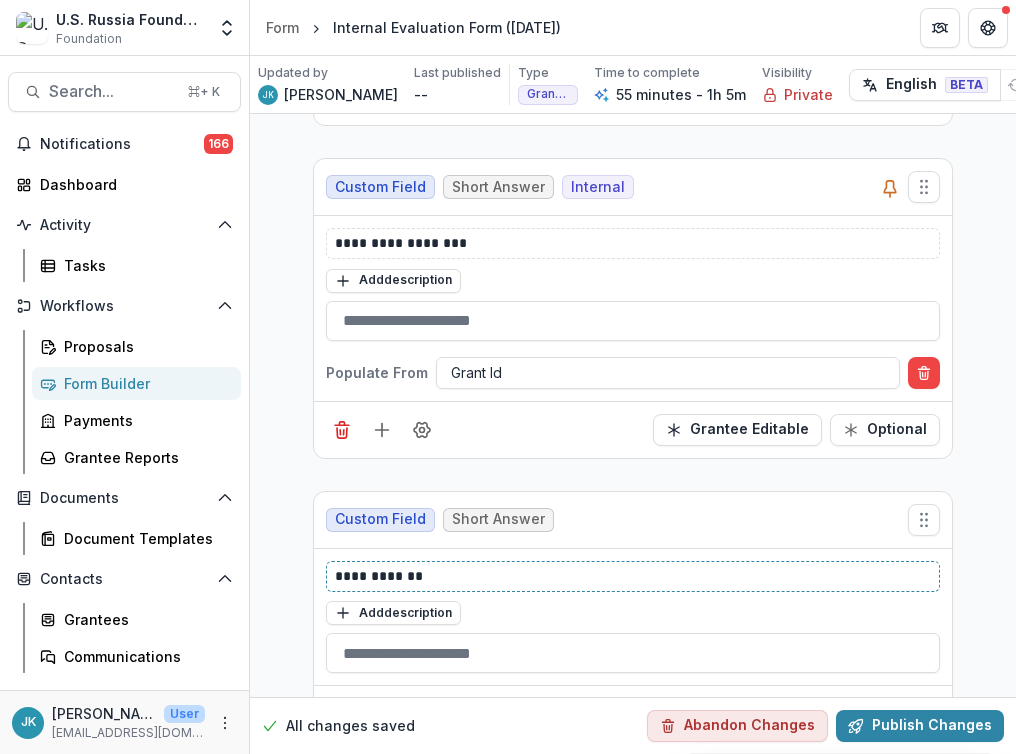 click on "**********" at bounding box center [633, 576] 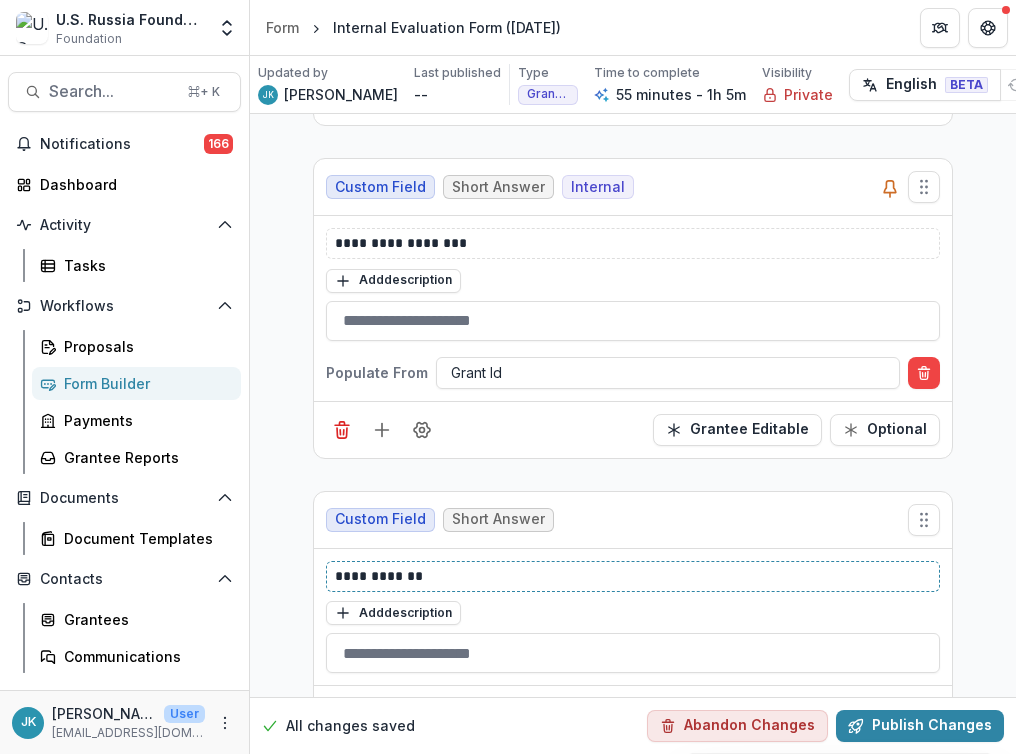 click on "**********" at bounding box center (633, 576) 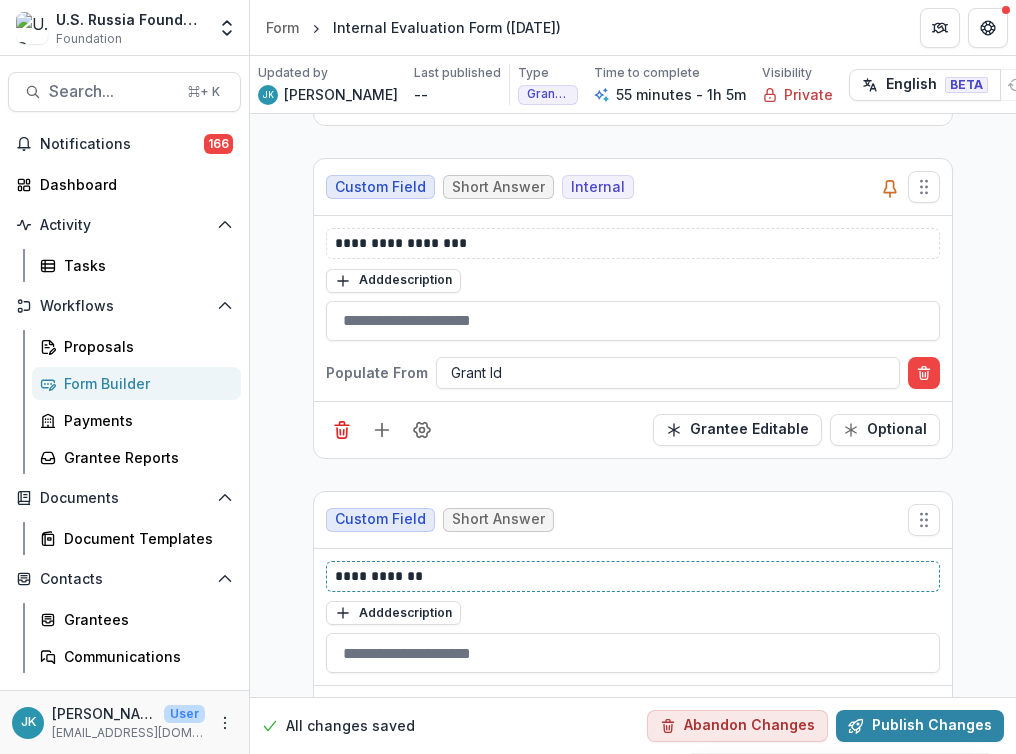 click on "**********" at bounding box center (633, 576) 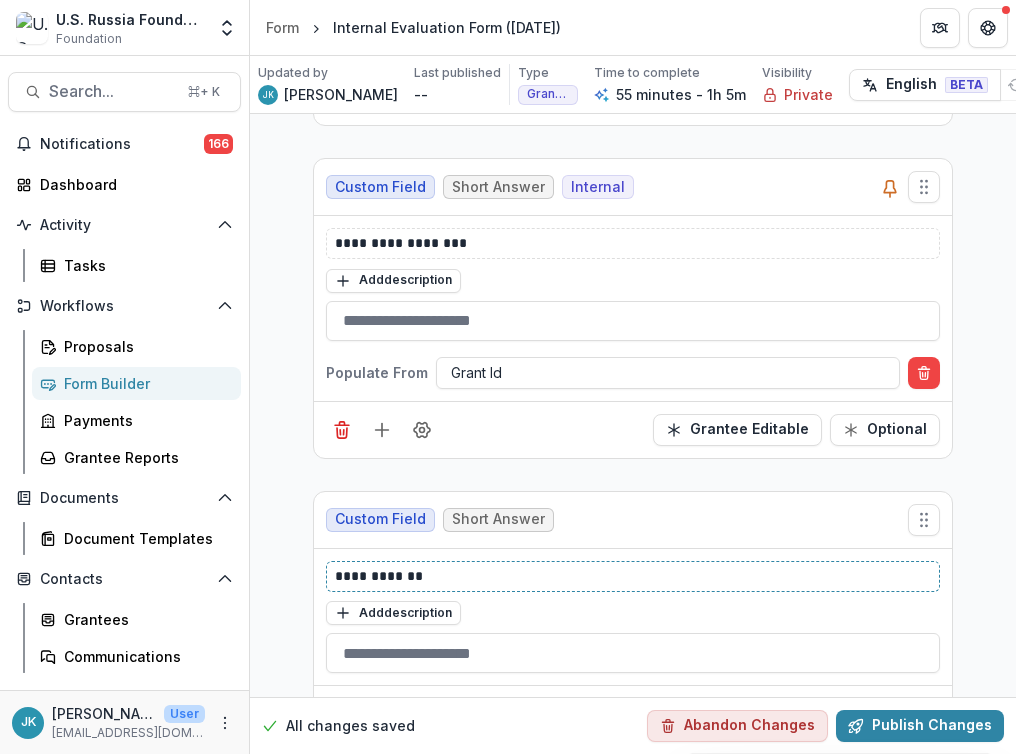 click on "**********" at bounding box center (633, 576) 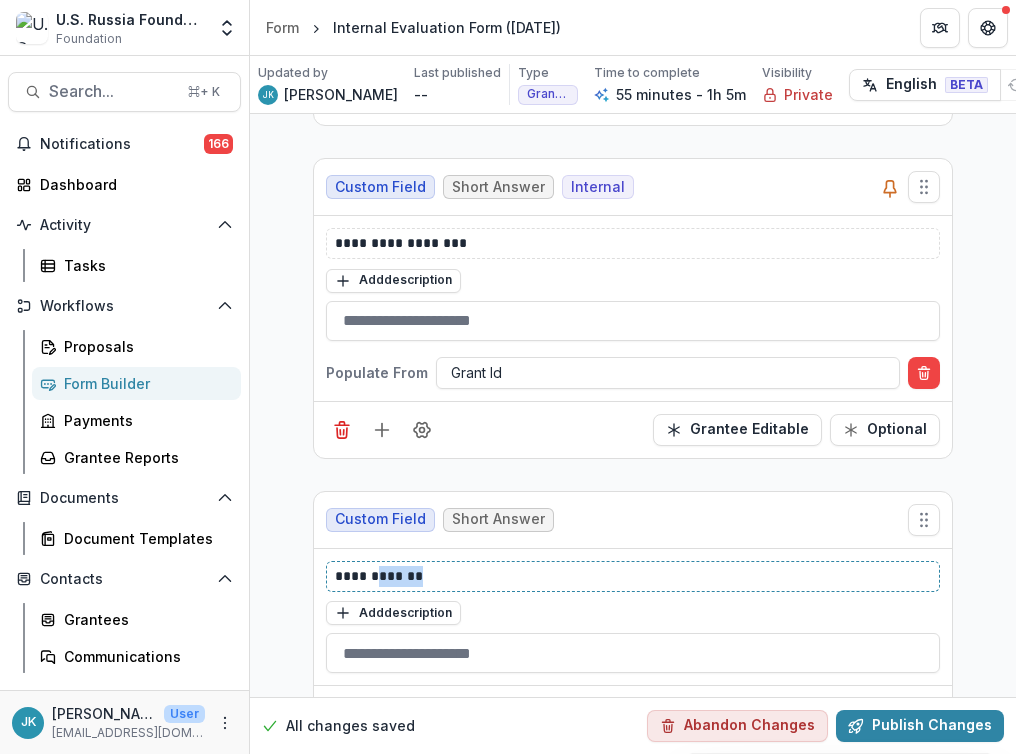 click on "**********" at bounding box center [633, 576] 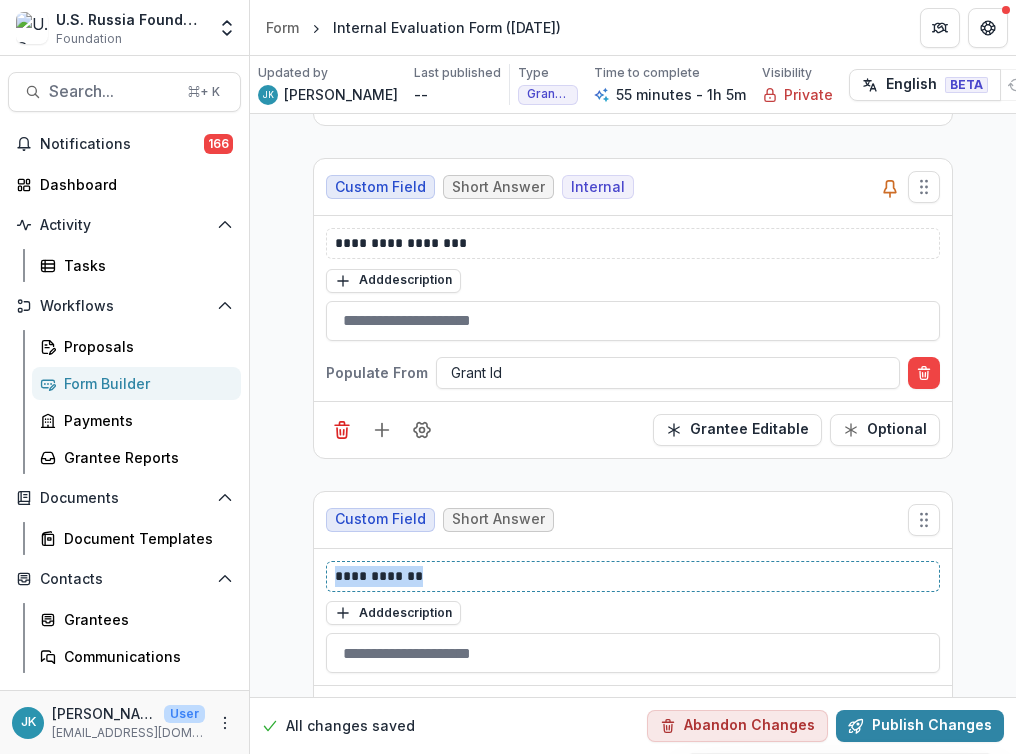 click on "**********" at bounding box center [633, 576] 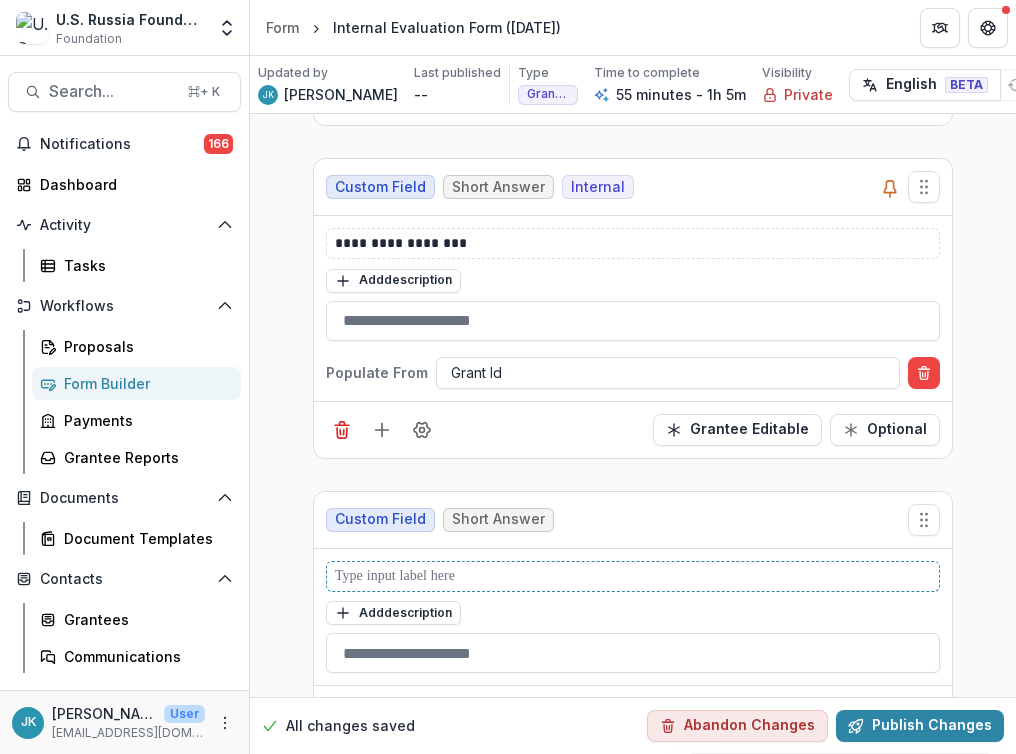 type 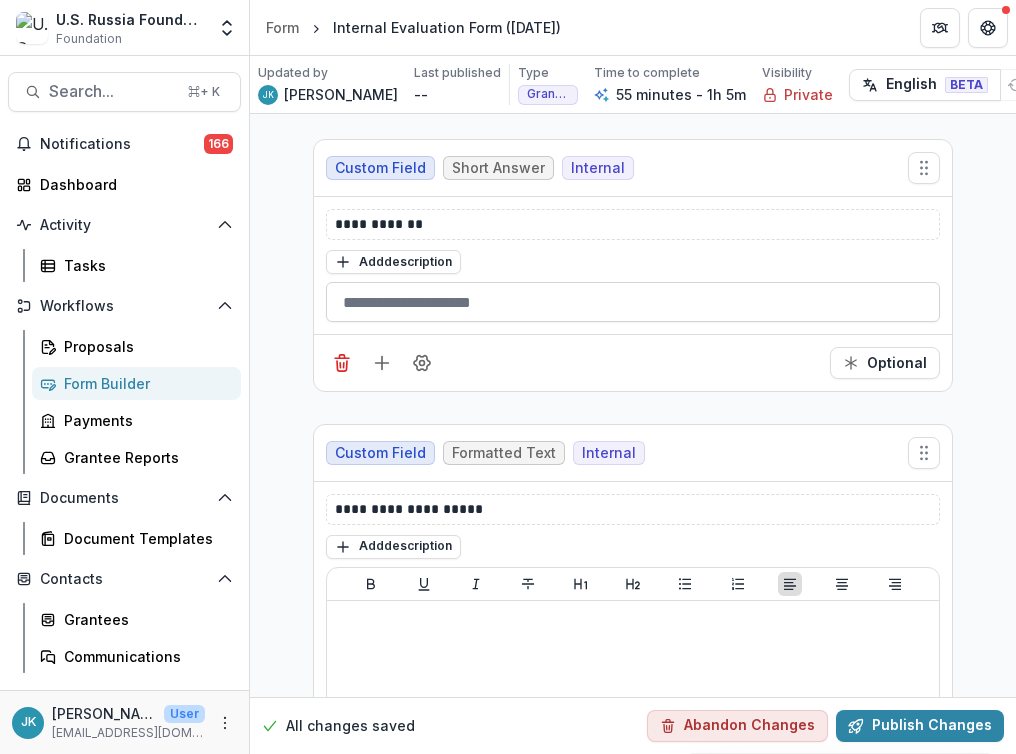 scroll, scrollTop: 2960, scrollLeft: 0, axis: vertical 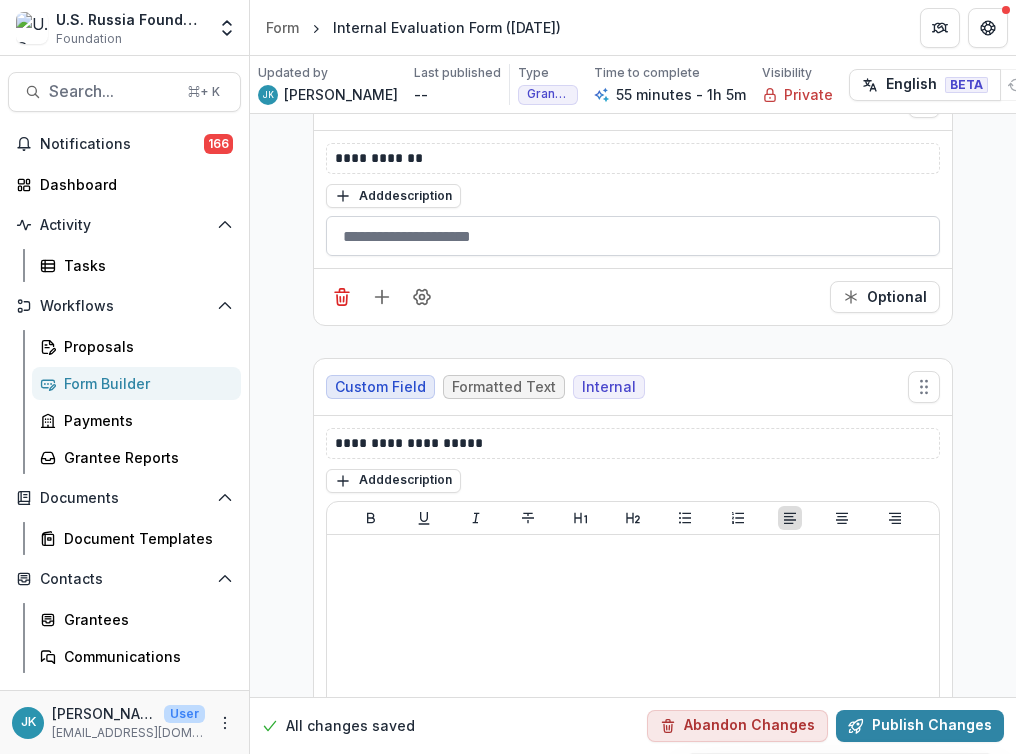 click at bounding box center [633, 236] 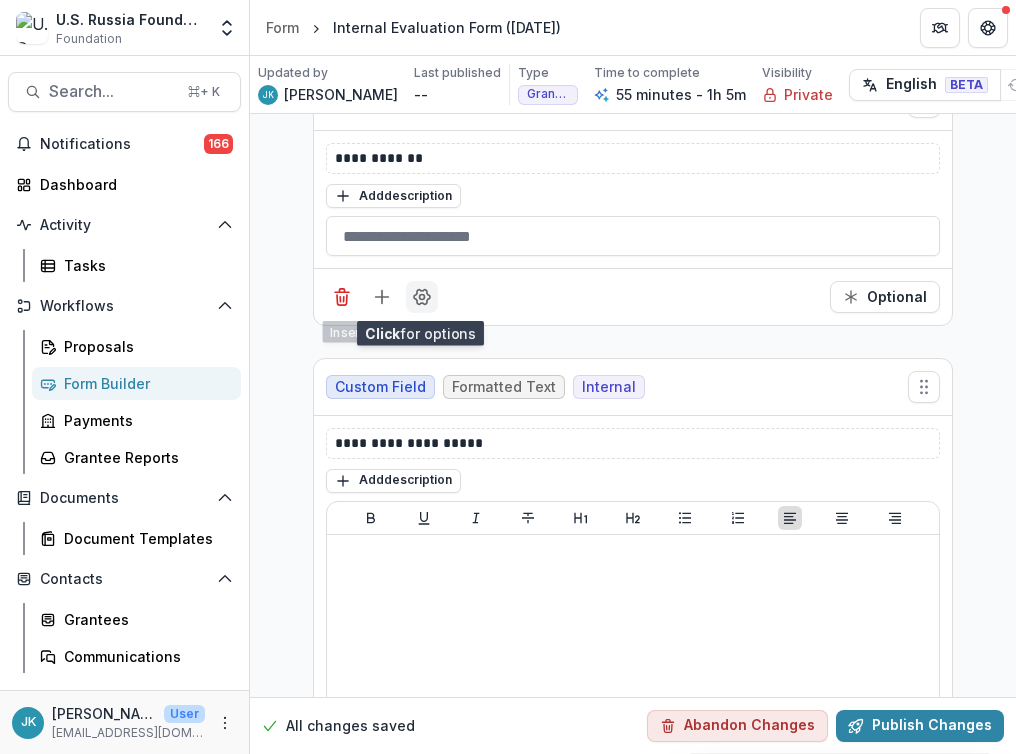 click 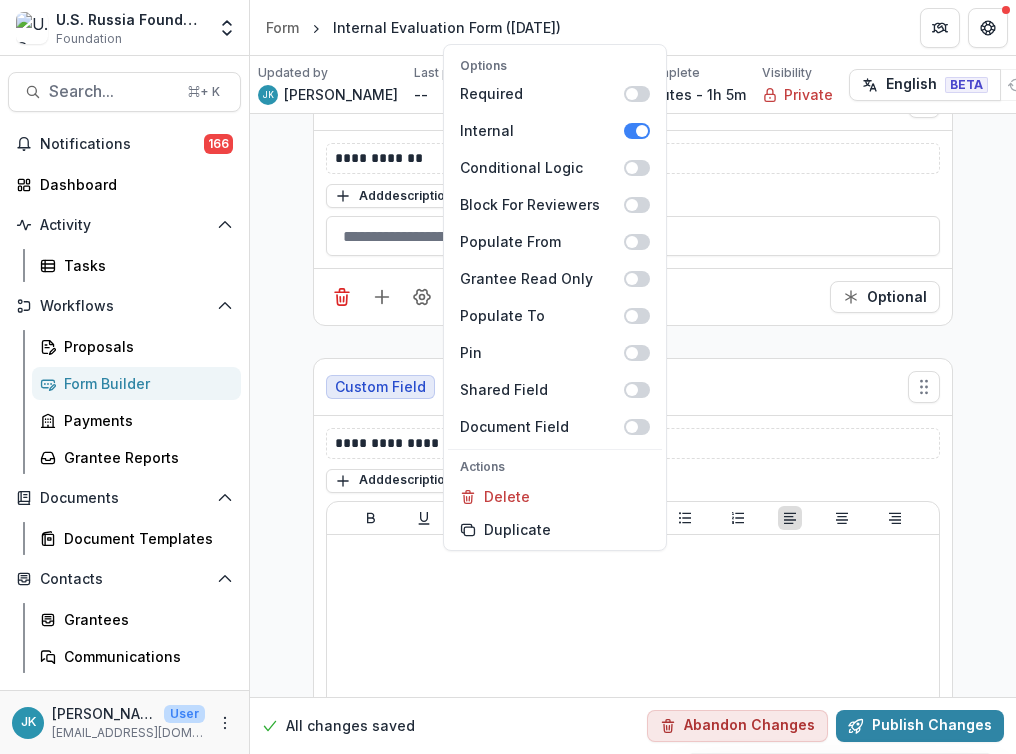 click on "Custom Field Formatted Text Internal" at bounding box center (633, 387) 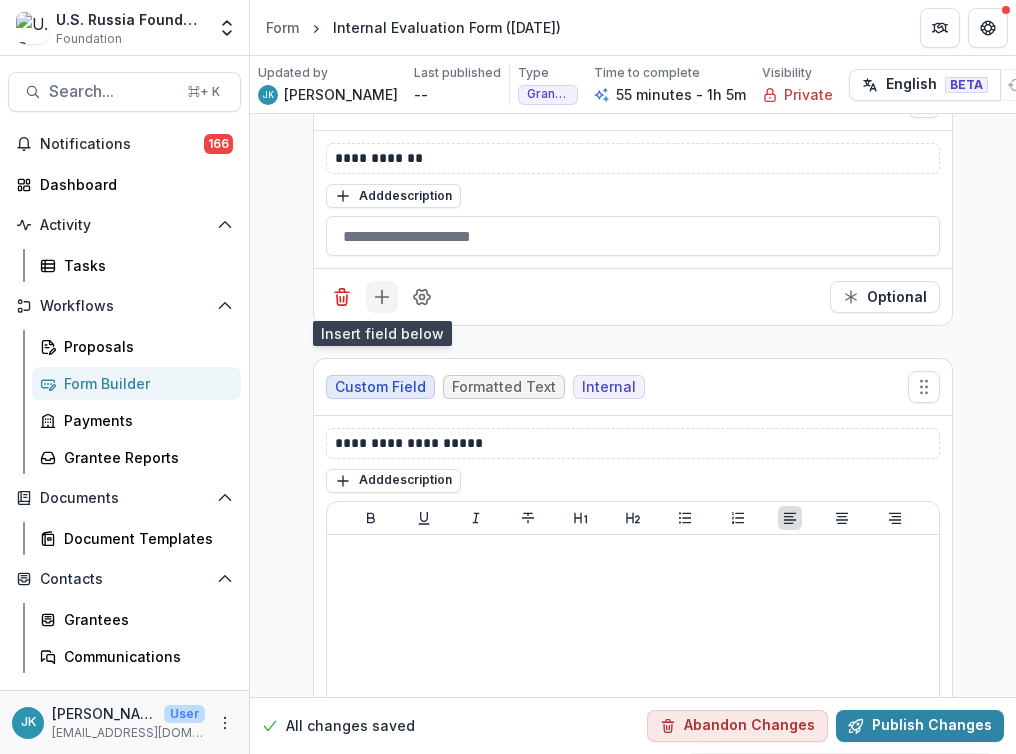 click at bounding box center [382, 297] 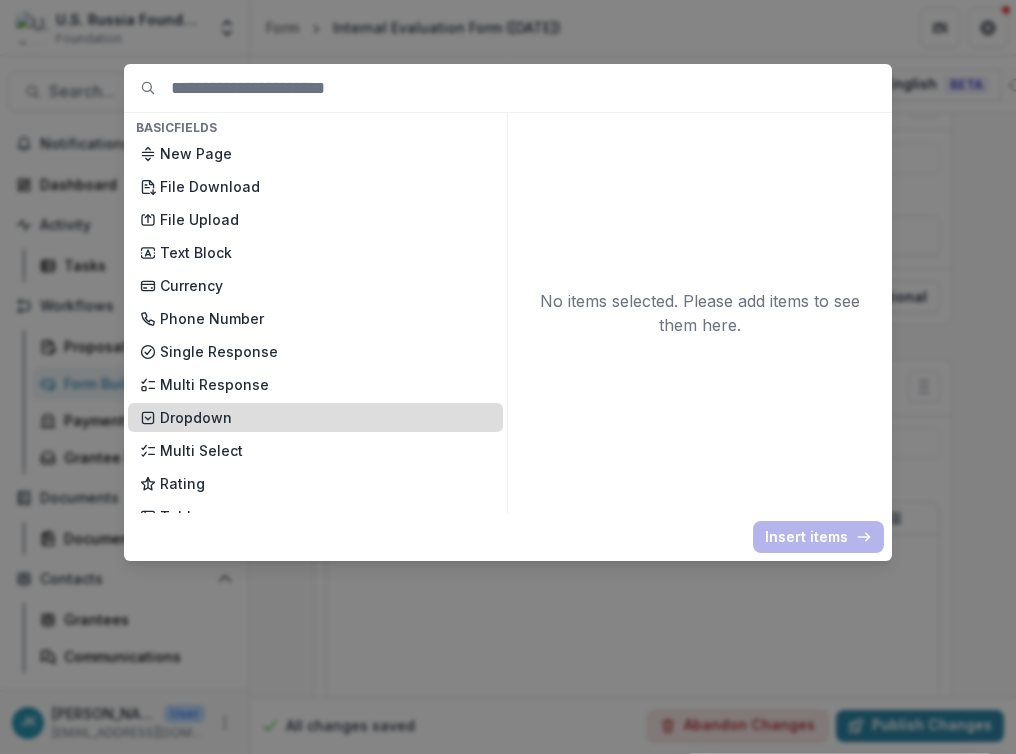 click on "Dropdown" at bounding box center [325, 417] 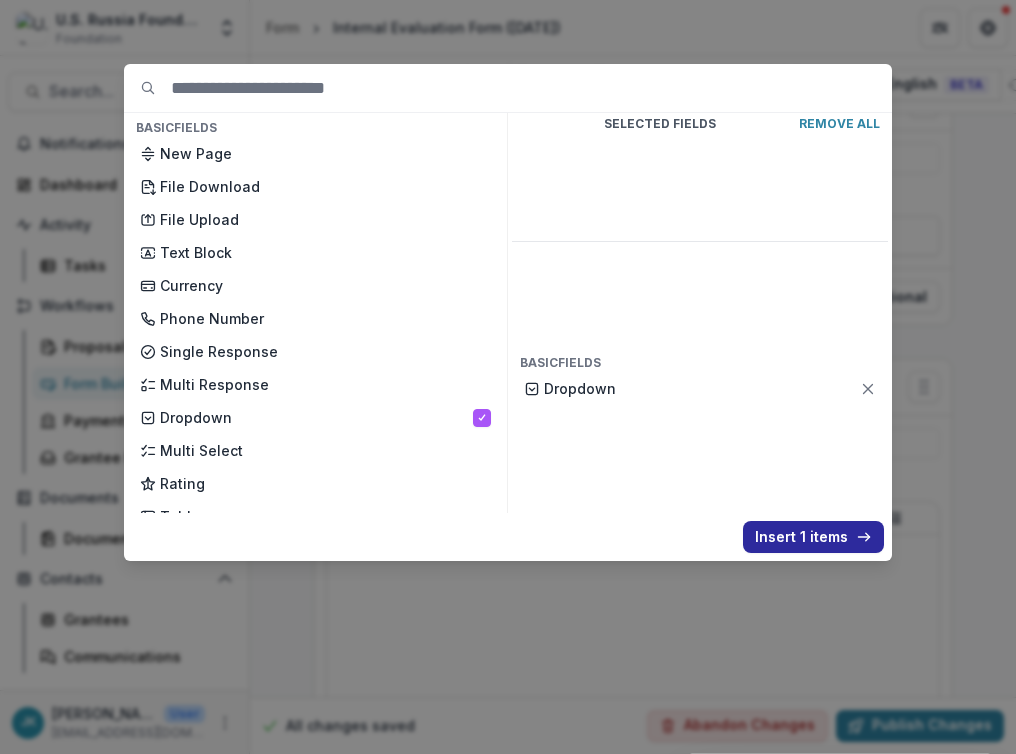 click on "Insert 1 items" at bounding box center (813, 537) 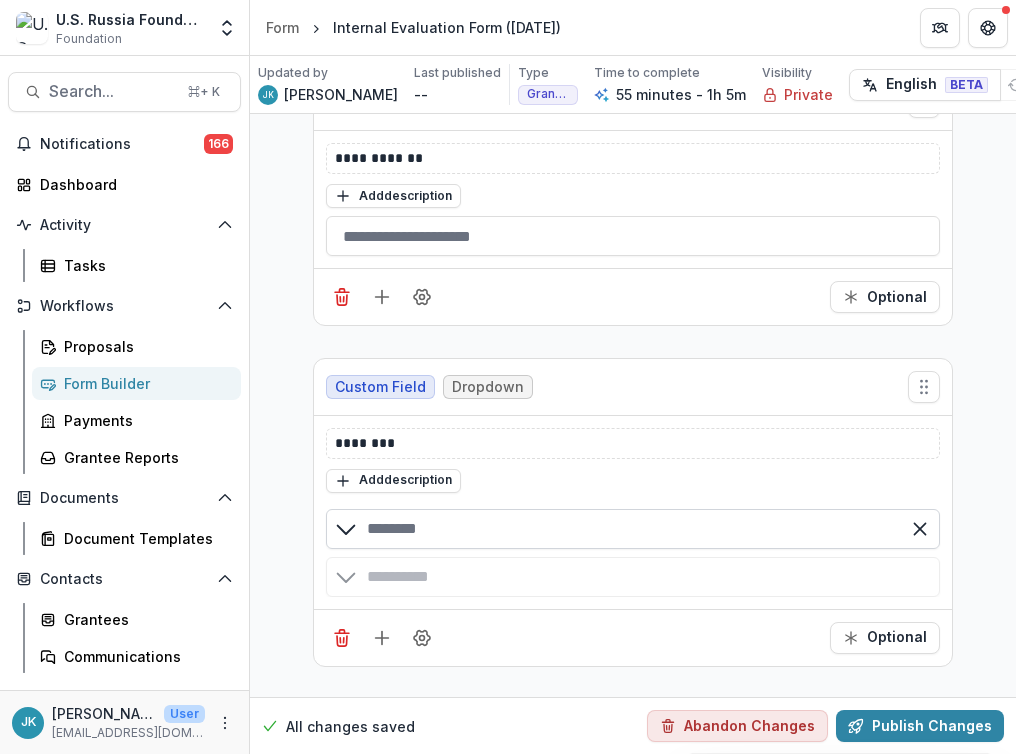 click at bounding box center (633, 529) 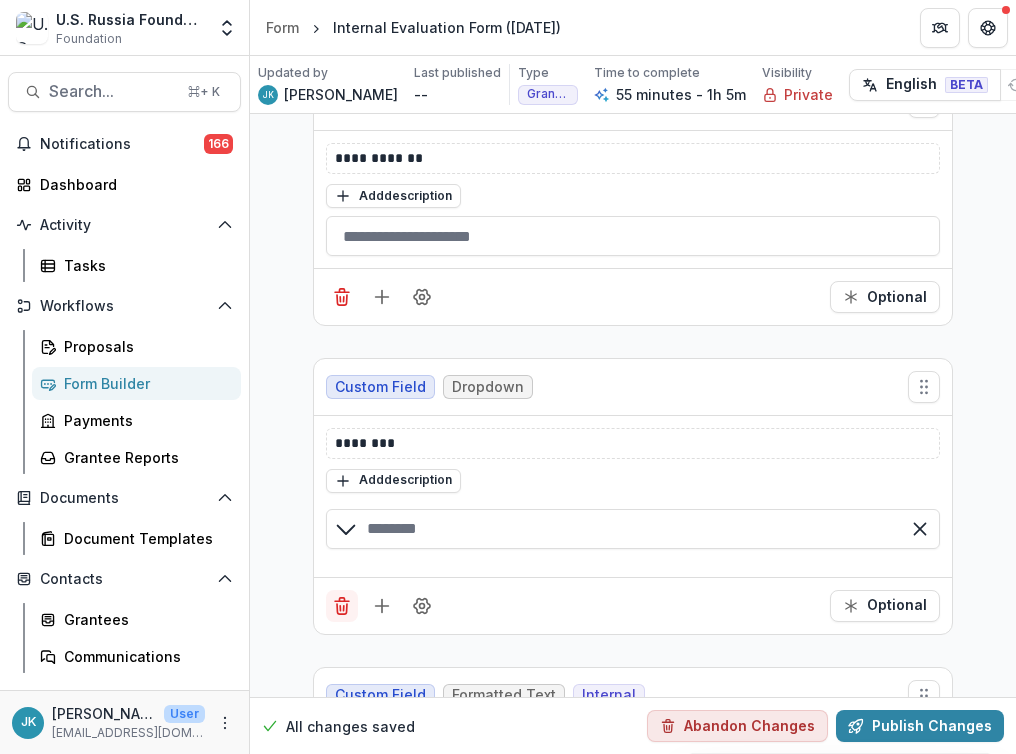 click on "**********" at bounding box center [633, 7682] 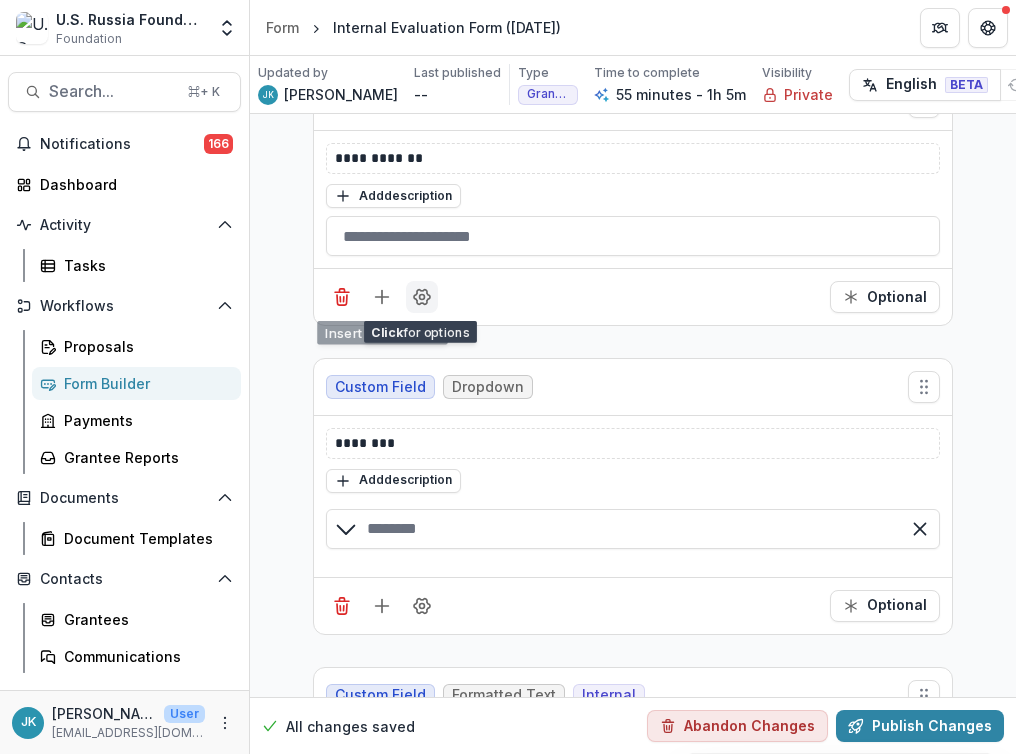 click at bounding box center [422, 297] 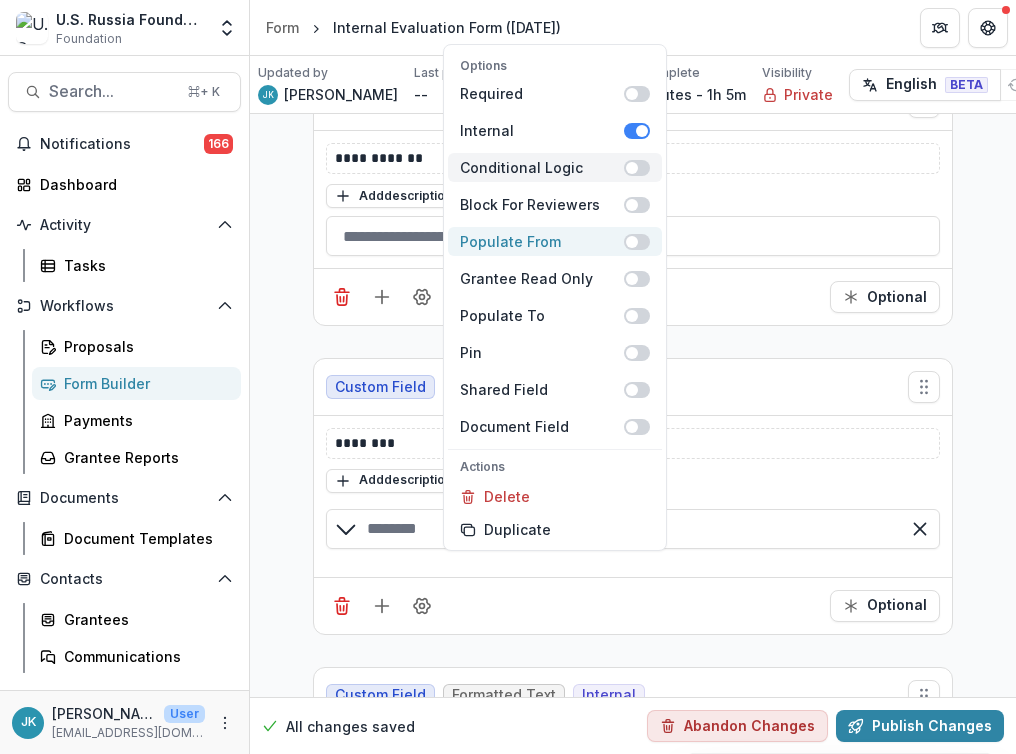click on "Populate From" at bounding box center (555, 241) 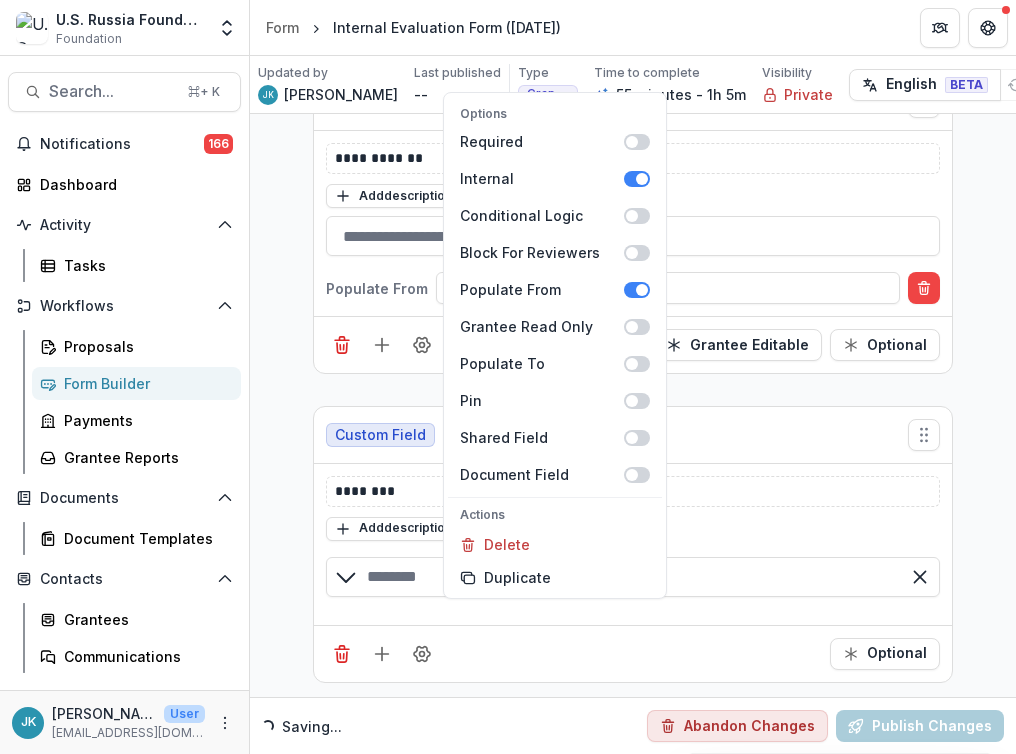 click on "Custom Field Dropdown" at bounding box center [633, 435] 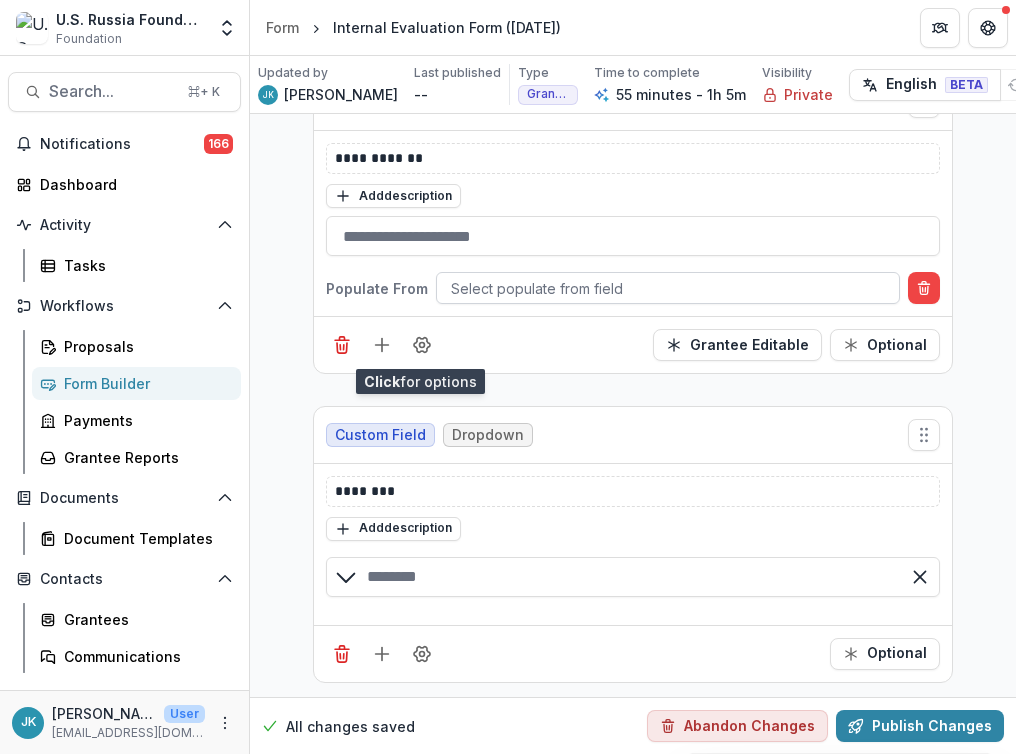 click at bounding box center (668, 288) 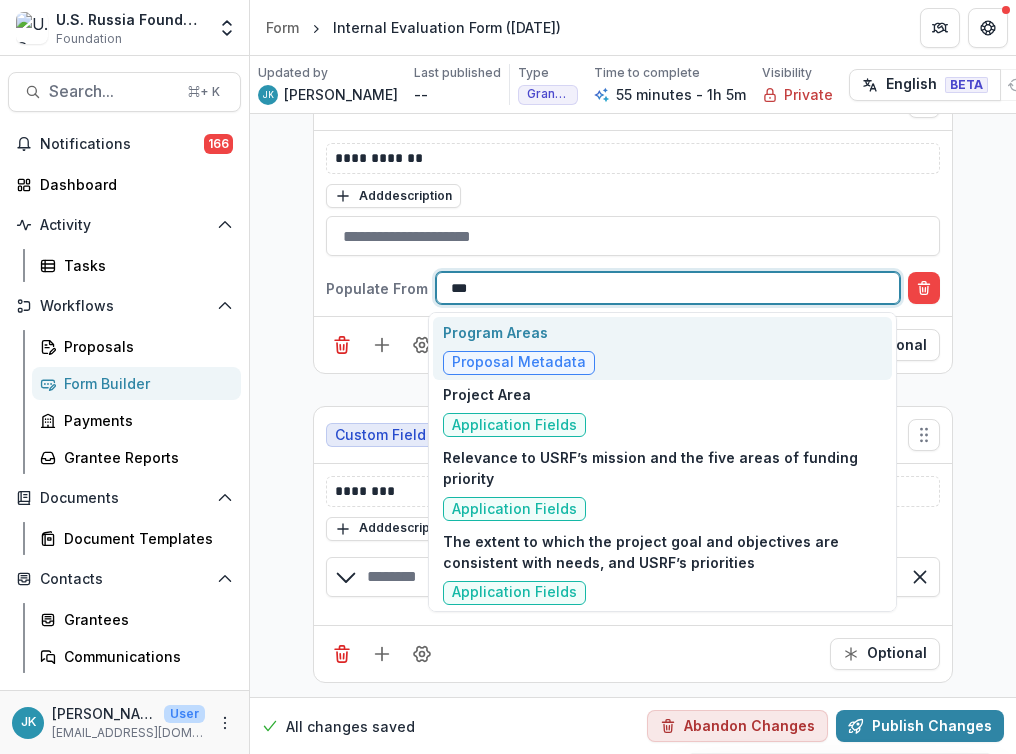 type on "****" 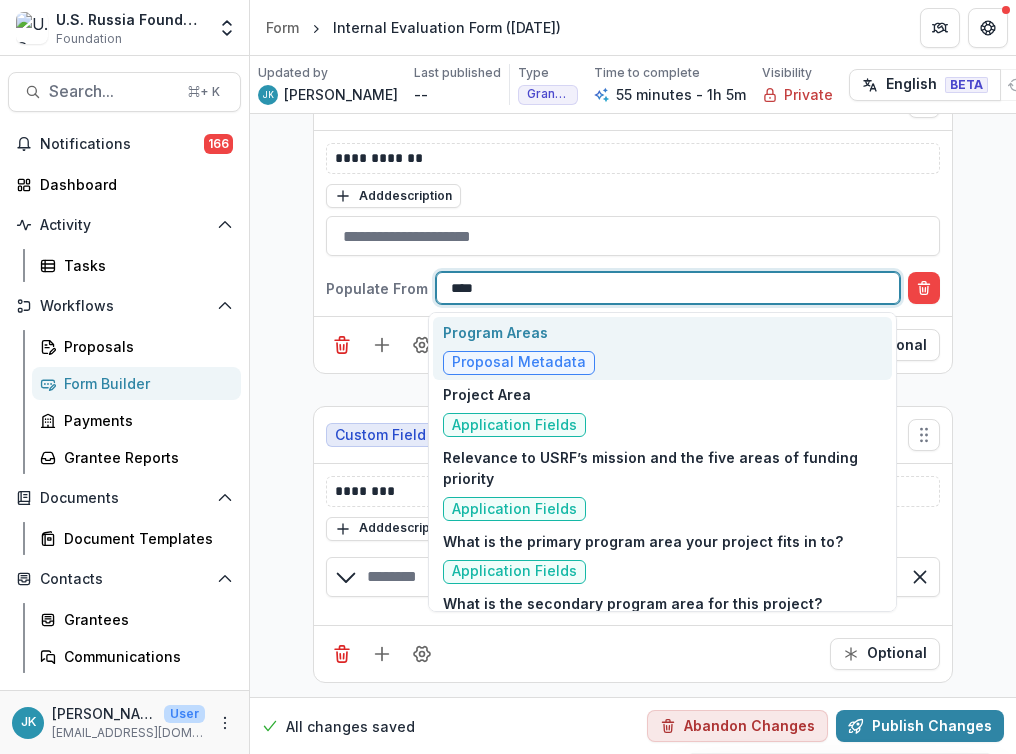 click on "Program Areas Proposal Metadata" at bounding box center (662, 348) 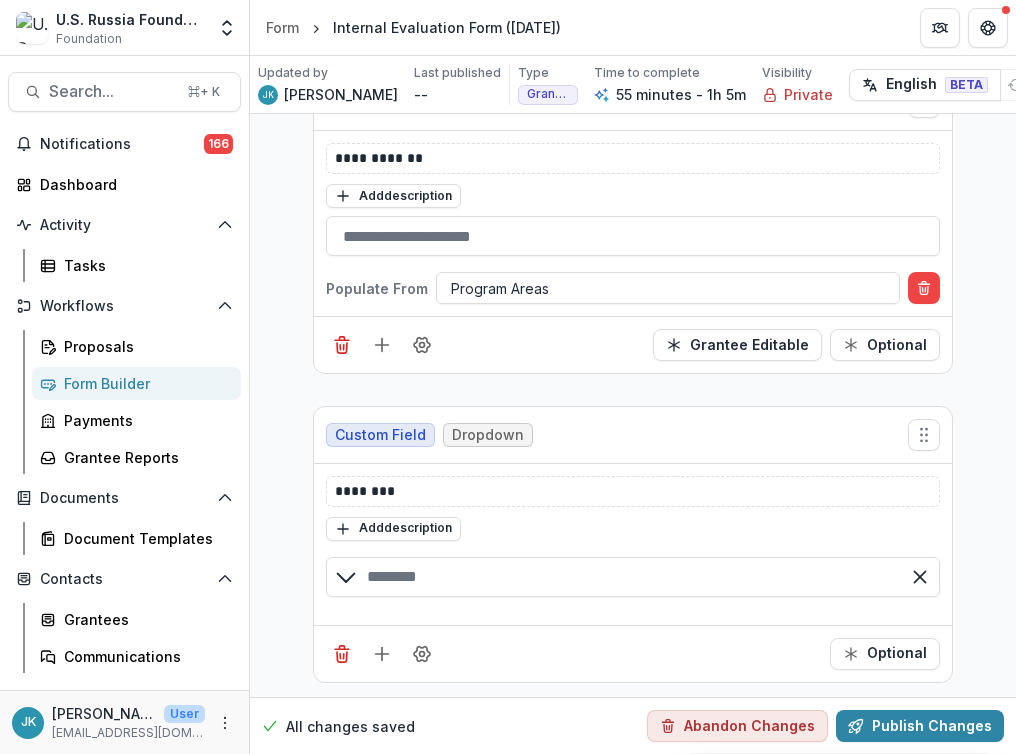 click on "**********" at bounding box center [633, 7706] 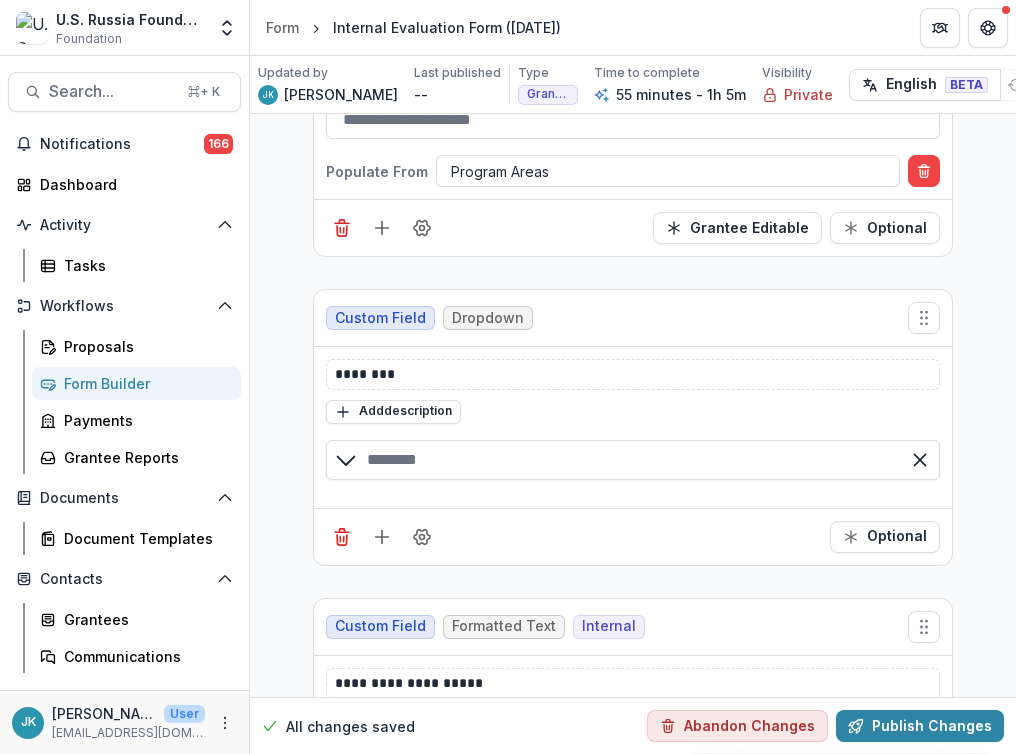scroll, scrollTop: 3141, scrollLeft: 0, axis: vertical 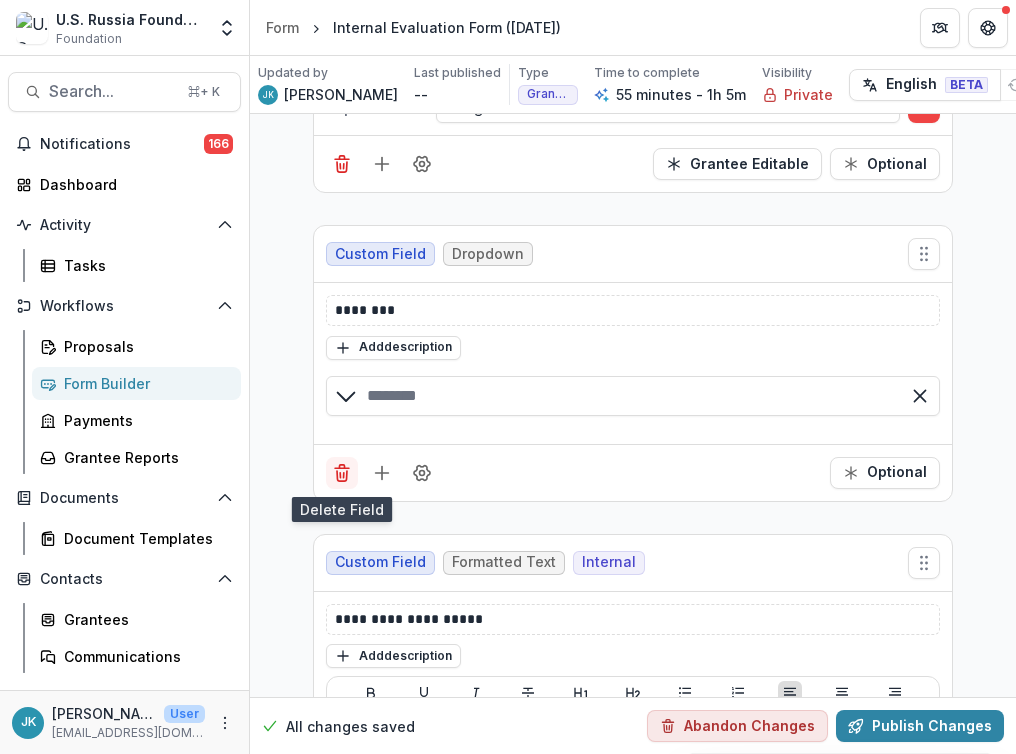 drag, startPoint x: 350, startPoint y: 480, endPoint x: 442, endPoint y: 454, distance: 95.60335 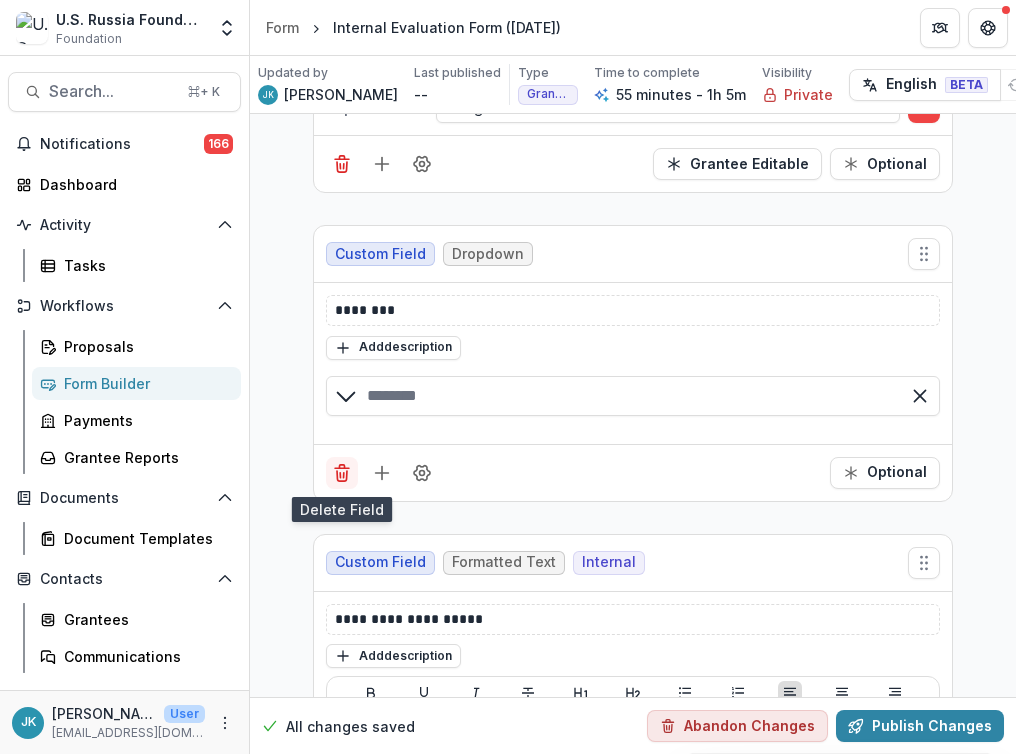 click at bounding box center (342, 473) 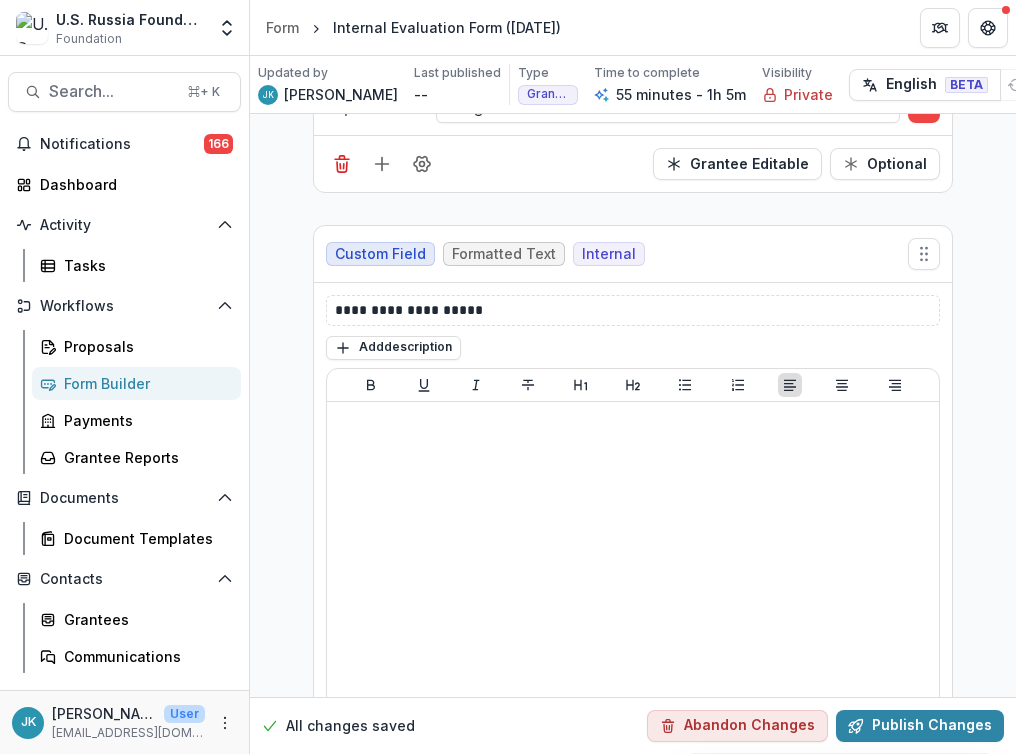scroll, scrollTop: 2828, scrollLeft: 0, axis: vertical 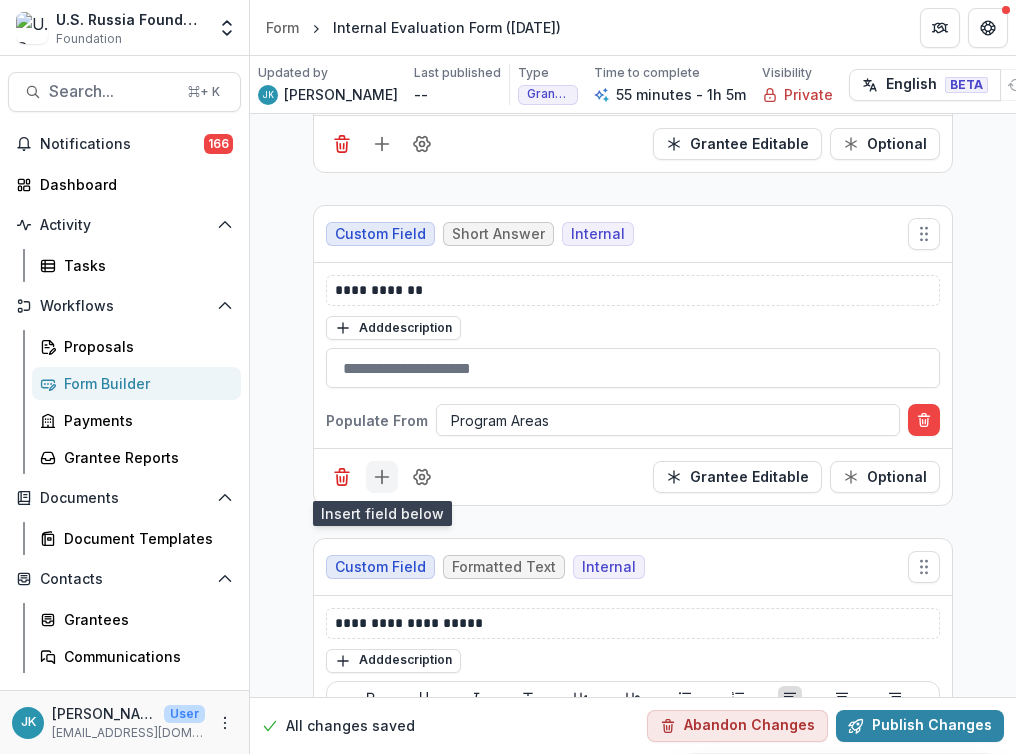 click 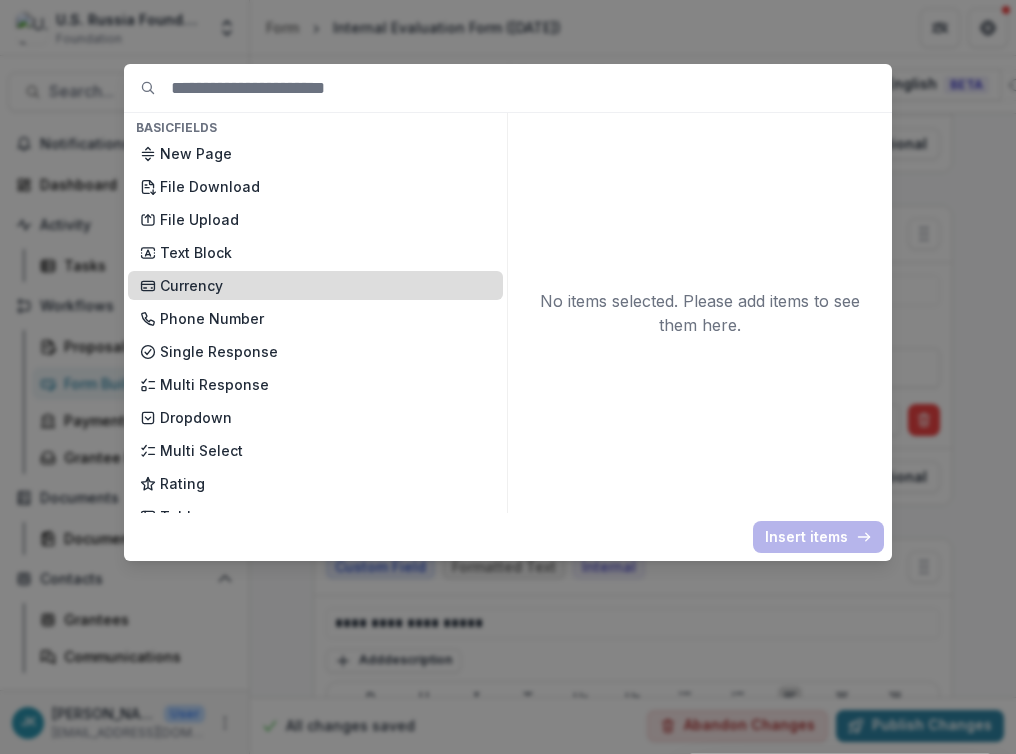 click on "Currency" at bounding box center (325, 285) 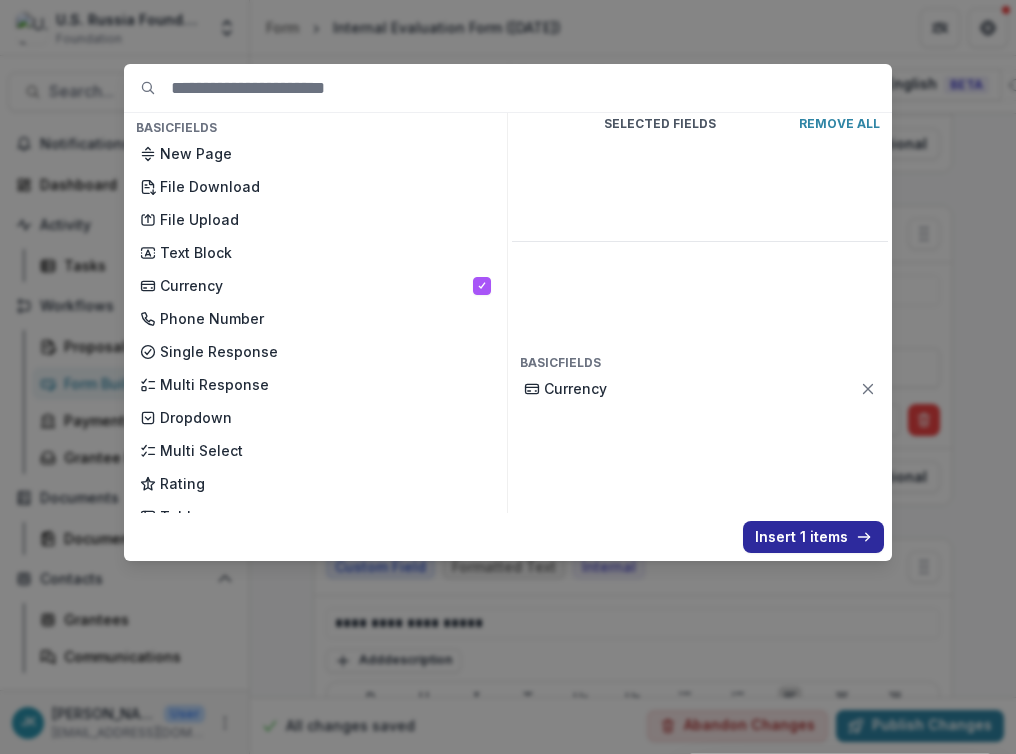 click on "Insert 1 items" at bounding box center (813, 537) 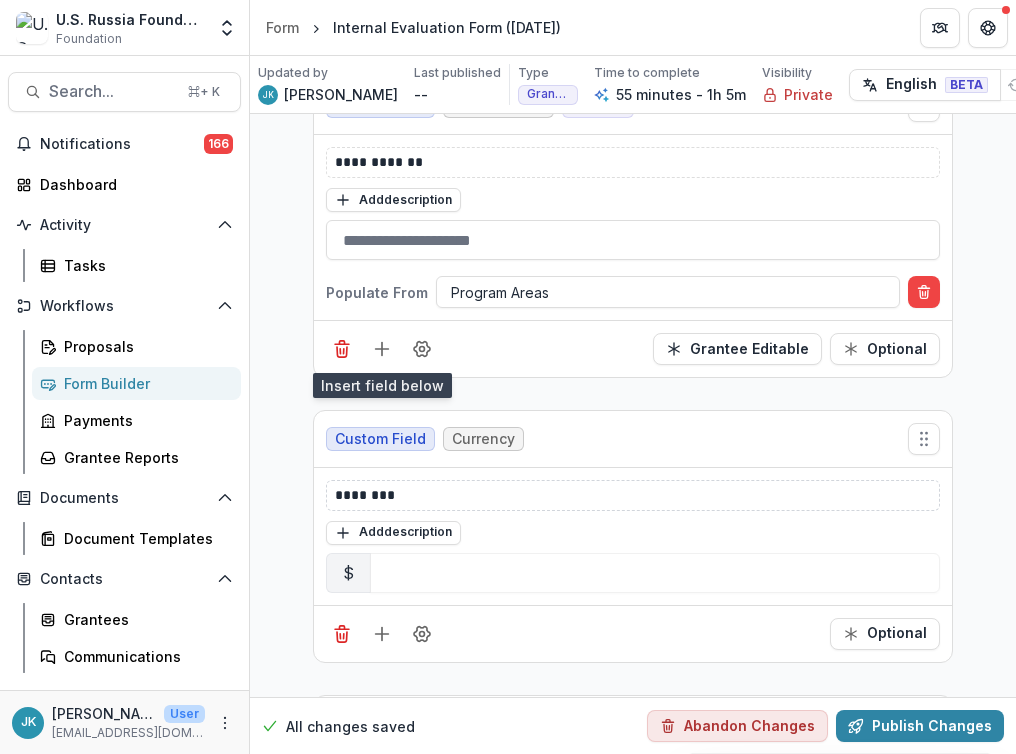 scroll, scrollTop: 2958, scrollLeft: 0, axis: vertical 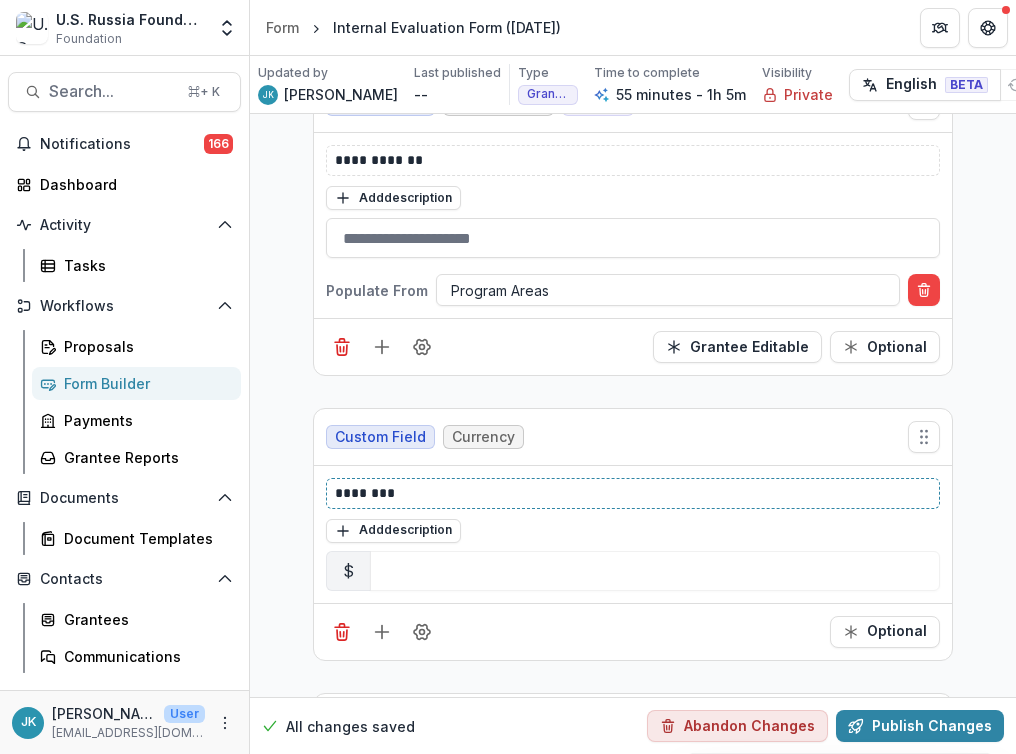 click on "********" at bounding box center (633, 493) 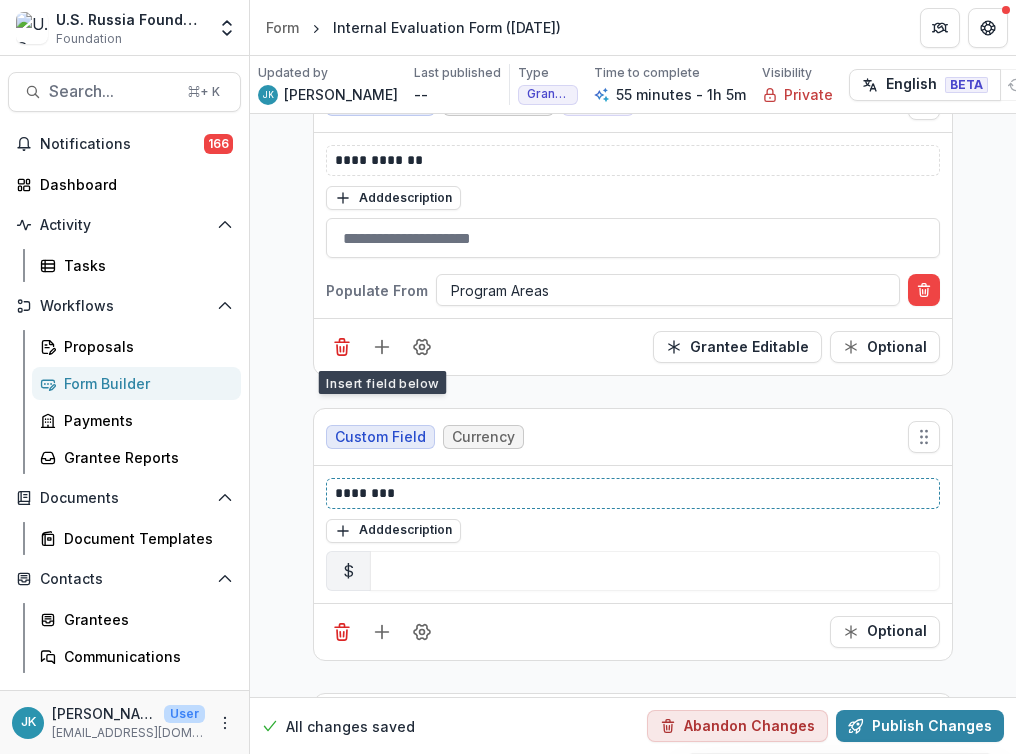 click on "********" at bounding box center (633, 493) 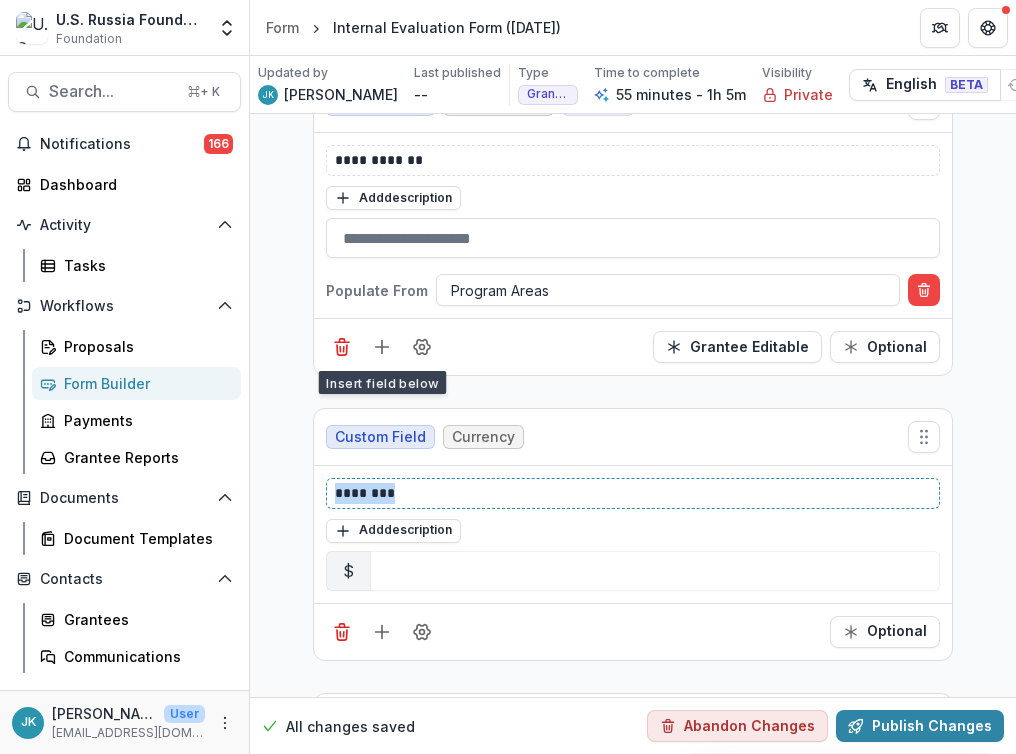 click on "********" at bounding box center [633, 493] 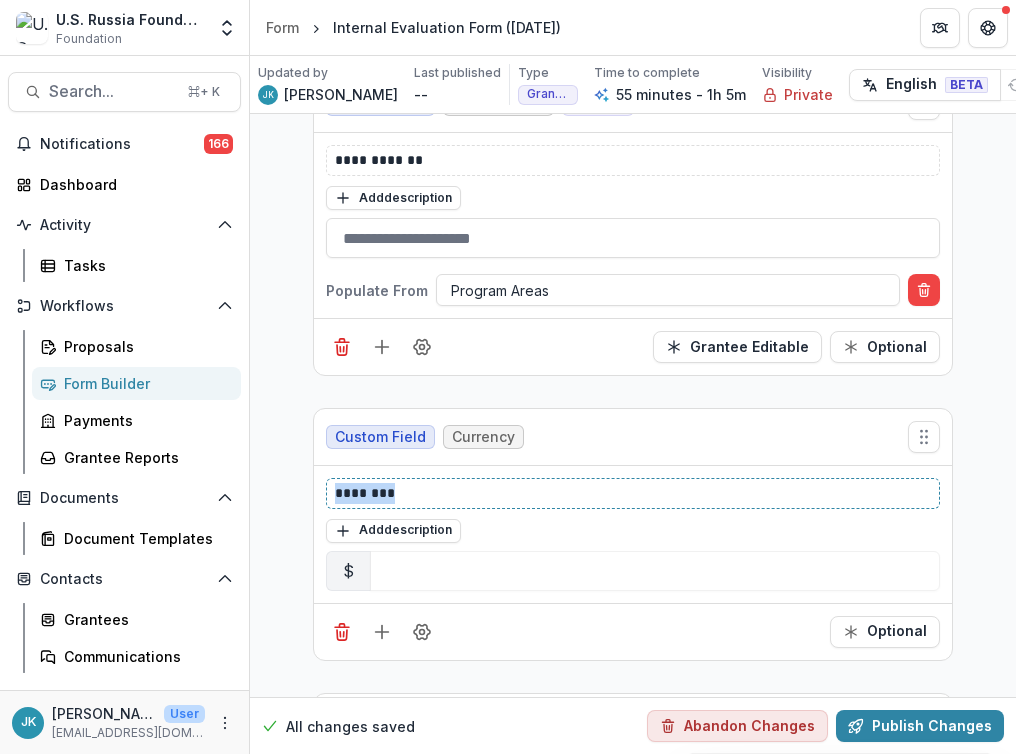 type 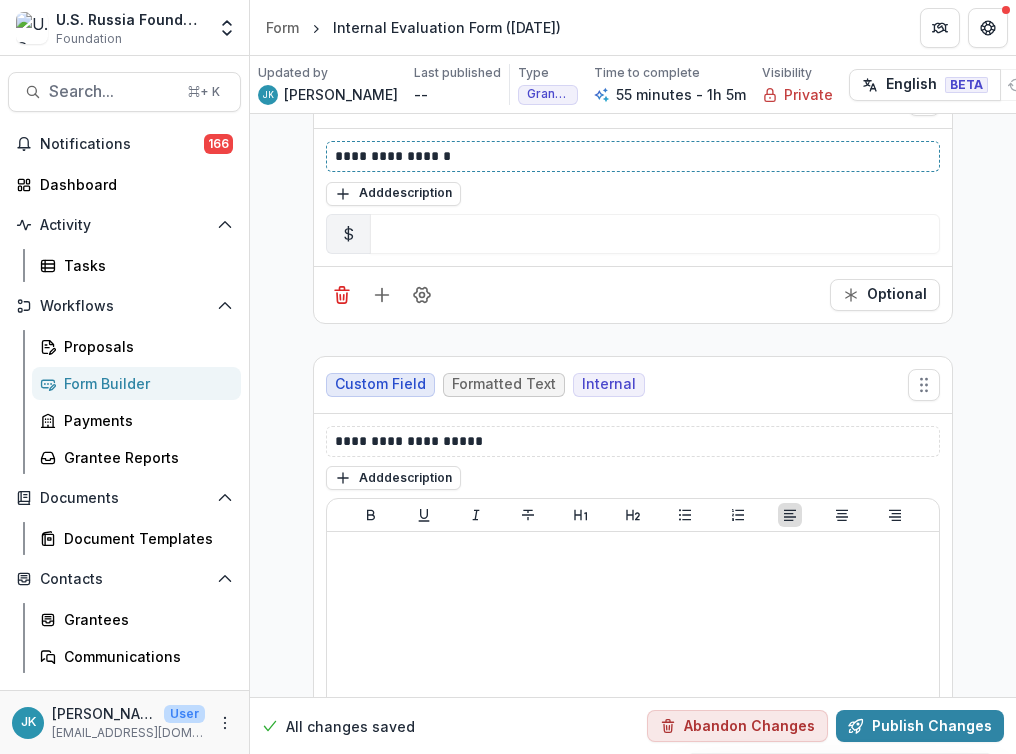 scroll, scrollTop: 3359, scrollLeft: 0, axis: vertical 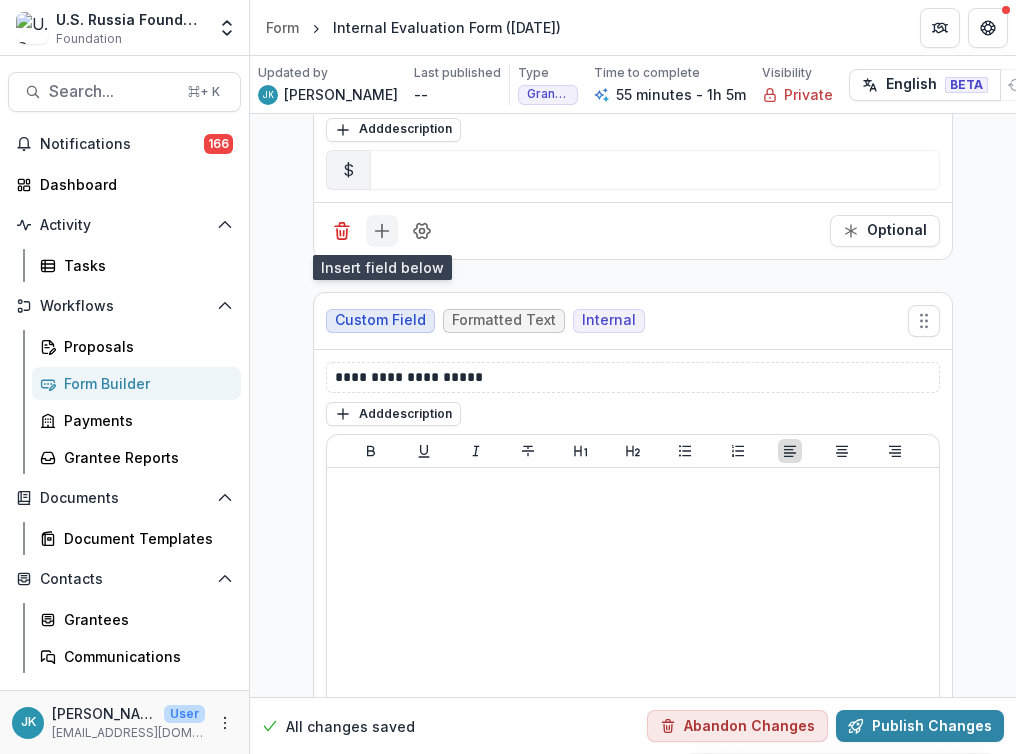 click 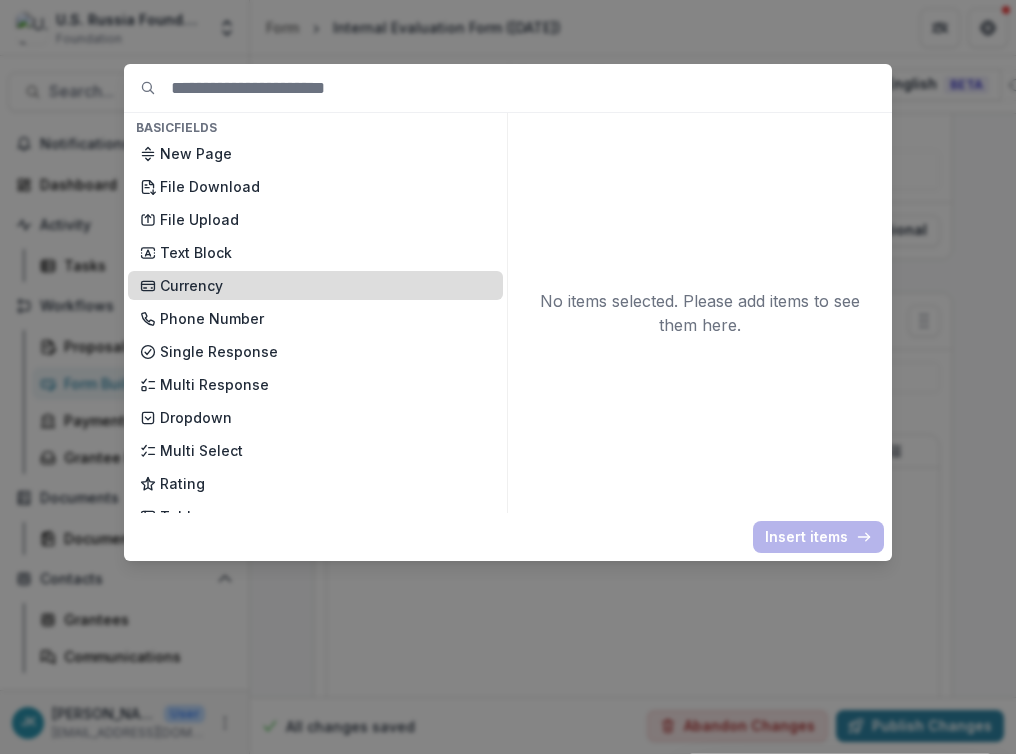 click on "Currency" at bounding box center [325, 285] 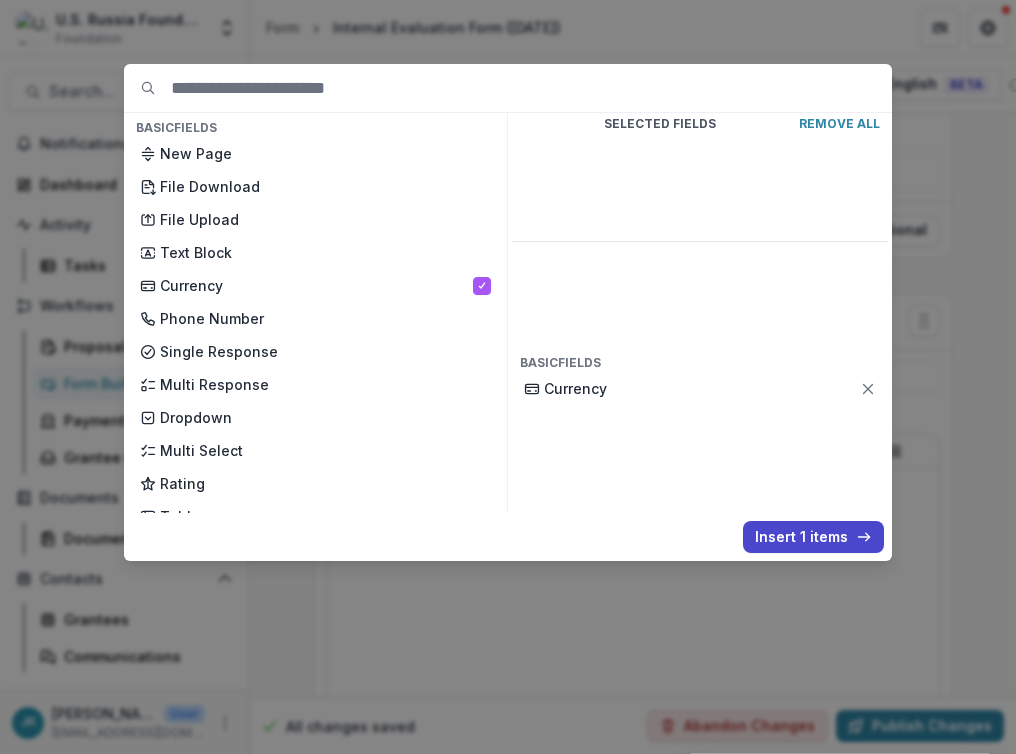 click 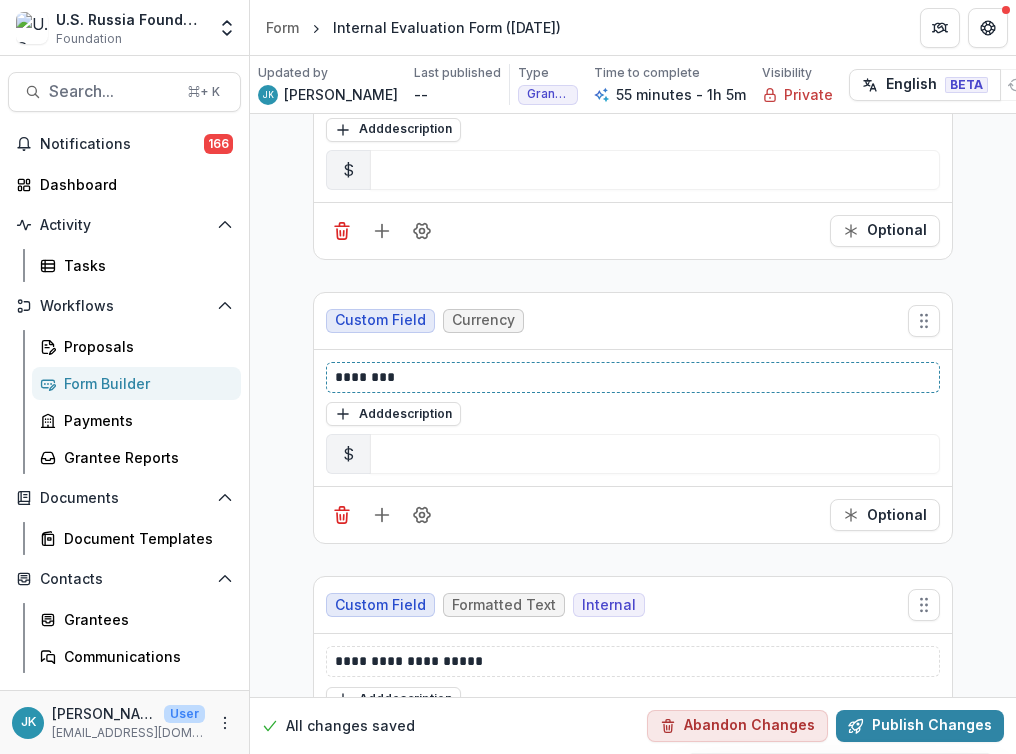 click on "********" at bounding box center [633, 377] 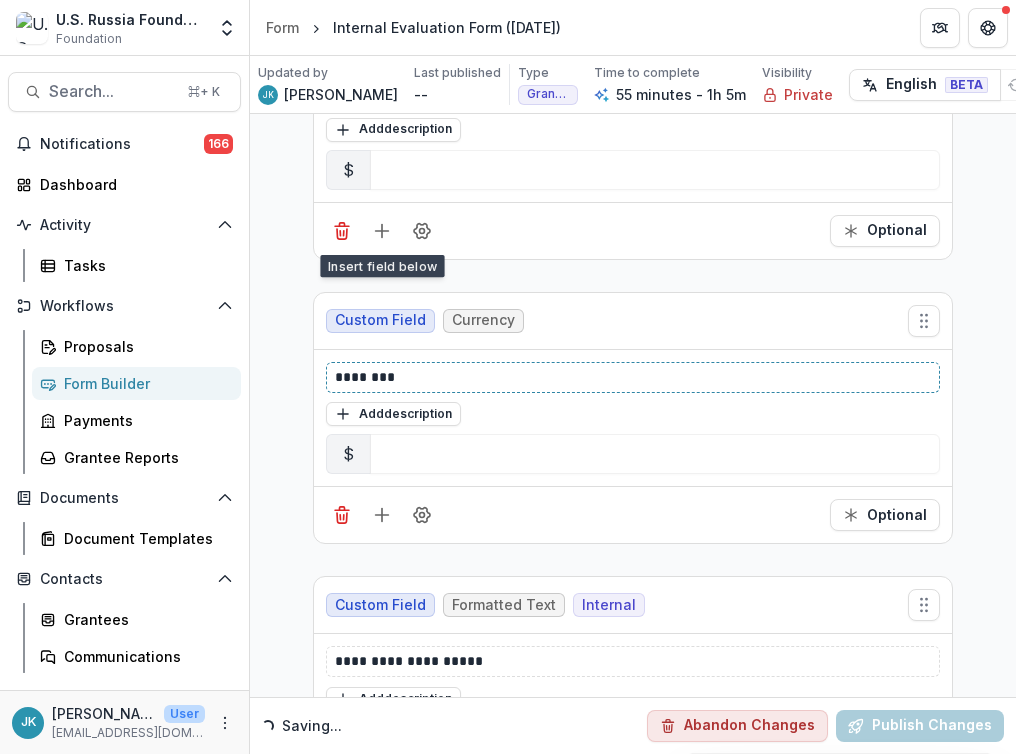 click on "********" at bounding box center (633, 377) 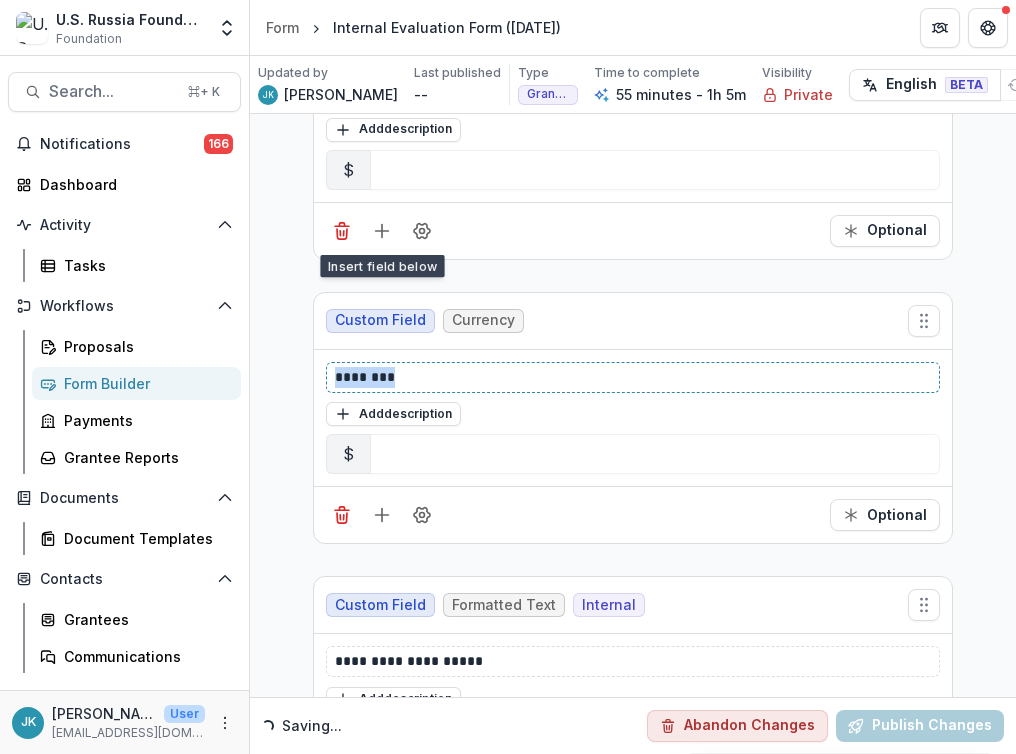 click on "********" at bounding box center [633, 377] 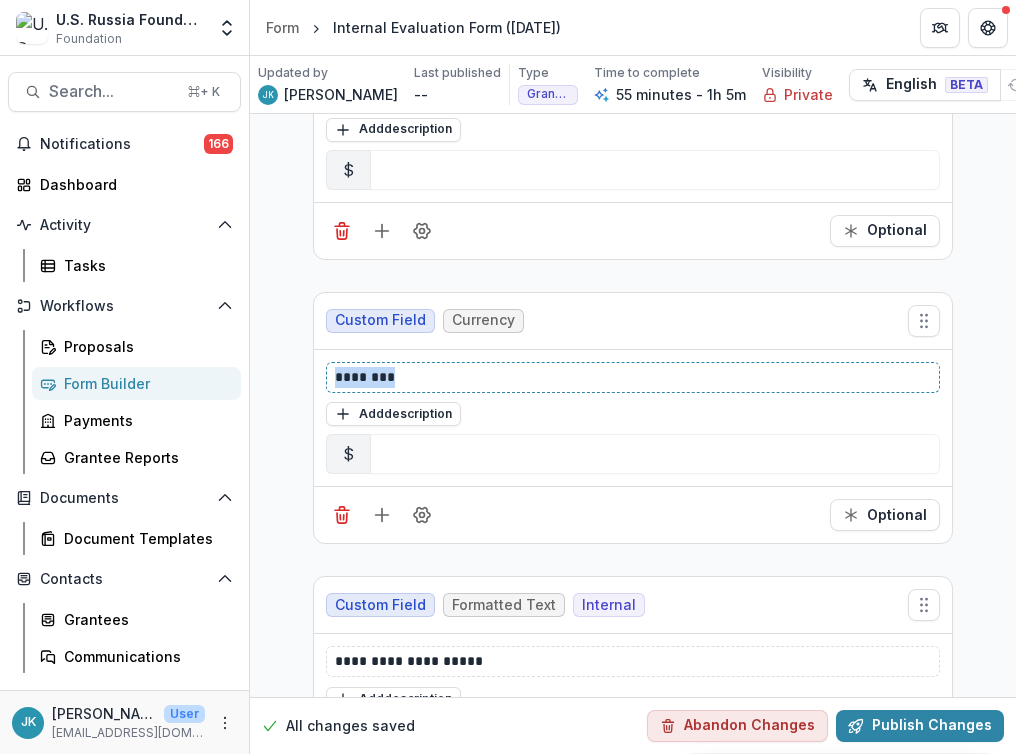 type 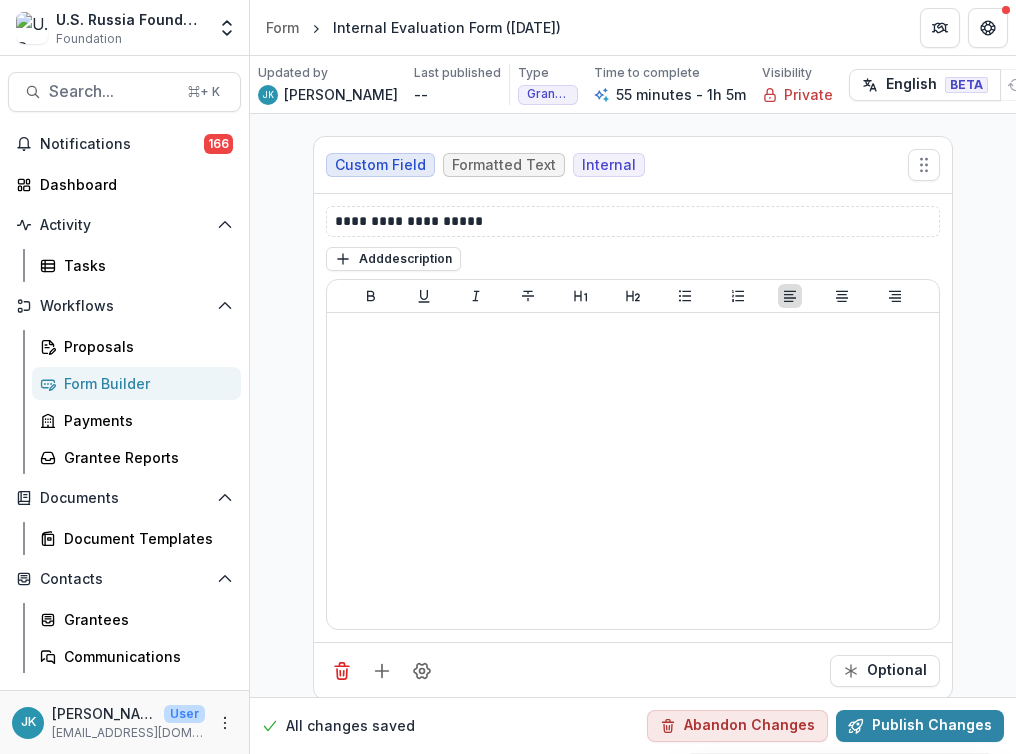 scroll, scrollTop: 3797, scrollLeft: 0, axis: vertical 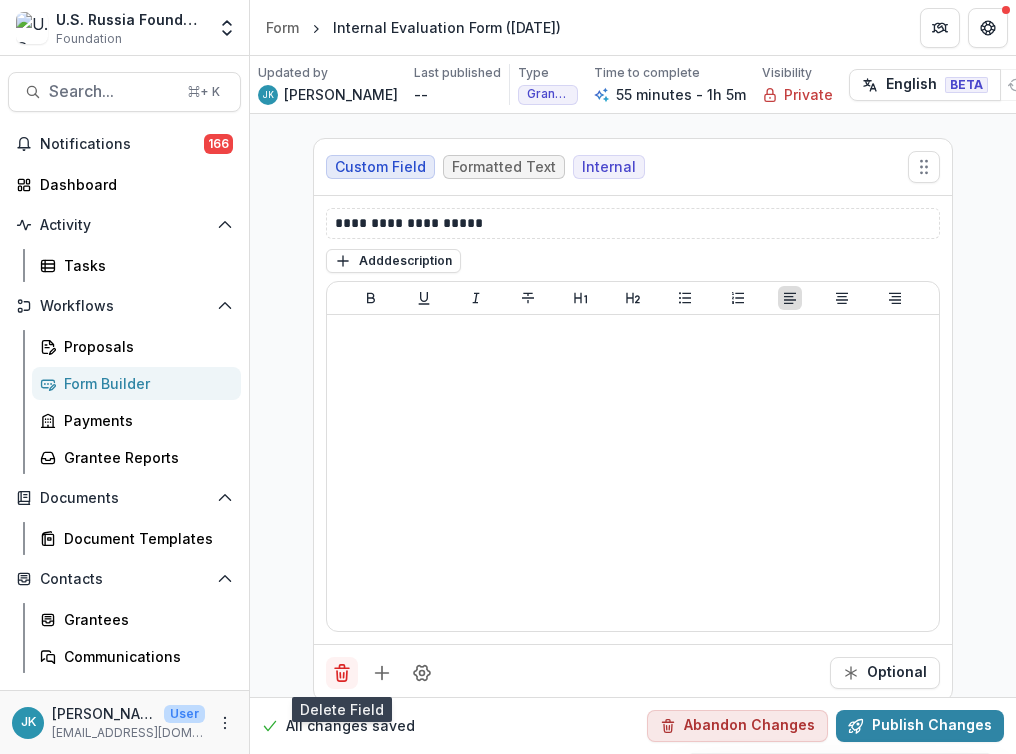 click 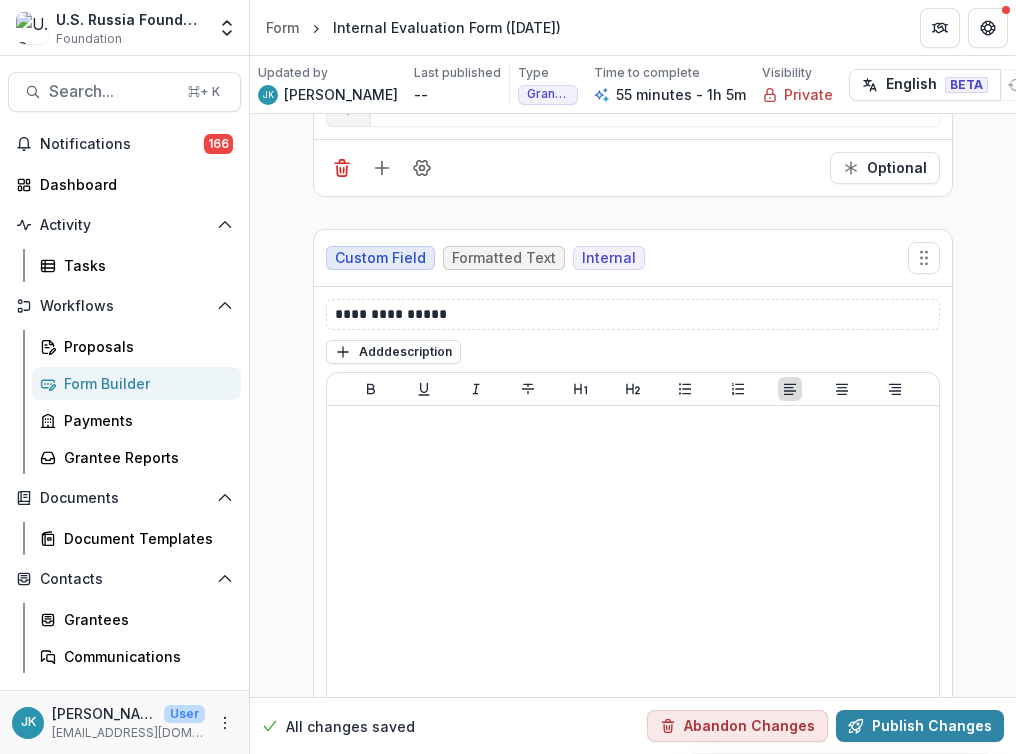 scroll, scrollTop: 3695, scrollLeft: 0, axis: vertical 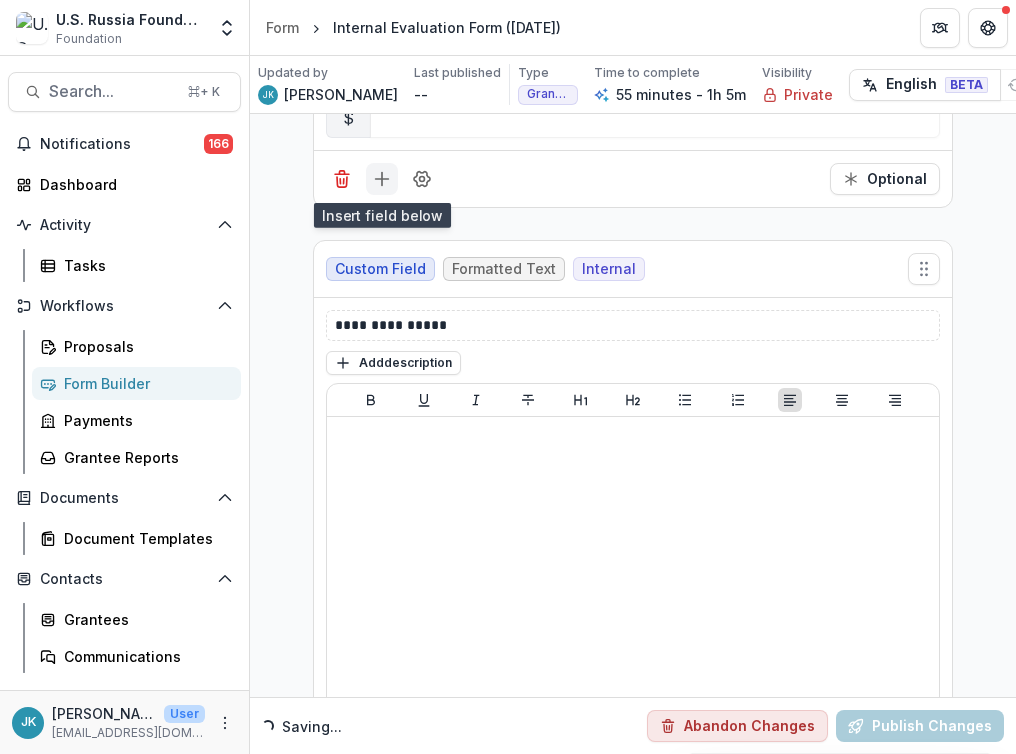 click 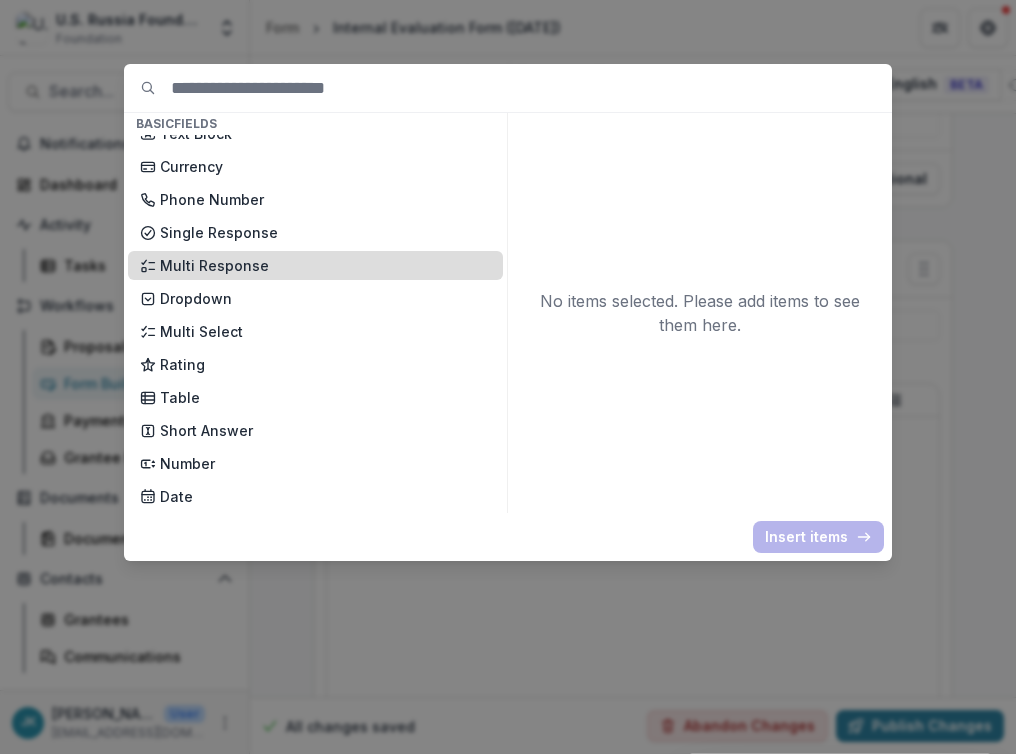 scroll, scrollTop: 133, scrollLeft: 0, axis: vertical 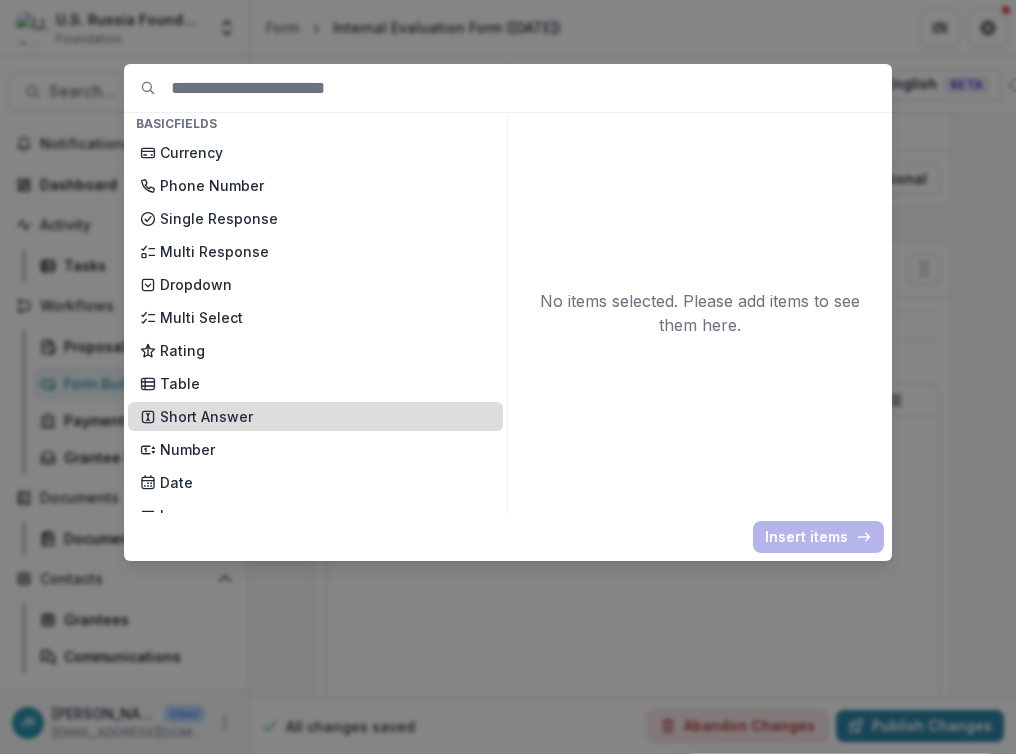 click on "Short Answer" at bounding box center [325, 416] 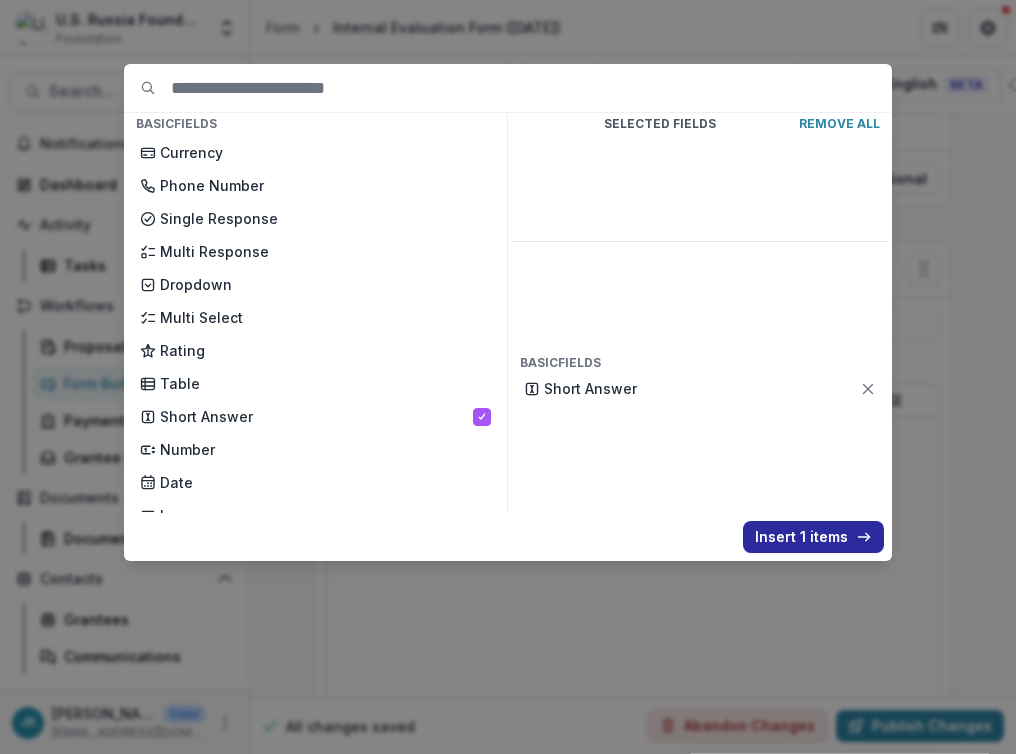 click on "Insert 1 items" at bounding box center (813, 537) 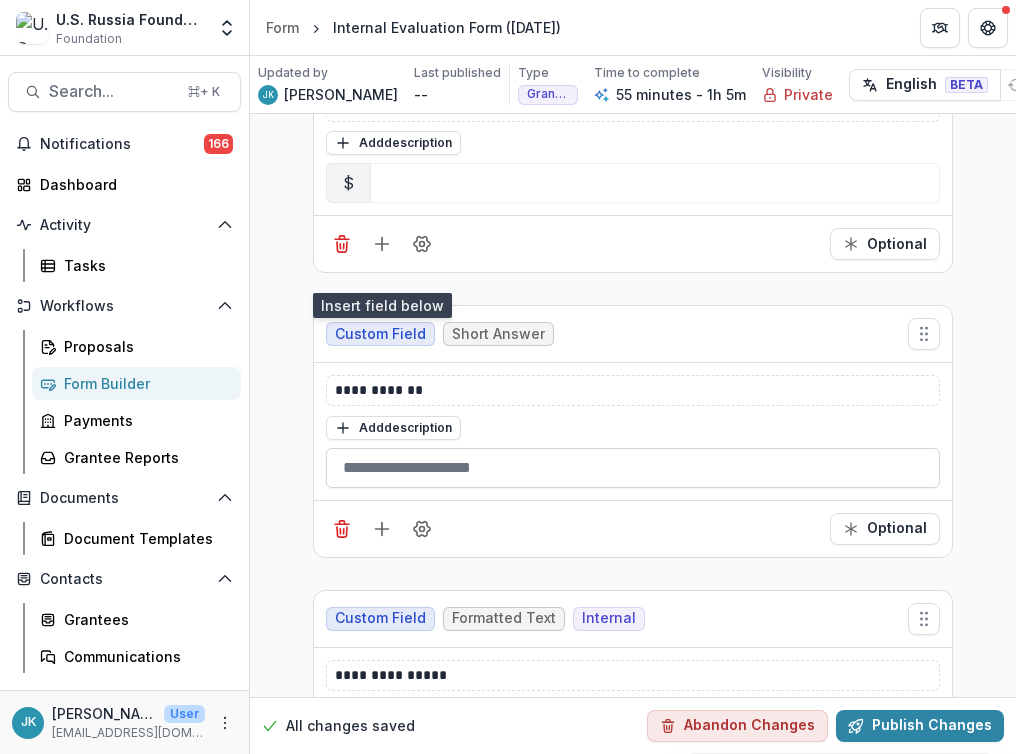 scroll, scrollTop: 3605, scrollLeft: 0, axis: vertical 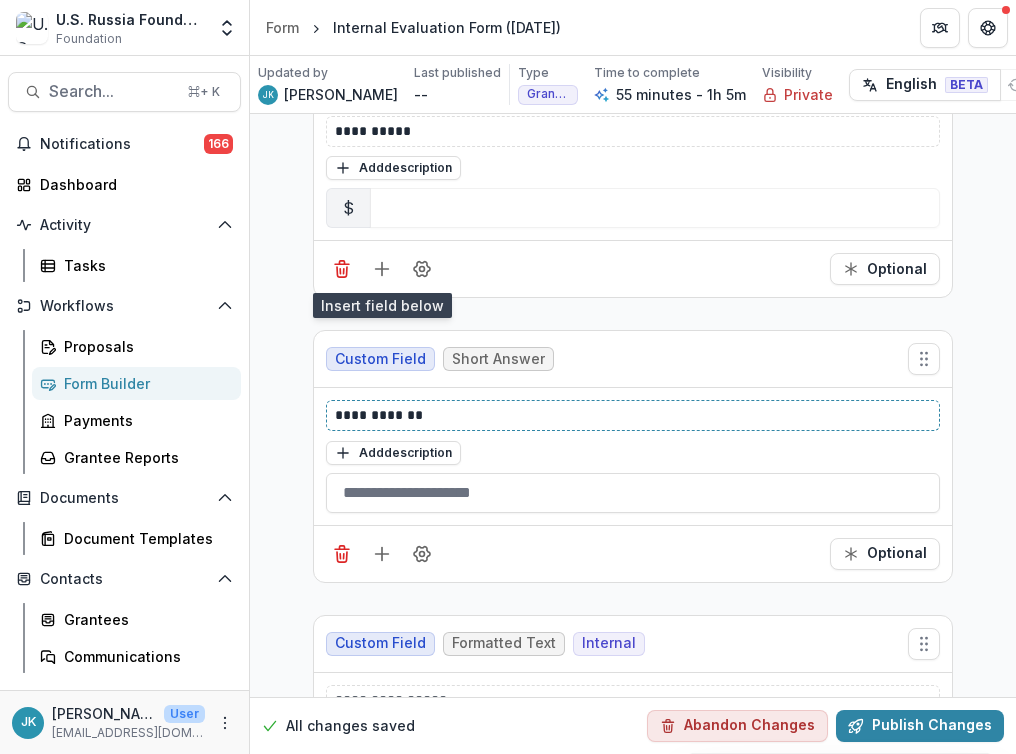 click on "**********" at bounding box center (633, 415) 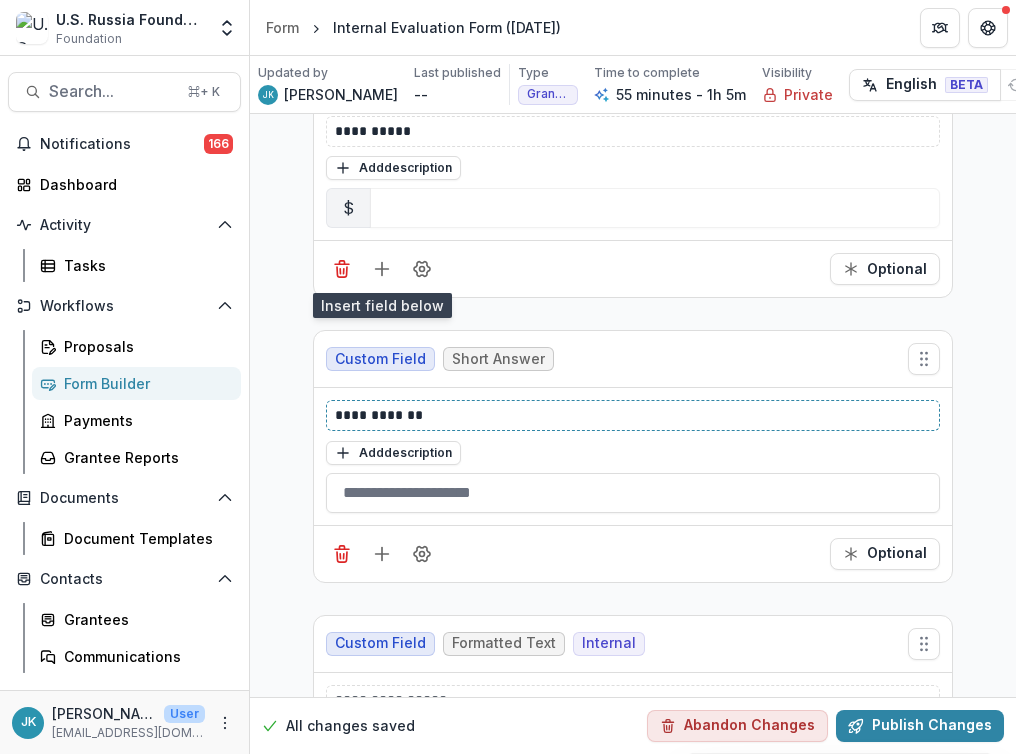 click on "**********" at bounding box center [633, 415] 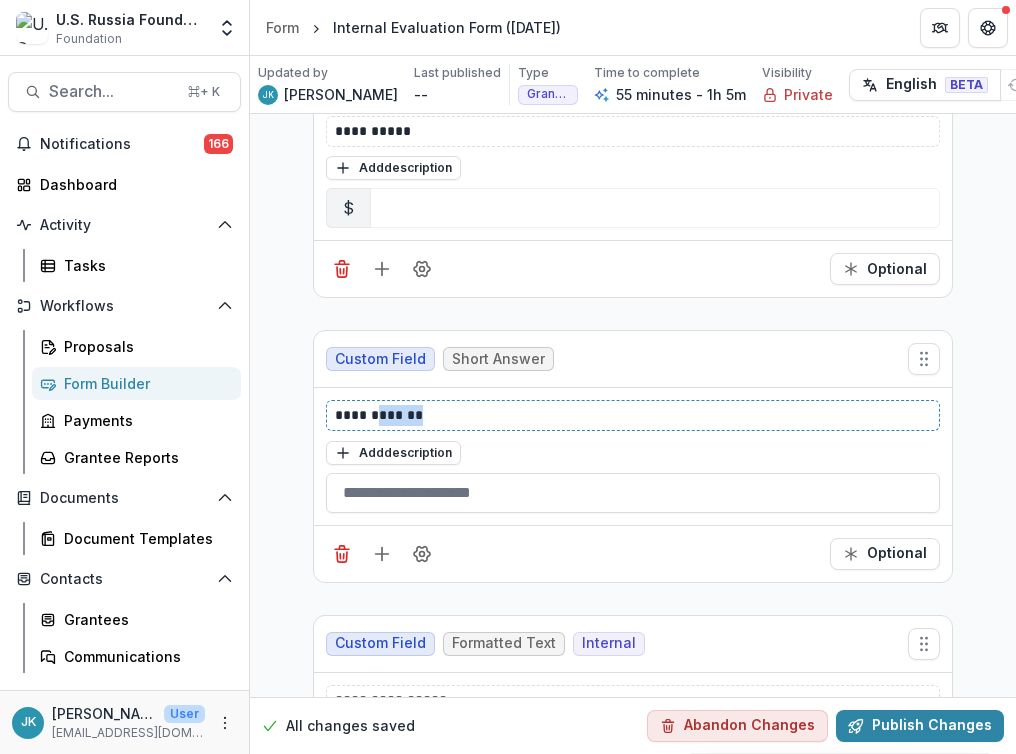 click on "**********" at bounding box center (633, 415) 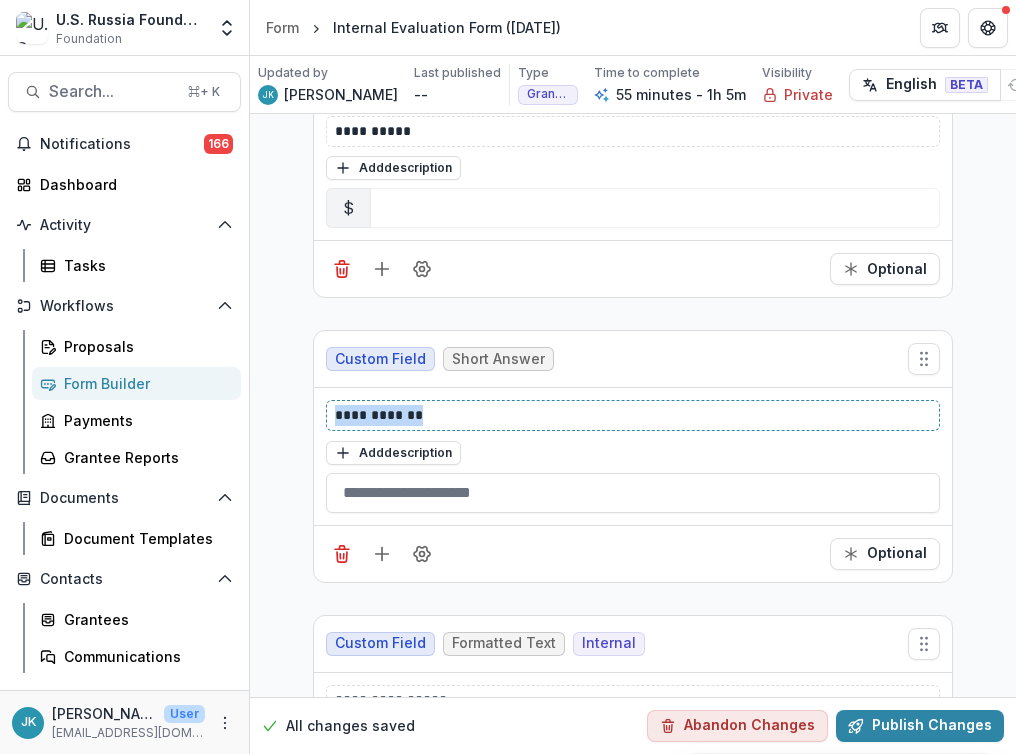 type 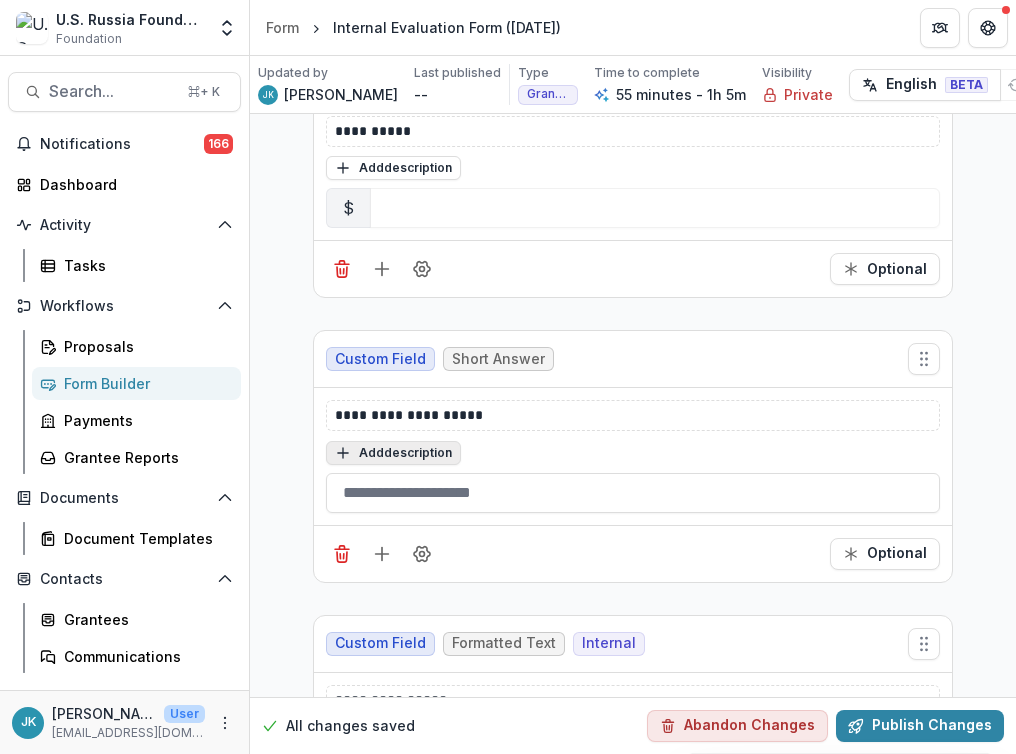click on "Add  description" at bounding box center [393, 453] 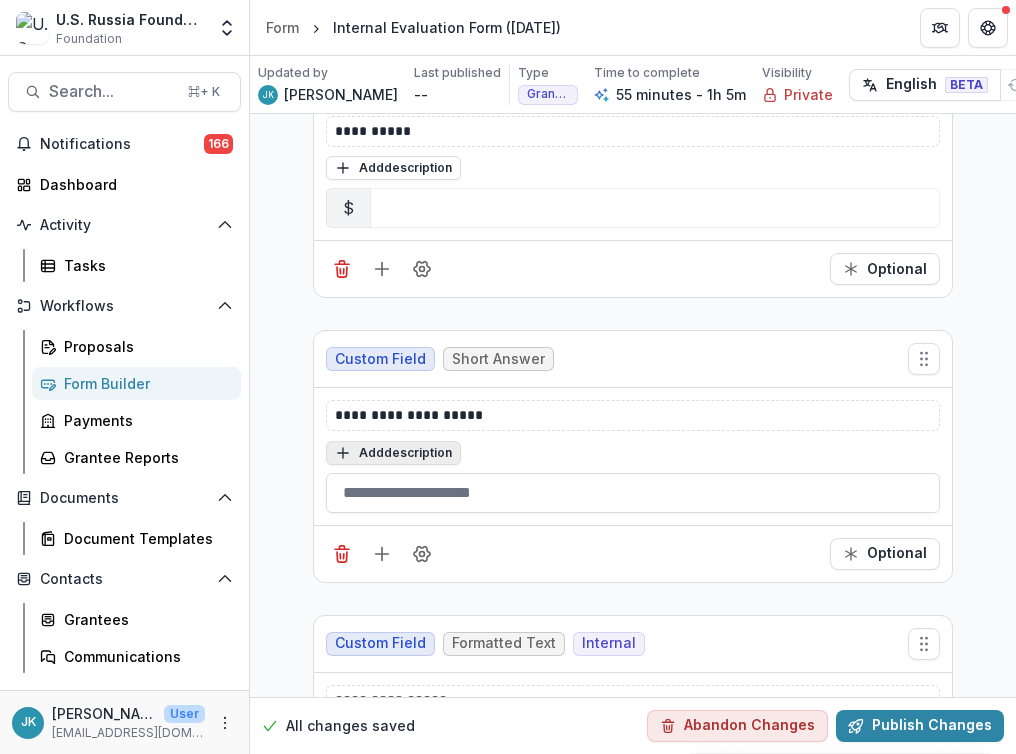 type 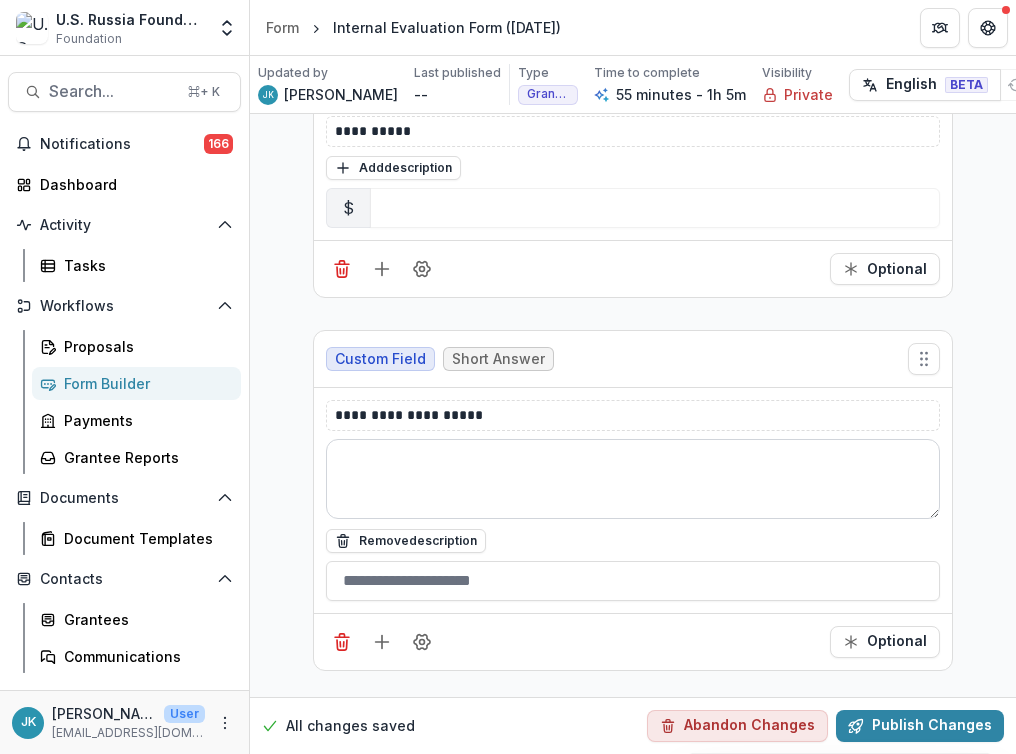 click at bounding box center (633, 479) 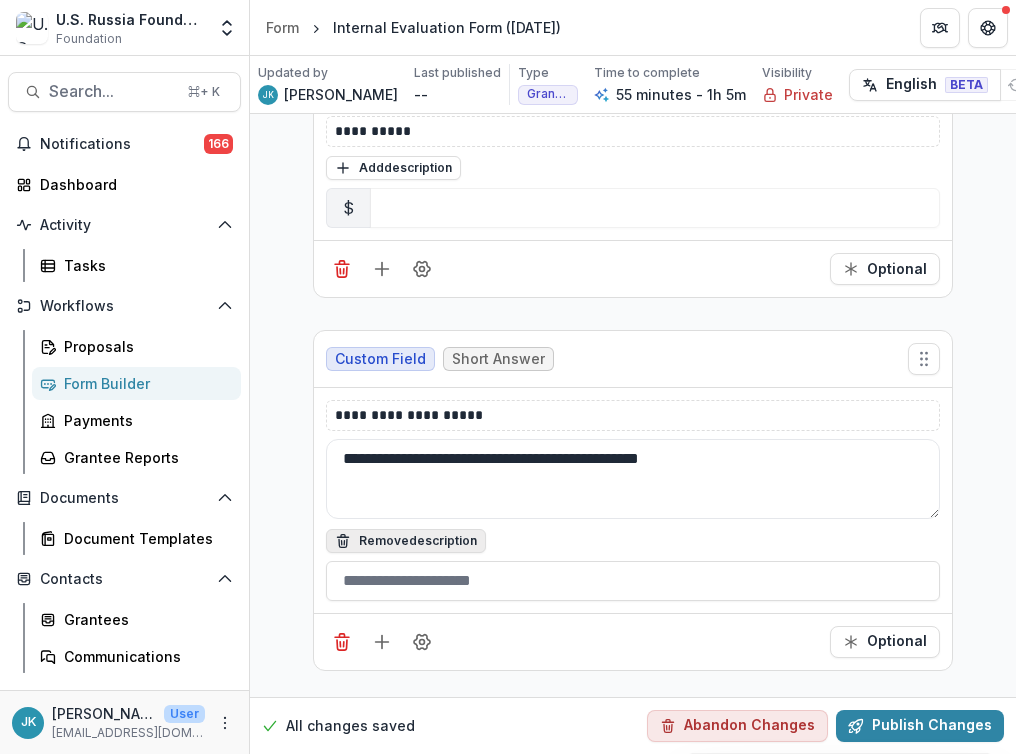 click on "Remove  description" at bounding box center (406, 541) 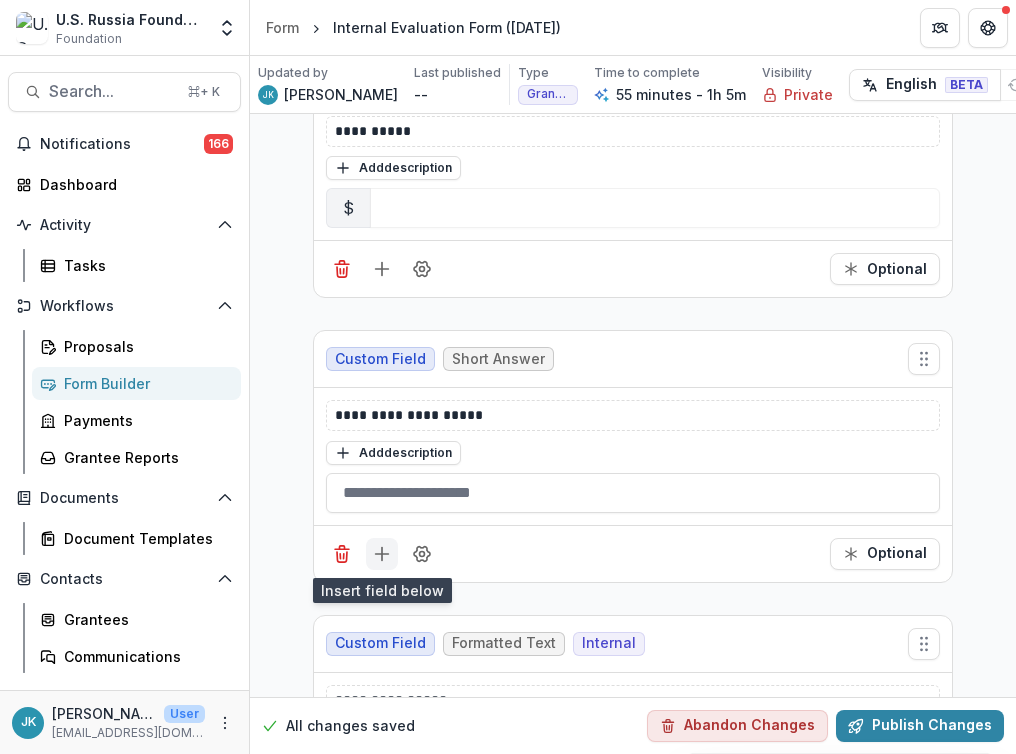 click 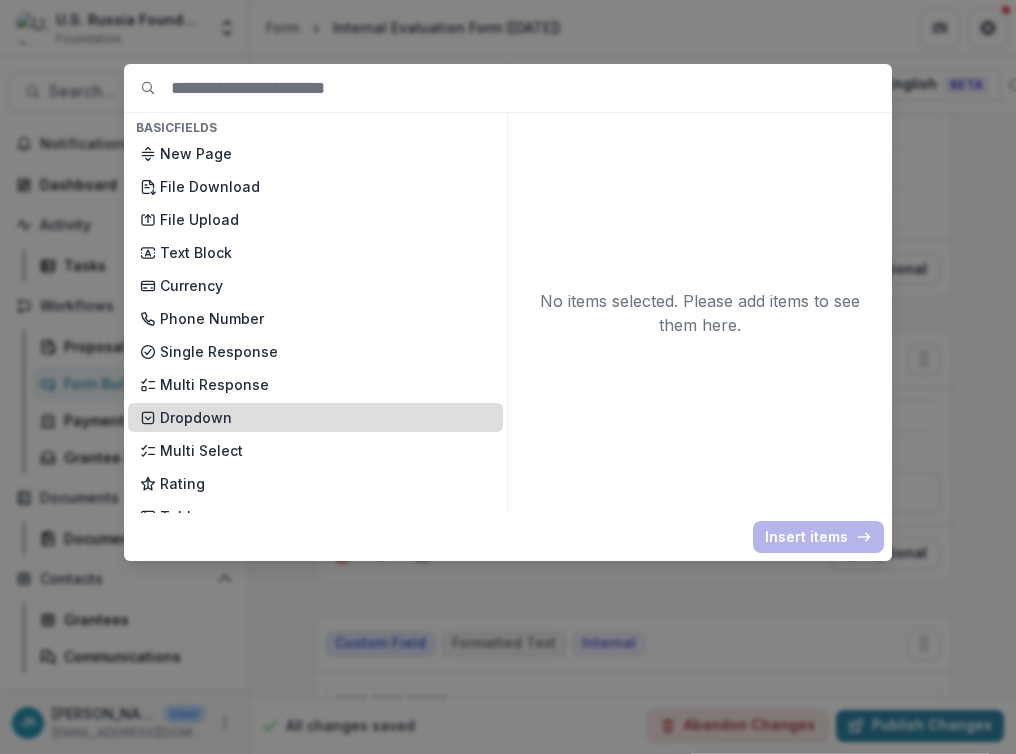 click on "Dropdown" at bounding box center (325, 417) 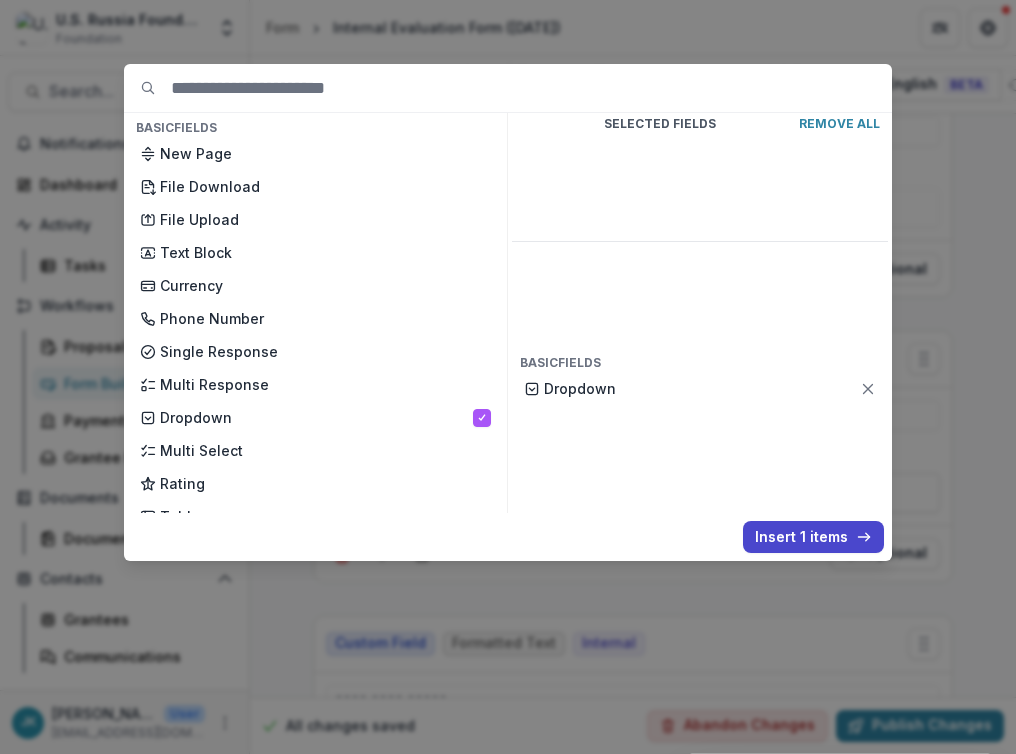click on "Insert 1 items" at bounding box center [813, 537] 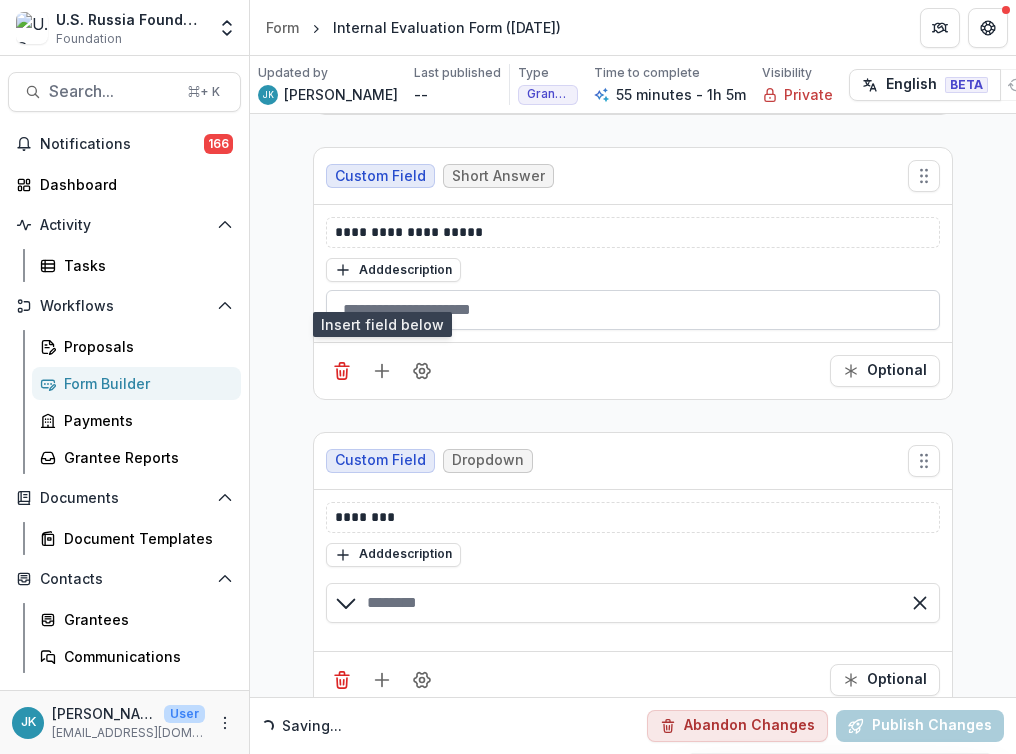 scroll, scrollTop: 3888, scrollLeft: 0, axis: vertical 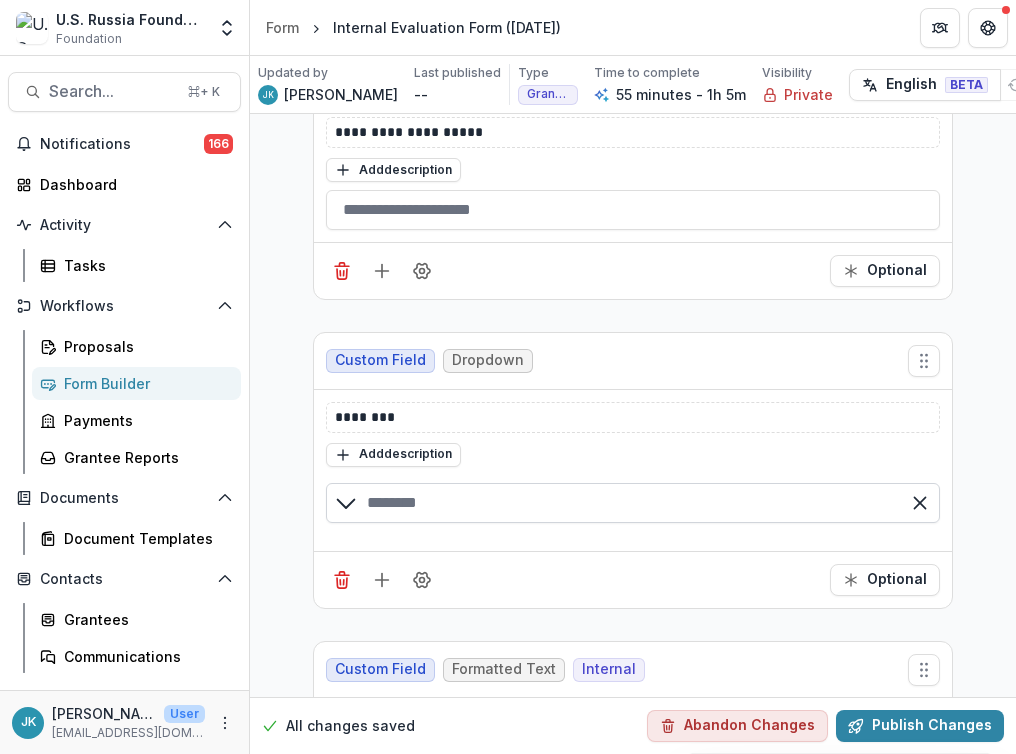 click at bounding box center (633, 503) 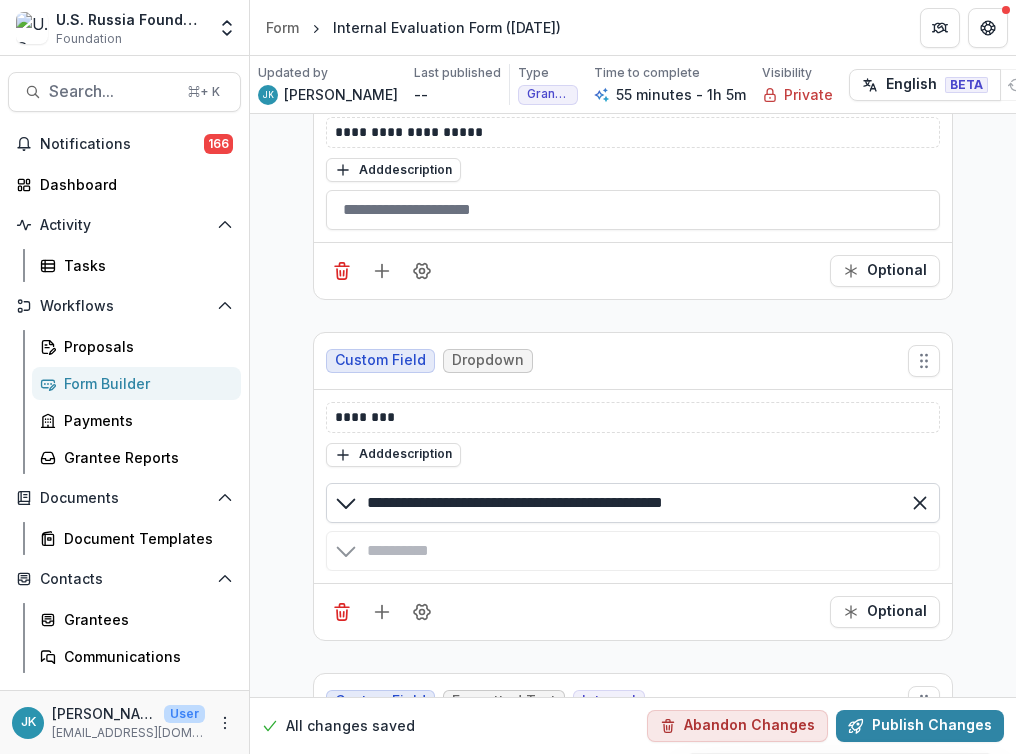 drag, startPoint x: 481, startPoint y: 499, endPoint x: 887, endPoint y: 509, distance: 406.12314 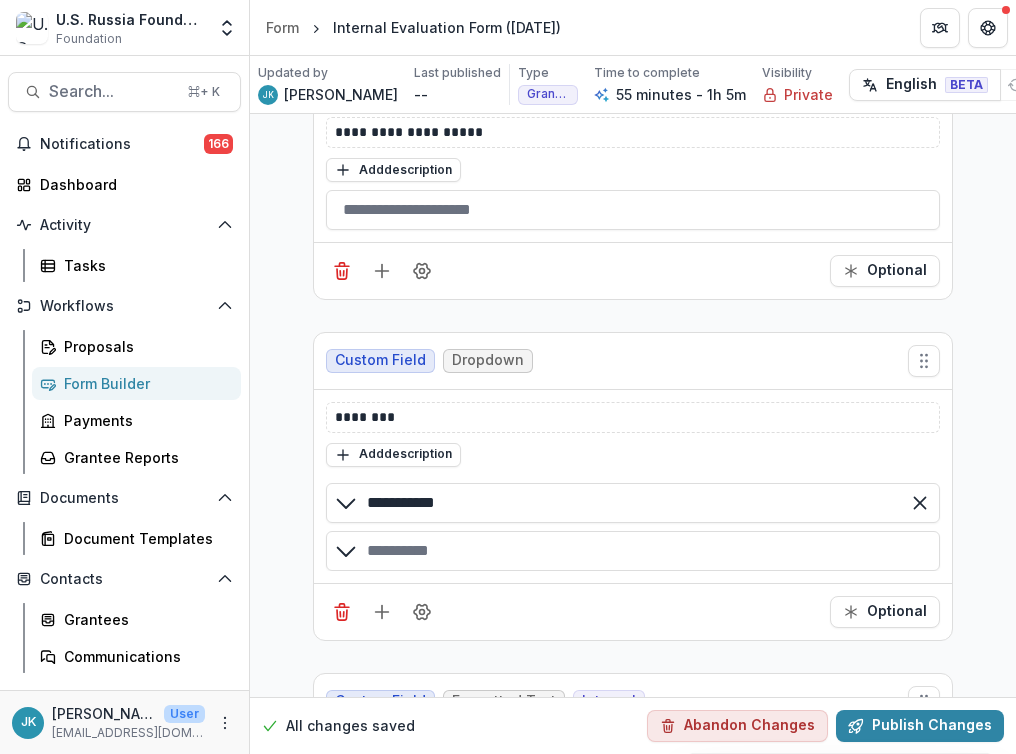 click at bounding box center (633, 551) 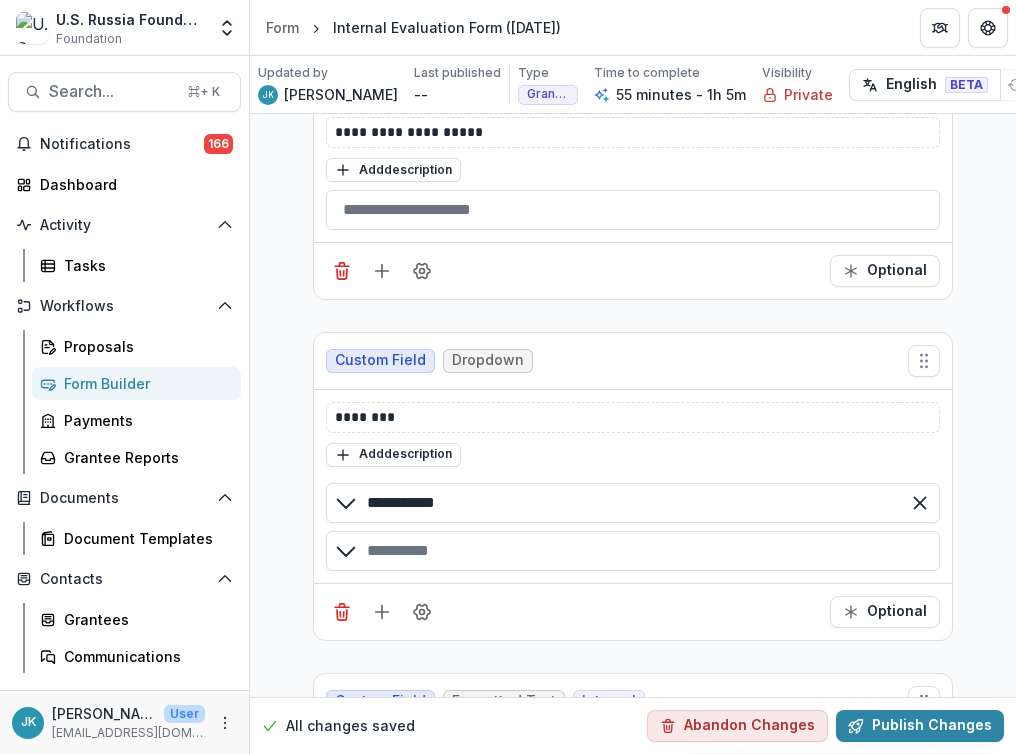 type on "**********" 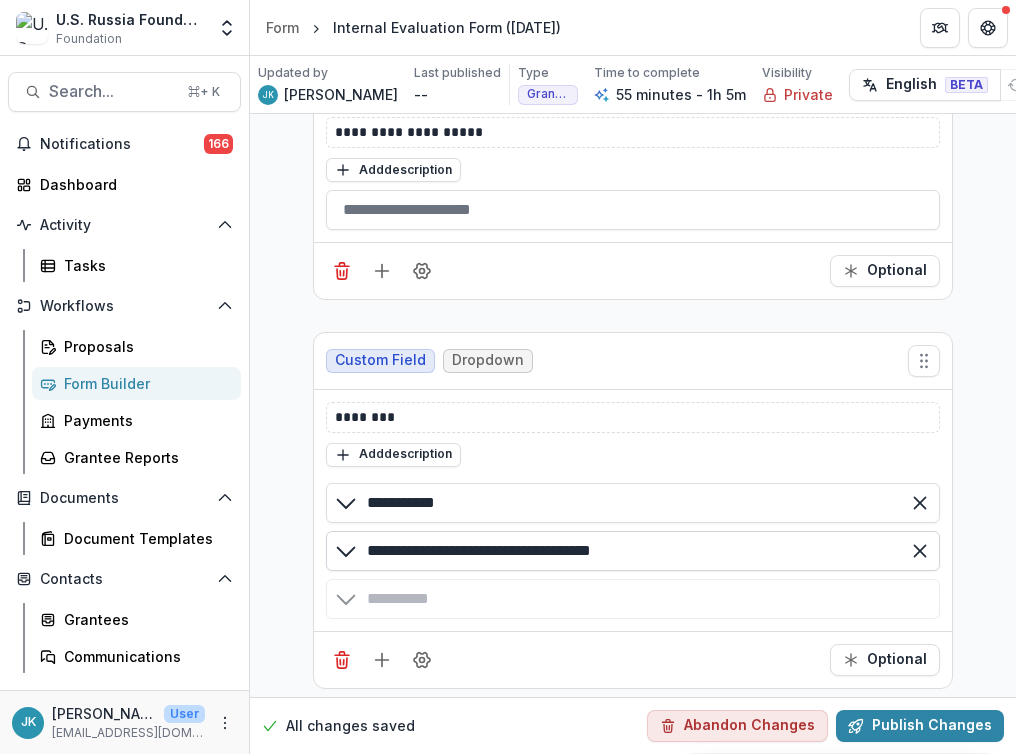 drag, startPoint x: 515, startPoint y: 548, endPoint x: 698, endPoint y: 556, distance: 183.17477 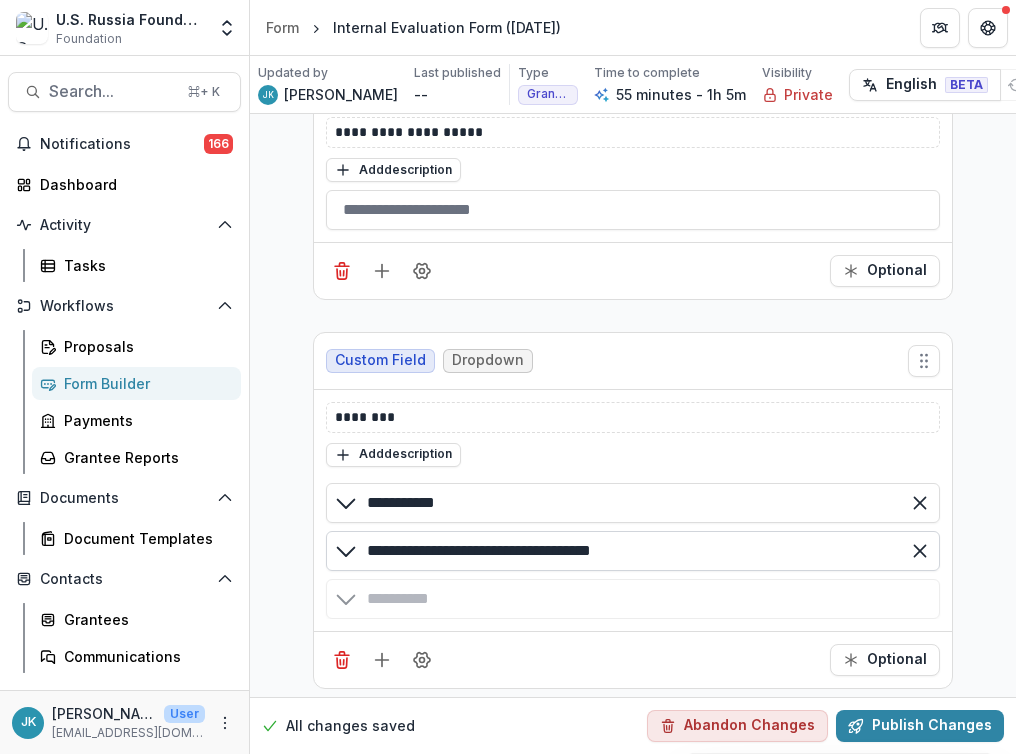 click on "**********" at bounding box center [633, 551] 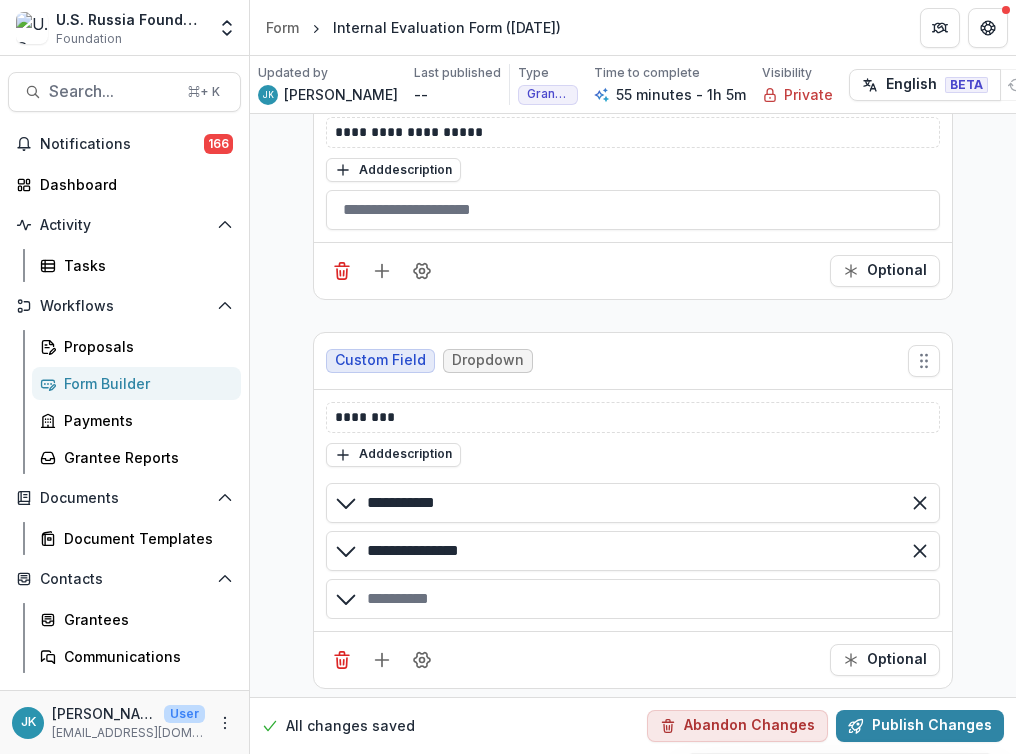 click at bounding box center (633, 599) 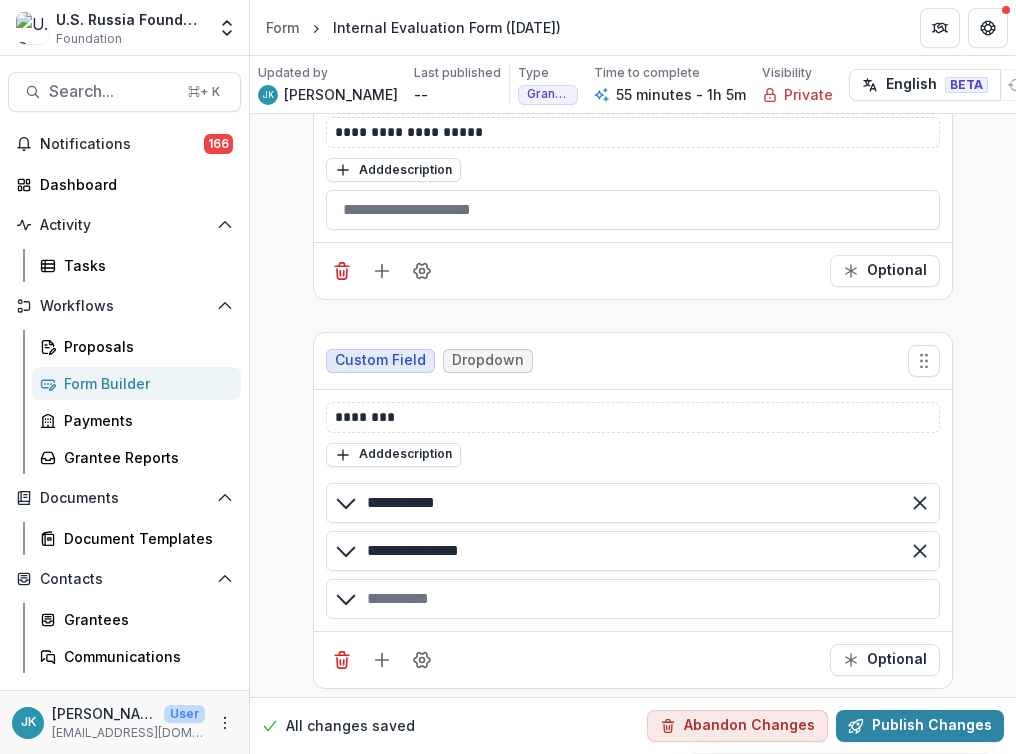 type on "**********" 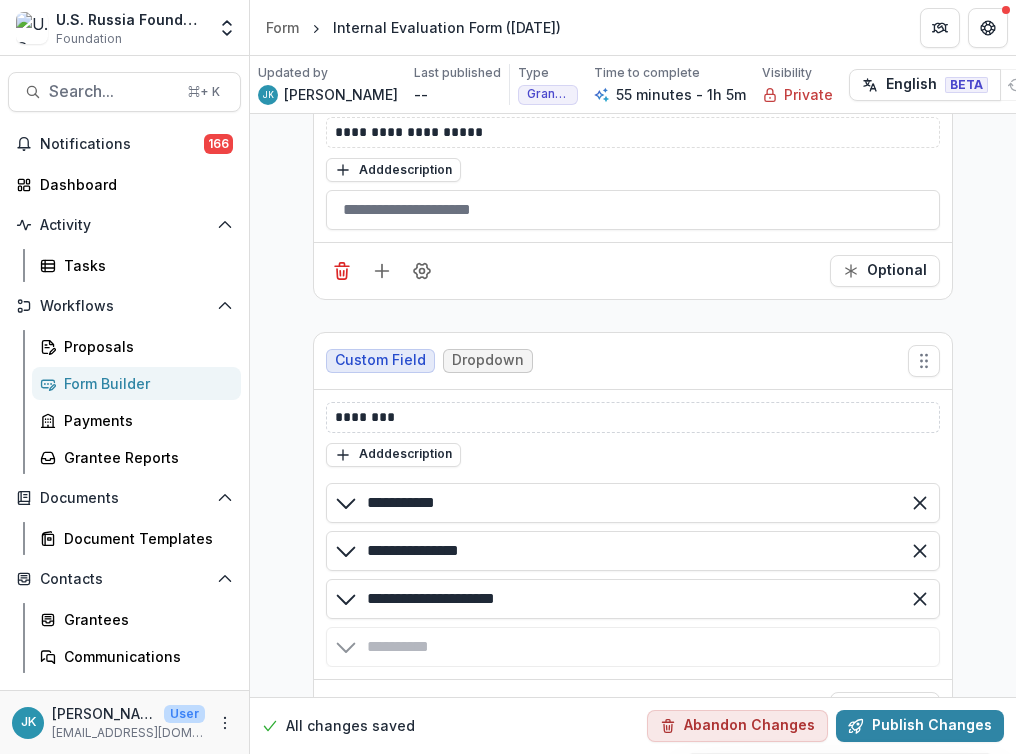 click on "********" at bounding box center (633, 417) 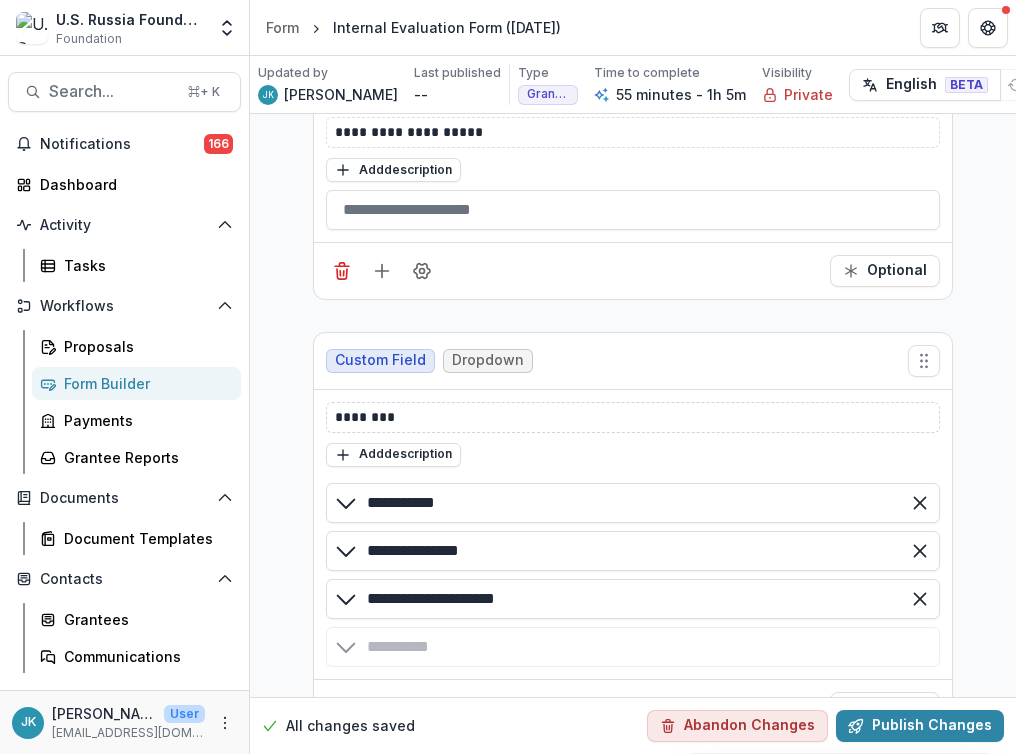 click on "********" at bounding box center (633, 417) 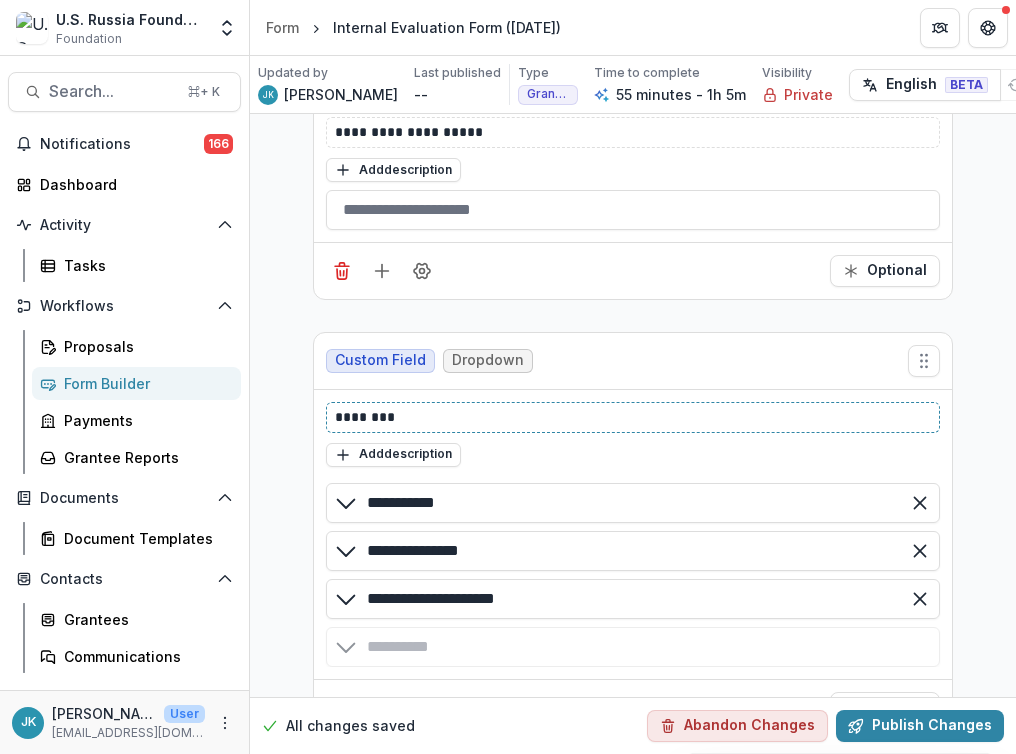 click on "********" at bounding box center (633, 417) 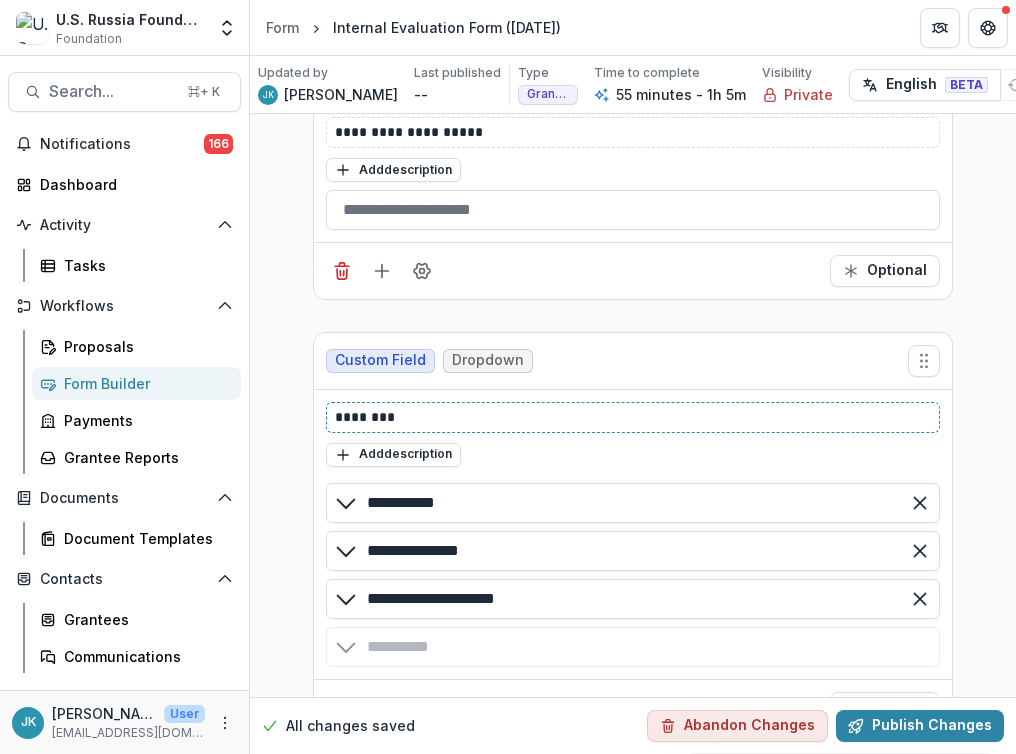 click on "********" at bounding box center (633, 417) 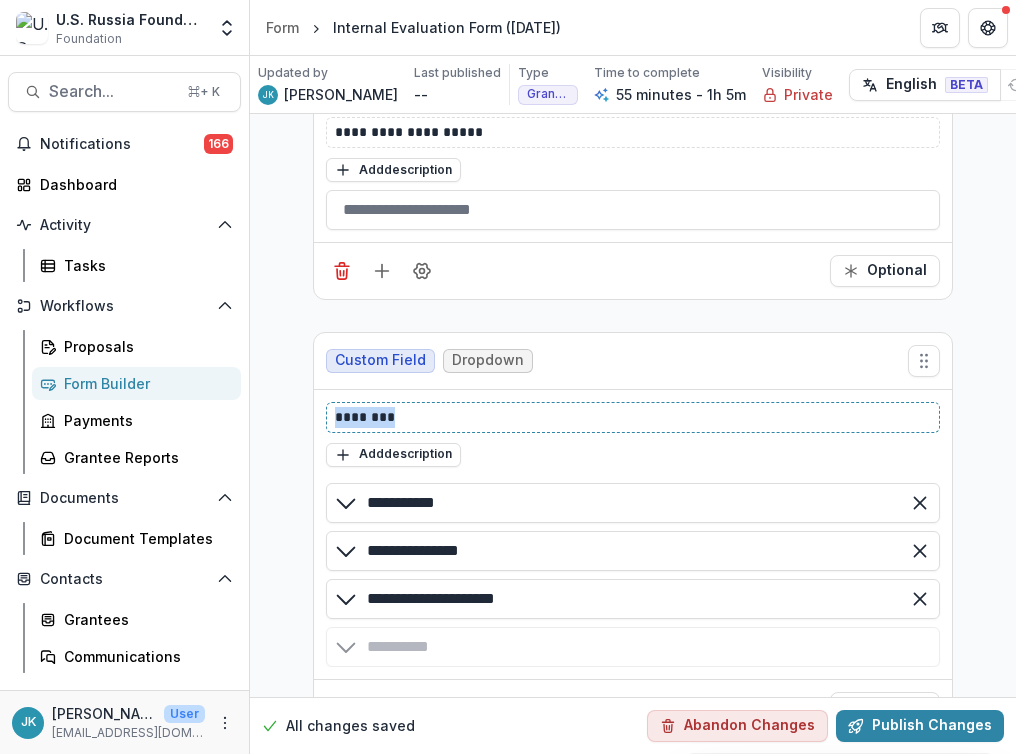 type 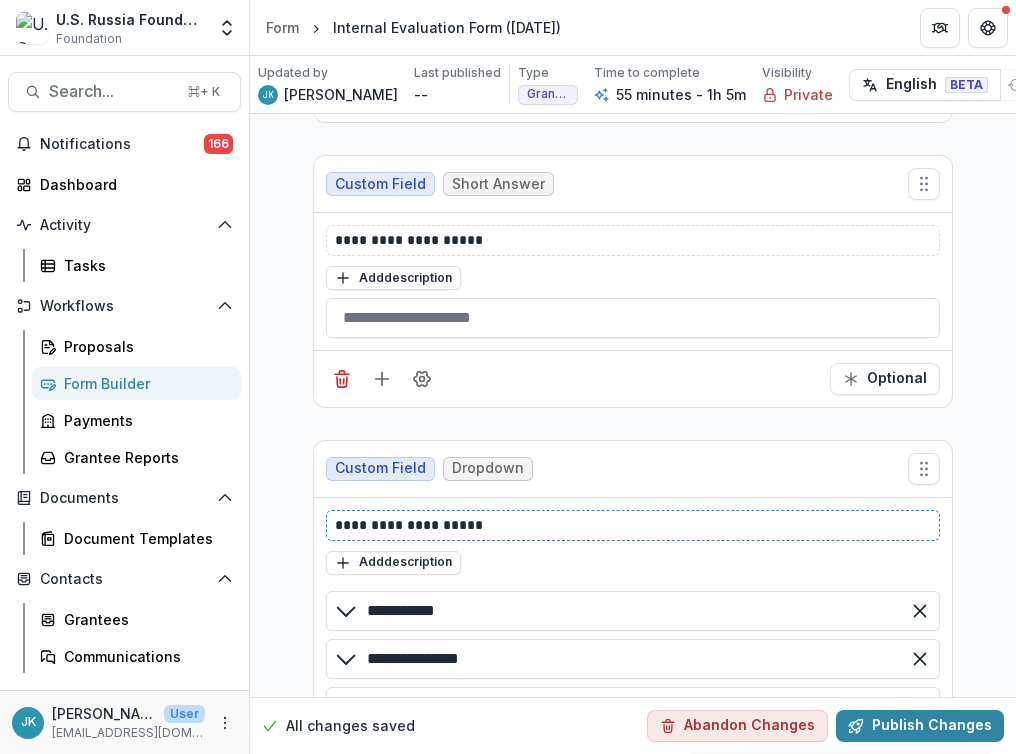 scroll, scrollTop: 3759, scrollLeft: 0, axis: vertical 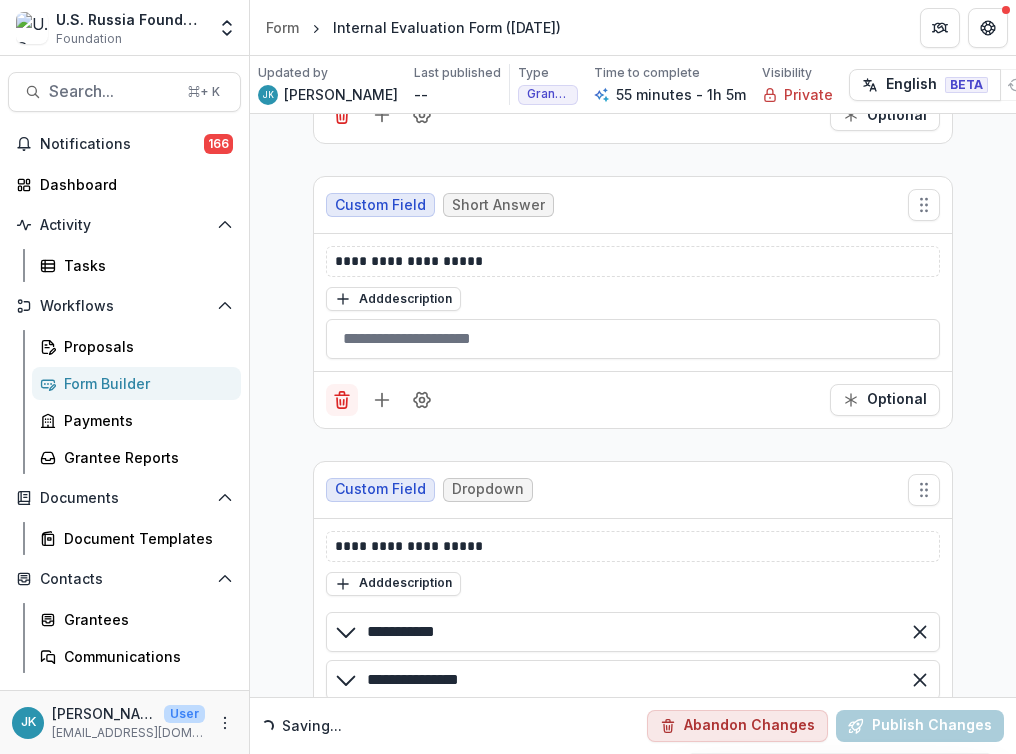 click at bounding box center (342, 400) 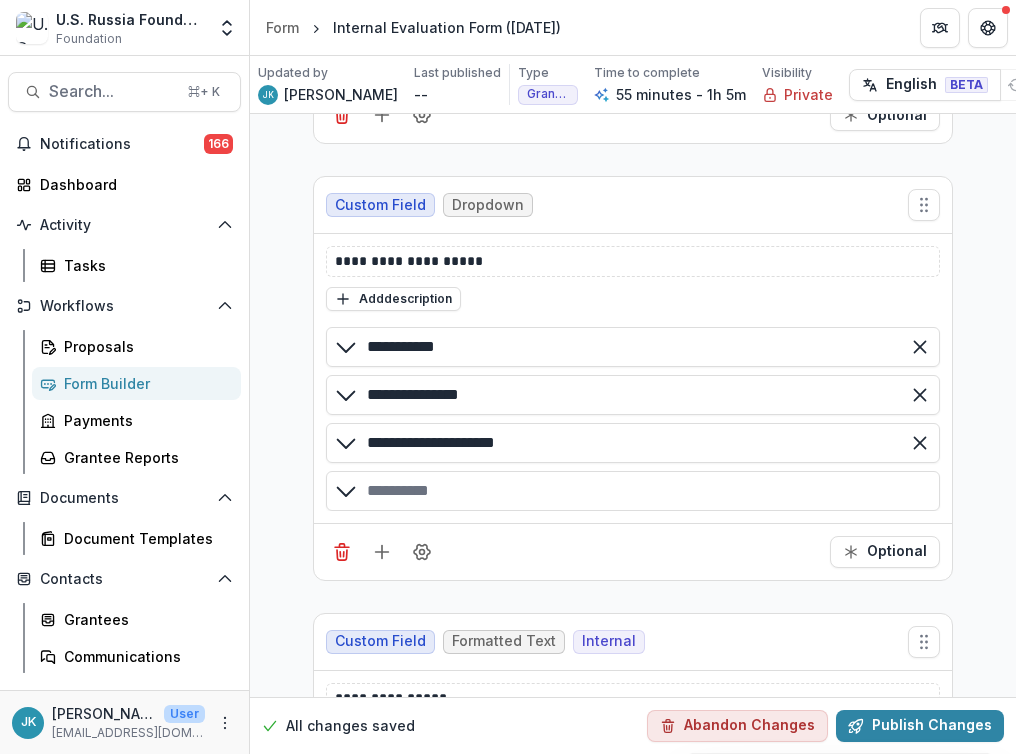 click at bounding box center [633, 491] 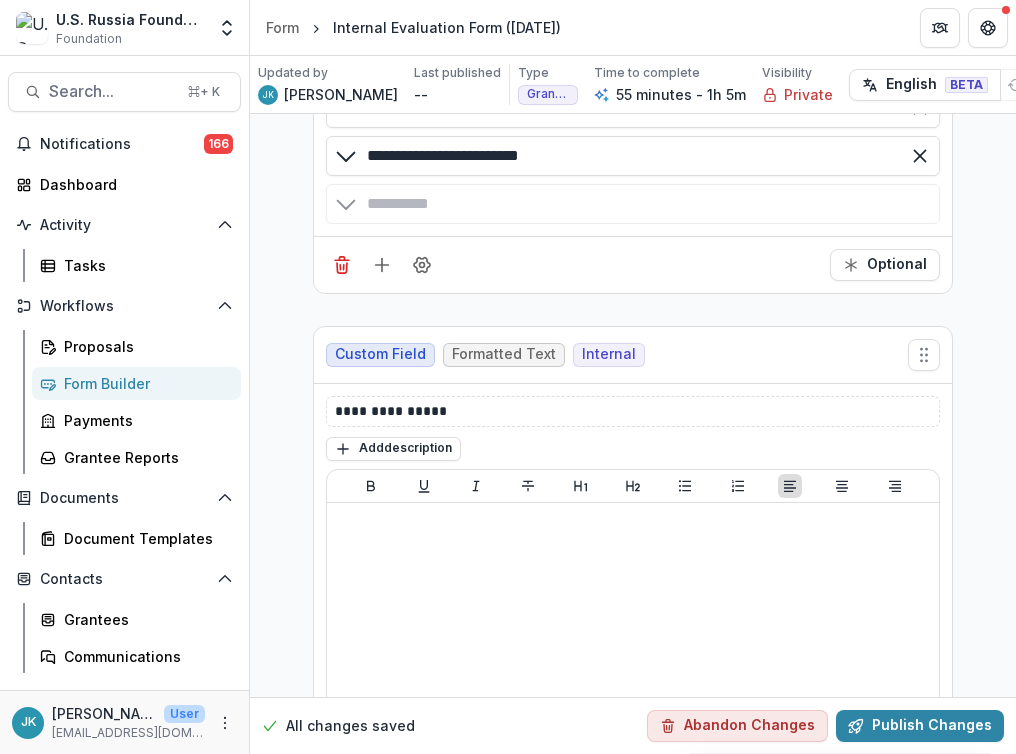 scroll, scrollTop: 4105, scrollLeft: 0, axis: vertical 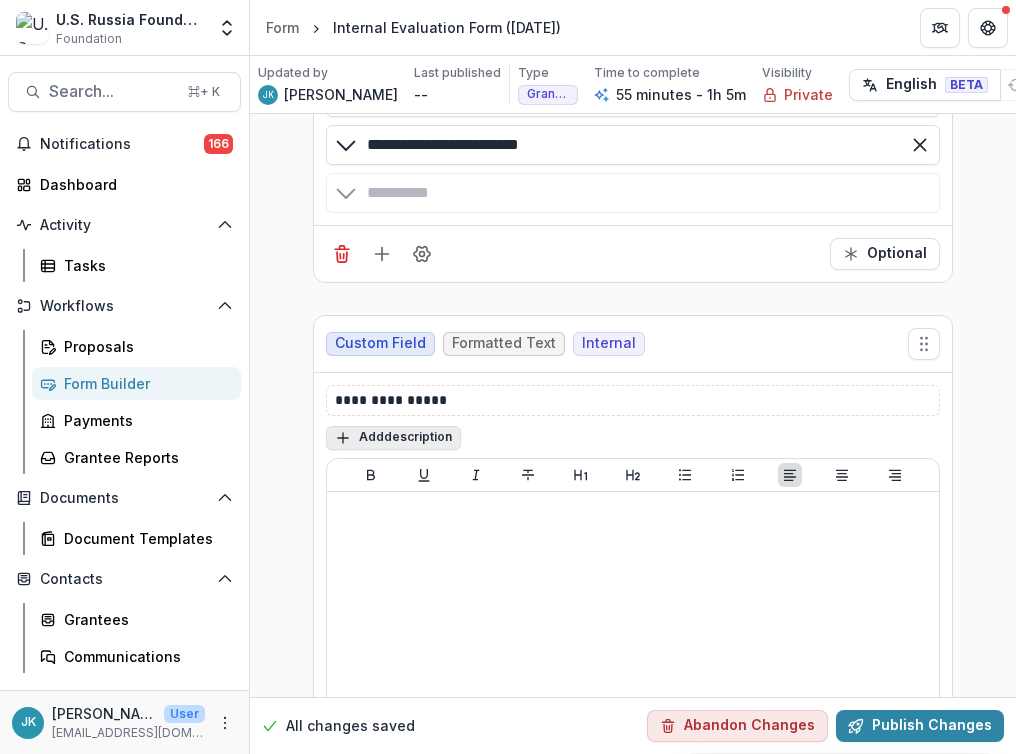 type on "**********" 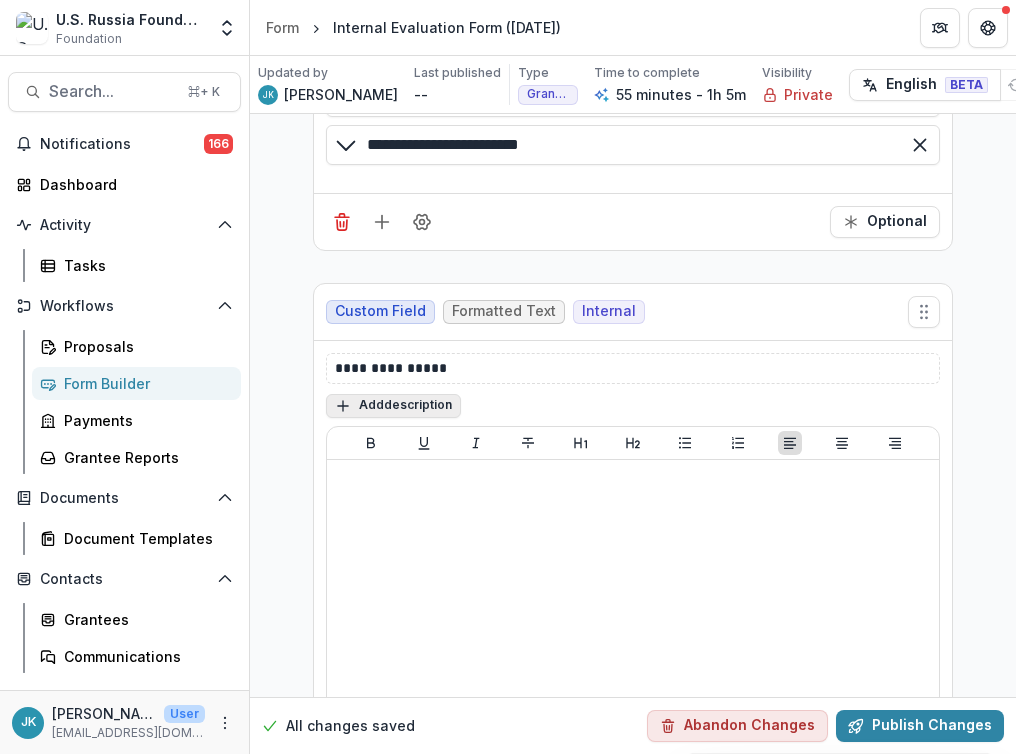 click on "Add  description" at bounding box center [393, 406] 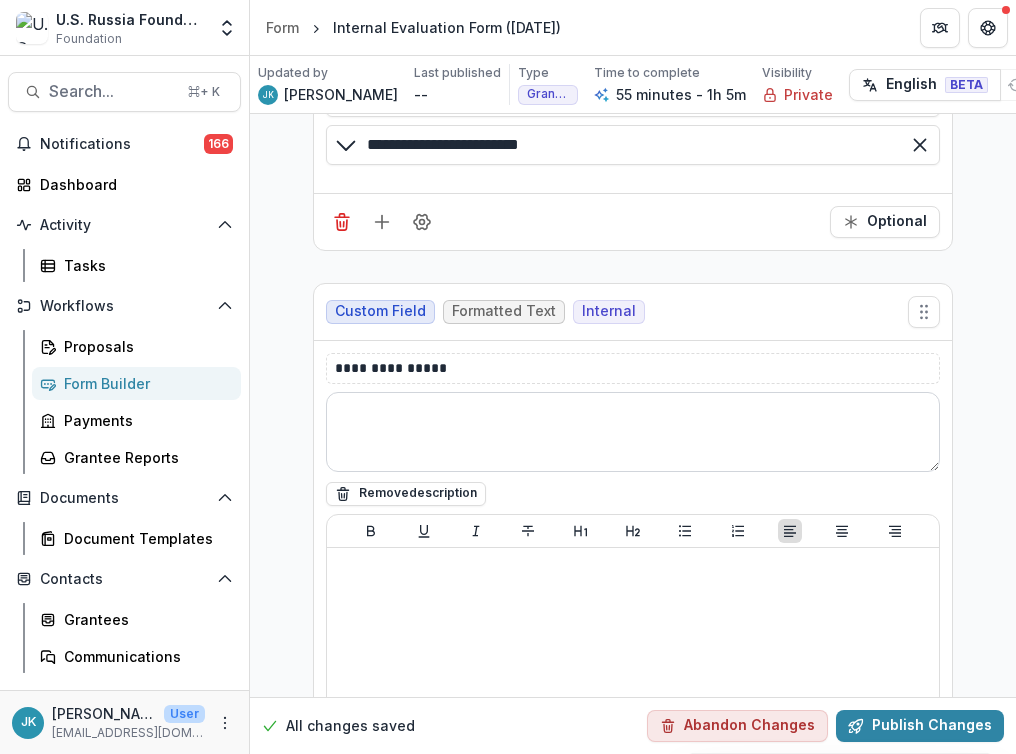 click at bounding box center (633, 432) 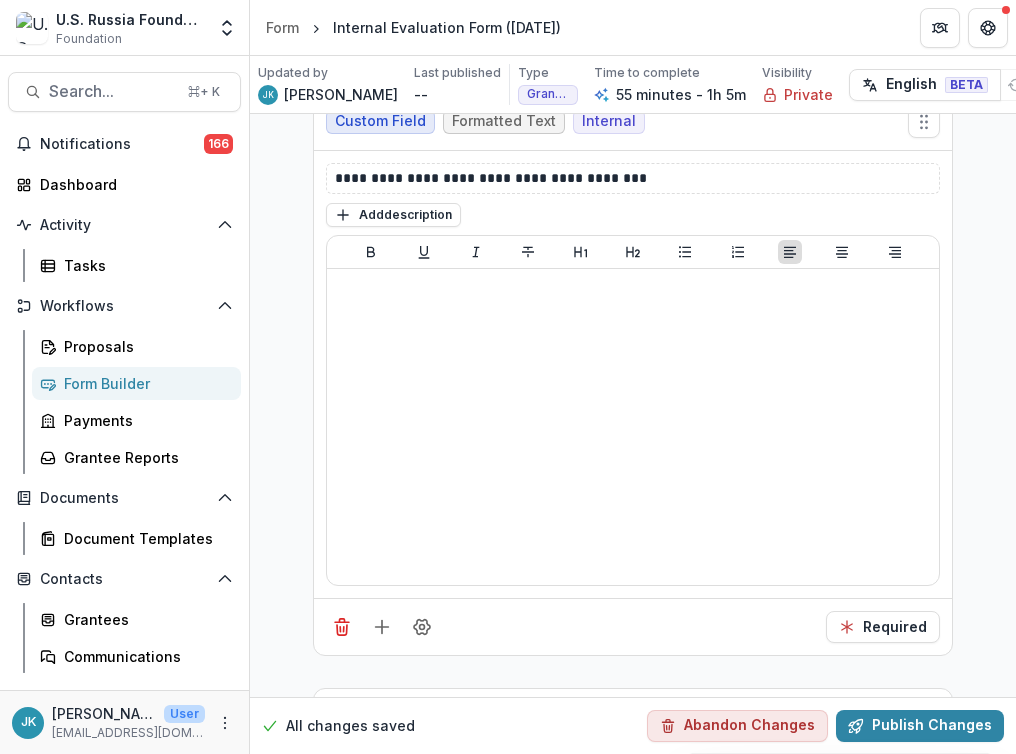 scroll, scrollTop: 5054, scrollLeft: 0, axis: vertical 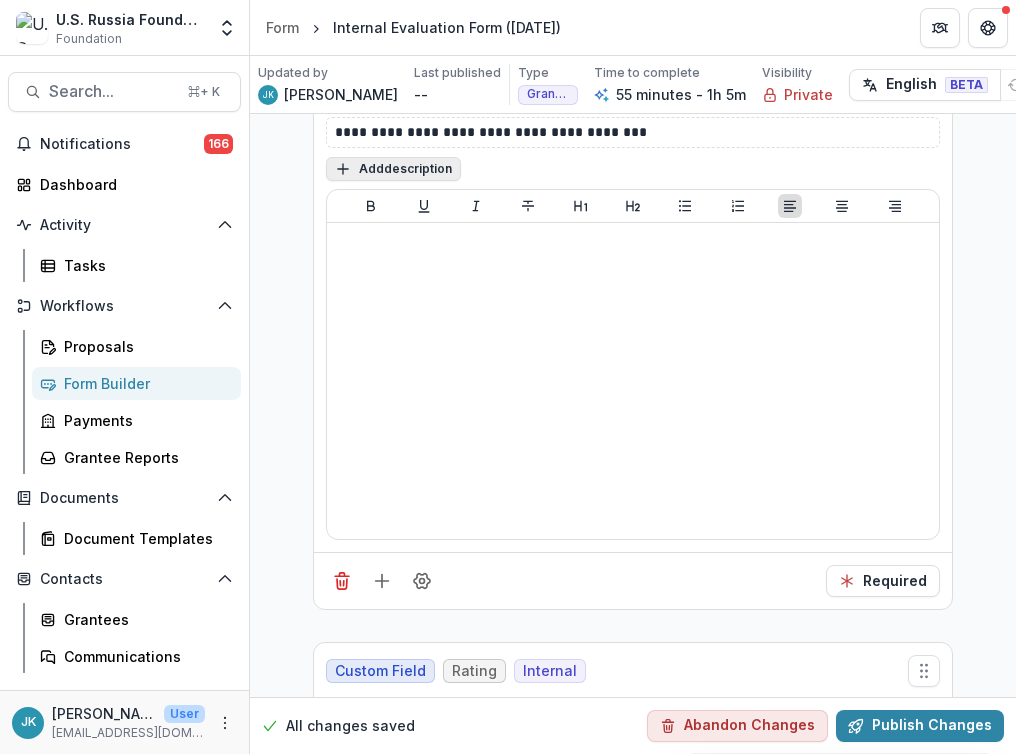 type on "**********" 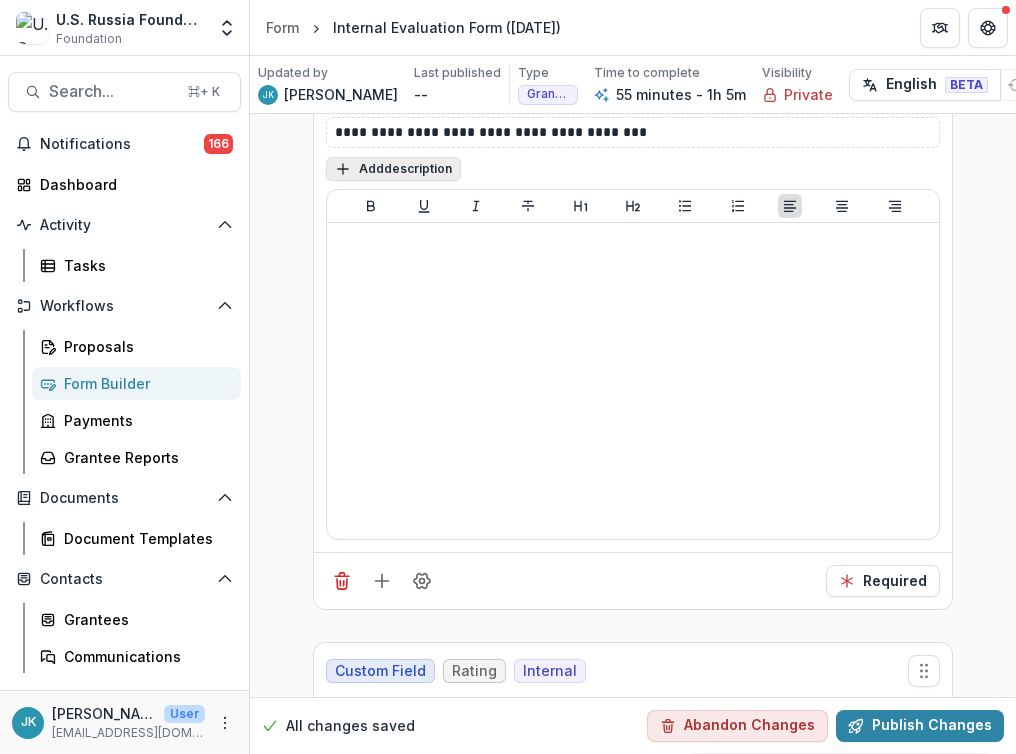 click on "Add  description" at bounding box center [393, 169] 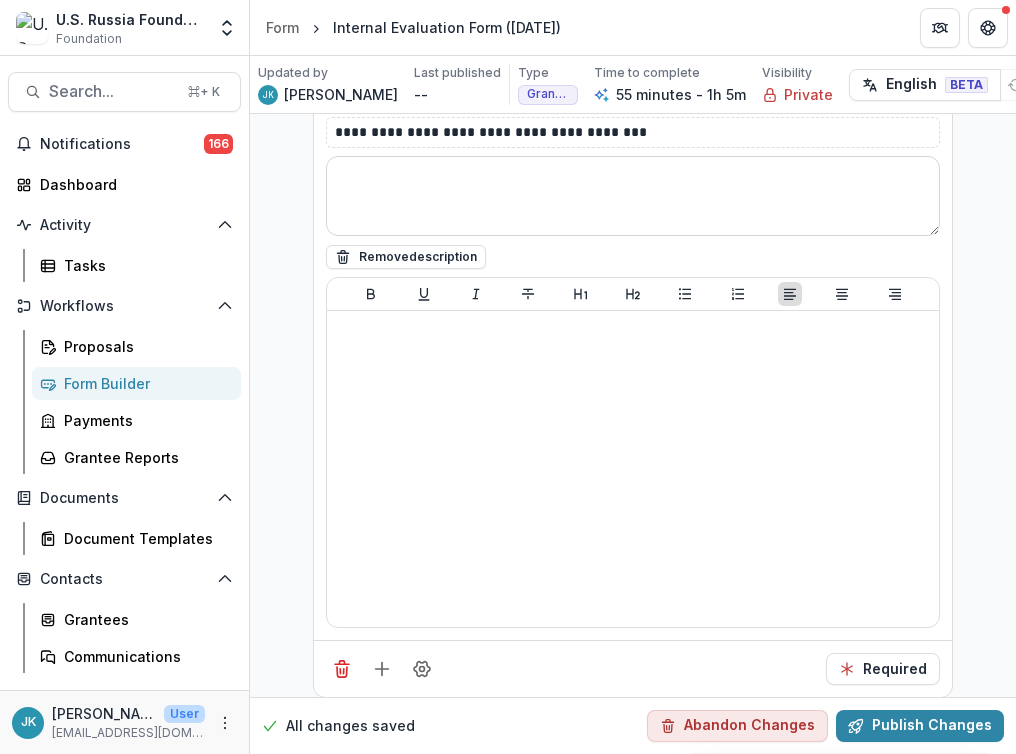 click at bounding box center (633, 196) 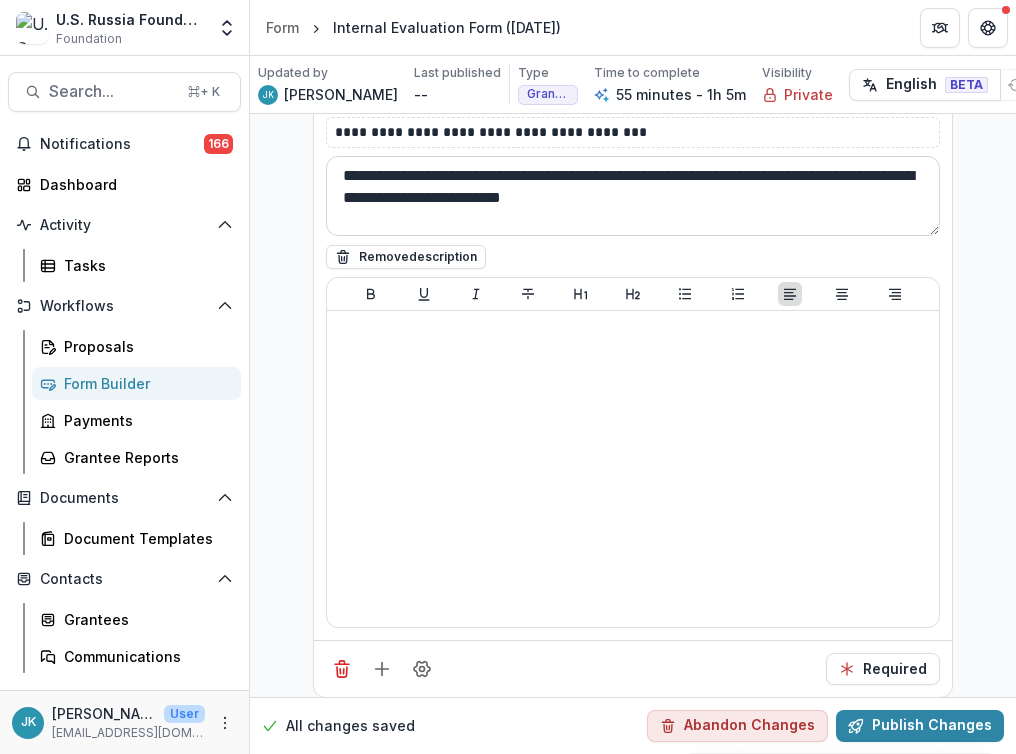 click on "**********" at bounding box center (633, 196) 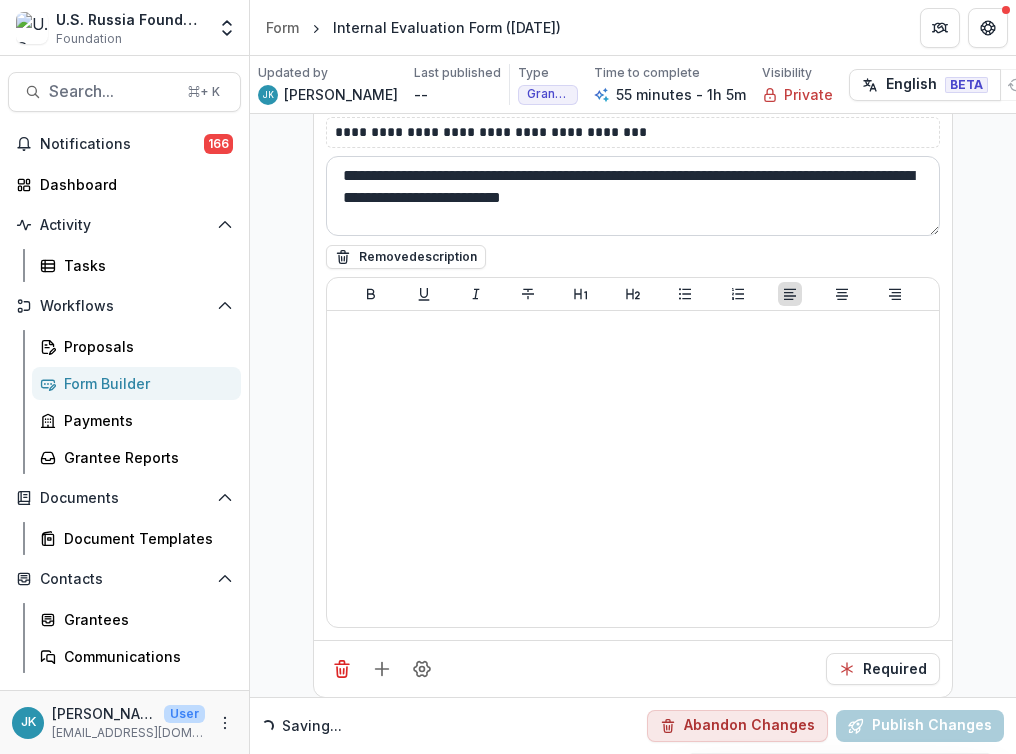 click on "**********" at bounding box center [633, 196] 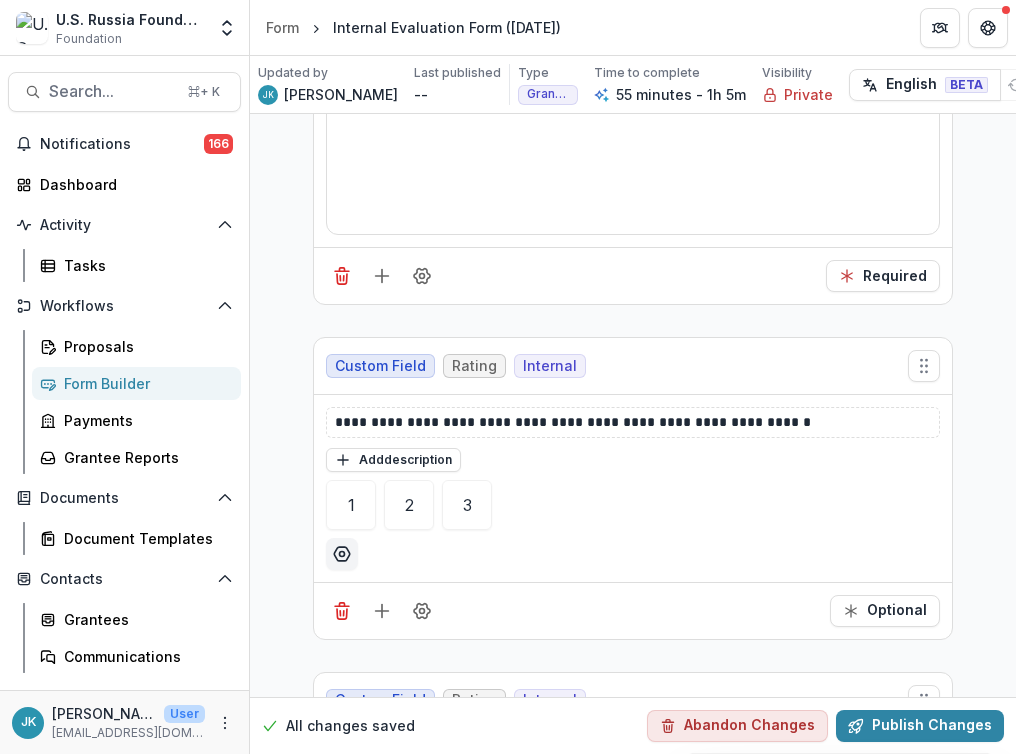 scroll, scrollTop: 5444, scrollLeft: 0, axis: vertical 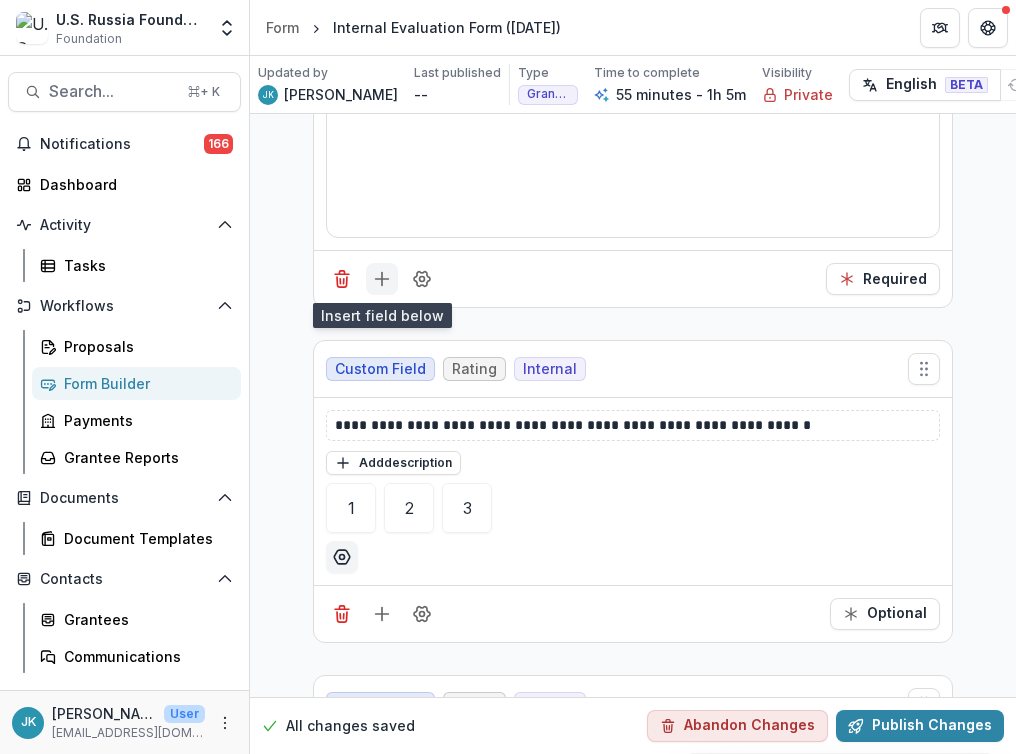 type on "**********" 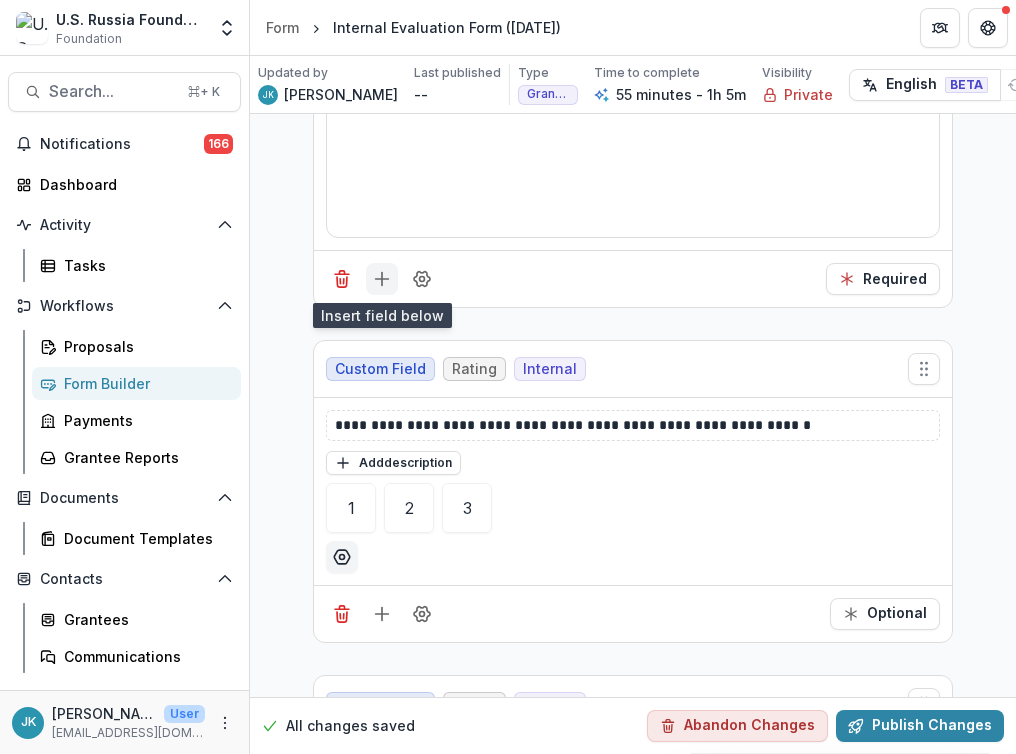 click 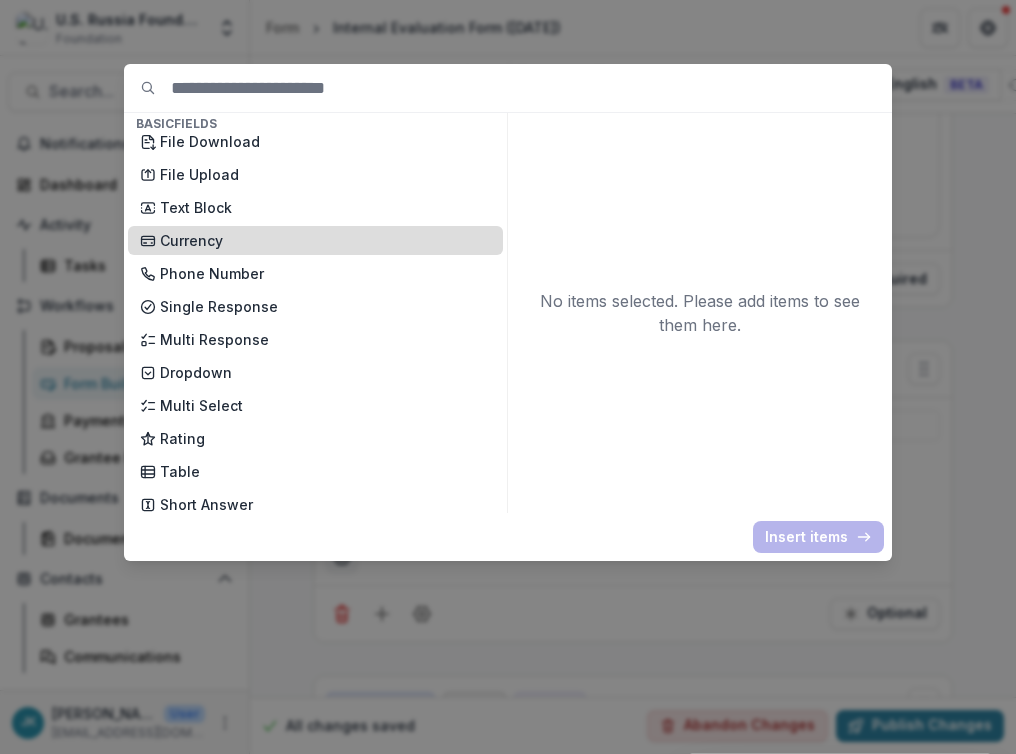 scroll, scrollTop: 118, scrollLeft: 0, axis: vertical 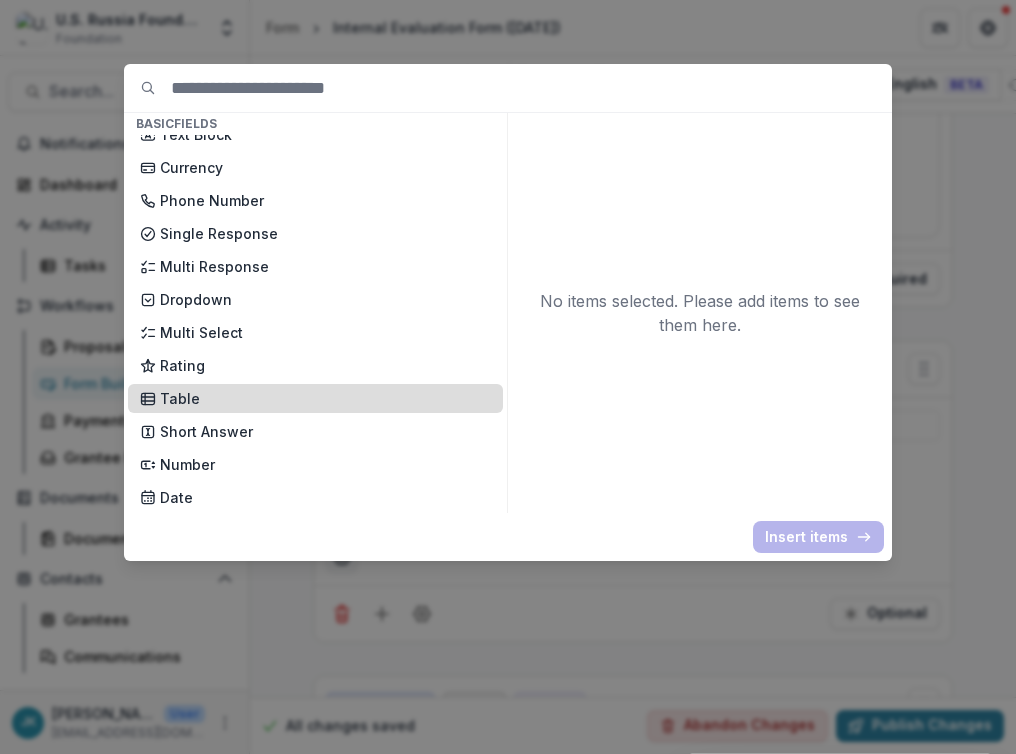 click on "Table" at bounding box center [325, 398] 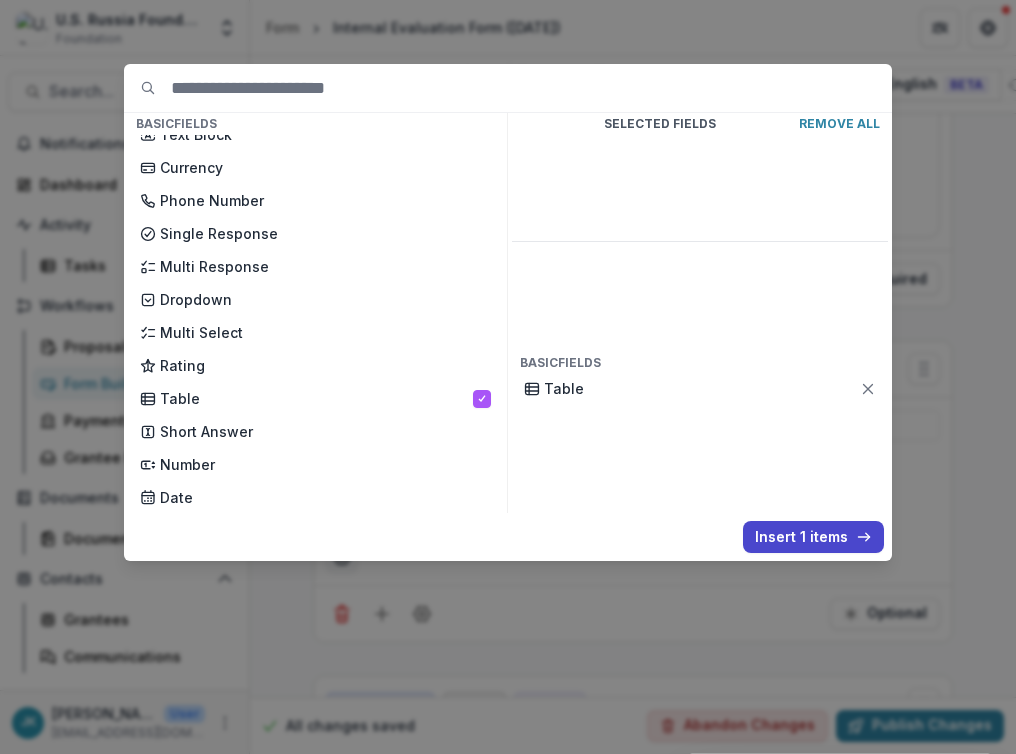 click on "Basic  Fields New Page File Download File Upload Text Block Currency Phone Number Single Response Multi Response Dropdown Multi Select Rating Table Short Answer Number Date Long answer Formatted Text Conditional Dropdown Spreadsheet Temelio  Fields External References Score Card Formula Foundation Users Foundation Tags Foundation Program Areas Grant Types Updated Grant Proposal Application ([DATE])  Fields Text Block Application Number Project Title Principal Investigator Project Start Date Project End Date Project Duration Project Area Staff Recommendation Project Summary Staff Recommendation and Evaluation Summary Relevance to USRF’s mission and the five areas of funding priority Compliance with specific requirements (e.g., the level of cost sharing, the level of indirect costs, and so on) Due Diligence results (e.g., sufficient financial history, experience in grants management, etc.) Eligibility Comments Clearly defined goals and objectives Measurable progress on goals and objectives Date What type?" at bounding box center [508, 312] 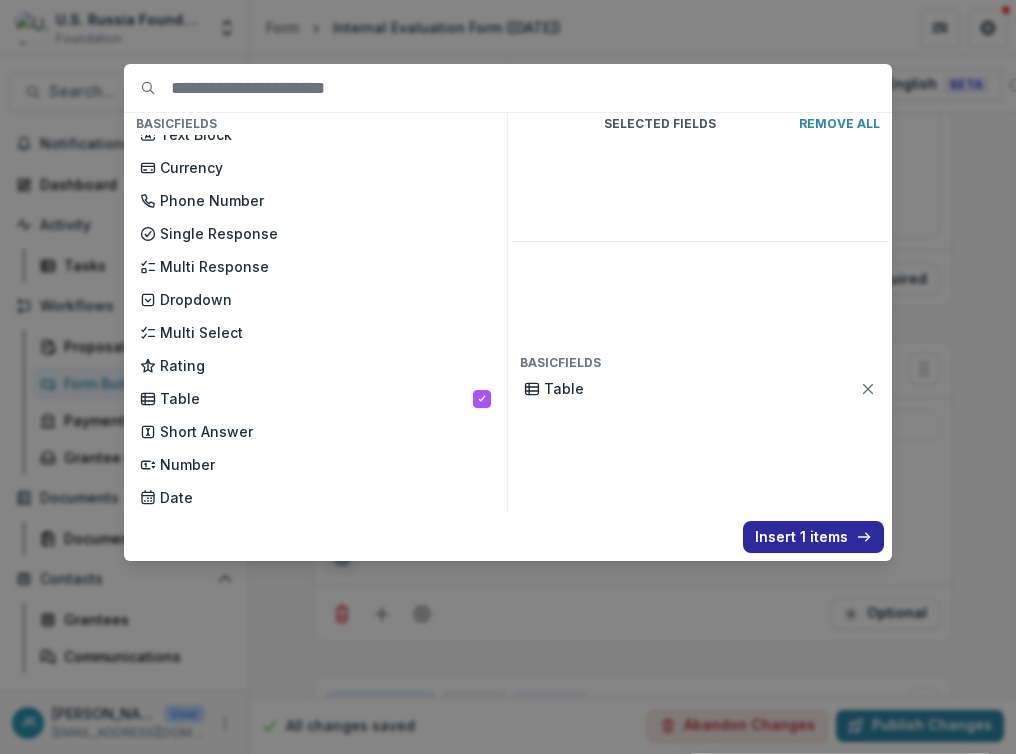 click on "Insert 1 items" at bounding box center [813, 537] 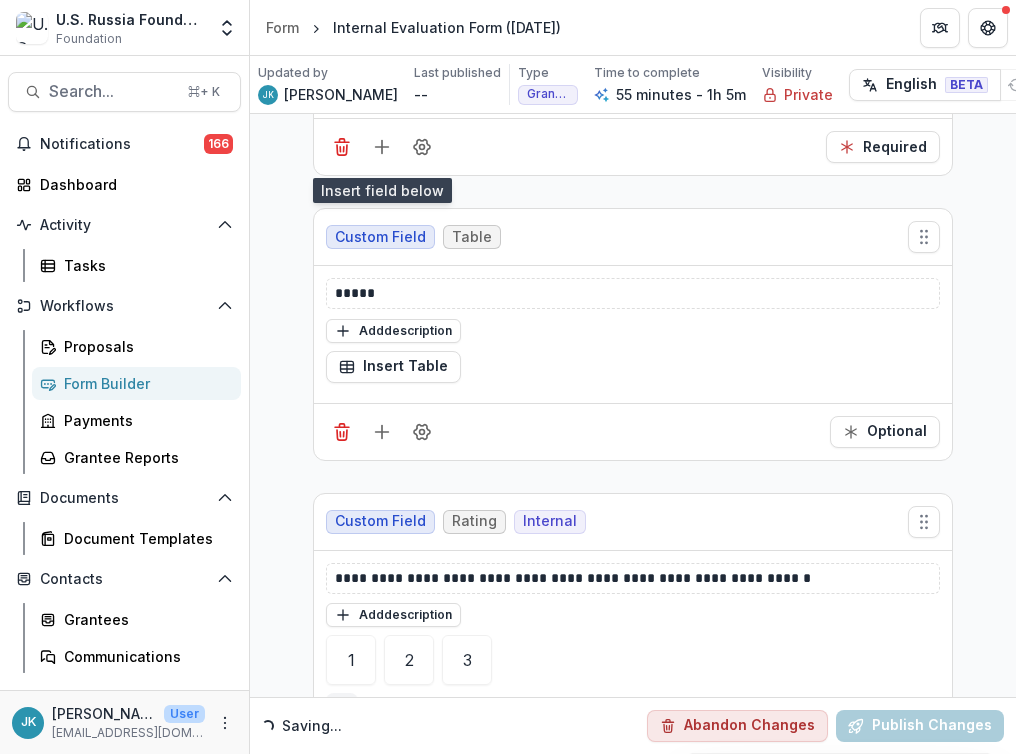 scroll, scrollTop: 5579, scrollLeft: 0, axis: vertical 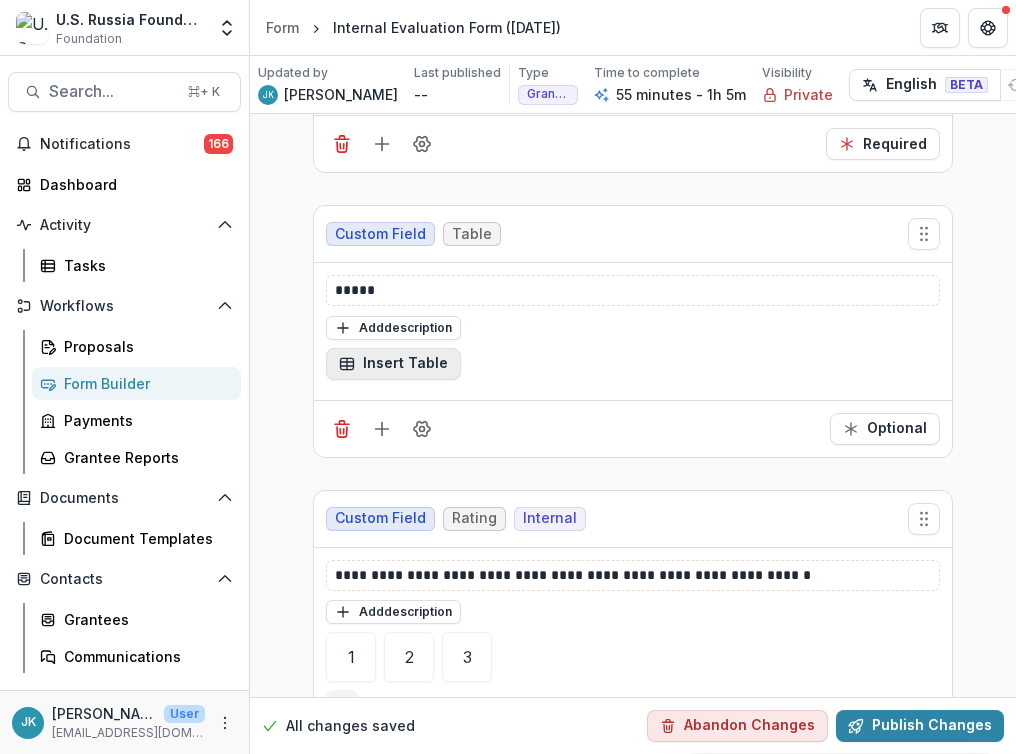 click on "Insert Table" at bounding box center [393, 364] 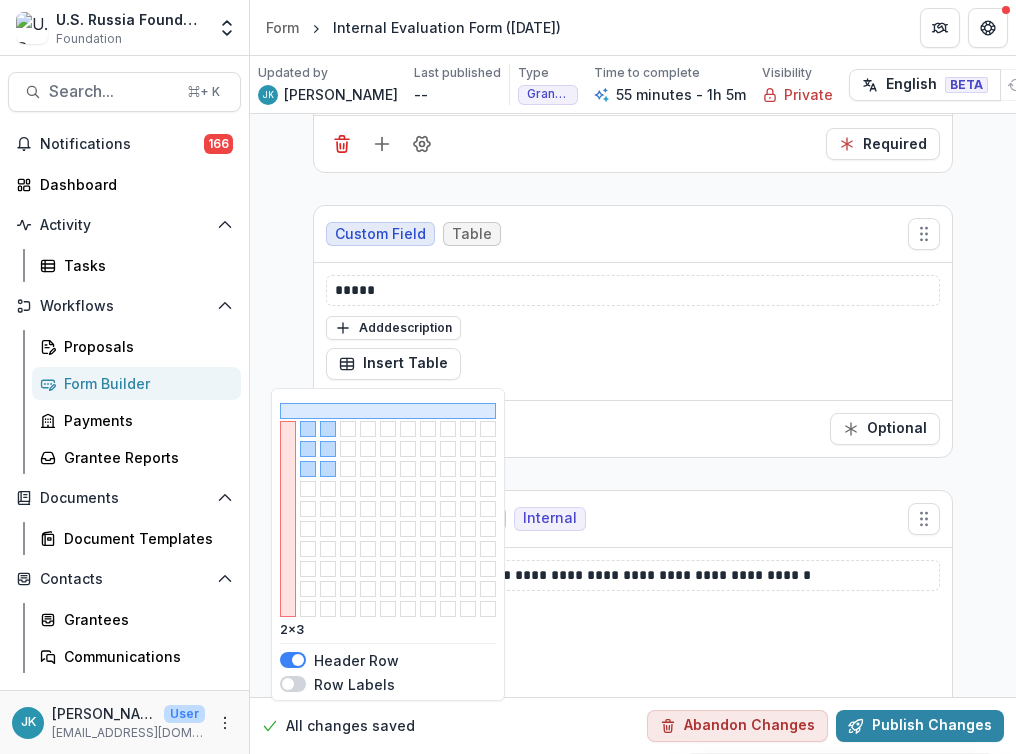 click at bounding box center (328, 469) 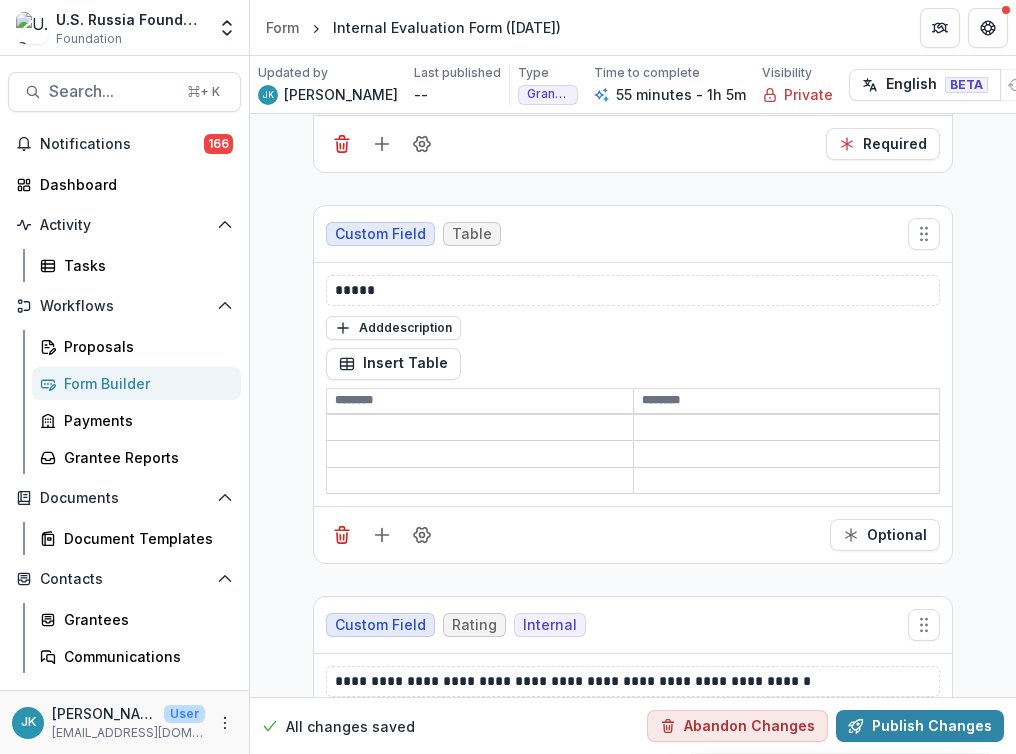 click at bounding box center (480, 401) 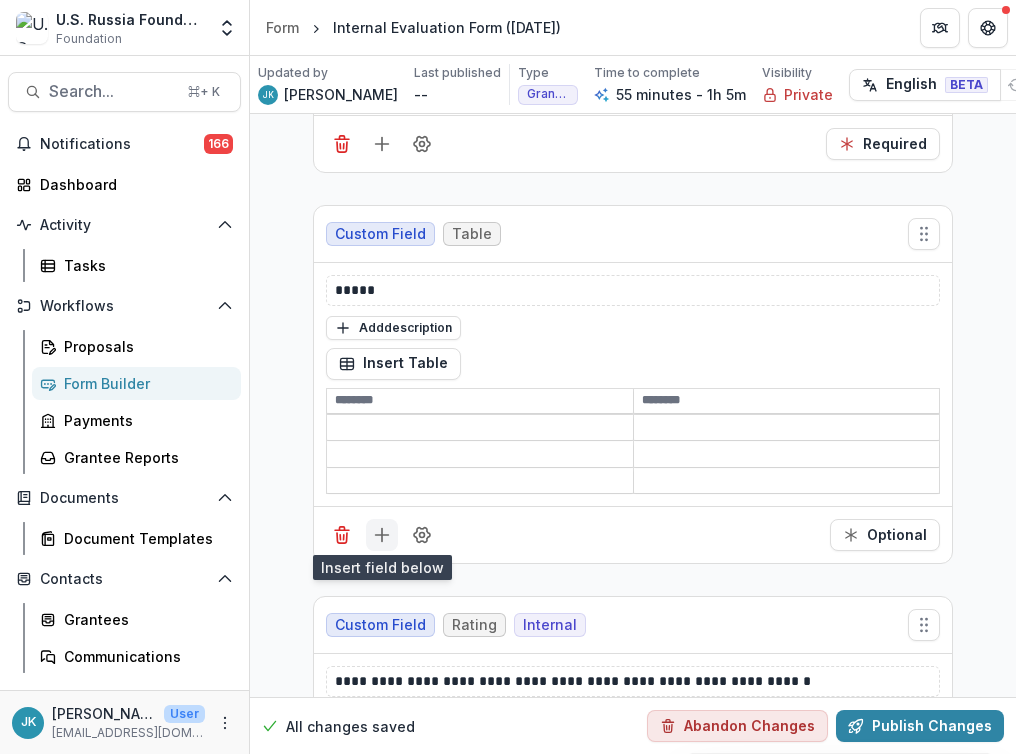 click 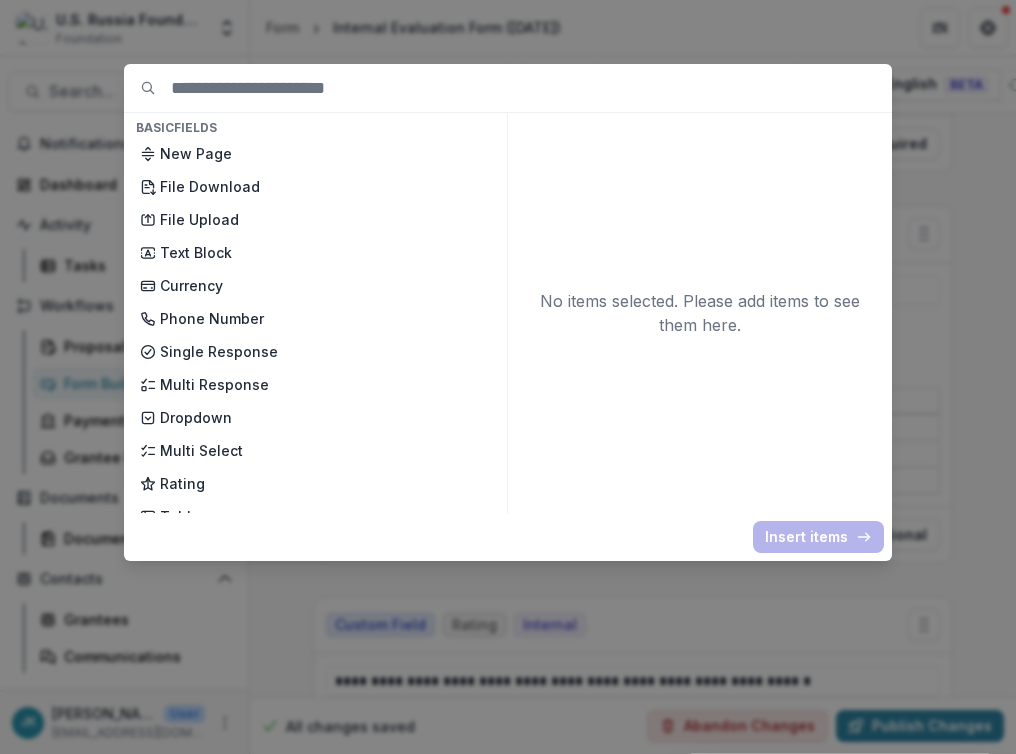 click on "Basic  Fields New Page File Download File Upload Text Block Currency Phone Number Single Response Multi Response Dropdown Multi Select Rating Table Short Answer Number Date Long answer Formatted Text Conditional Dropdown Spreadsheet Temelio  Fields External References Score Card Formula Foundation Users Foundation Tags Foundation Program Areas Grant Types Updated Grant Proposal Application ([DATE])  Fields Text Block Application Number Project Title Principal Investigator Project Start Date Project End Date Project Duration Project Area Staff Recommendation Project Summary Staff Recommendation and Evaluation Summary Relevance to USRF’s mission and the five areas of funding priority Compliance with specific requirements (e.g., the level of cost sharing, the level of indirect costs, and so on) Due Diligence results (e.g., sufficient financial history, experience in grants management, etc.) Eligibility Comments Clearly defined goals and objectives Measurable progress on goals and objectives Date What type?" at bounding box center (508, 377) 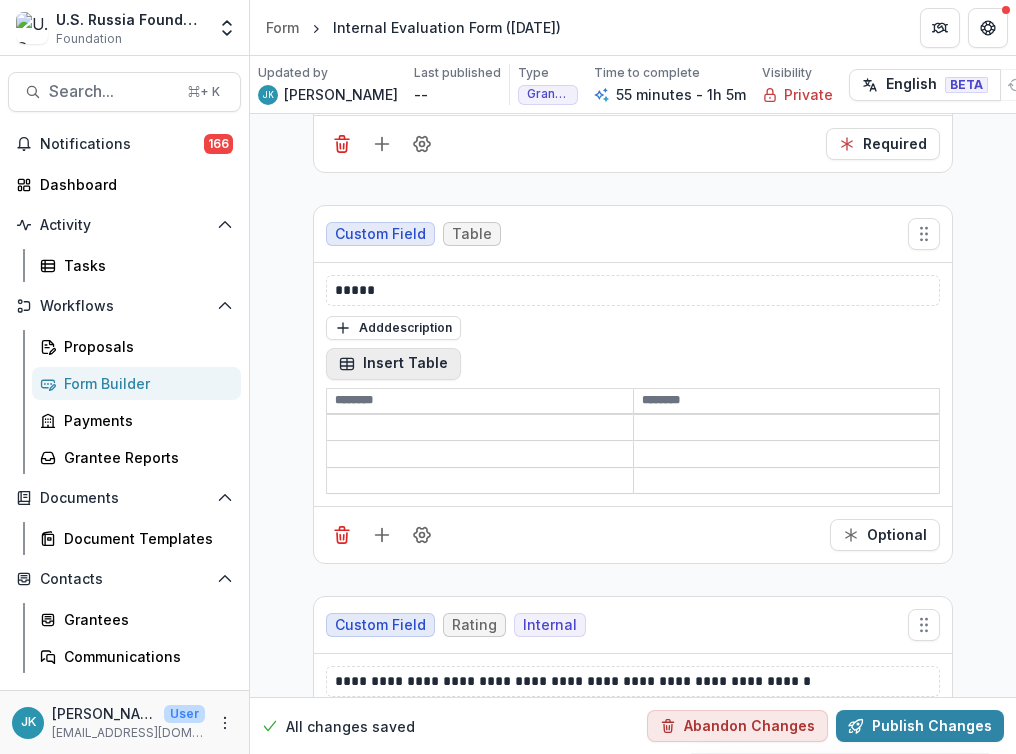 click on "Insert Table" at bounding box center [393, 364] 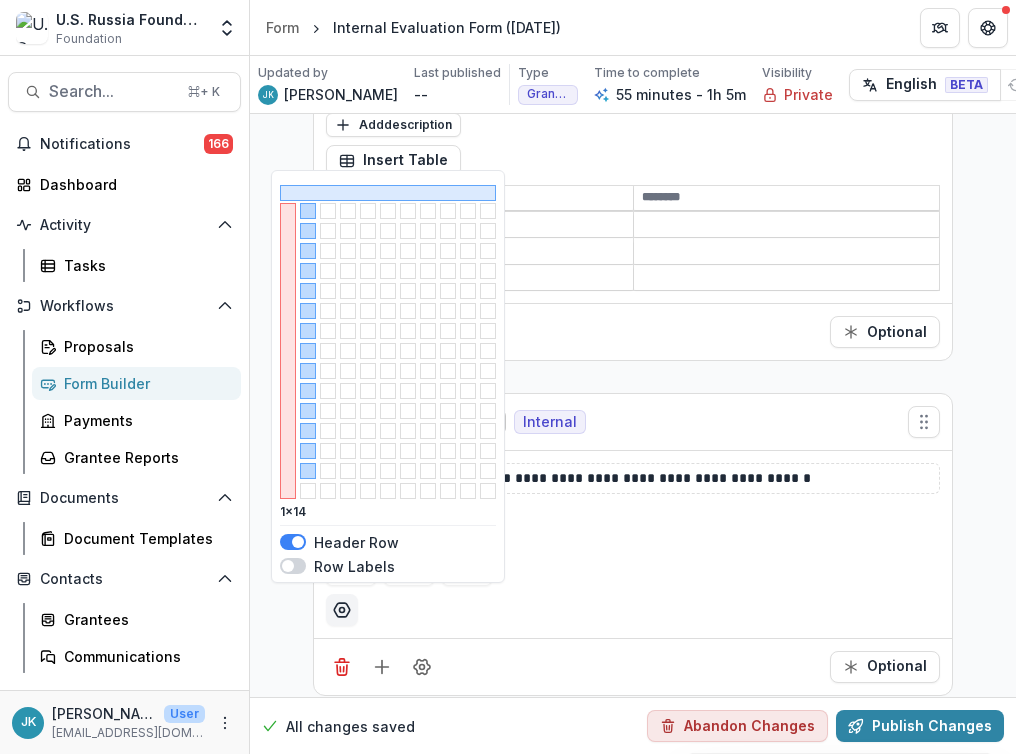scroll, scrollTop: 5797, scrollLeft: 0, axis: vertical 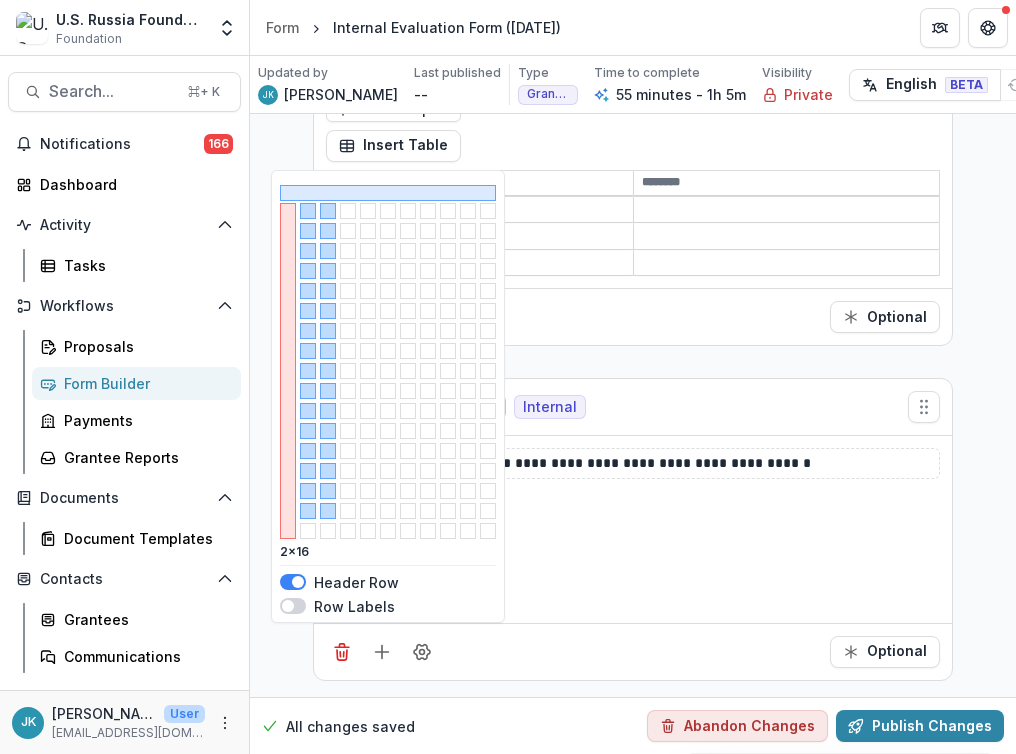 click at bounding box center (298, 582) 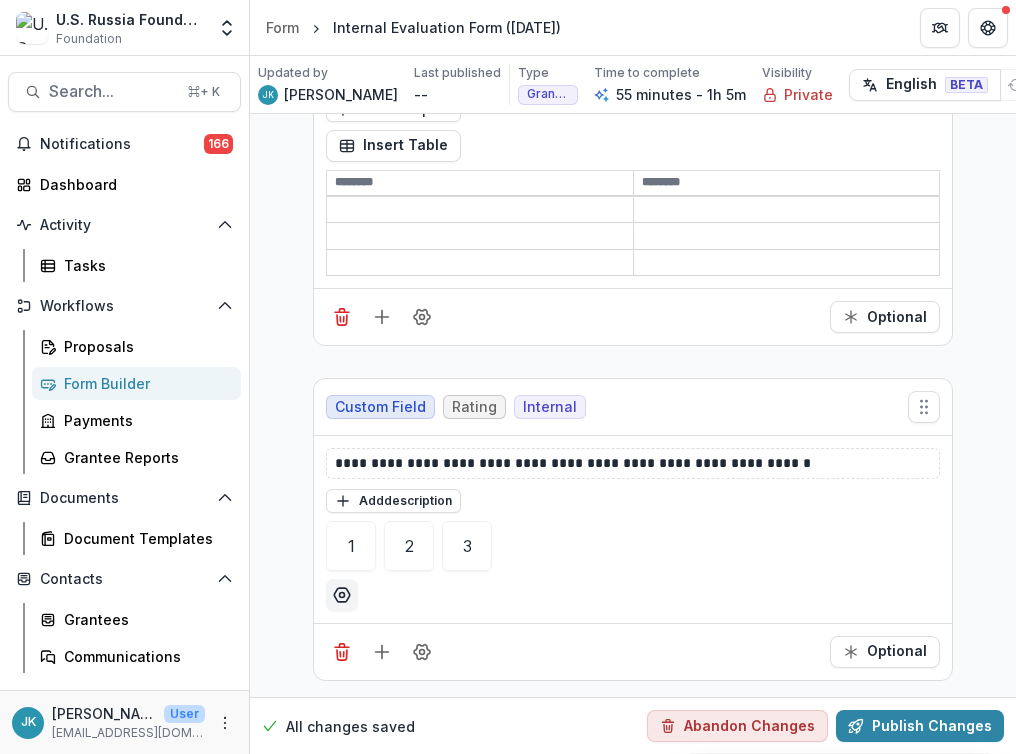 click on "Optional" at bounding box center [633, 316] 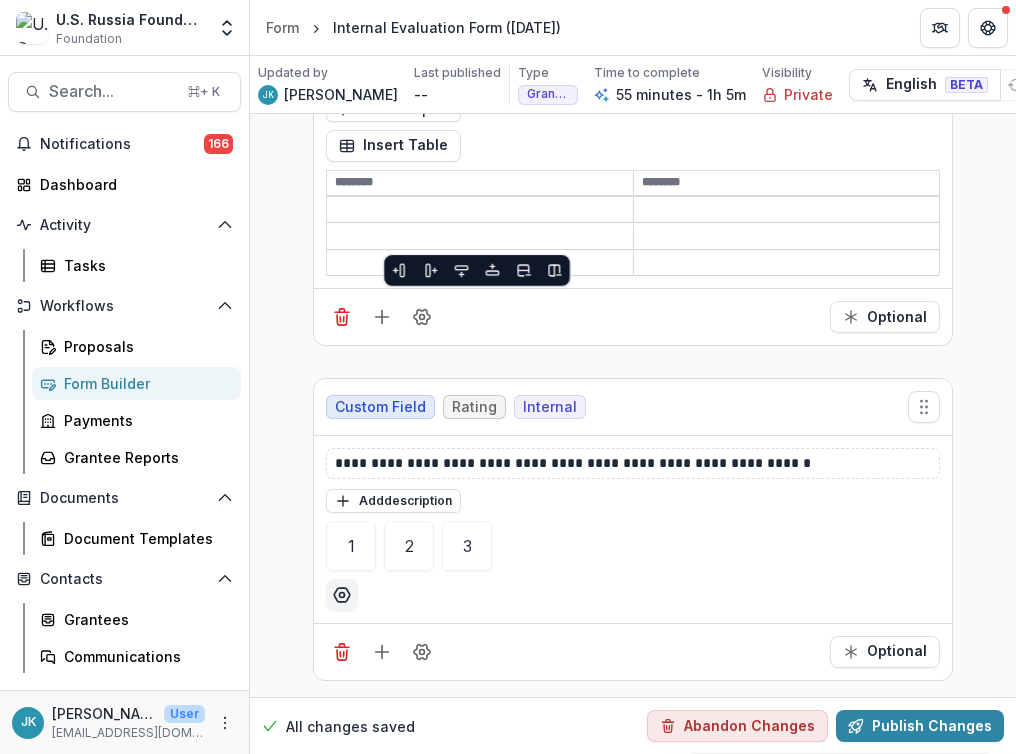 click at bounding box center [480, 237] 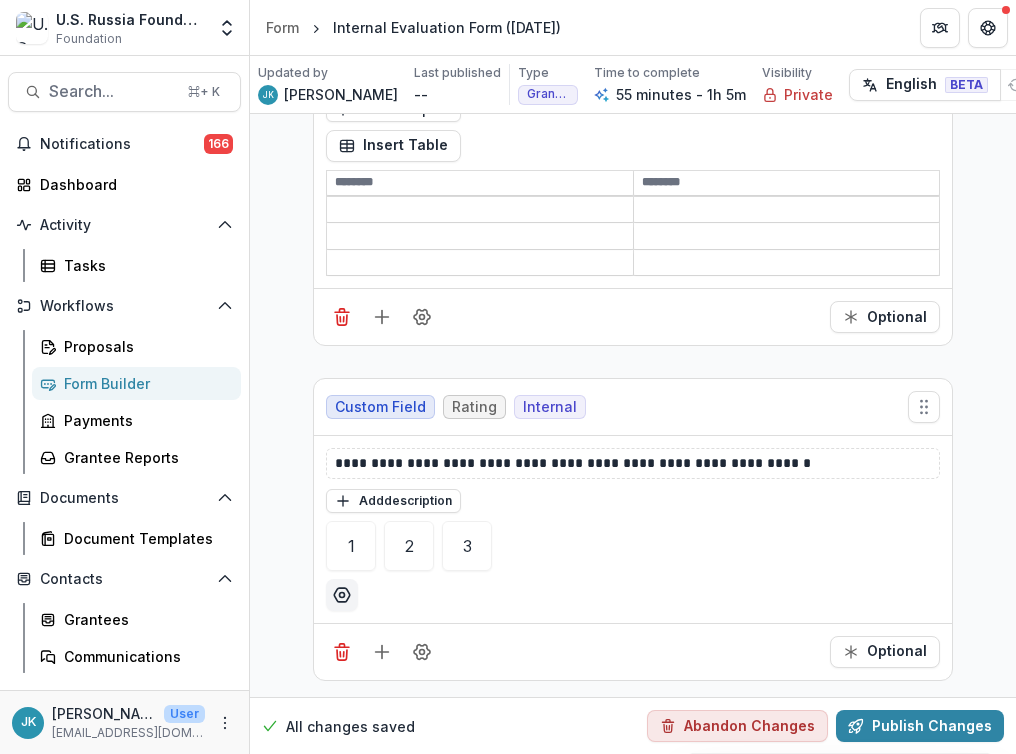 click at bounding box center [480, 183] 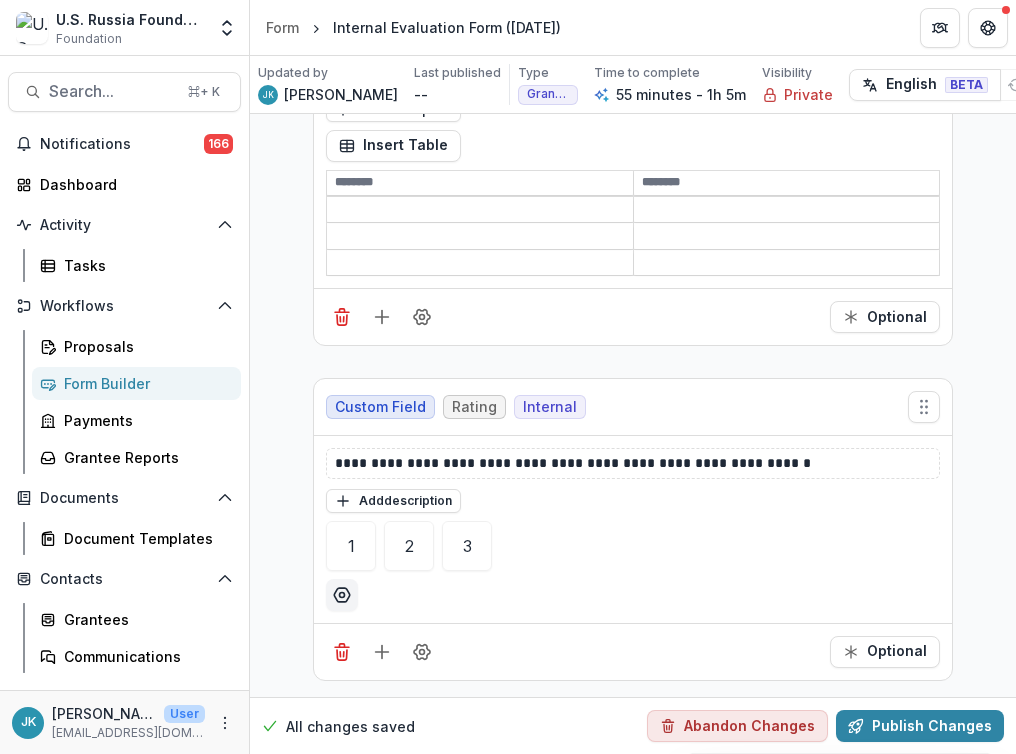 drag, startPoint x: 551, startPoint y: 179, endPoint x: 719, endPoint y: 183, distance: 168.0476 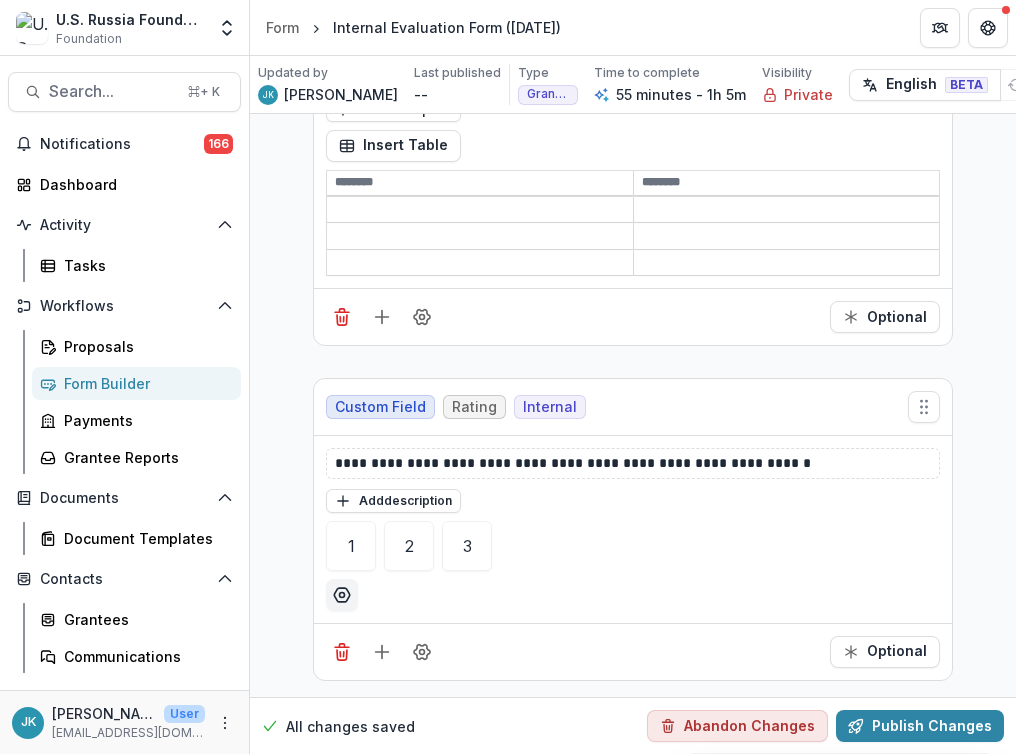 click at bounding box center (787, 237) 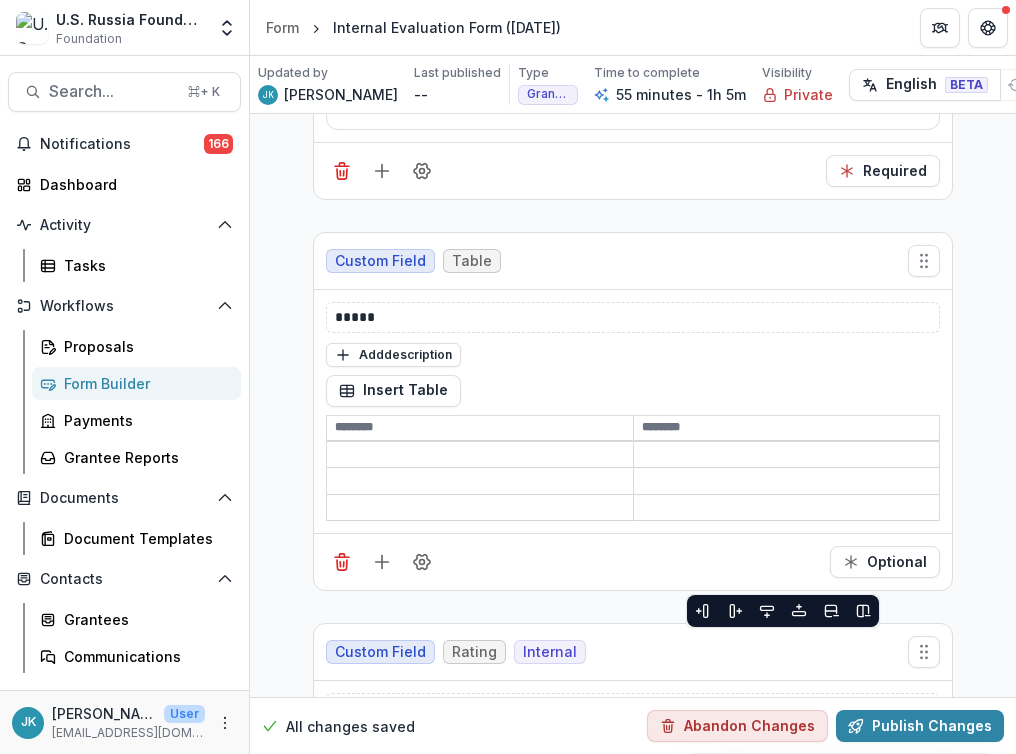 scroll, scrollTop: 5568, scrollLeft: 0, axis: vertical 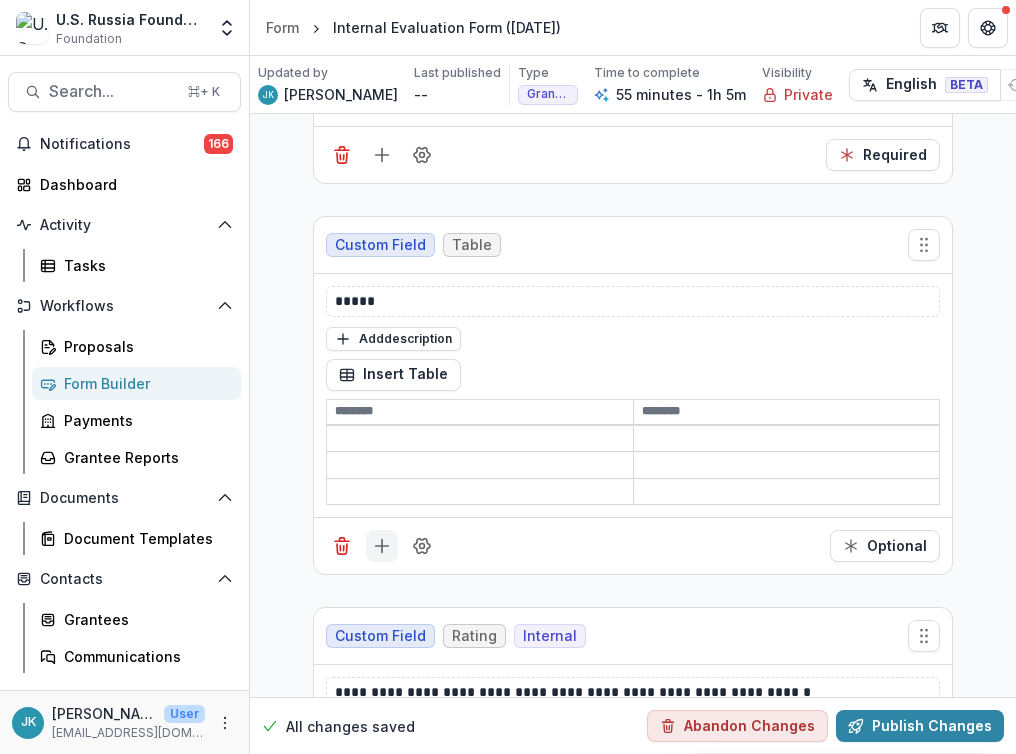 click 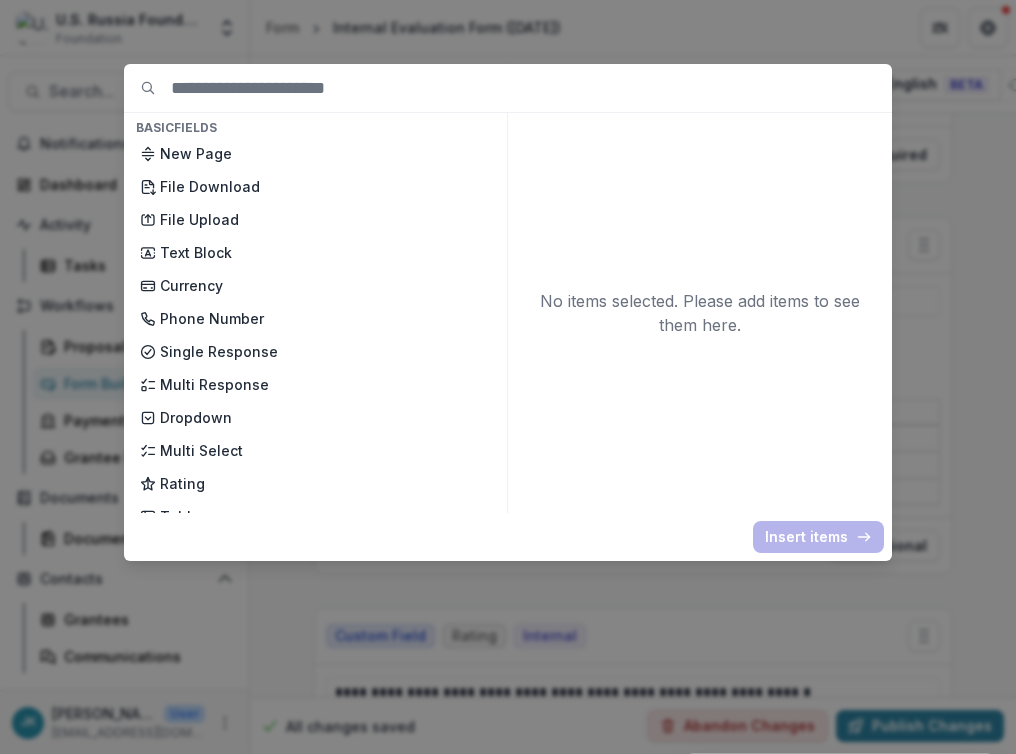 click on "Basic  Fields New Page File Download File Upload Text Block Currency Phone Number Single Response Multi Response Dropdown Multi Select Rating Table Short Answer Number Date Long answer Formatted Text Conditional Dropdown Spreadsheet Temelio  Fields External References Score Card Formula Foundation Users Foundation Tags Foundation Program Areas Grant Types Updated Grant Proposal Application ([DATE])  Fields Text Block Application Number Project Title Principal Investigator Project Start Date Project End Date Project Duration Project Area Staff Recommendation Project Summary Staff Recommendation and Evaluation Summary Relevance to USRF’s mission and the five areas of funding priority Compliance with specific requirements (e.g., the level of cost sharing, the level of indirect costs, and so on) Due Diligence results (e.g., sufficient financial history, experience in grants management, etc.) Eligibility Comments Clearly defined goals and objectives Measurable progress on goals and objectives Date What type?" at bounding box center [508, 377] 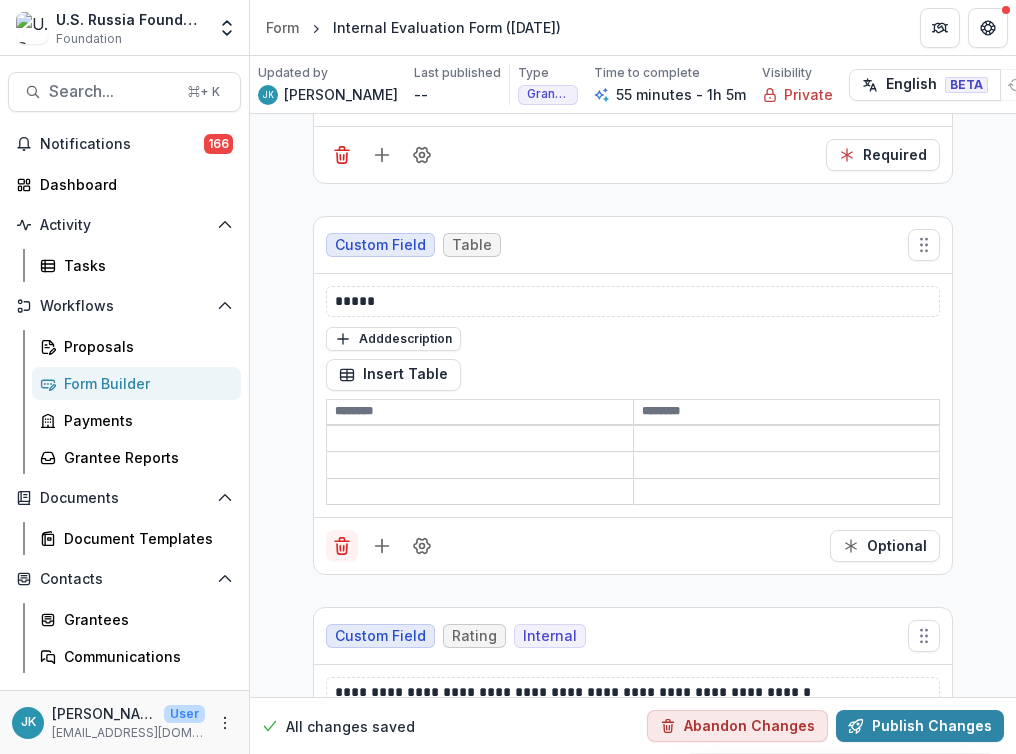 click at bounding box center [342, 546] 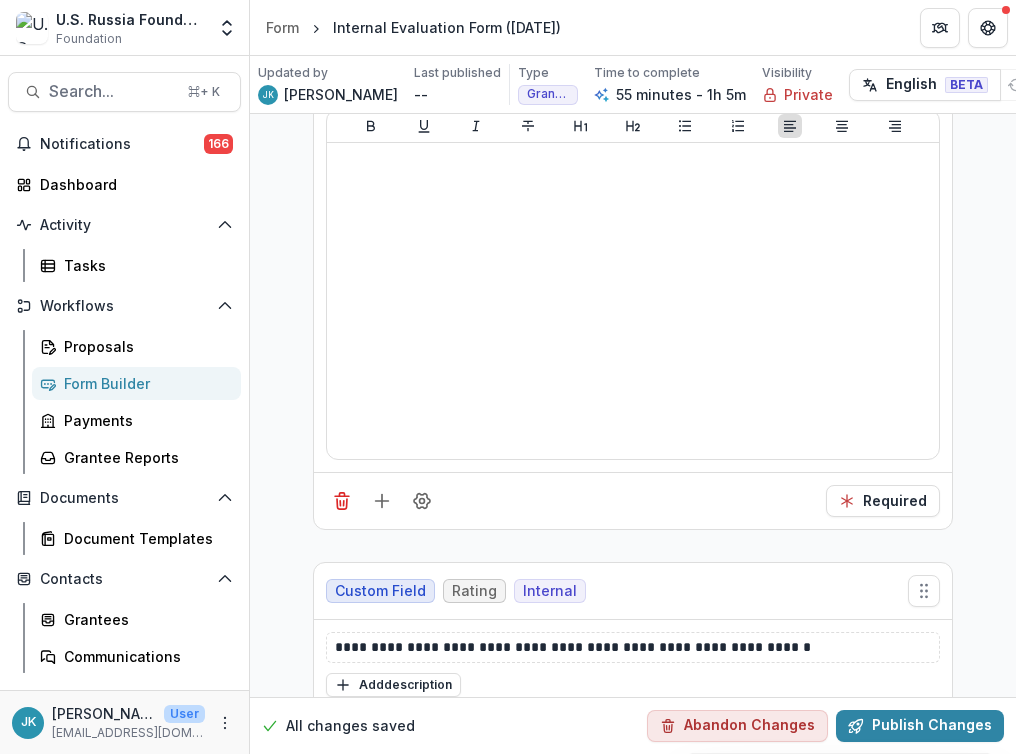 scroll, scrollTop: 5227, scrollLeft: 0, axis: vertical 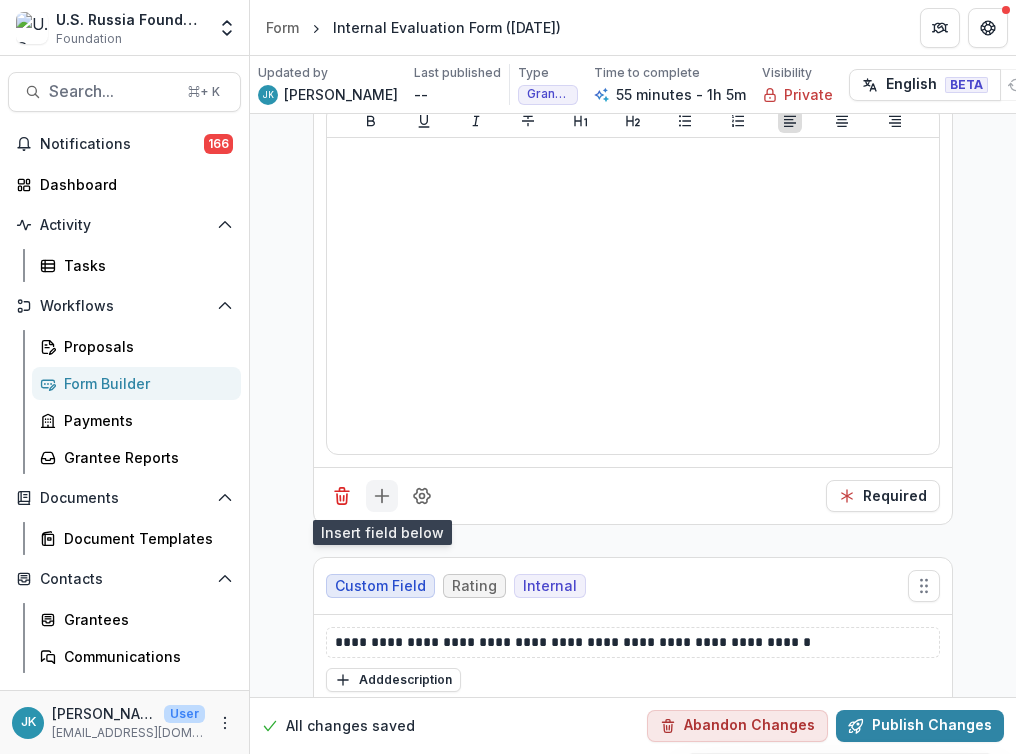 click 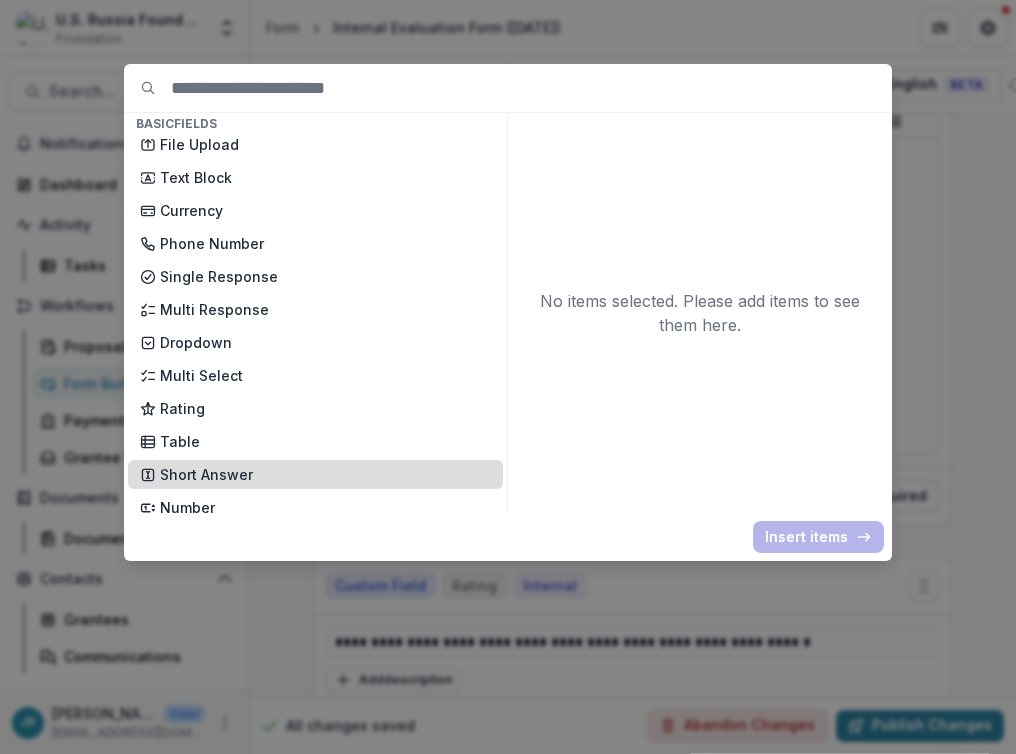 scroll, scrollTop: 119, scrollLeft: 0, axis: vertical 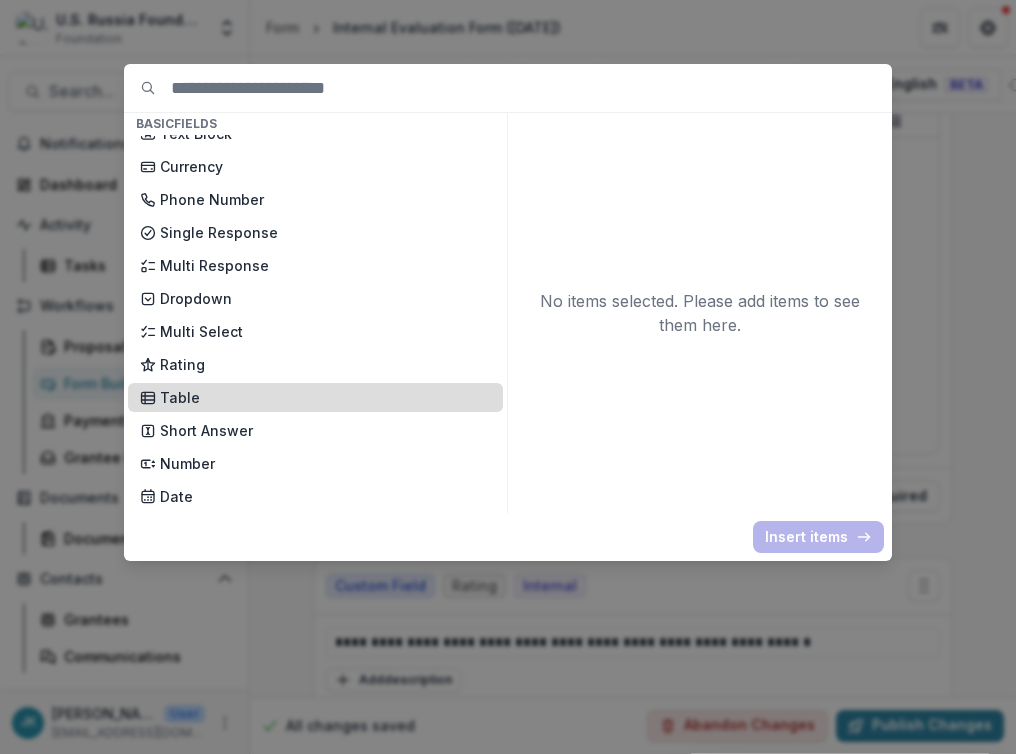 click on "Table" at bounding box center [325, 397] 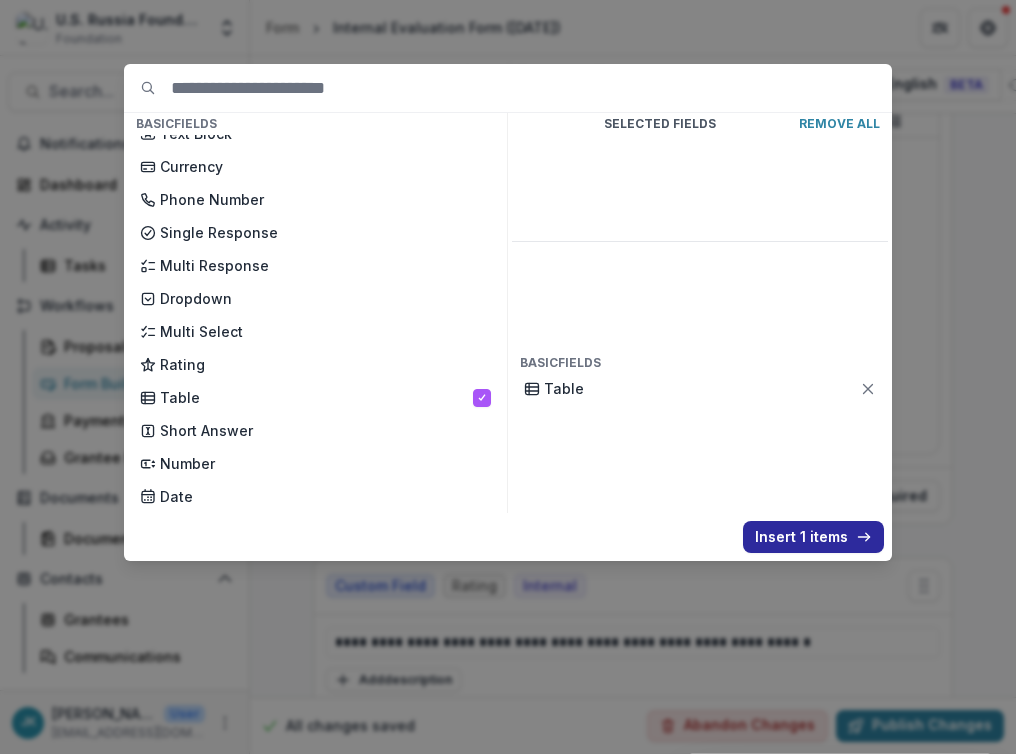 click on "Insert 1 items" at bounding box center [813, 537] 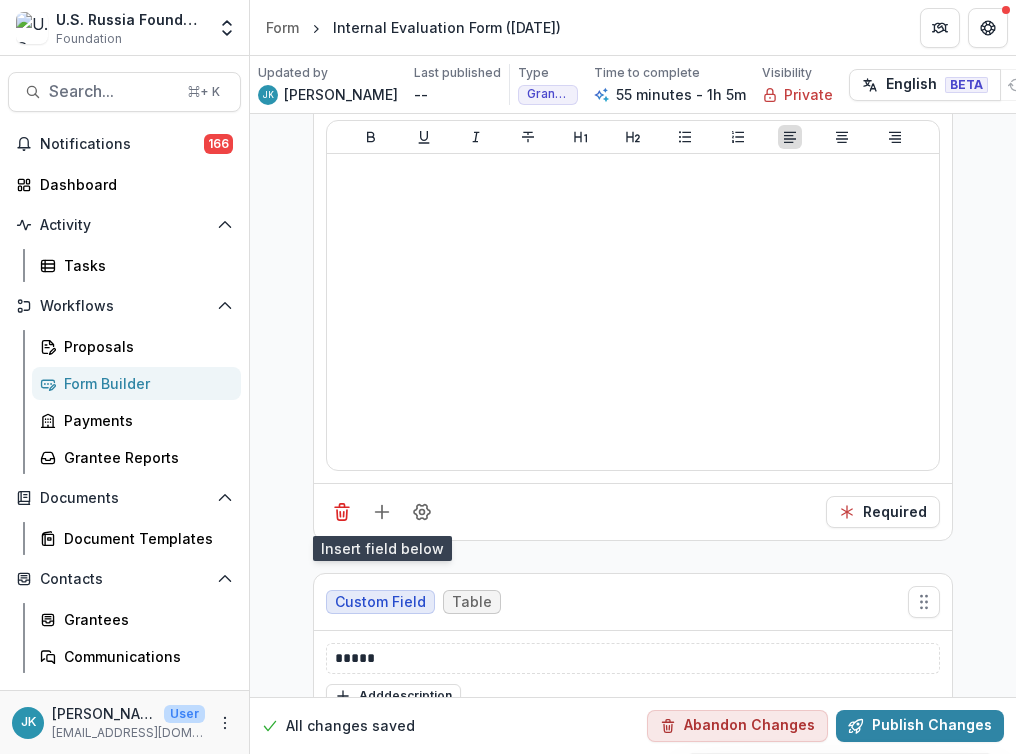 scroll, scrollTop: 5597, scrollLeft: 0, axis: vertical 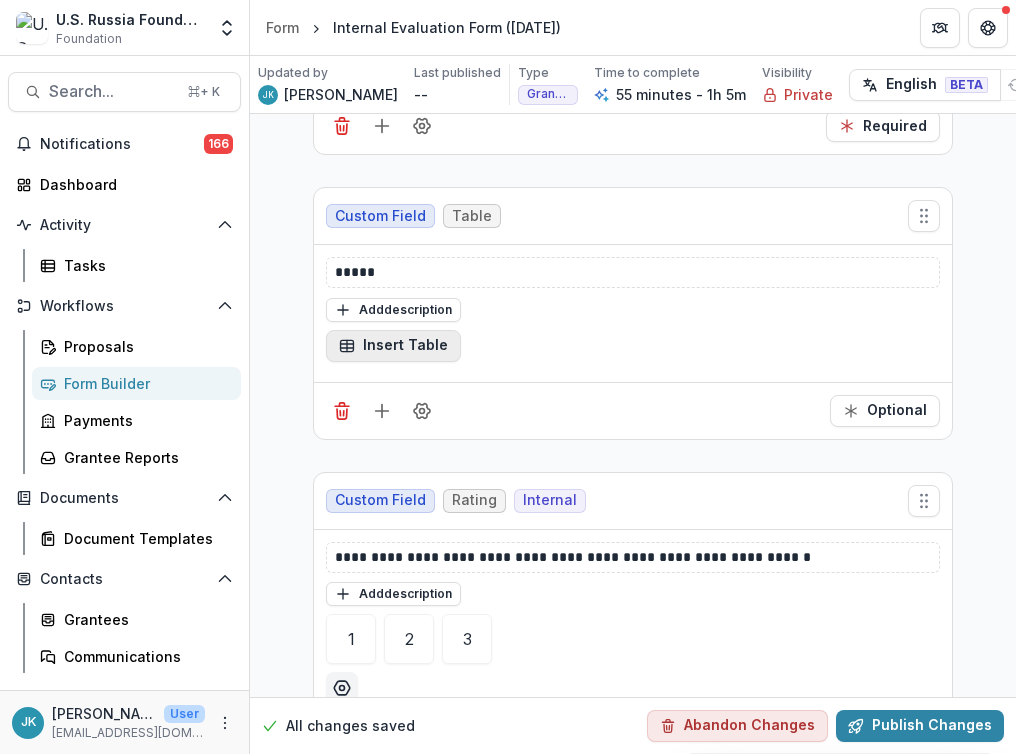 click on "Insert Table" at bounding box center [393, 346] 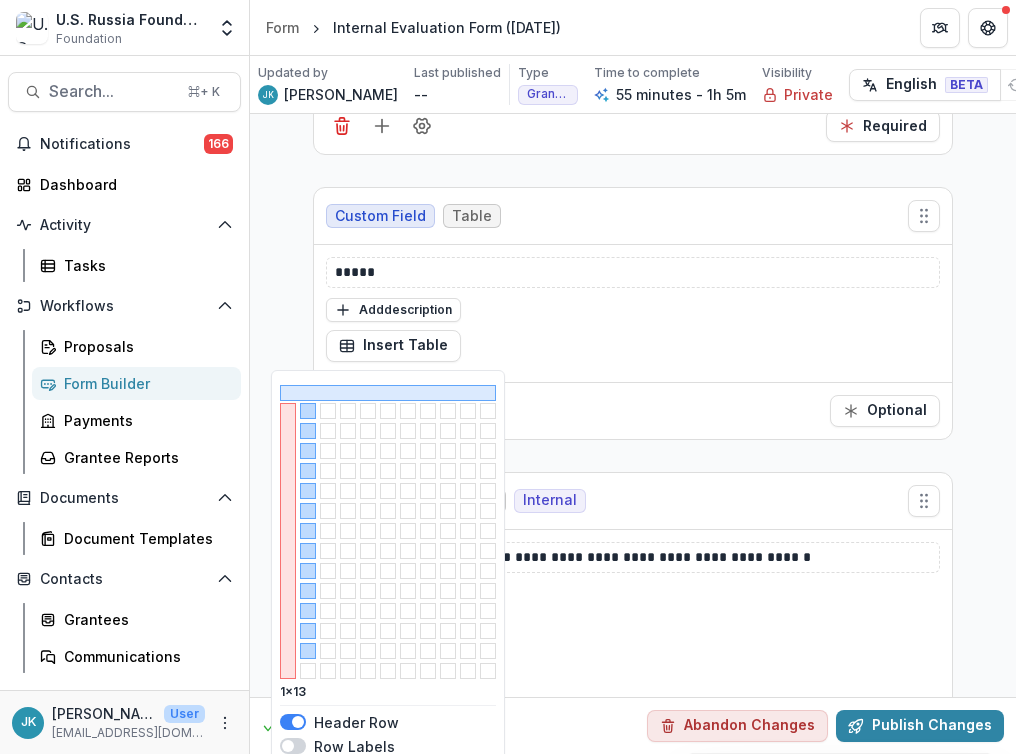 click at bounding box center [293, 722] 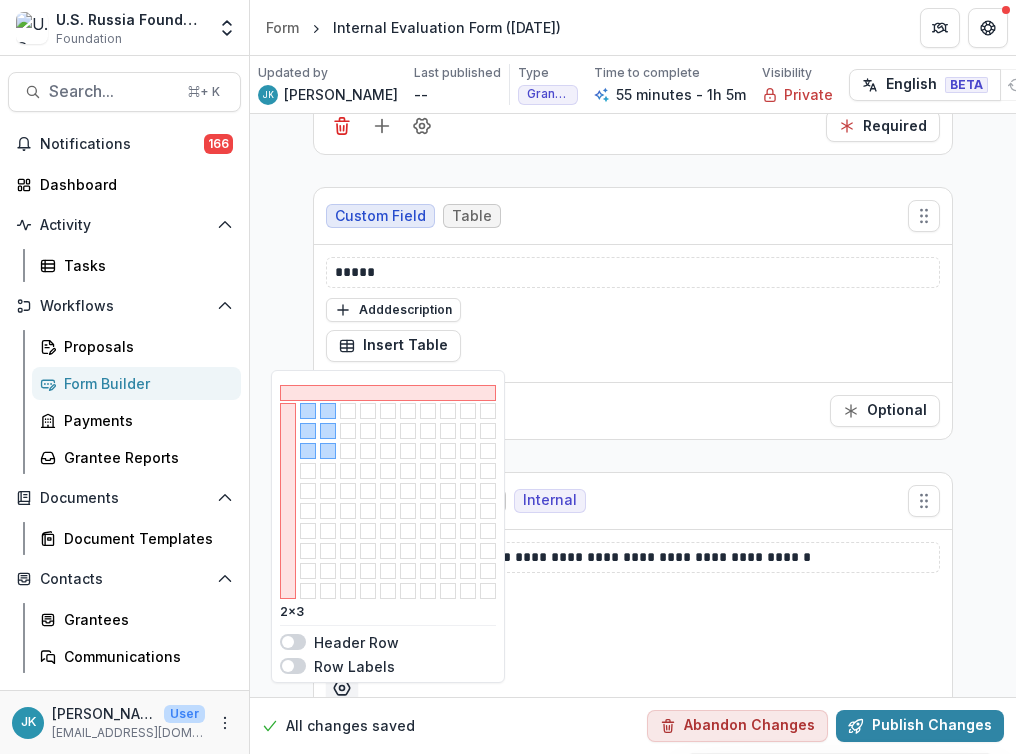 click at bounding box center (328, 451) 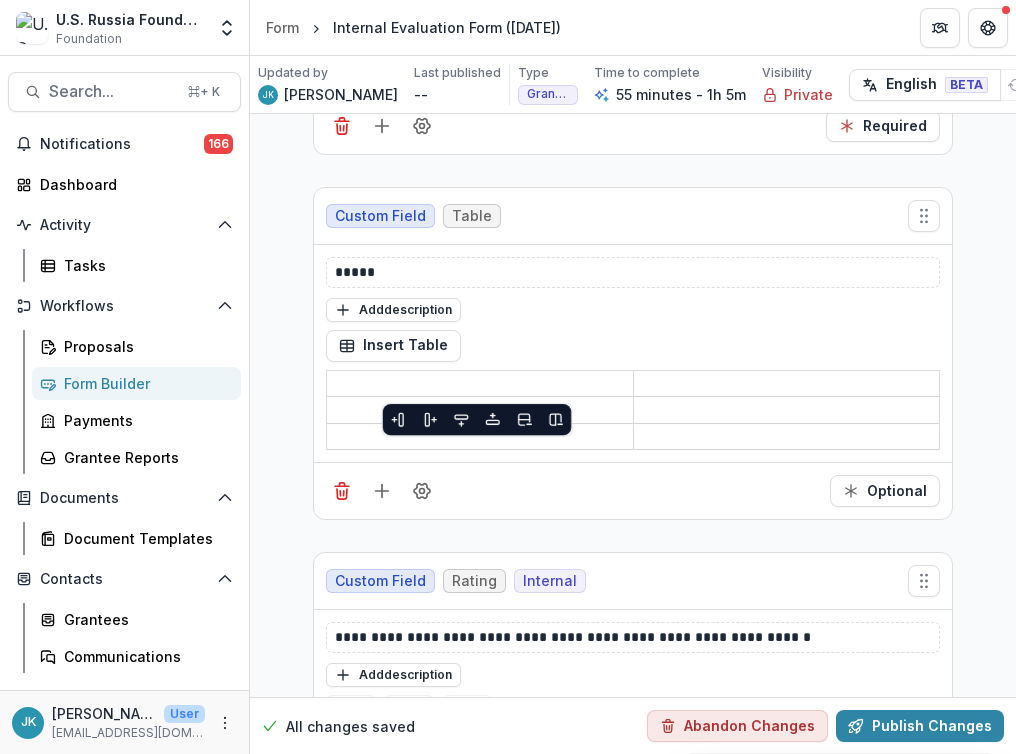 click at bounding box center [480, 384] 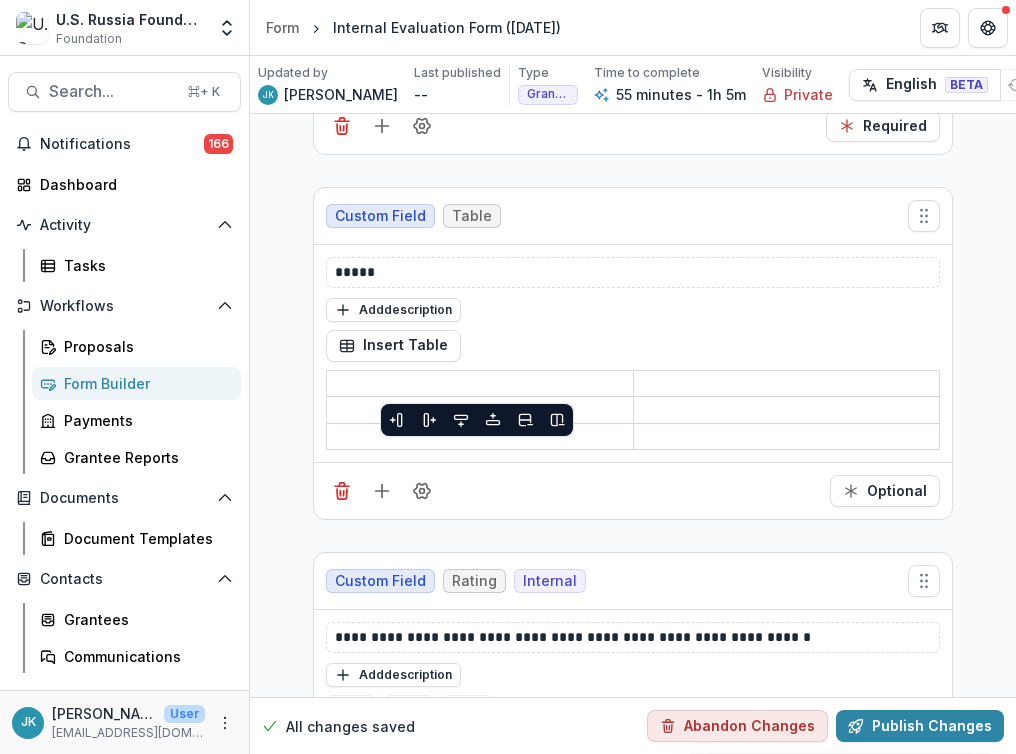 paste 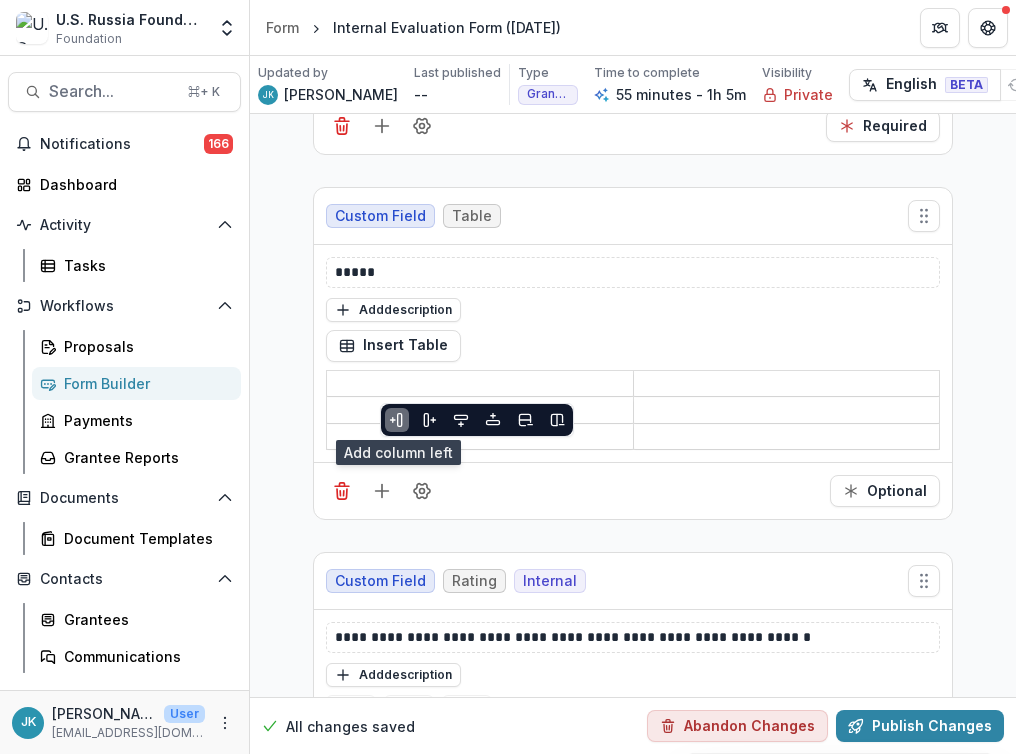paste 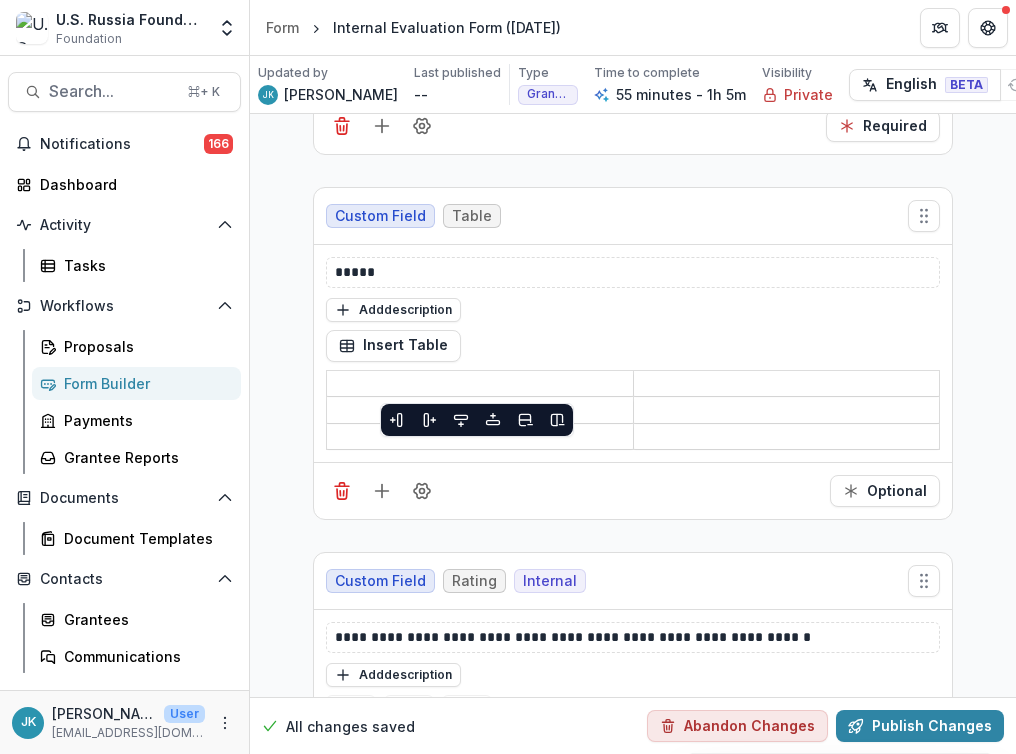 paste 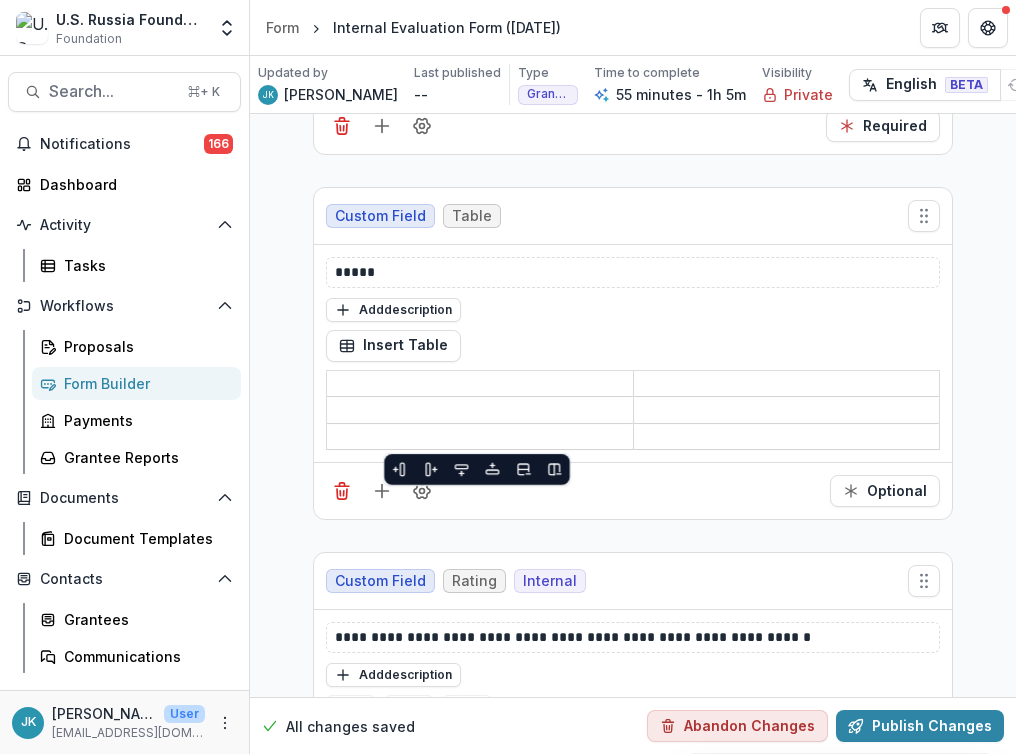 click at bounding box center [480, 437] 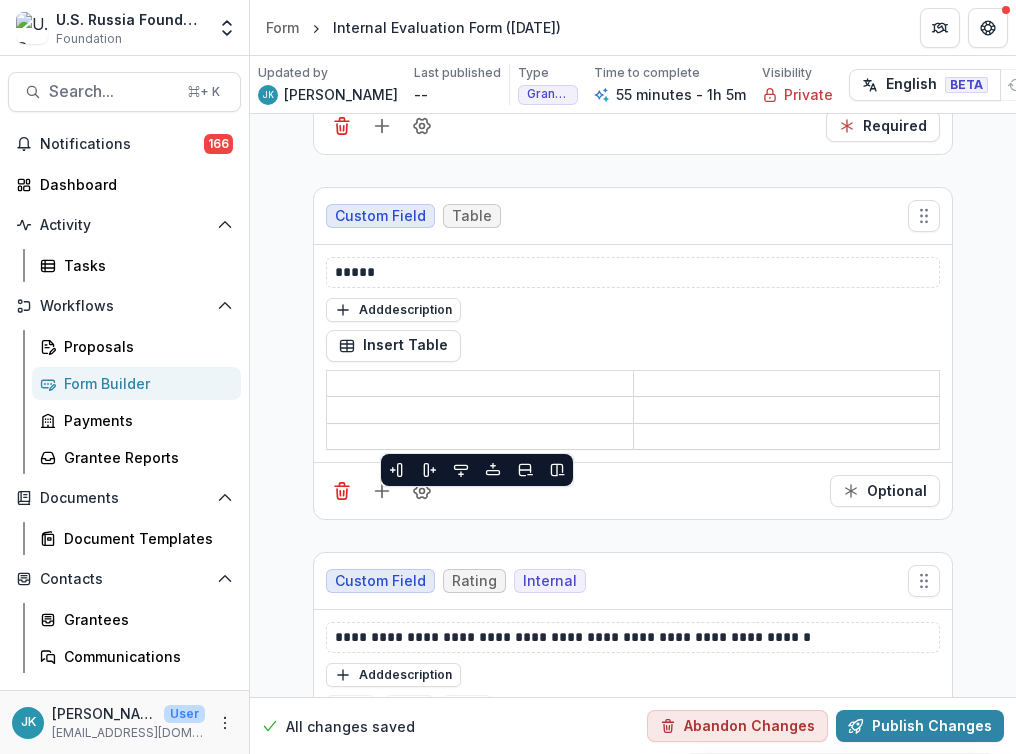 type 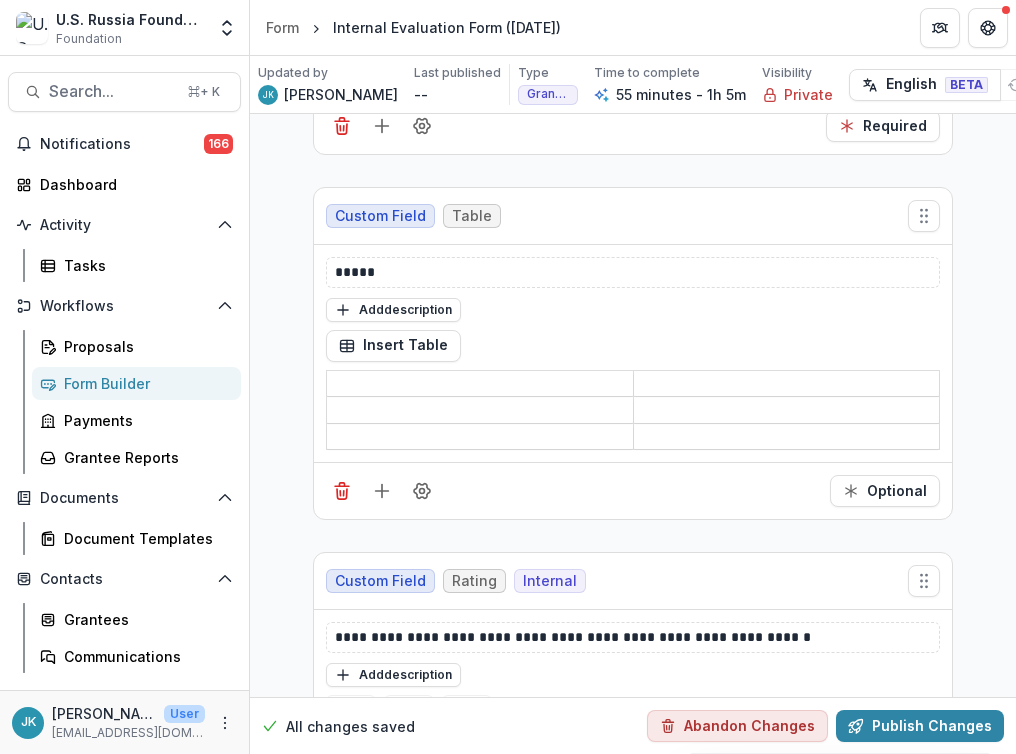 click at bounding box center [480, 411] 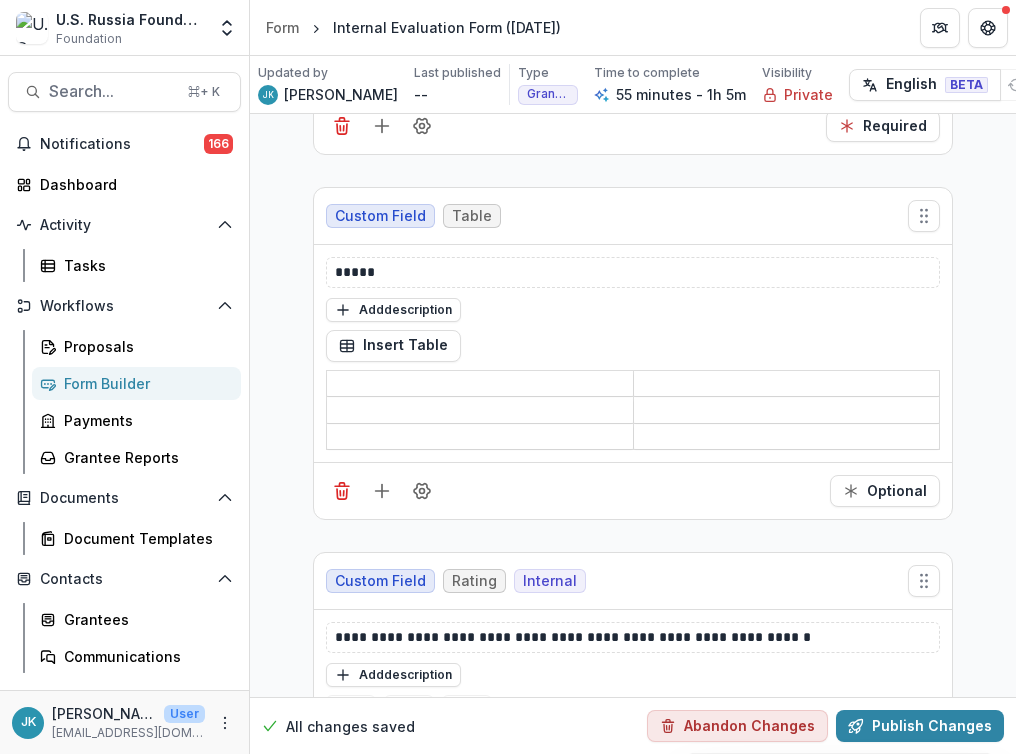 click 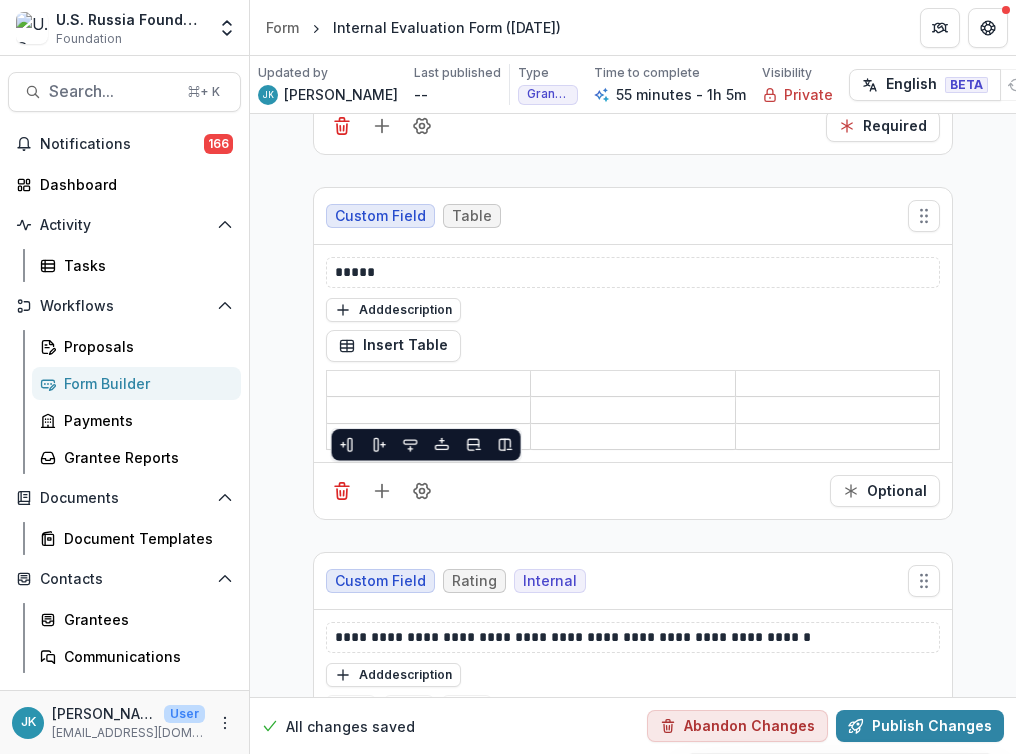 click at bounding box center (428, 411) 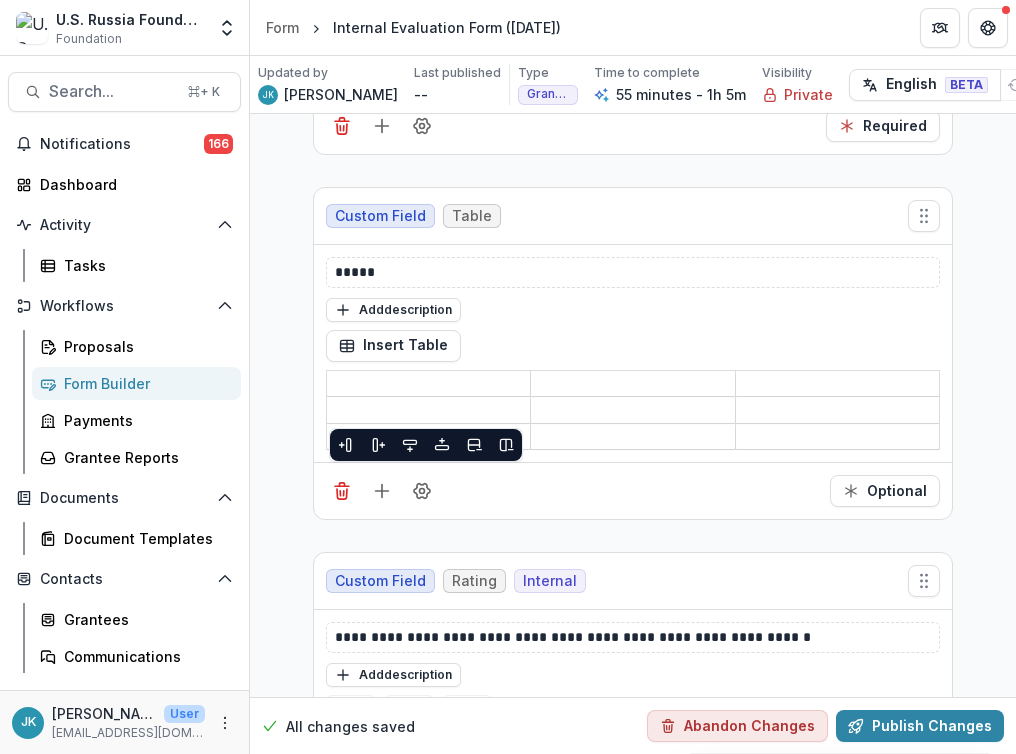 type 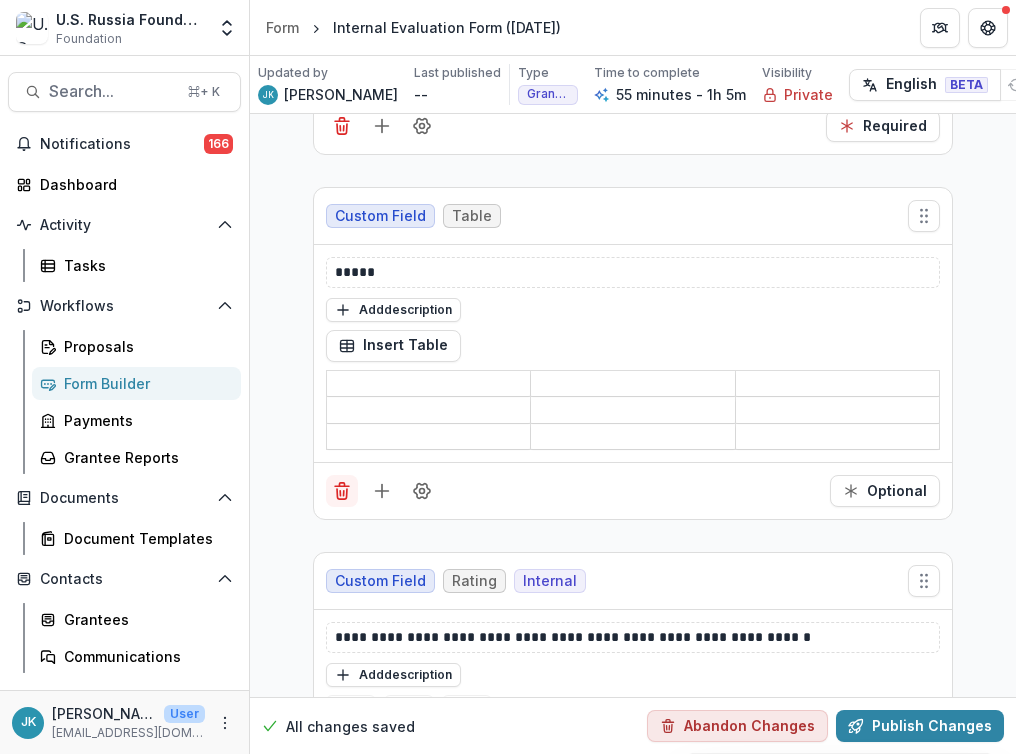 click 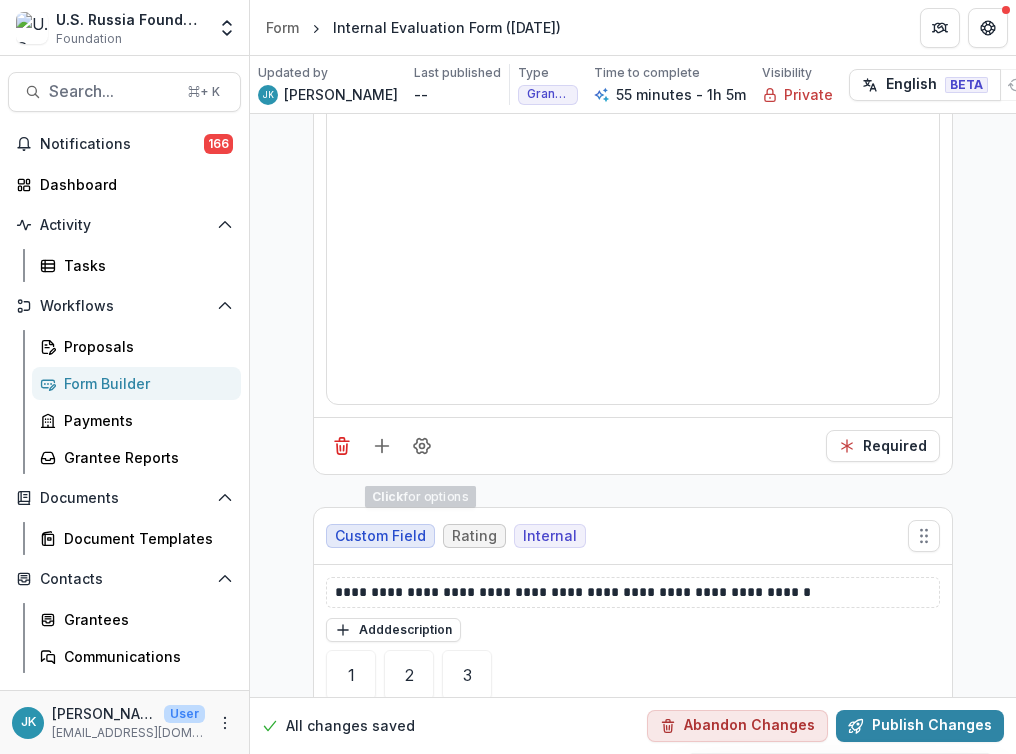 scroll, scrollTop: 5280, scrollLeft: 0, axis: vertical 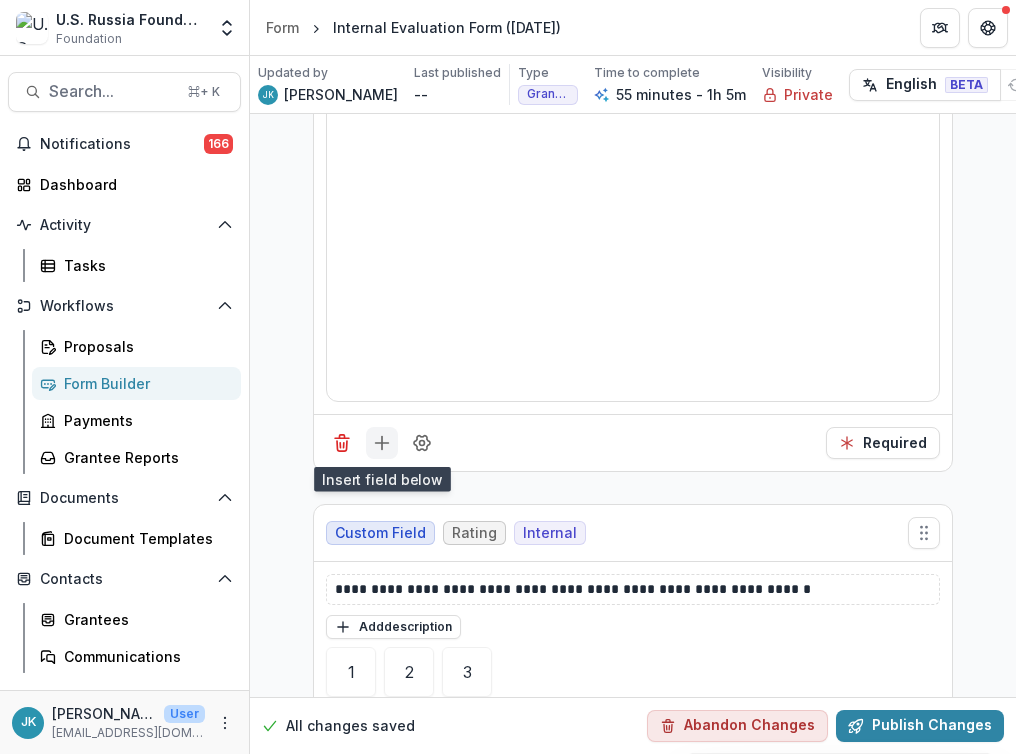 click 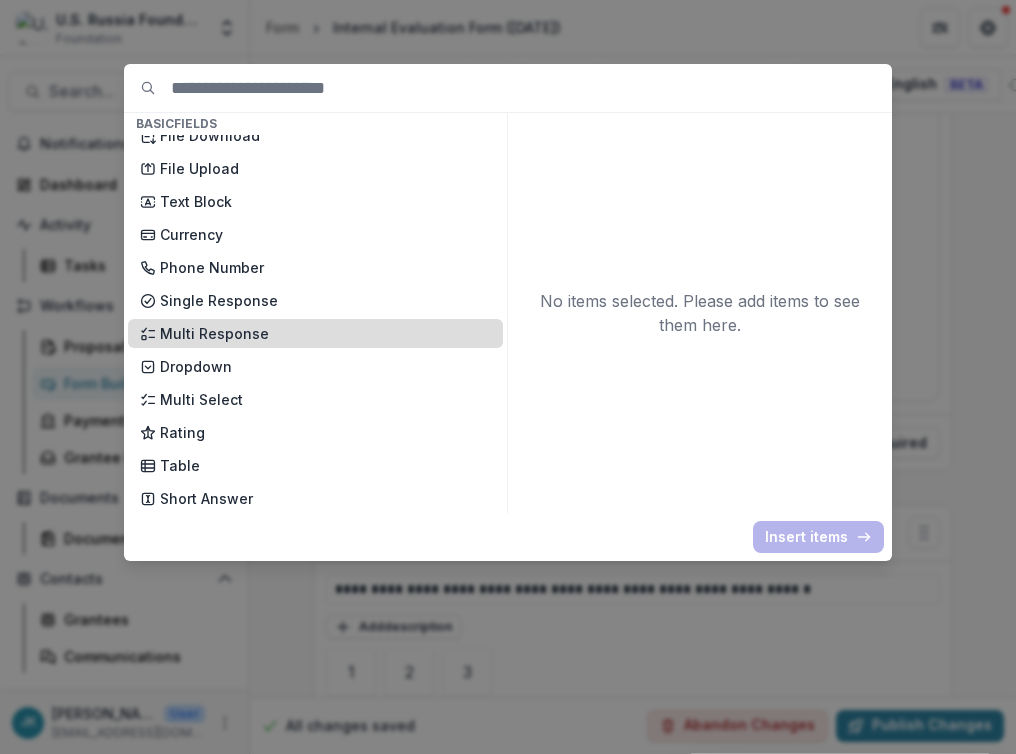 scroll, scrollTop: 114, scrollLeft: 0, axis: vertical 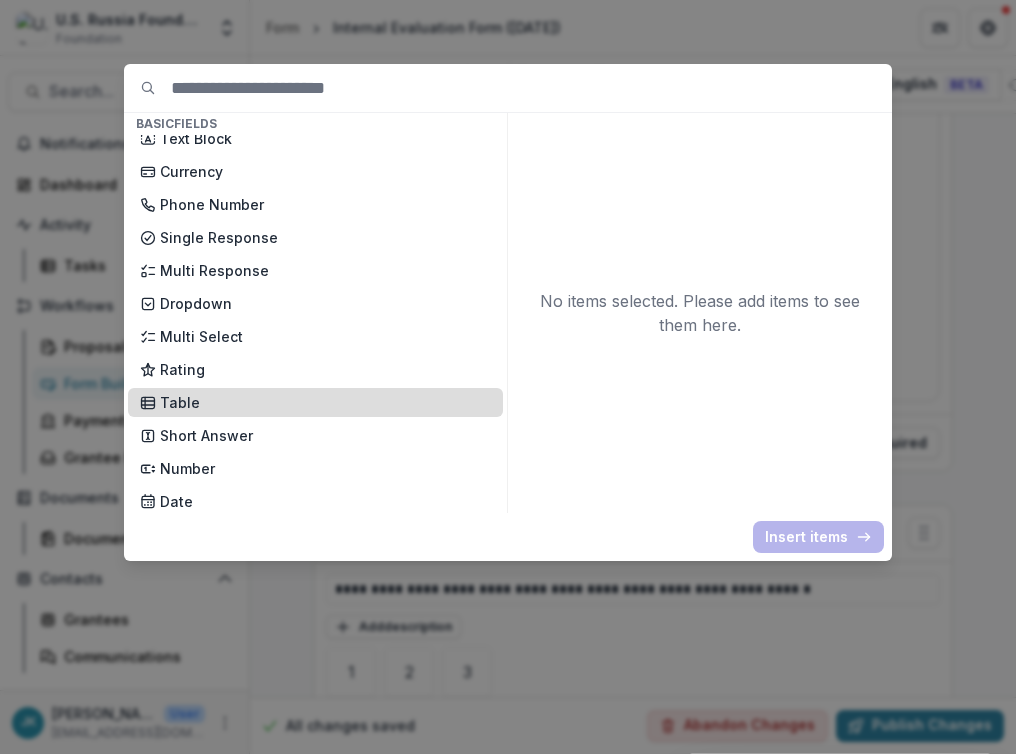 click on "Table" at bounding box center [325, 402] 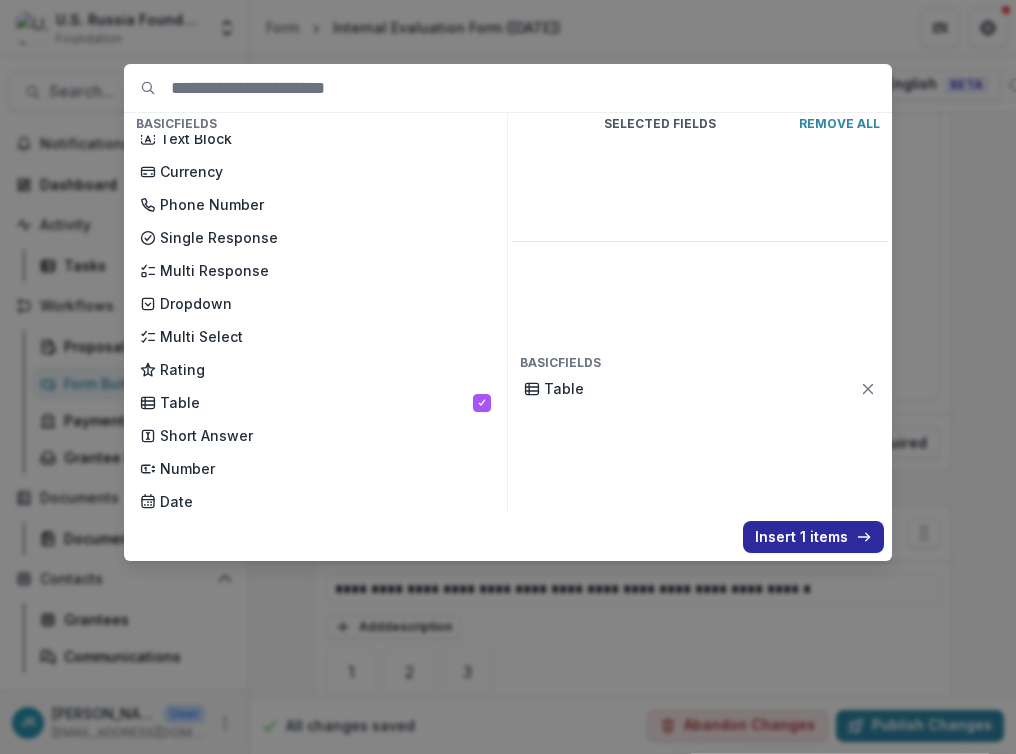 click on "Insert 1 items" at bounding box center [813, 537] 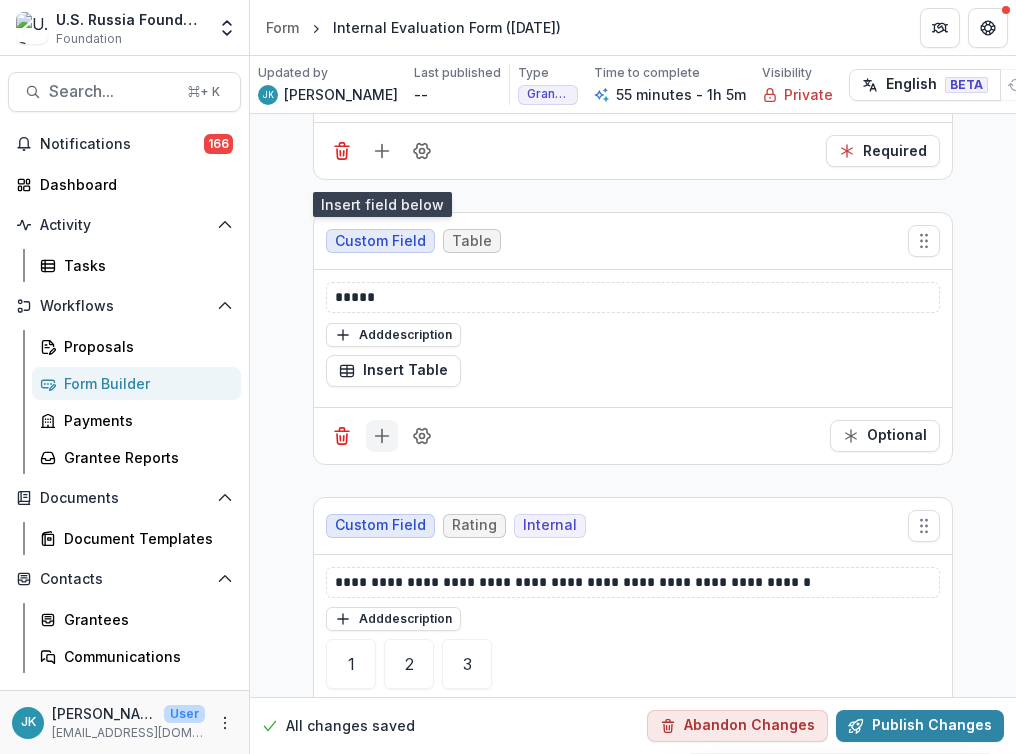 scroll, scrollTop: 5583, scrollLeft: 0, axis: vertical 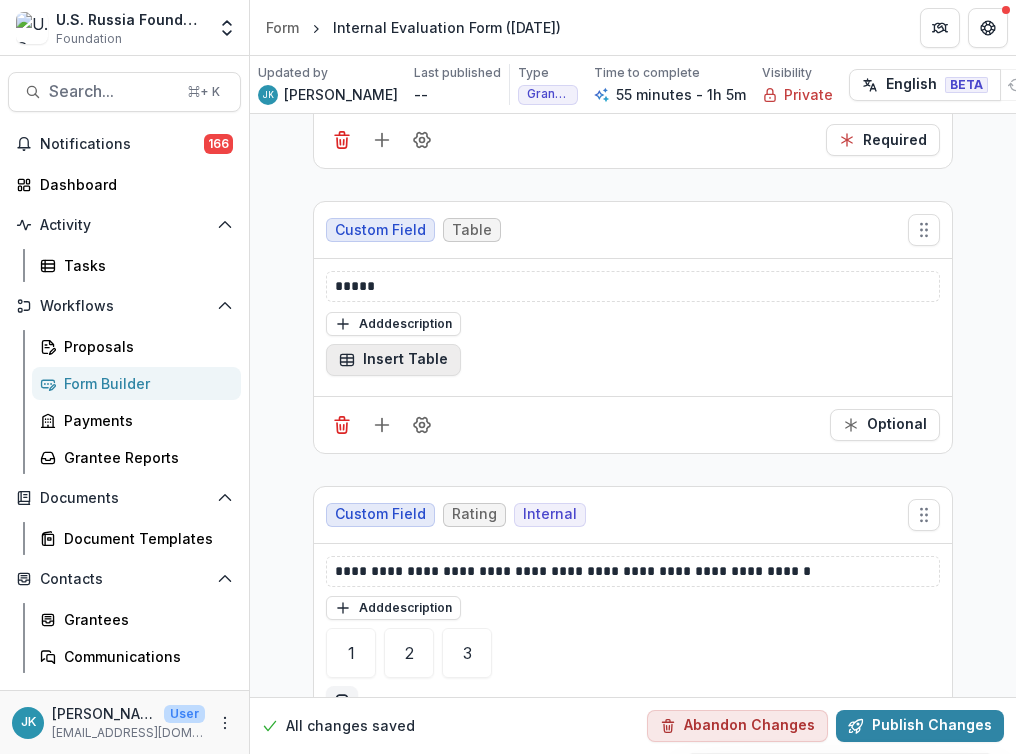 click on "Insert Table" at bounding box center (393, 360) 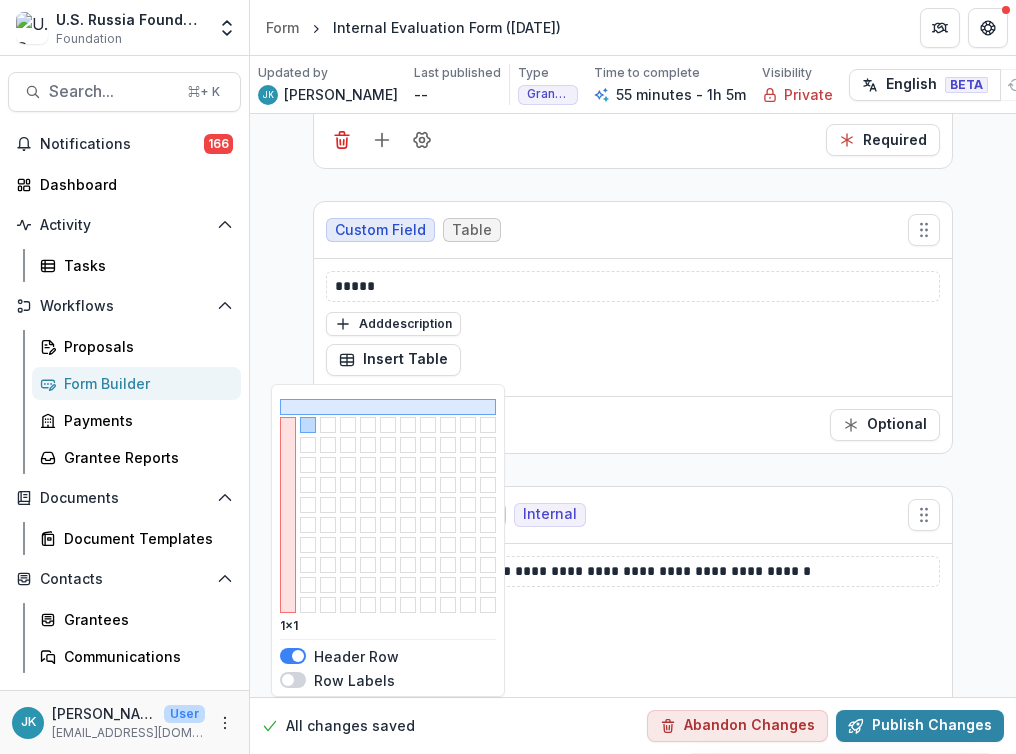 click at bounding box center [293, 656] 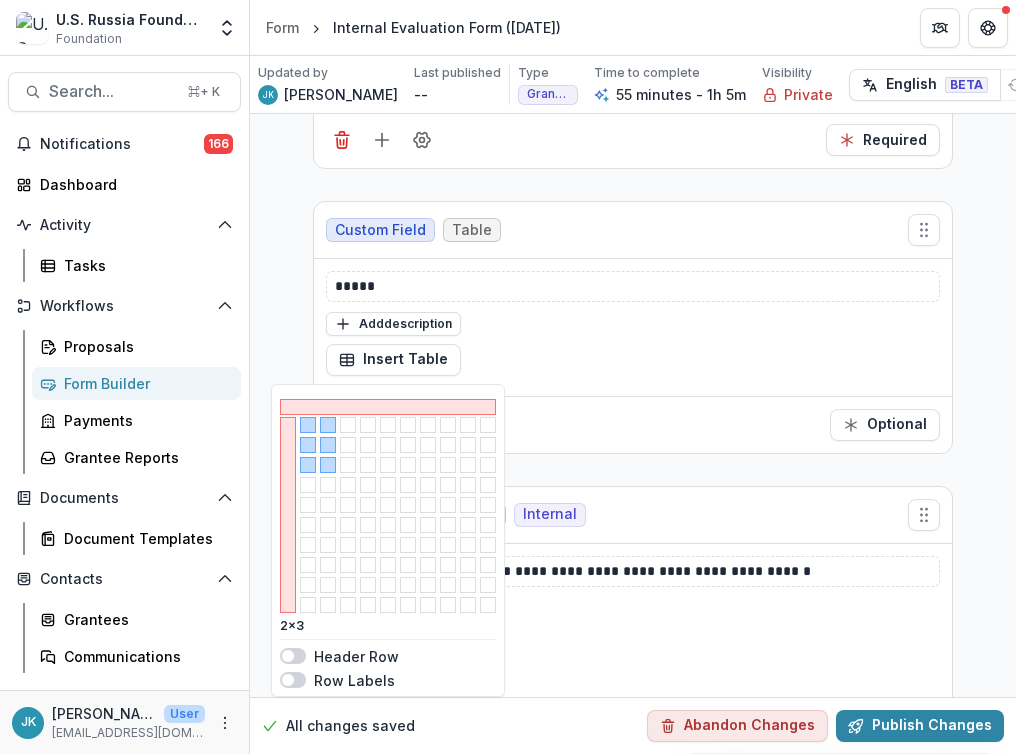 click at bounding box center [328, 465] 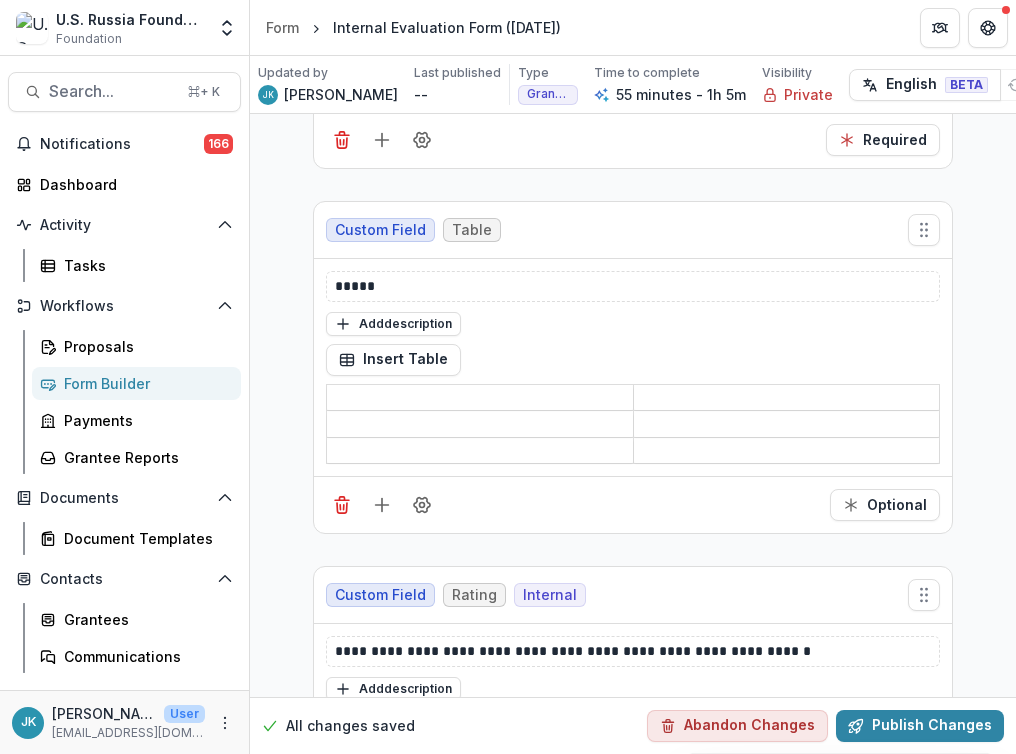 click at bounding box center [480, 425] 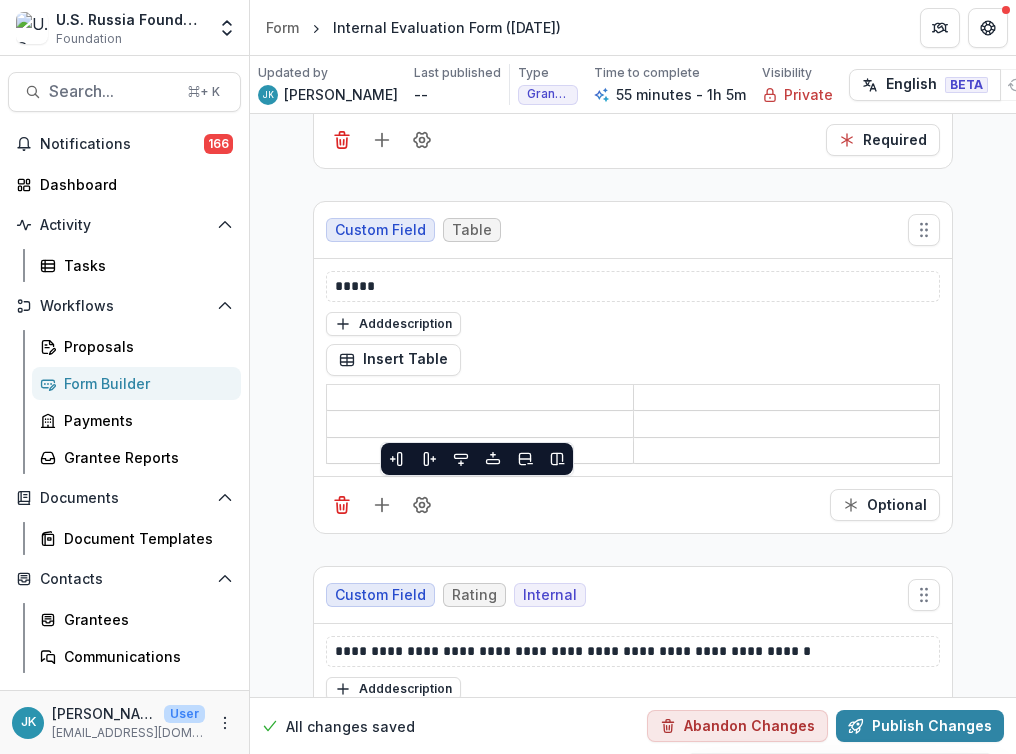 type 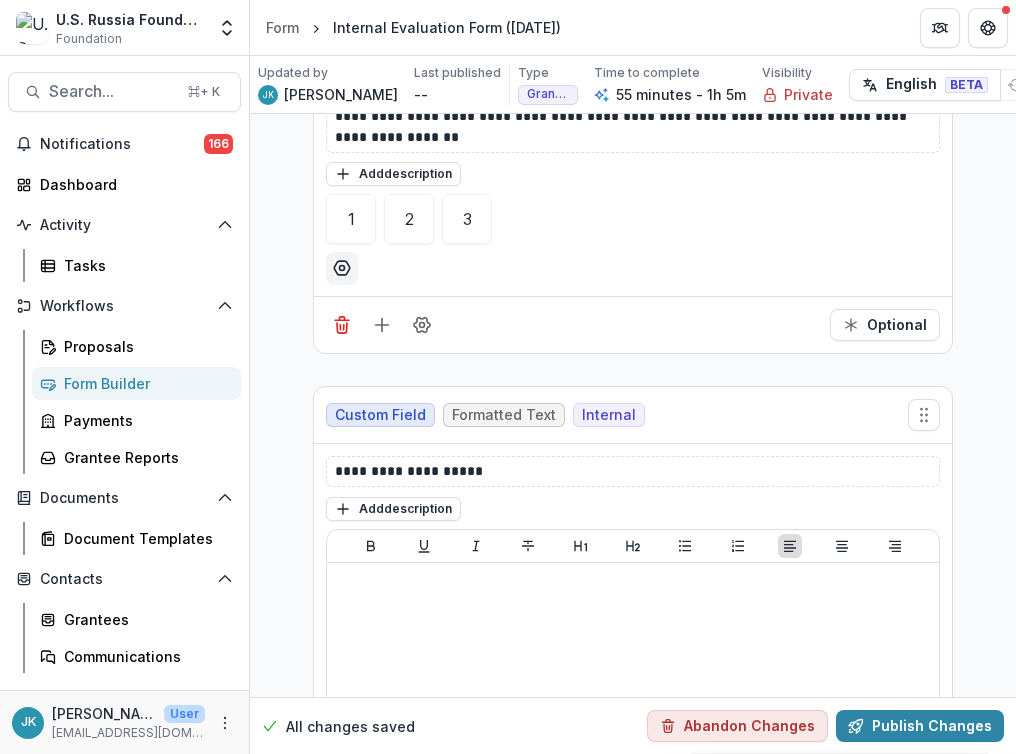 scroll, scrollTop: 6827, scrollLeft: 0, axis: vertical 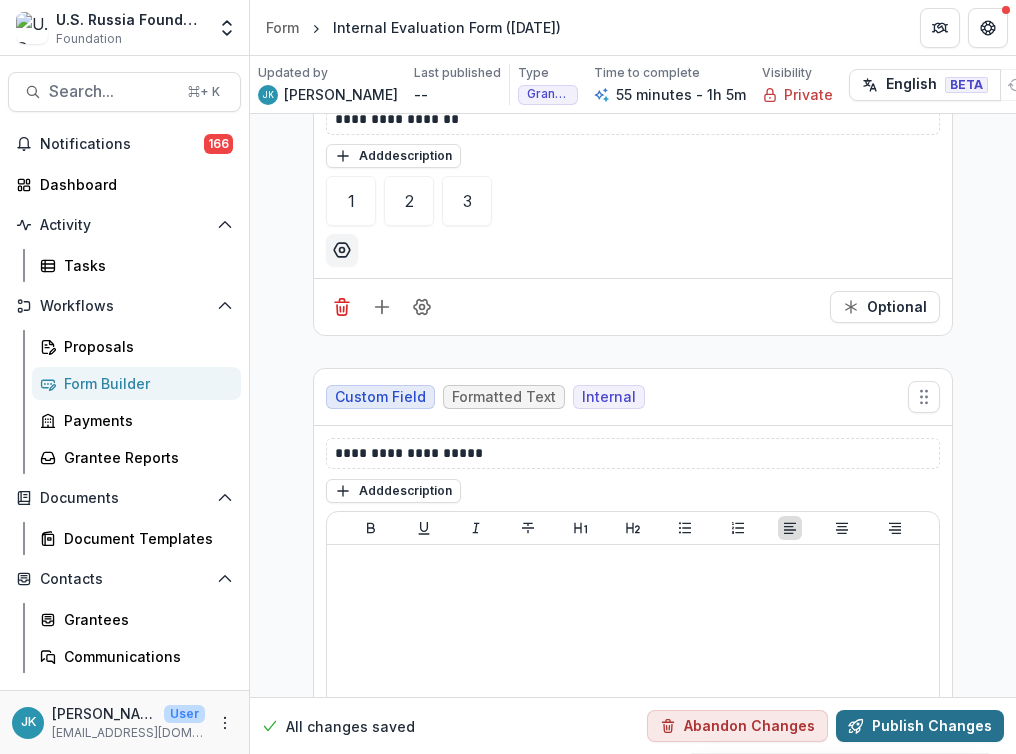 click on "Publish Changes" at bounding box center [920, 726] 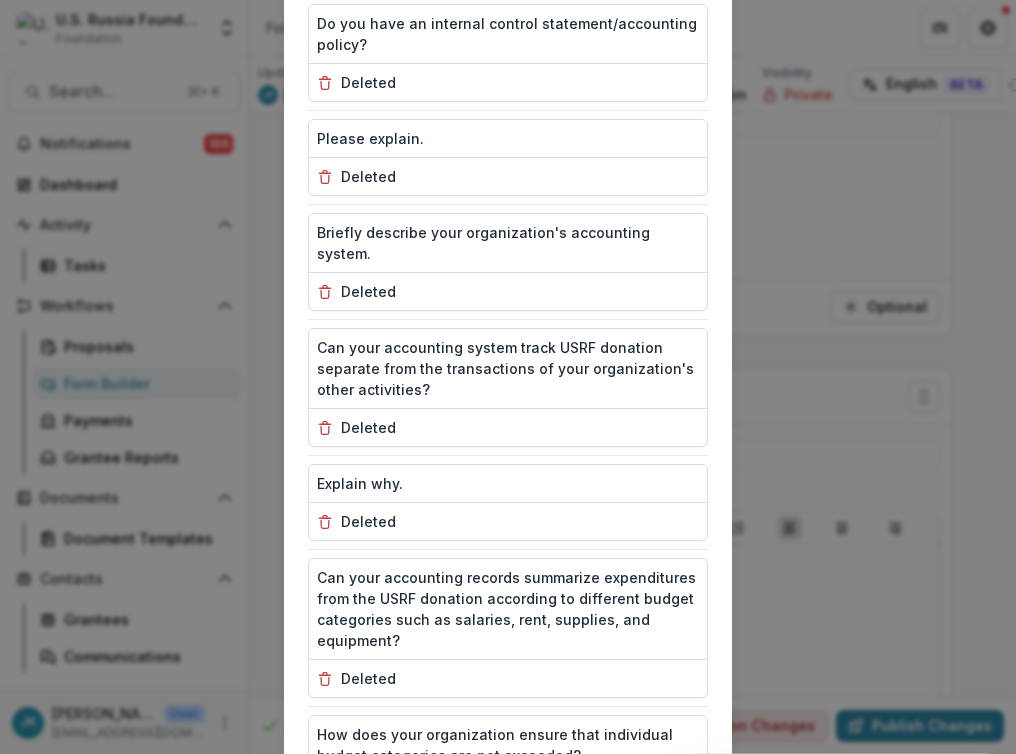 scroll, scrollTop: 14494, scrollLeft: 0, axis: vertical 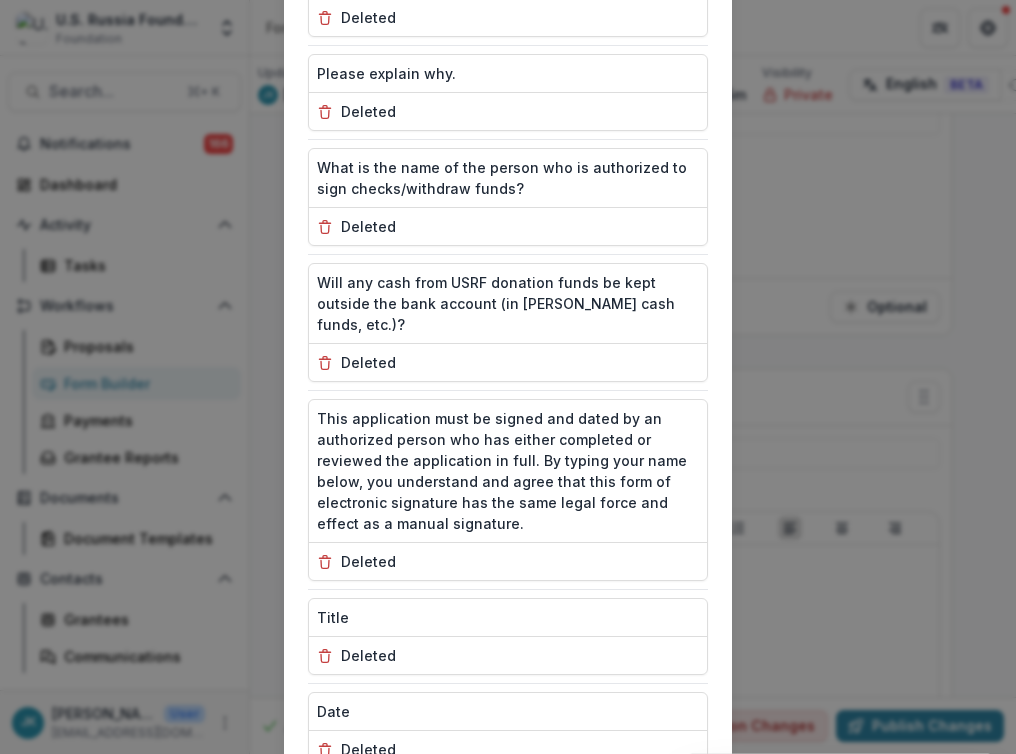 click on "Publish" at bounding box center [658, 826] 